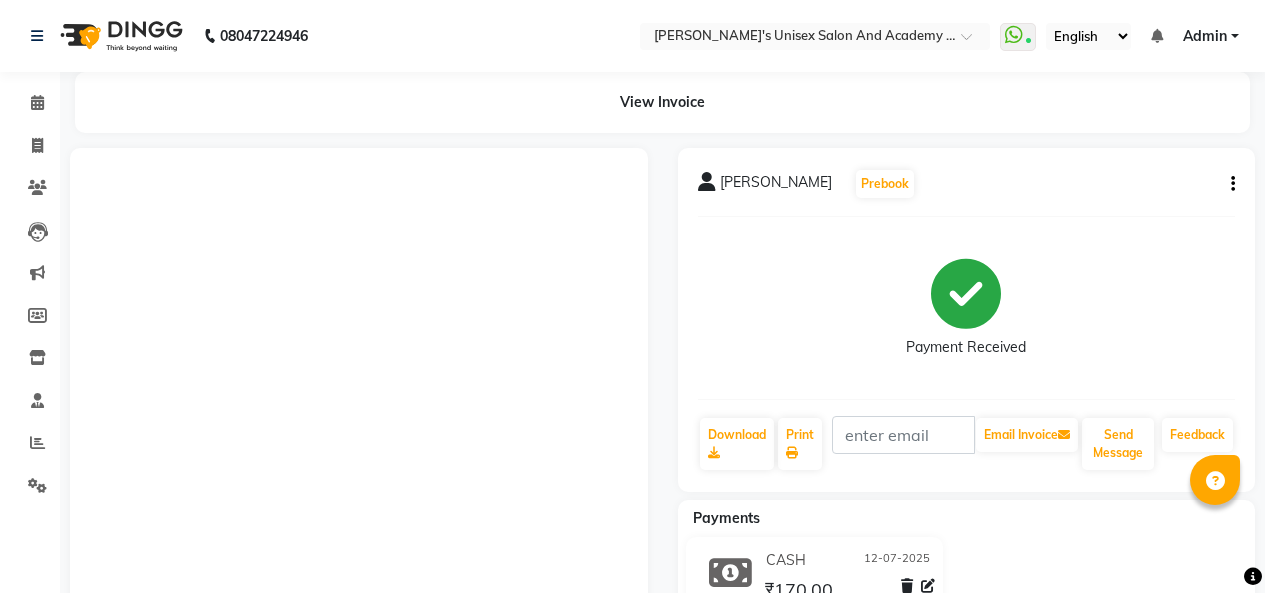 scroll, scrollTop: 0, scrollLeft: 0, axis: both 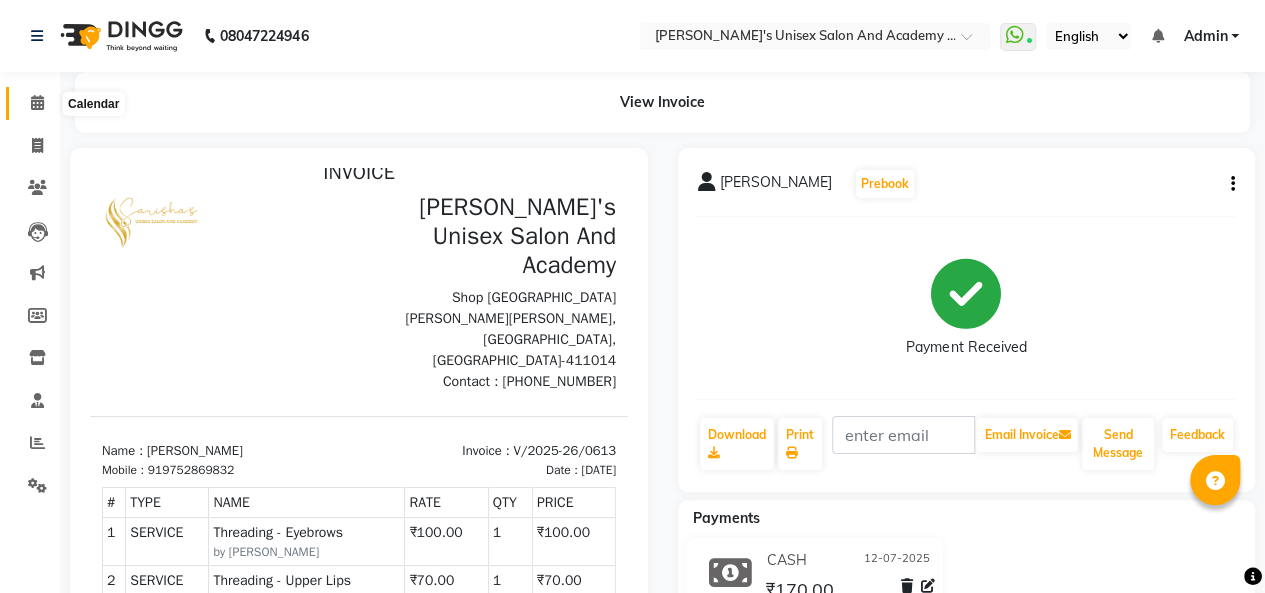 click 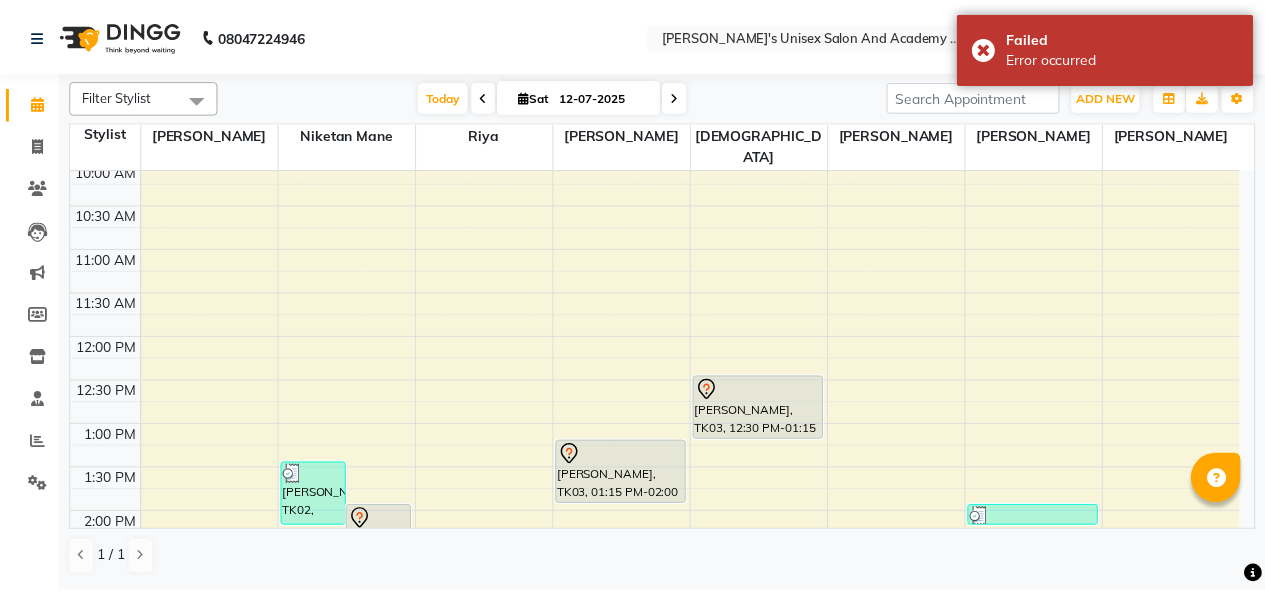 scroll, scrollTop: 221, scrollLeft: 0, axis: vertical 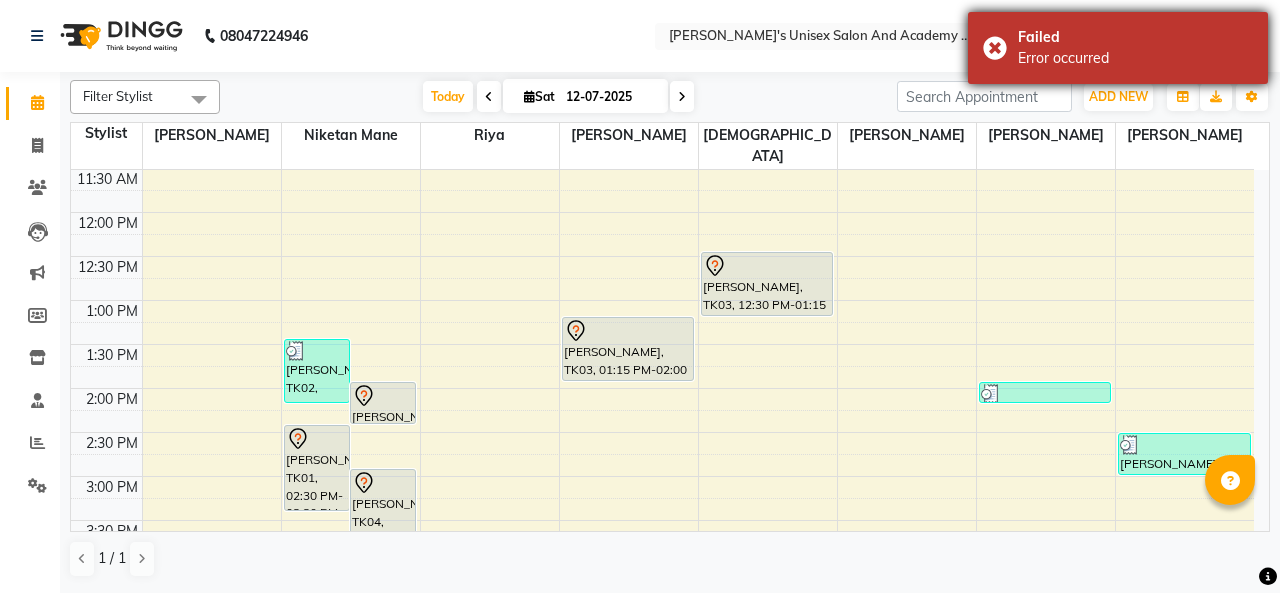 click on "Failed   Error occurred" at bounding box center (1118, 48) 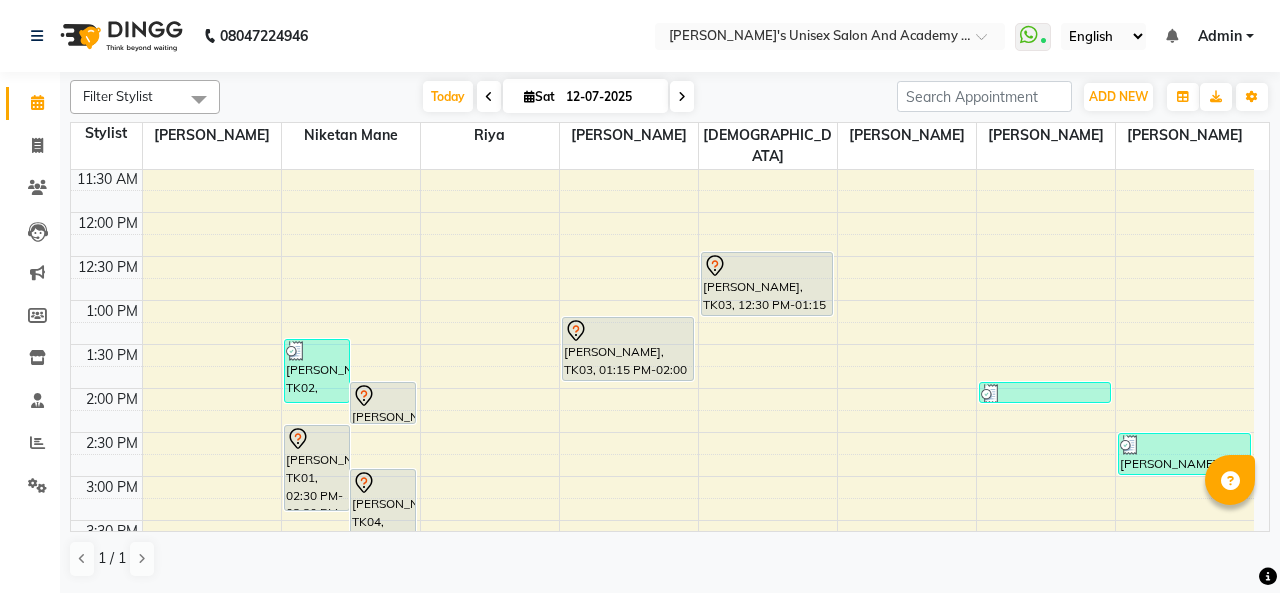 click at bounding box center [767, 266] 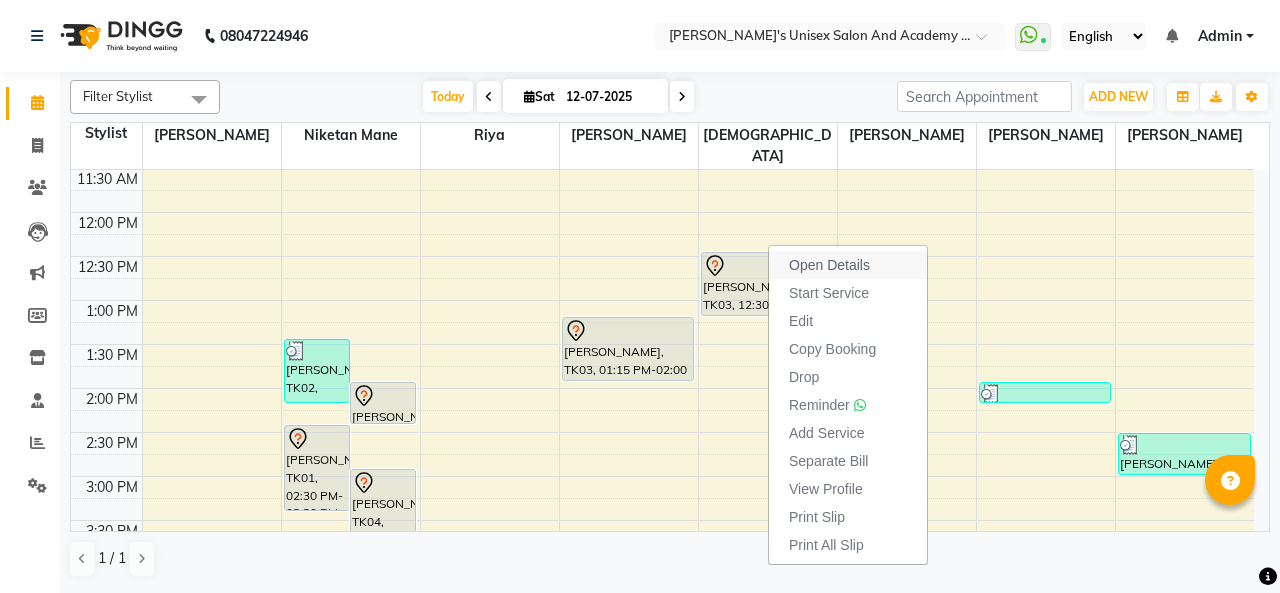 click on "Open Details" at bounding box center [829, 265] 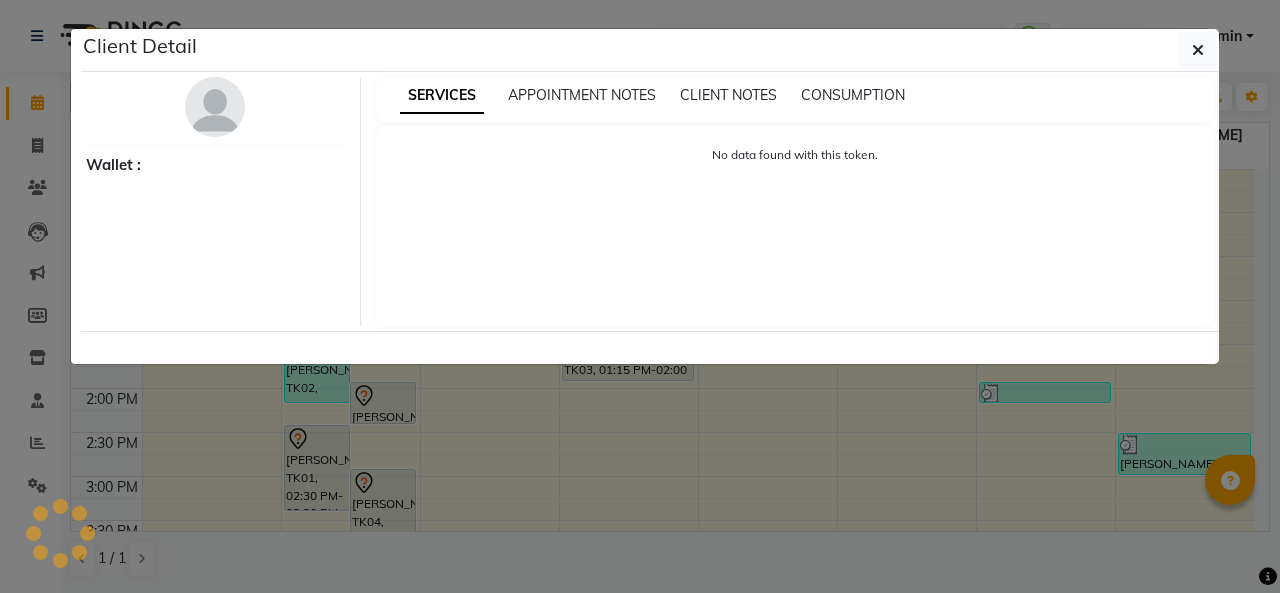 select on "7" 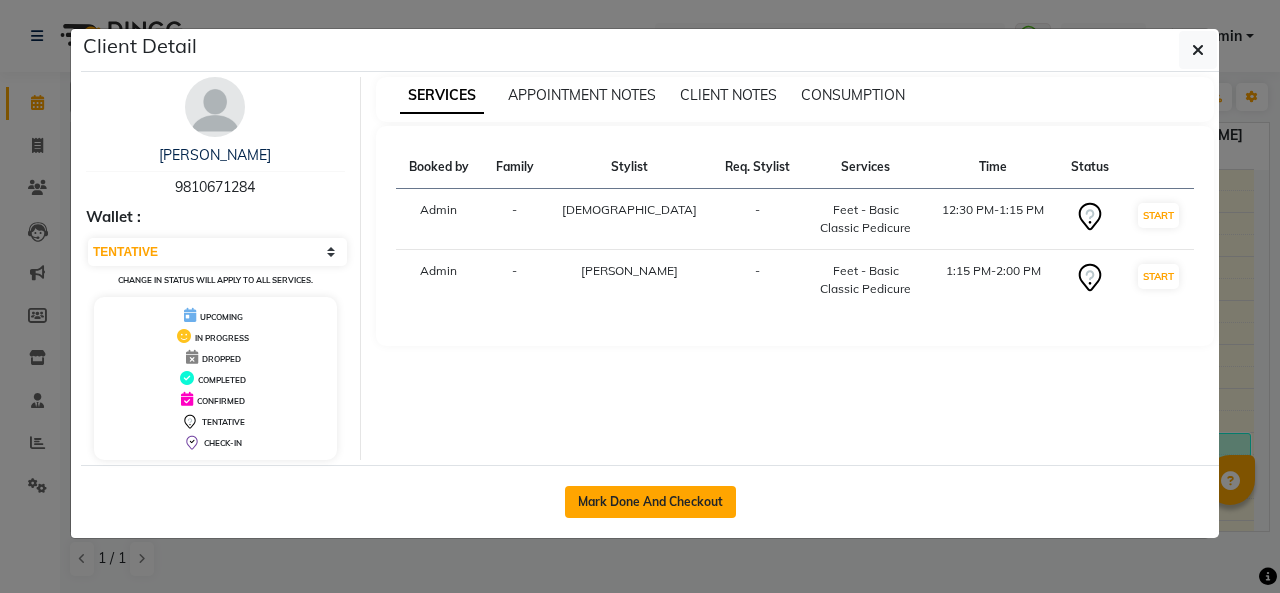 click on "Mark Done And Checkout" 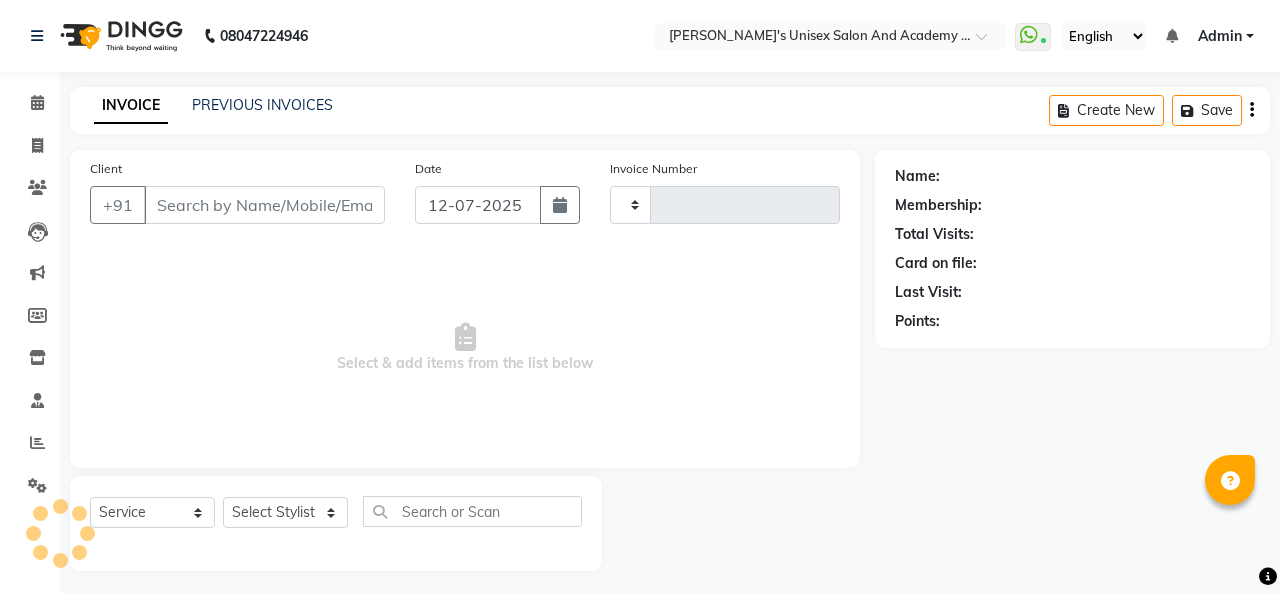 type on "0614" 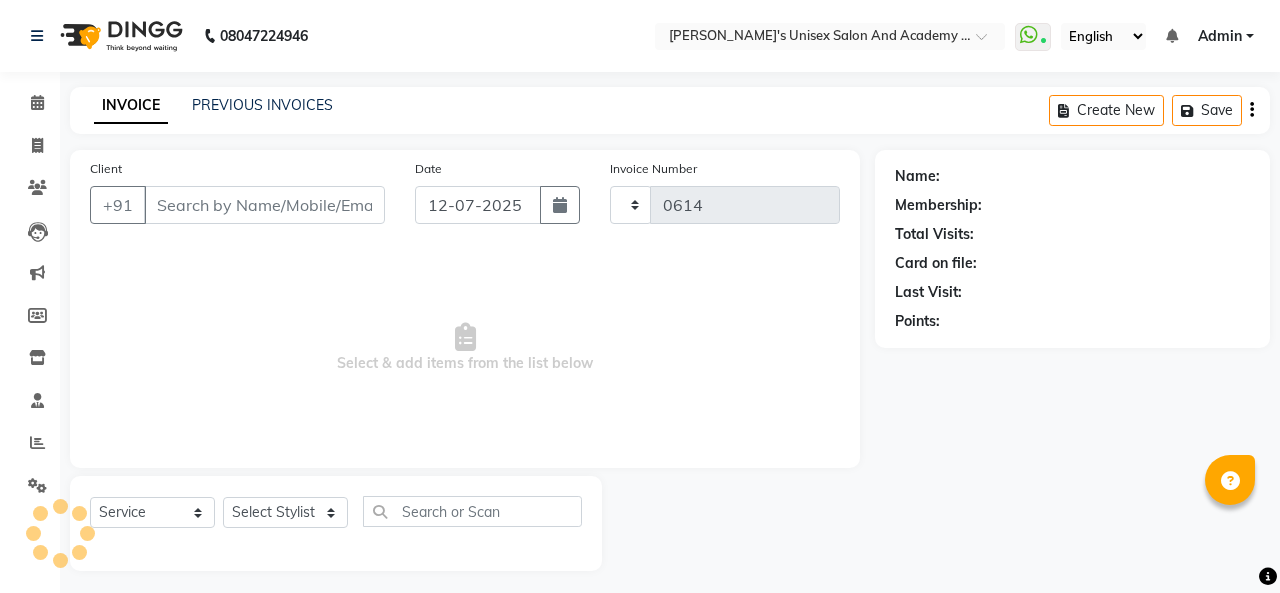 select on "665" 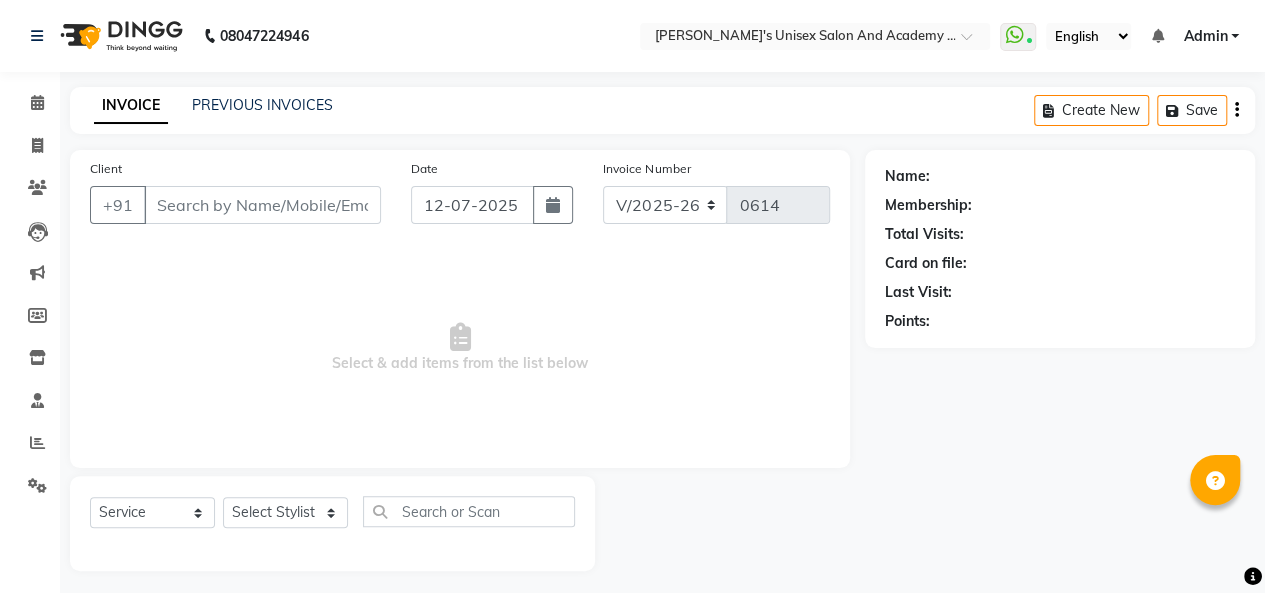 type on "9810671284" 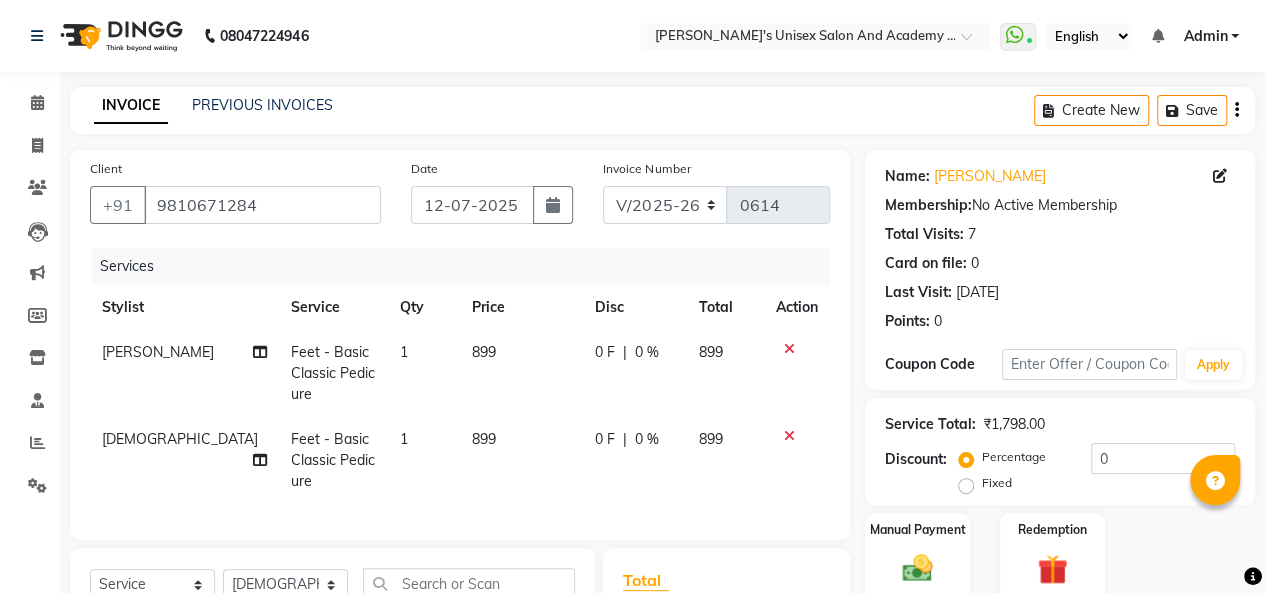 click 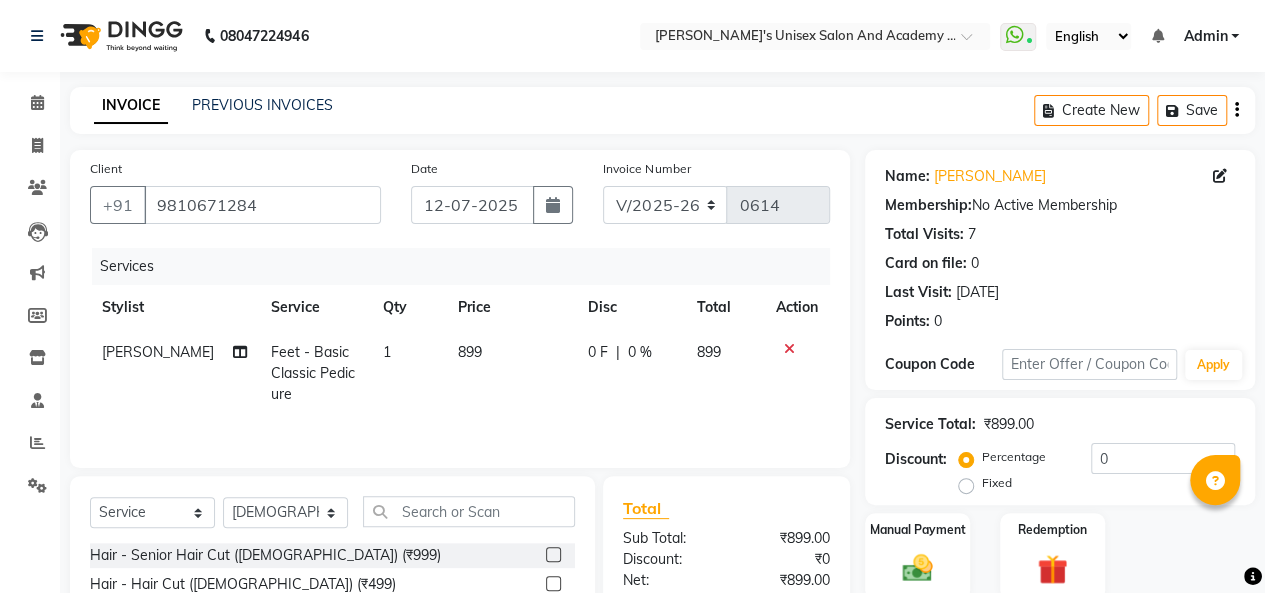 click on "Feet - Basic Classic  Pedicure" 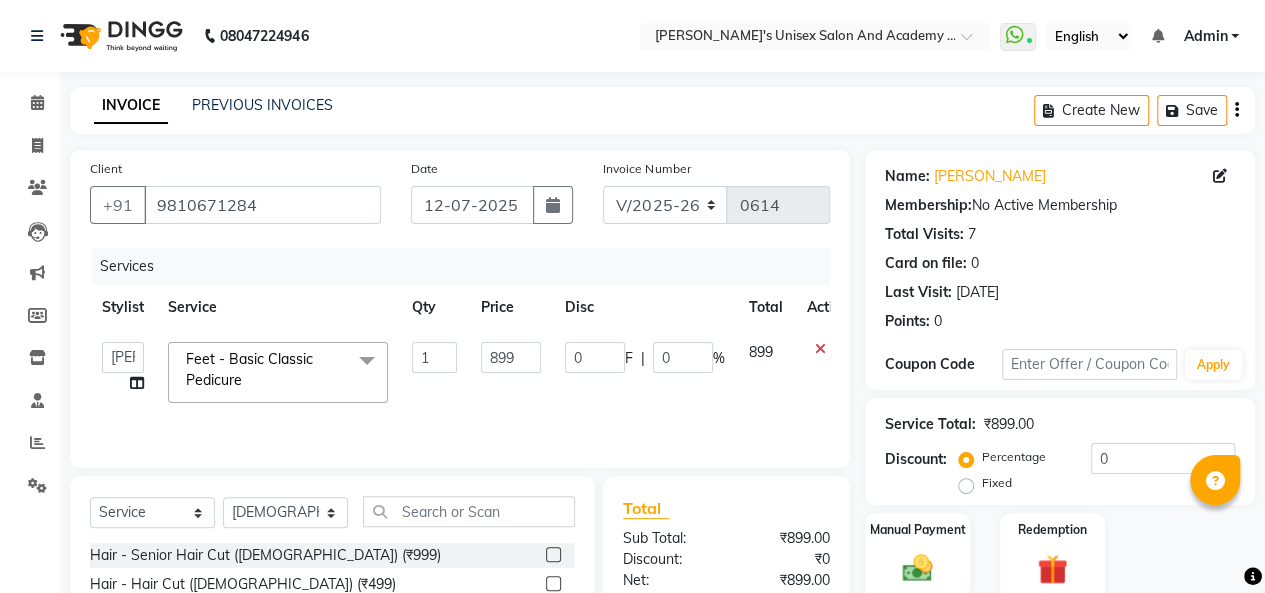 click on "Feet - Basic Classic  Pedicure  x" 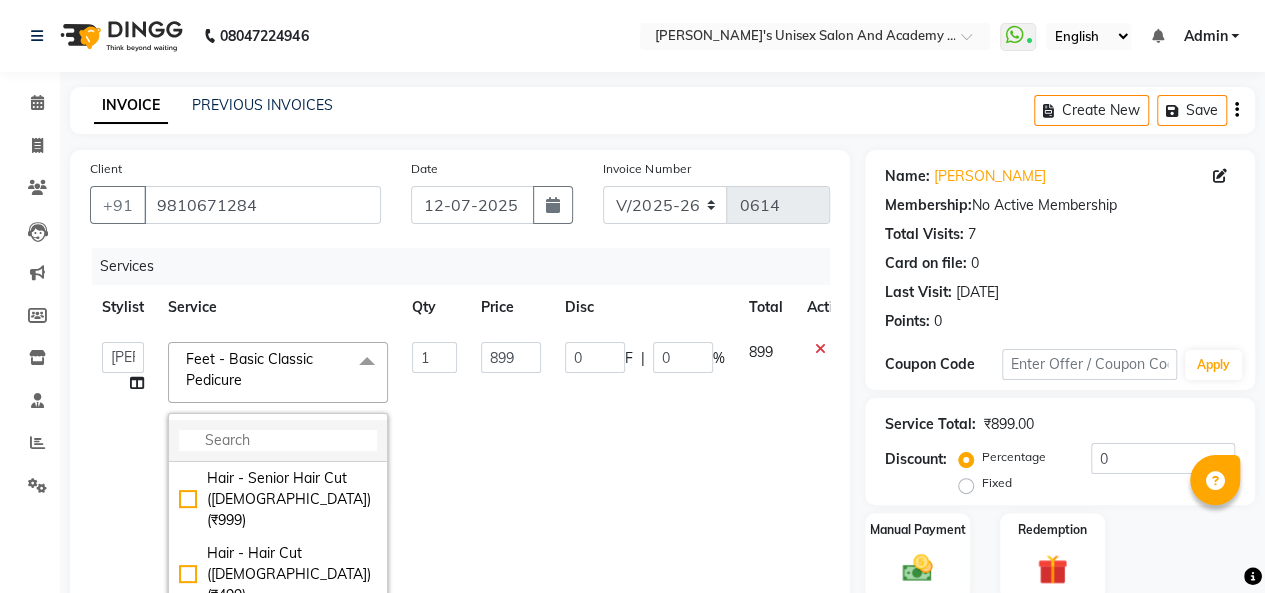 click 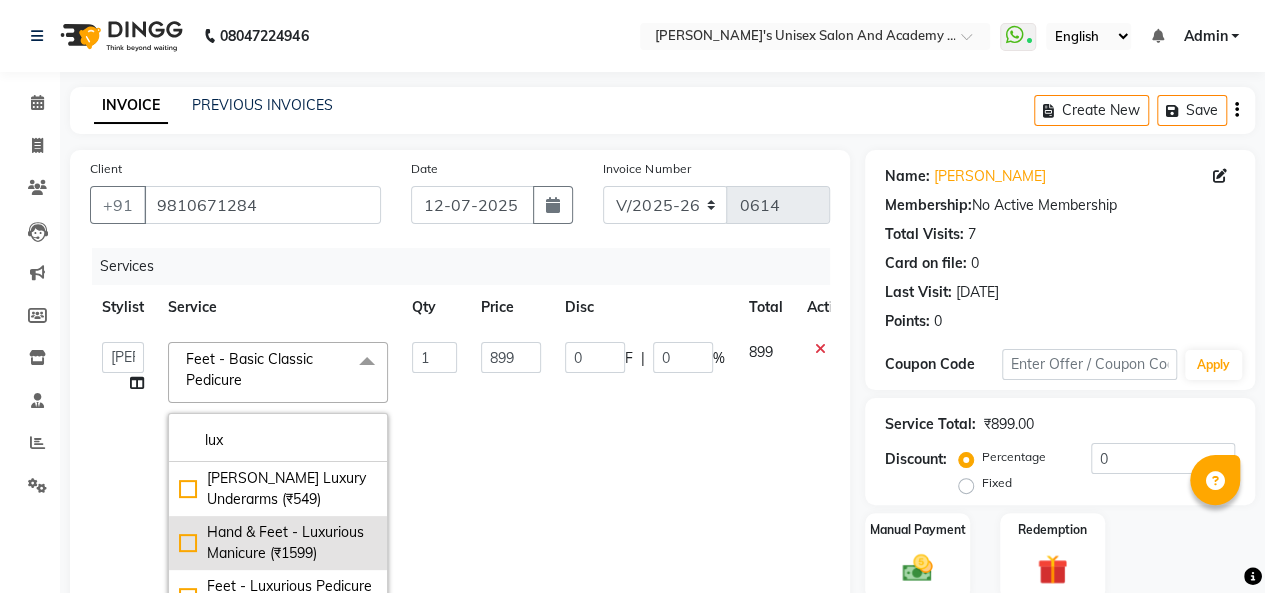 scroll, scrollTop: 100, scrollLeft: 0, axis: vertical 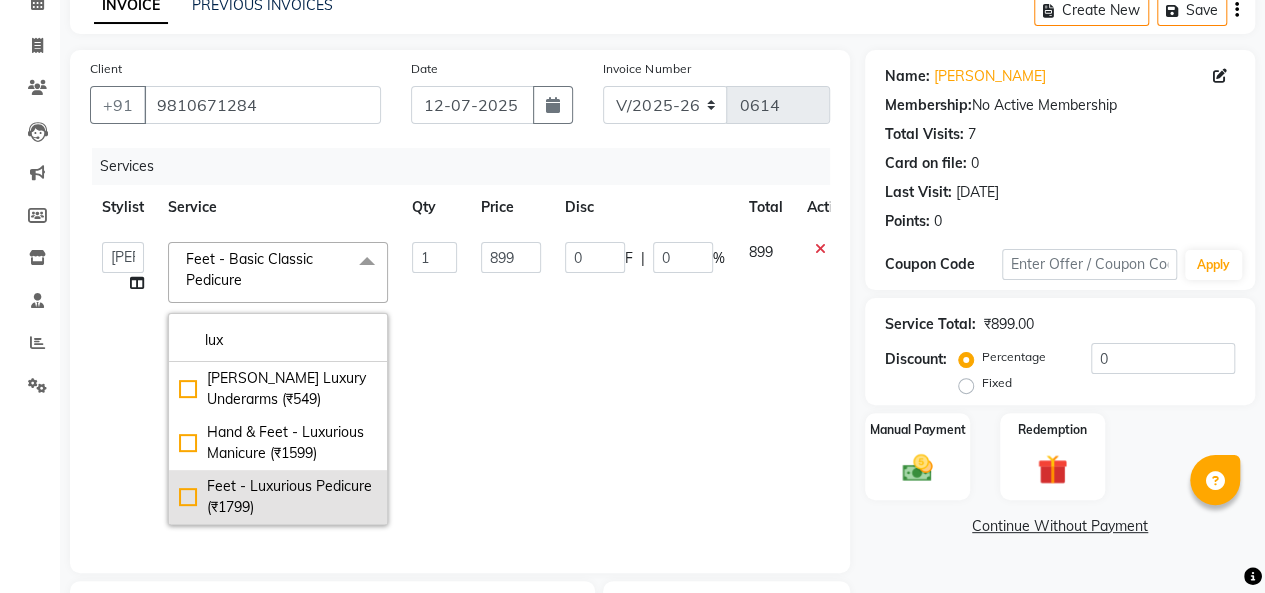 type on "lux" 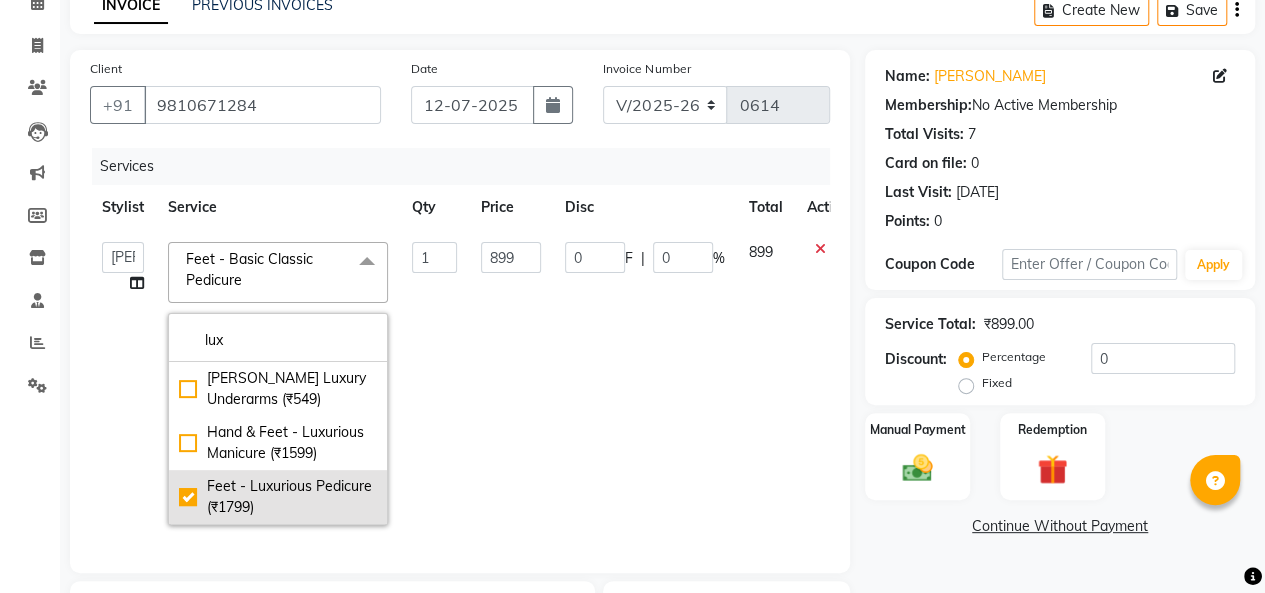 checkbox on "true" 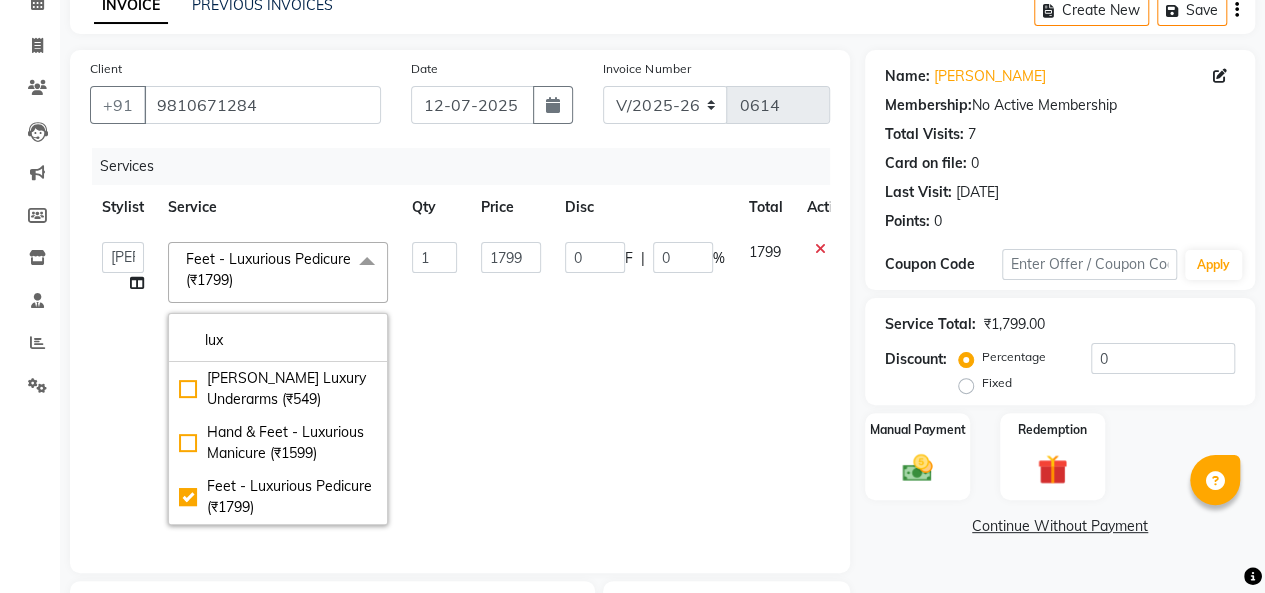 click on "0 F | 0 %" 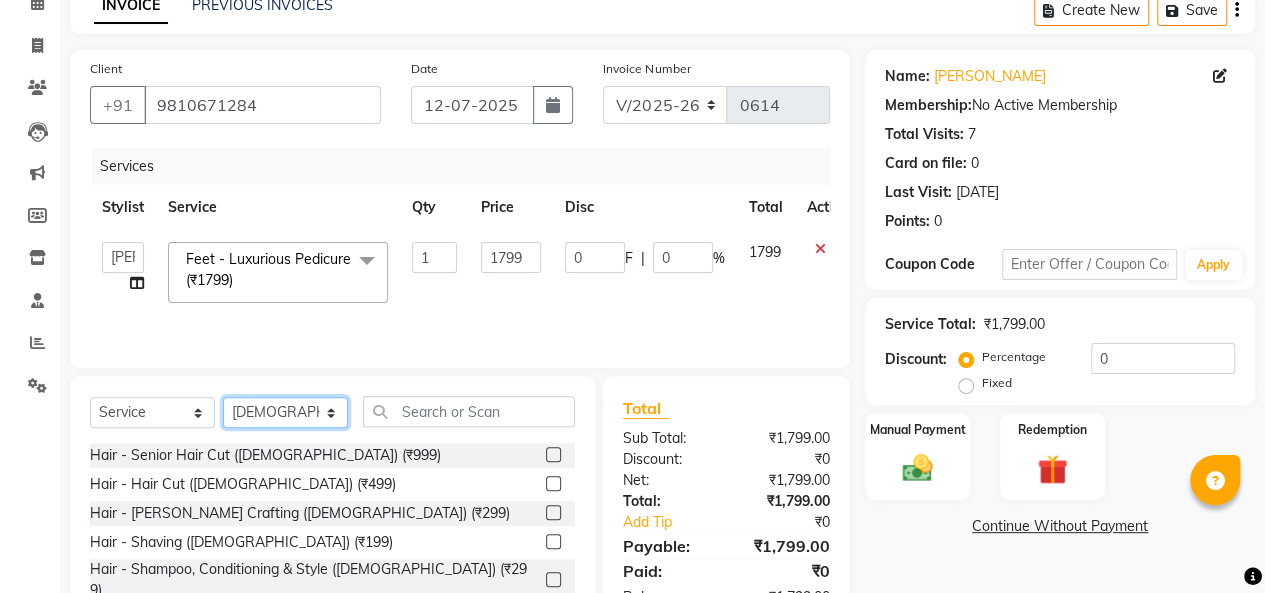 click on "Select Stylist [PERSON_NAME] [PERSON_NAME] Niketan Mane  Prasad [PERSON_NAME] Sakshey Chandlaa [PERSON_NAME] [PERSON_NAME]" 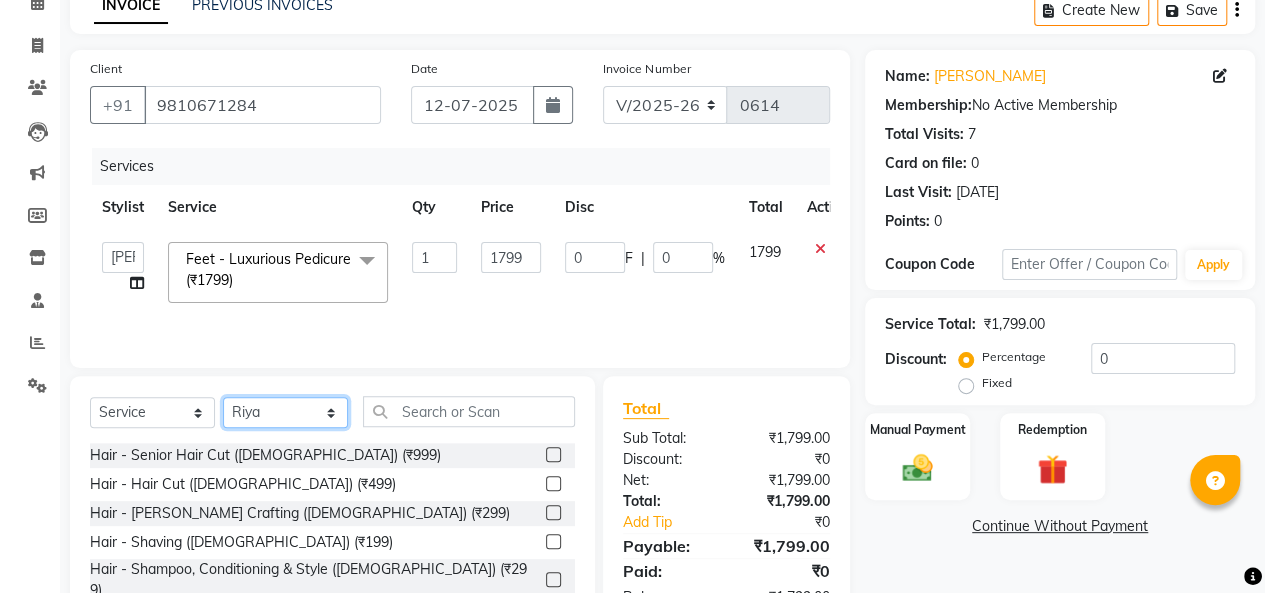 click on "Select Stylist [PERSON_NAME] [PERSON_NAME] Niketan Mane  Prasad [PERSON_NAME] Sakshey Chandlaa [PERSON_NAME] [PERSON_NAME]" 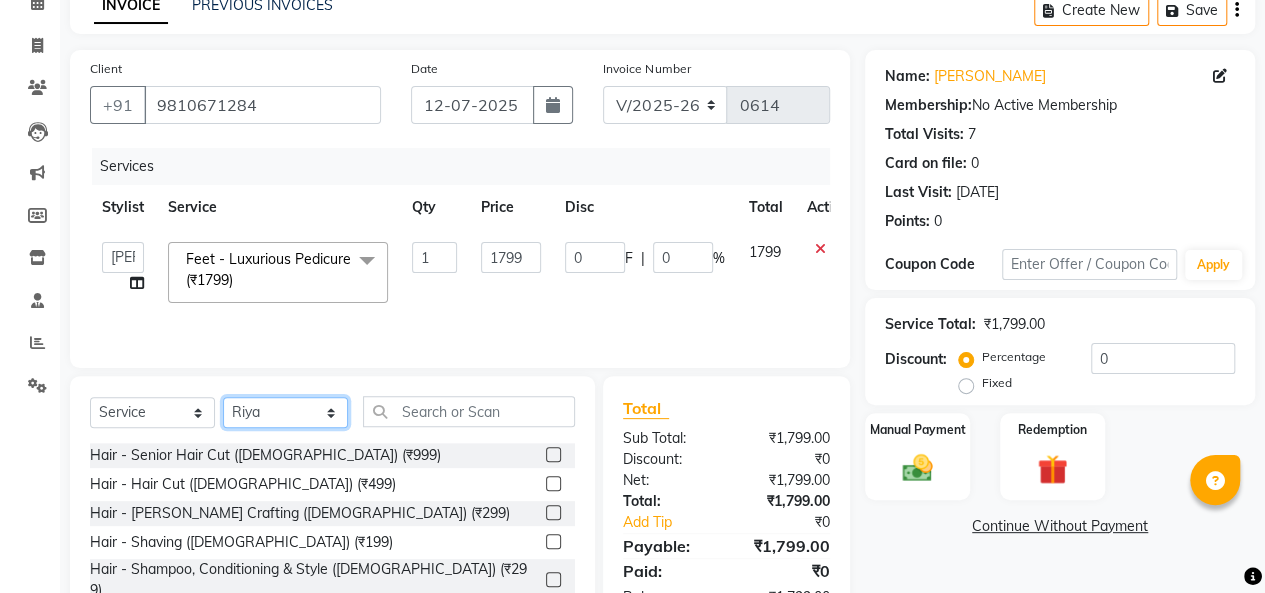 click on "Select Stylist [PERSON_NAME] [PERSON_NAME] Niketan Mane  Prasad [PERSON_NAME] Sakshey Chandlaa [PERSON_NAME] [PERSON_NAME]" 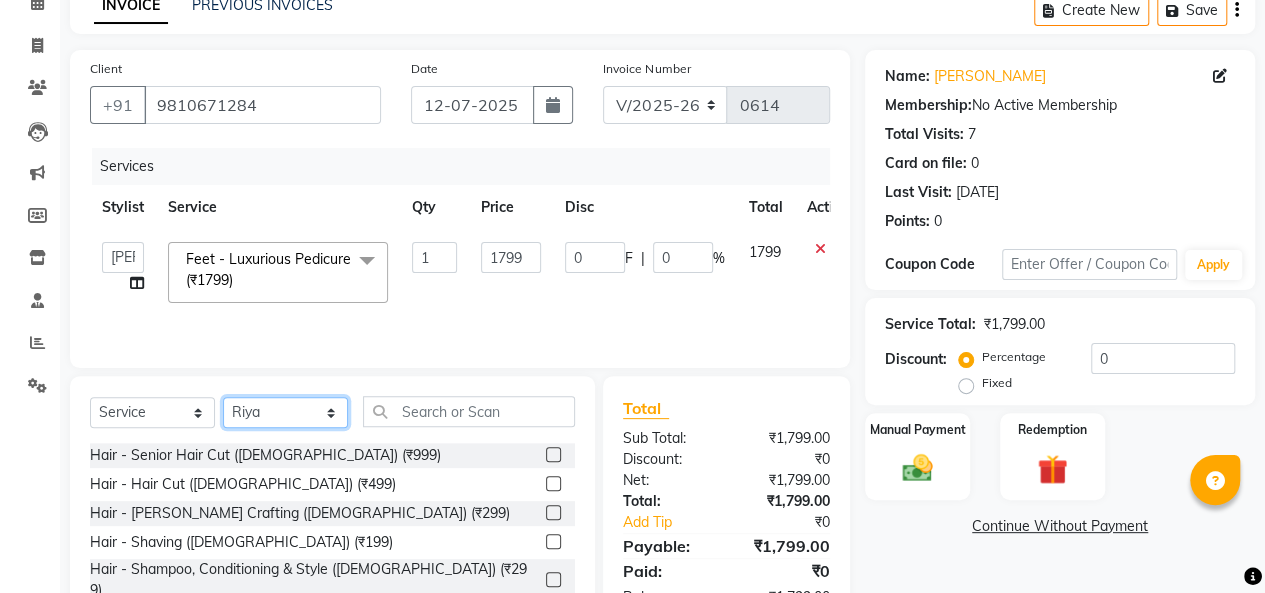 select on "85254" 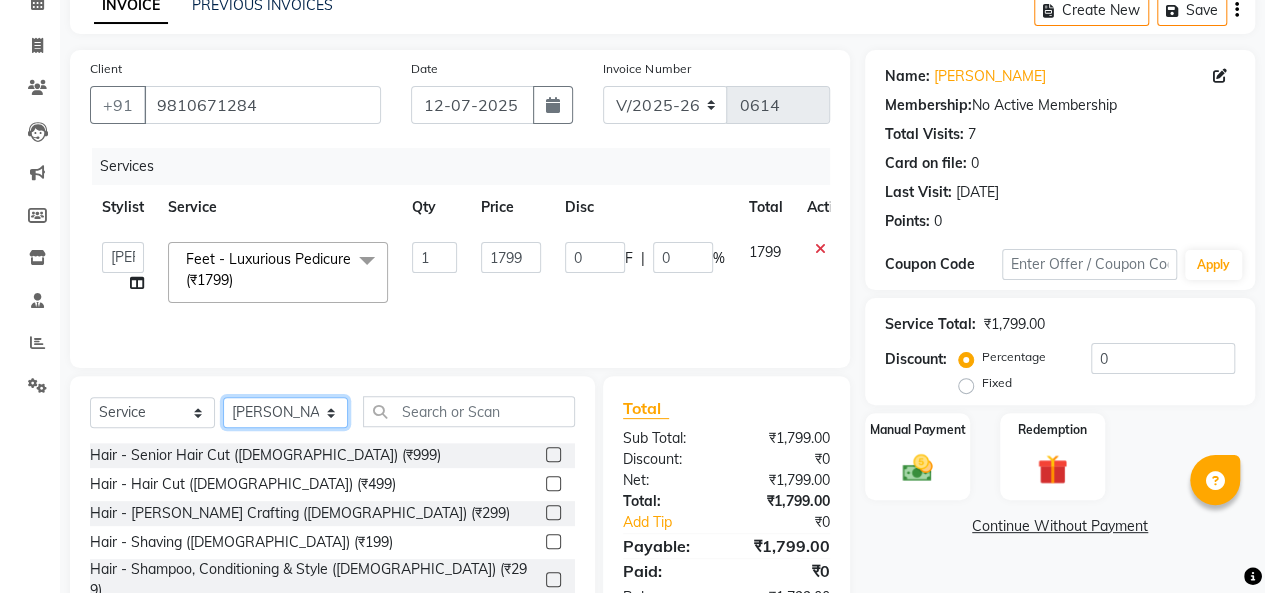 click on "Select Stylist [PERSON_NAME] [PERSON_NAME] Niketan Mane  Prasad [PERSON_NAME] Sakshey Chandlaa [PERSON_NAME] [PERSON_NAME]" 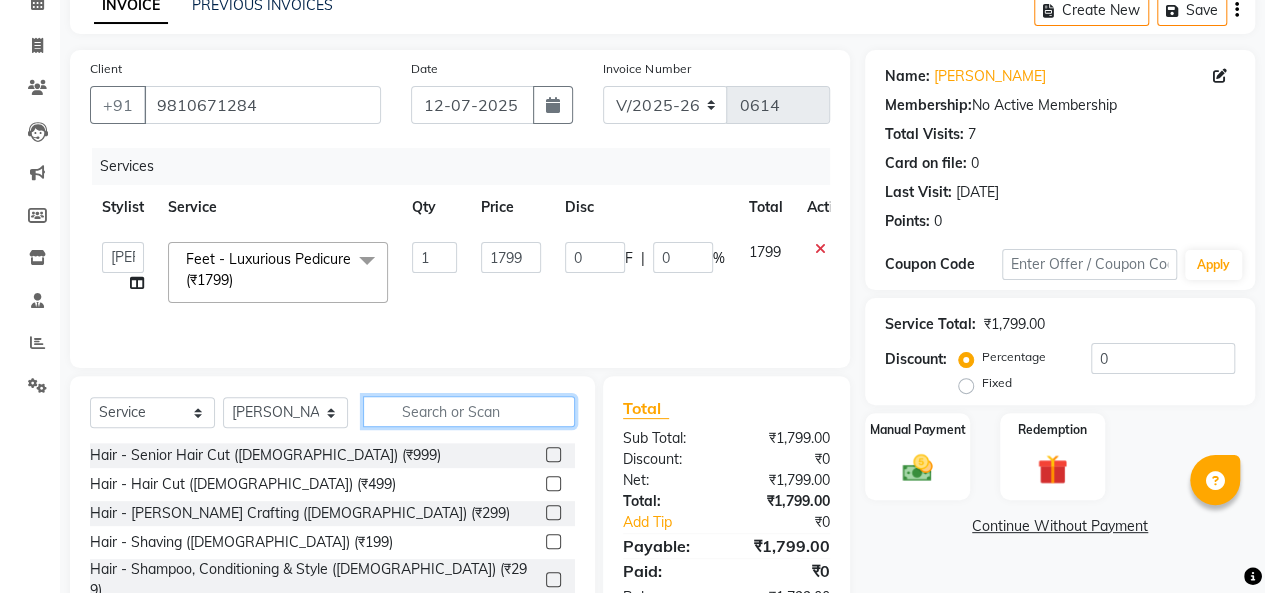 click 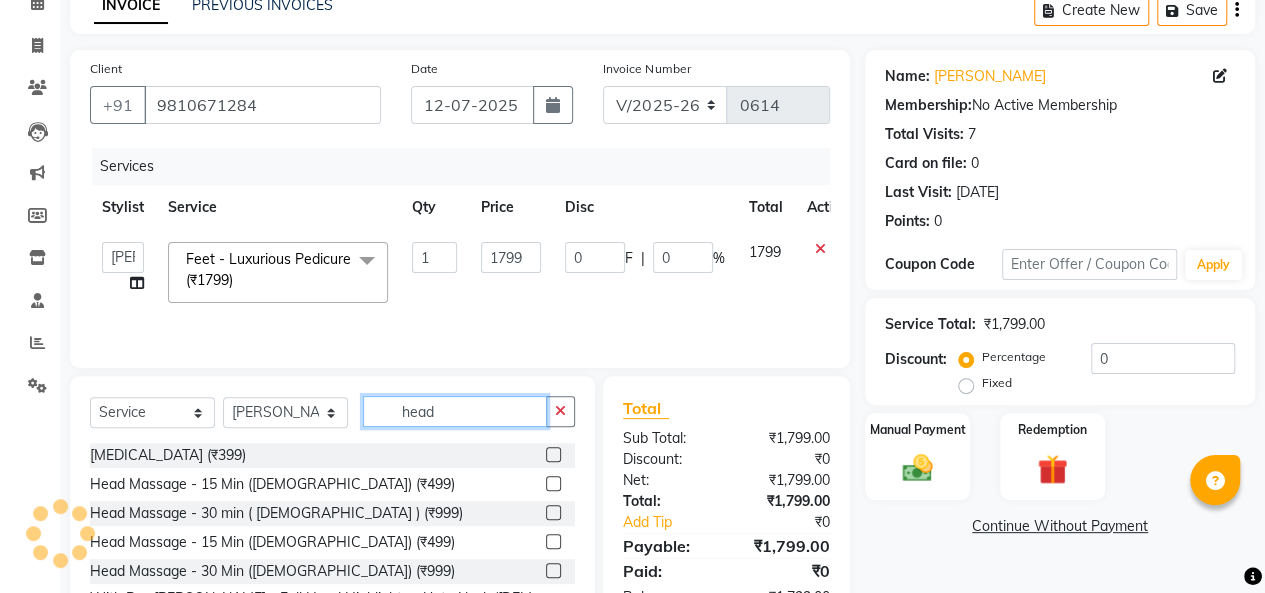 type on "head" 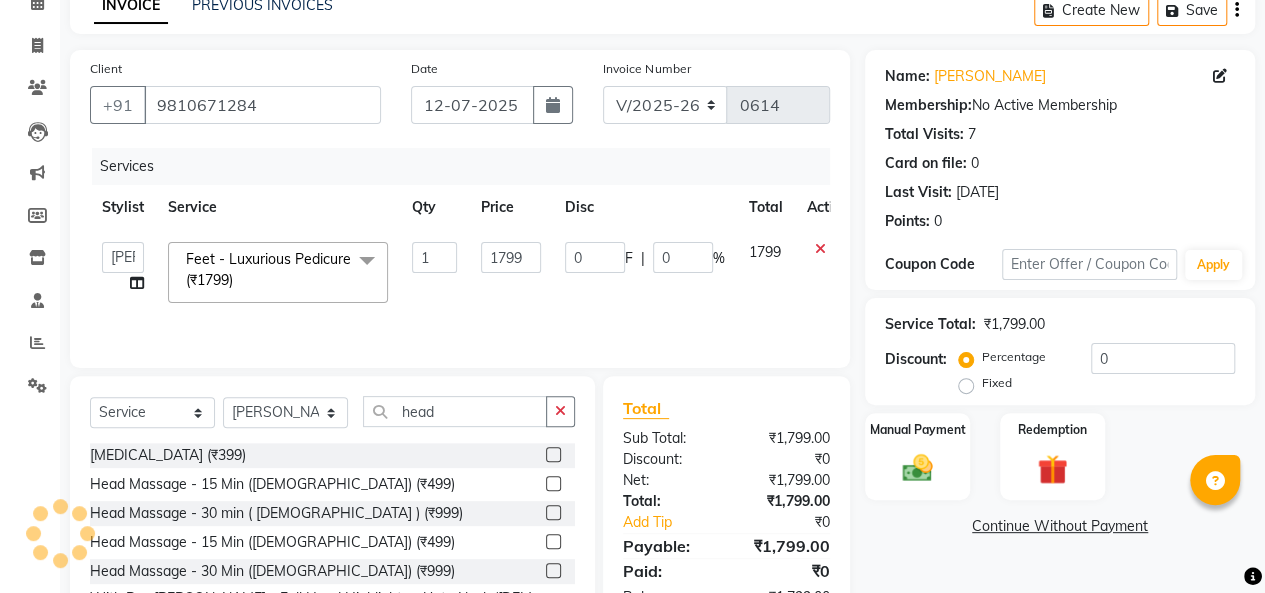 click 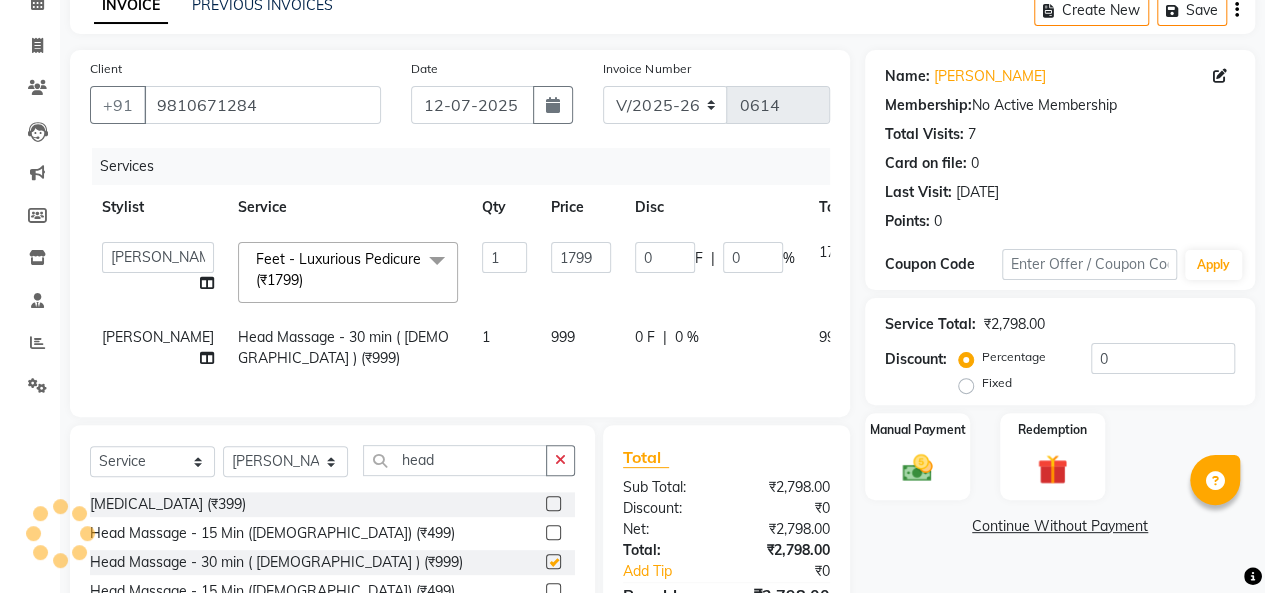 checkbox on "false" 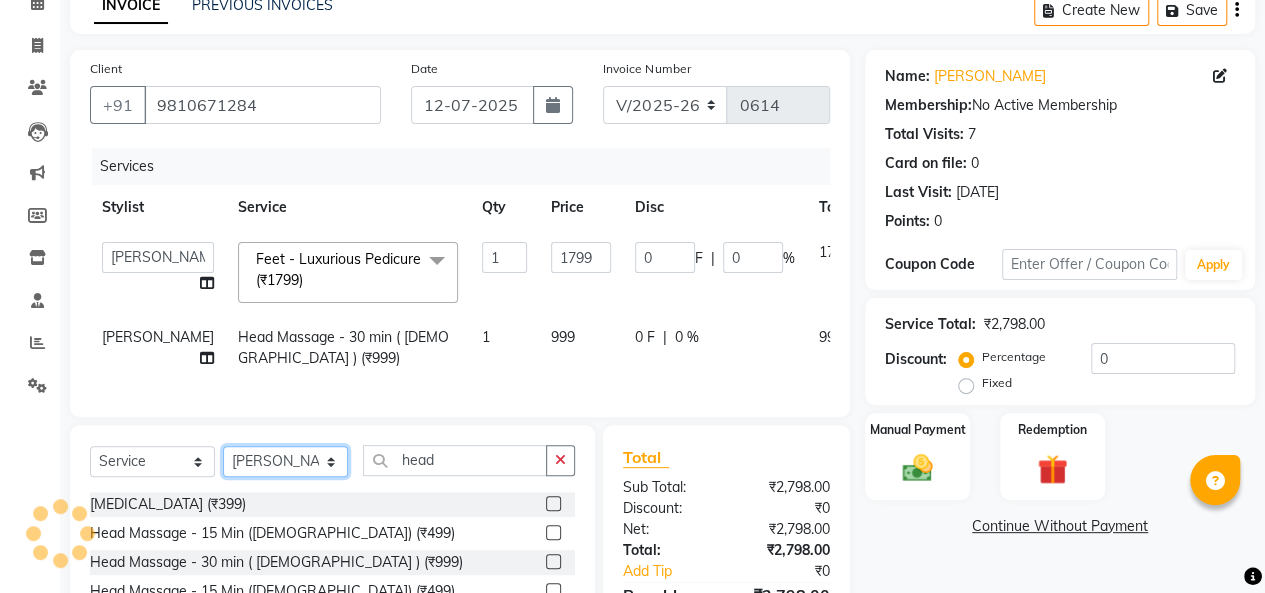 click on "Select Stylist [PERSON_NAME] [PERSON_NAME] Niketan Mane  Prasad [PERSON_NAME] Sakshey Chandlaa [PERSON_NAME] [PERSON_NAME]" 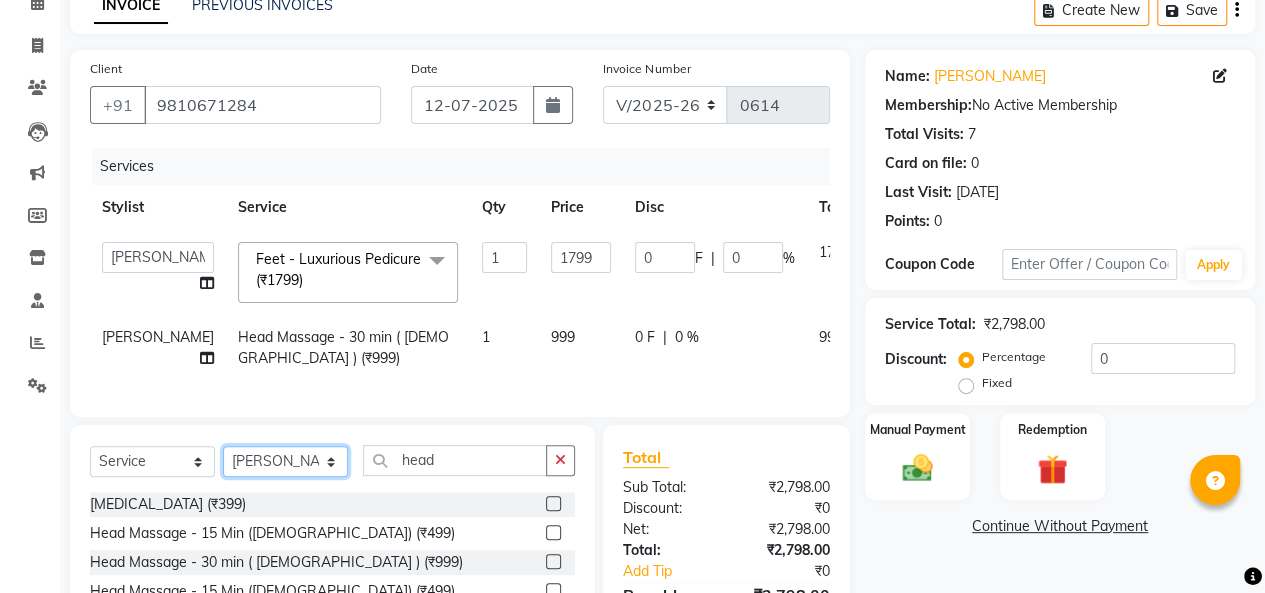 select on "76675" 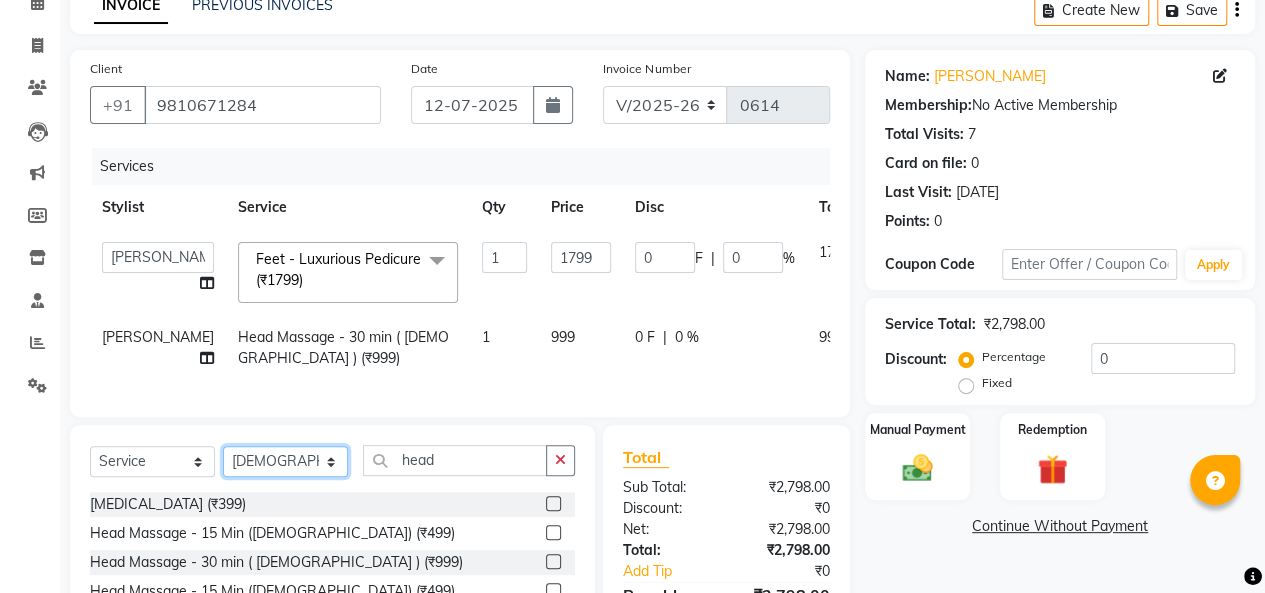 click on "Select Stylist [PERSON_NAME] [PERSON_NAME] Niketan Mane  Prasad [PERSON_NAME] Sakshey Chandlaa [PERSON_NAME] [PERSON_NAME]" 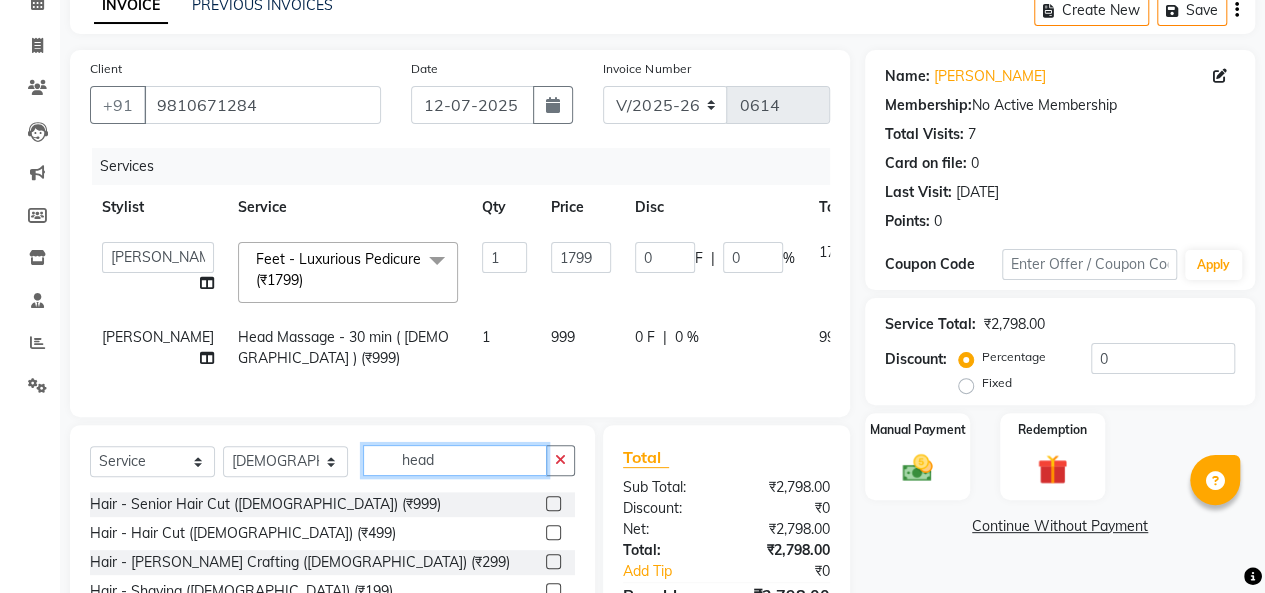 click on "head" 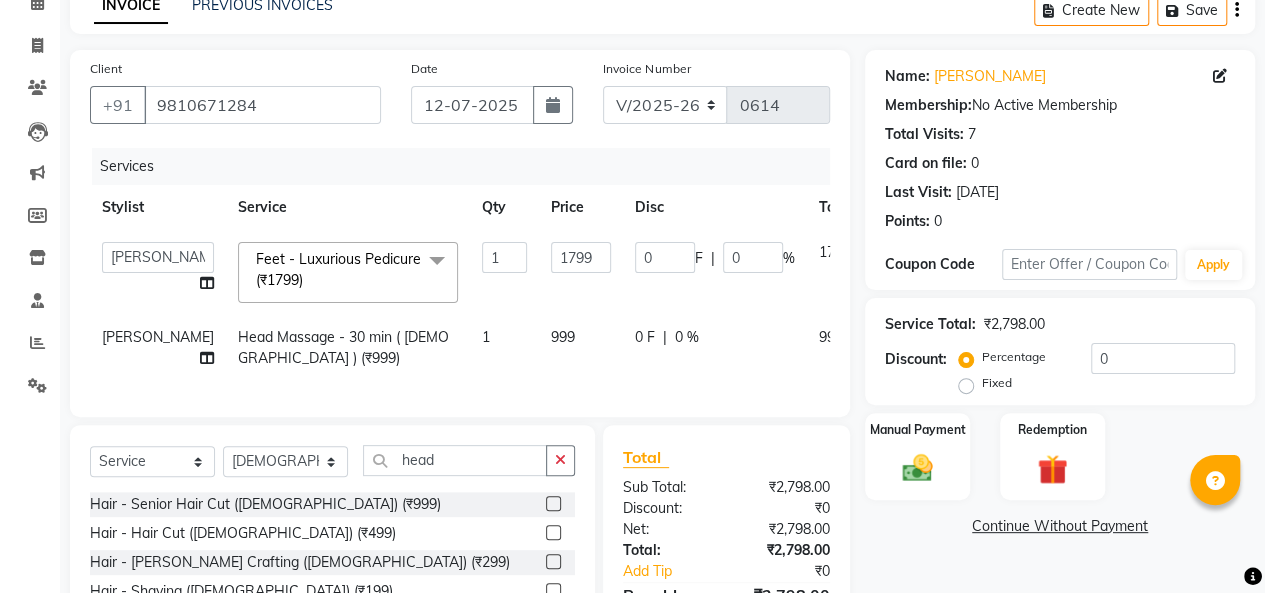 drag, startPoint x: 563, startPoint y: 501, endPoint x: 513, endPoint y: 501, distance: 50 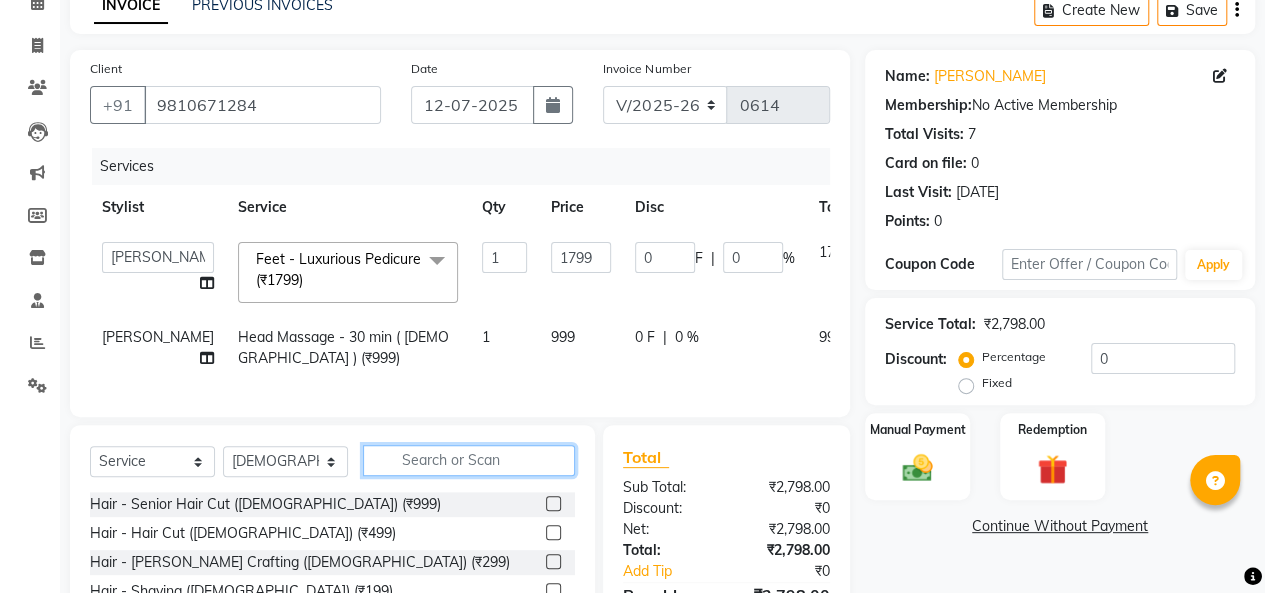 click 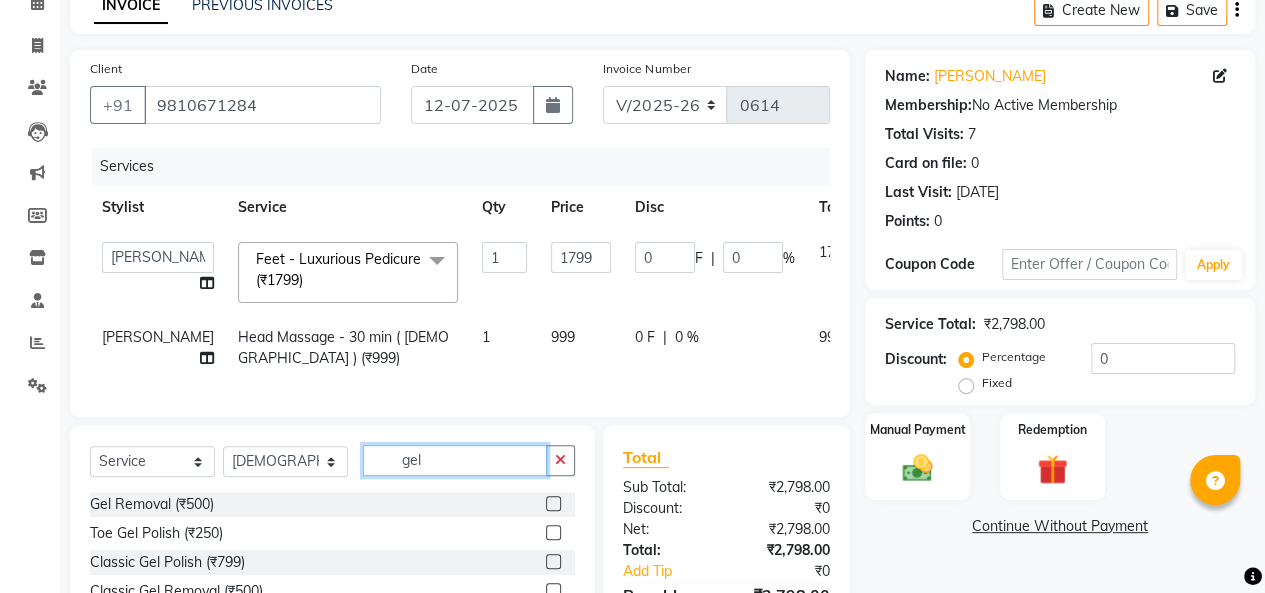 scroll, scrollTop: 248, scrollLeft: 0, axis: vertical 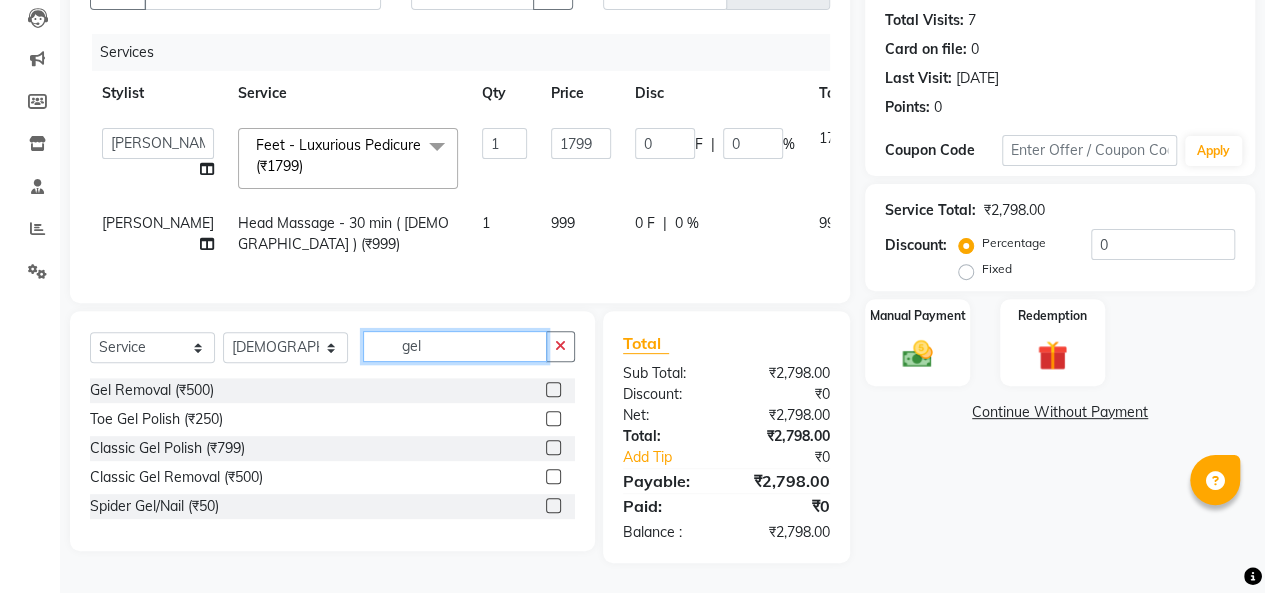 type on "gel" 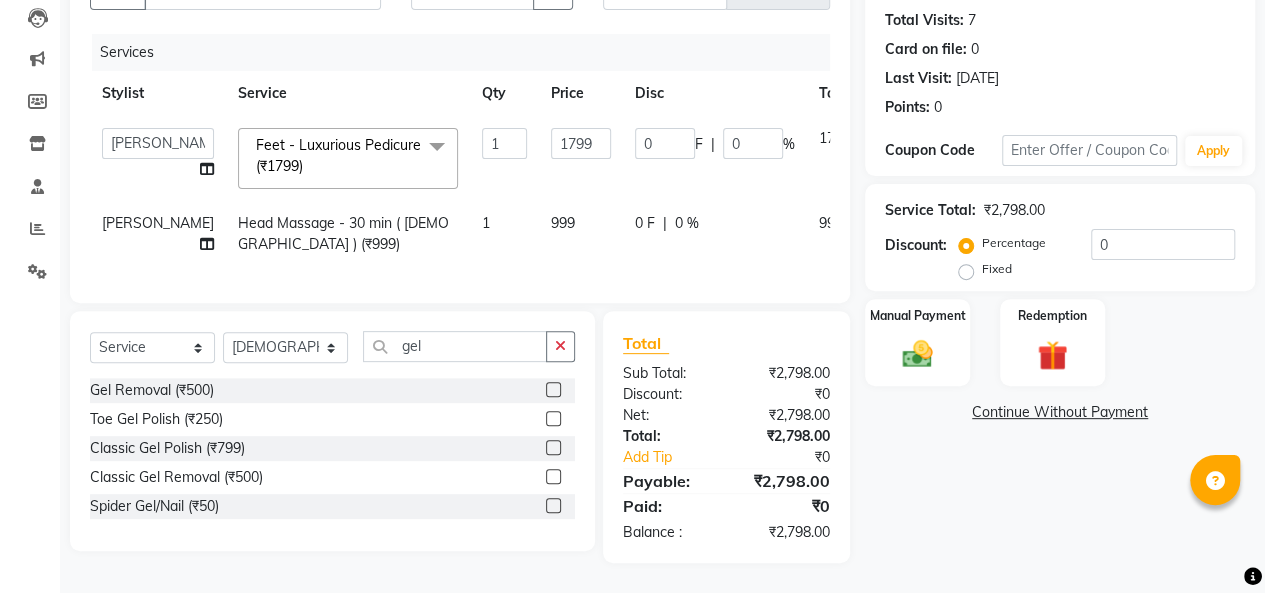 click 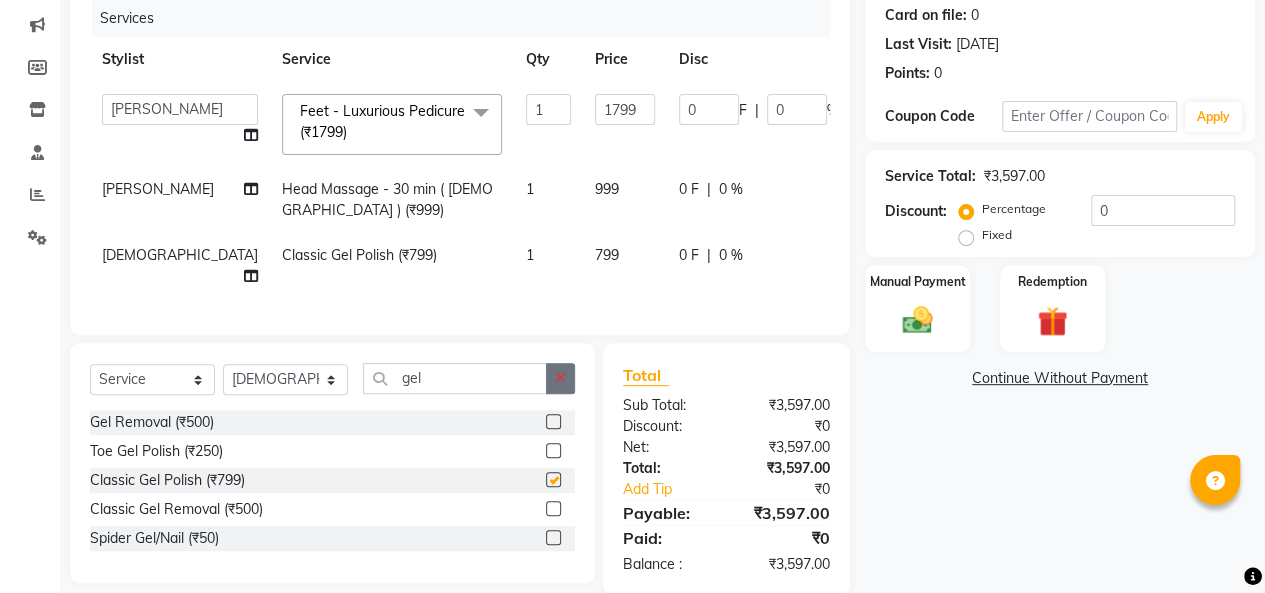 checkbox on "false" 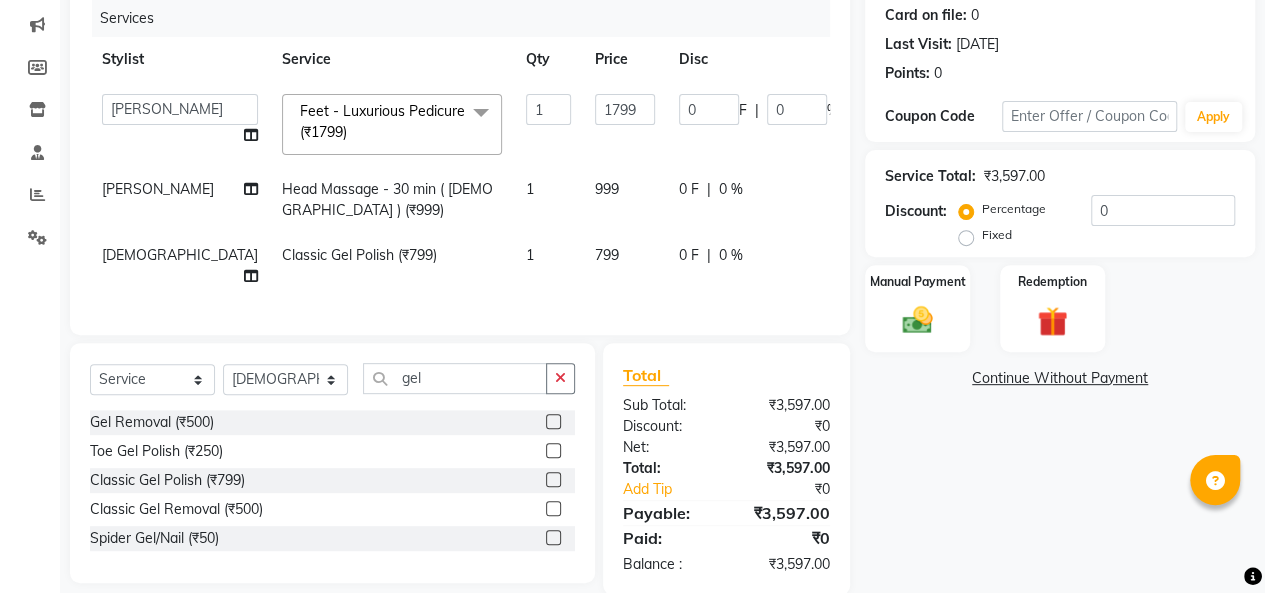 drag, startPoint x: 558, startPoint y: 415, endPoint x: 539, endPoint y: 413, distance: 19.104973 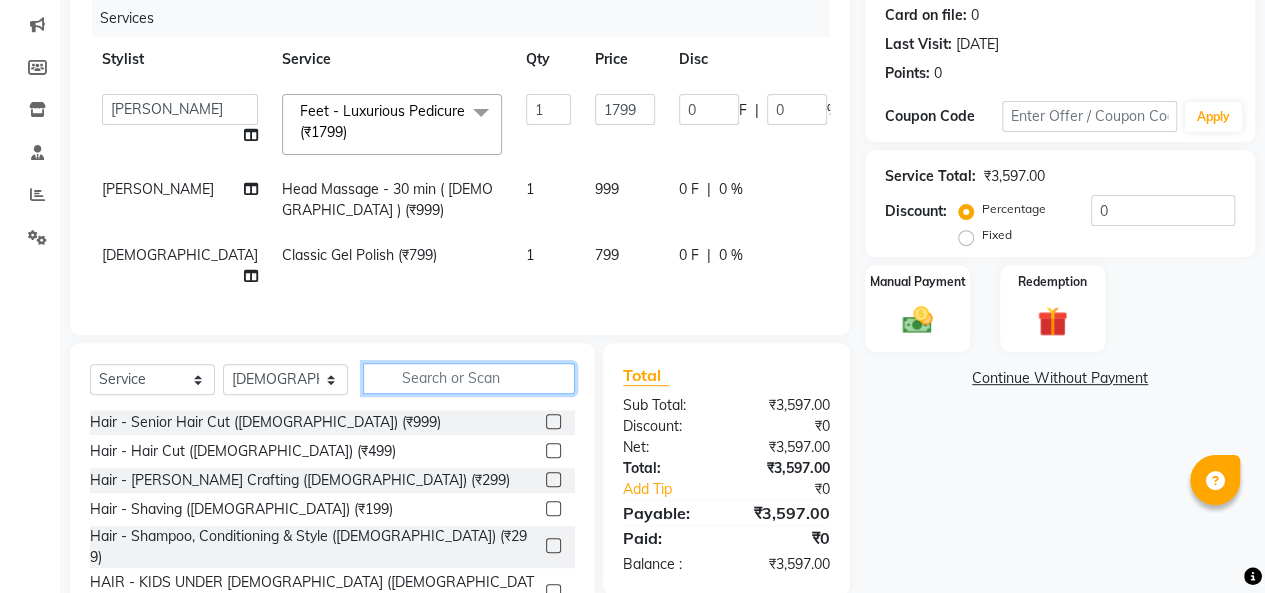click 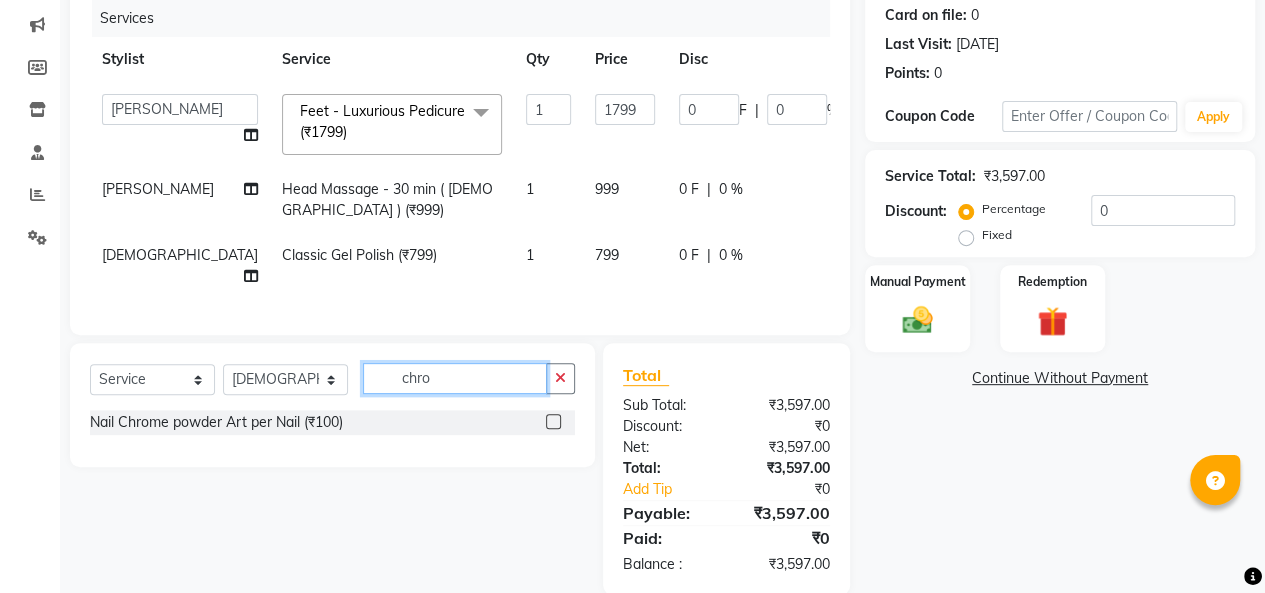 type on "chro" 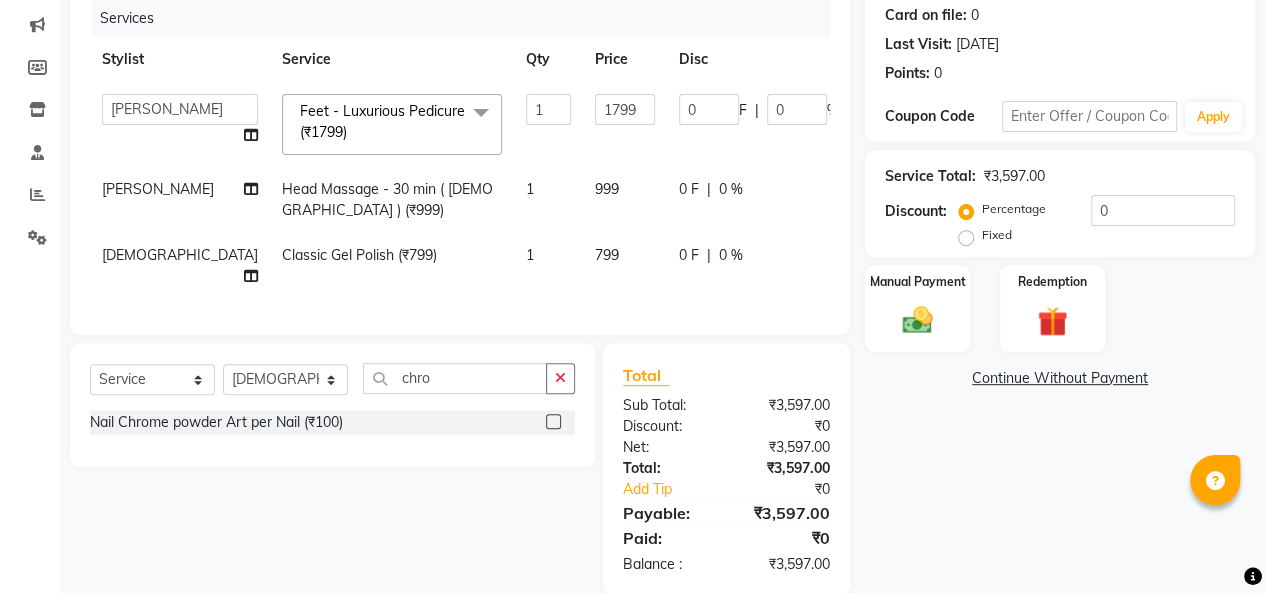 click 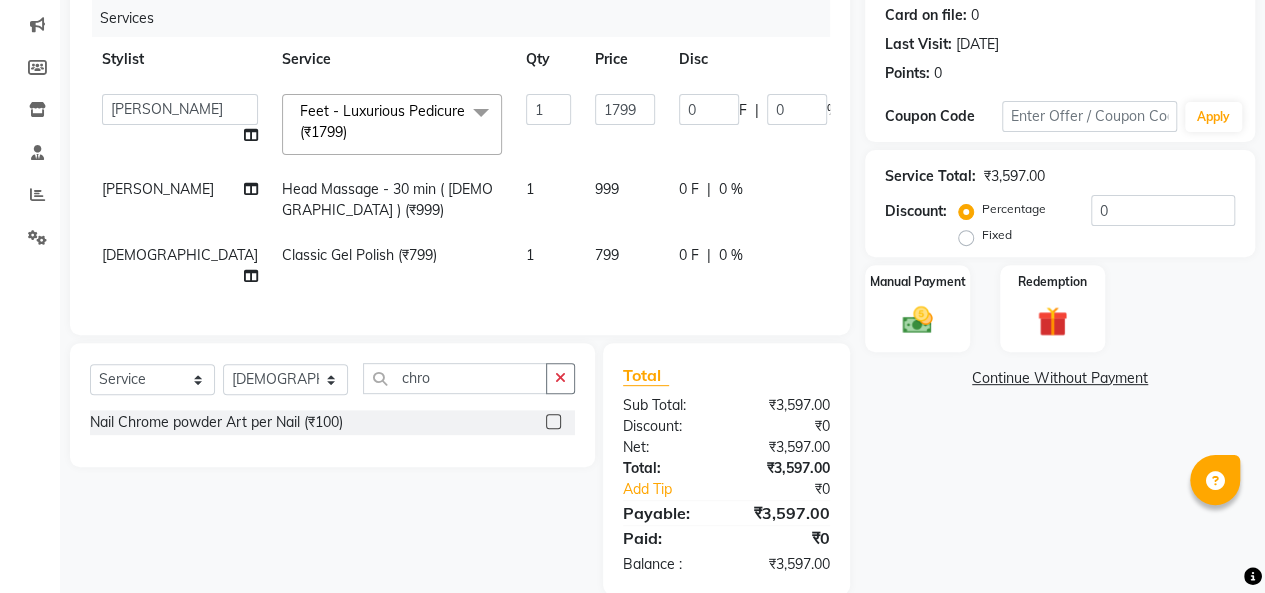 click at bounding box center [552, 422] 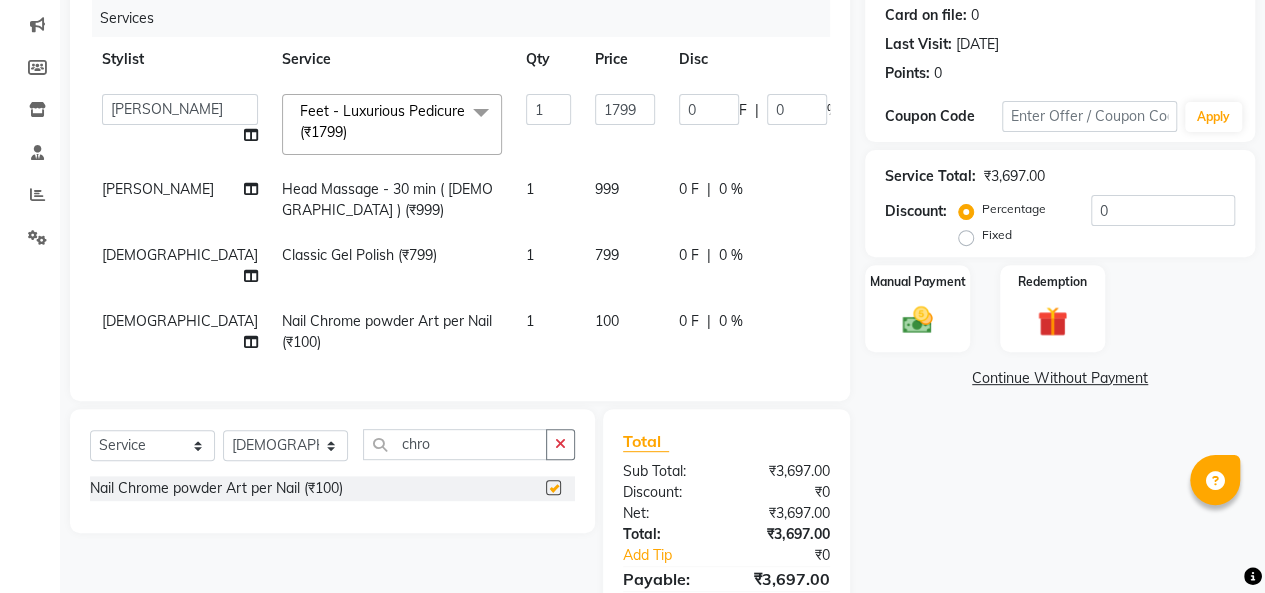 checkbox on "false" 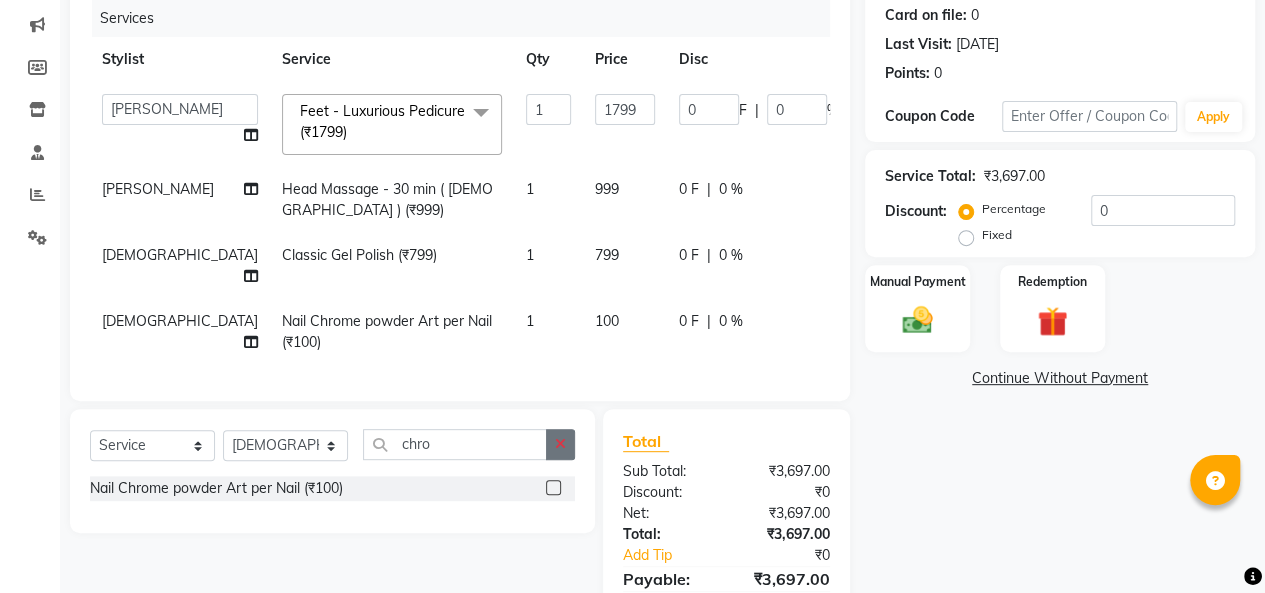 click 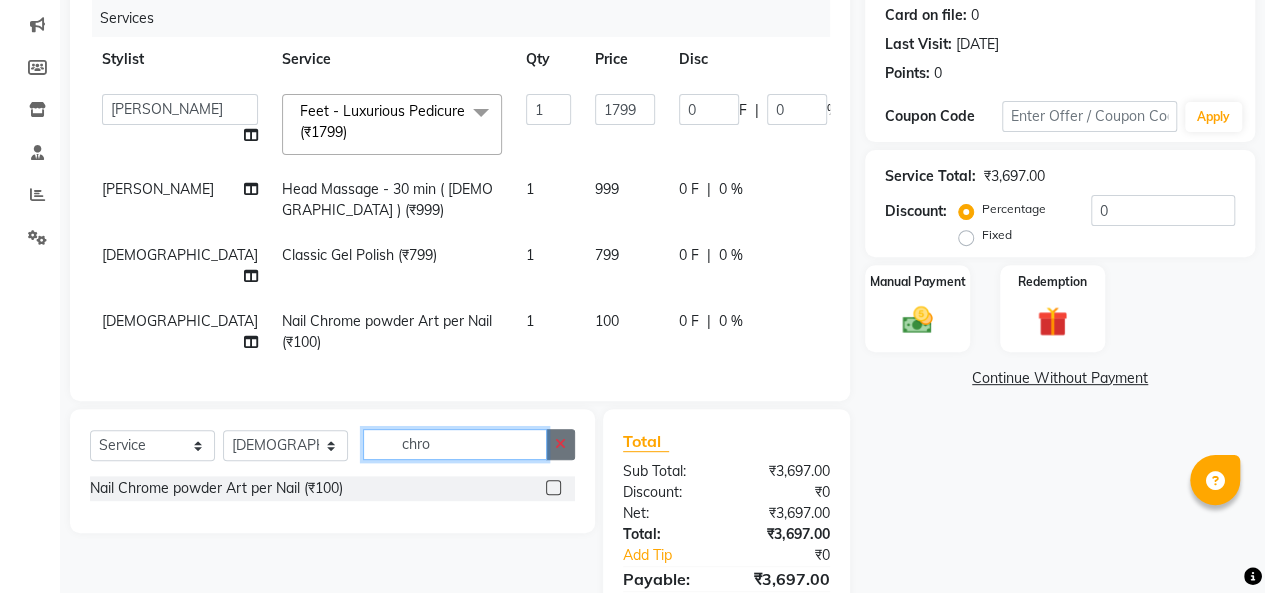 type 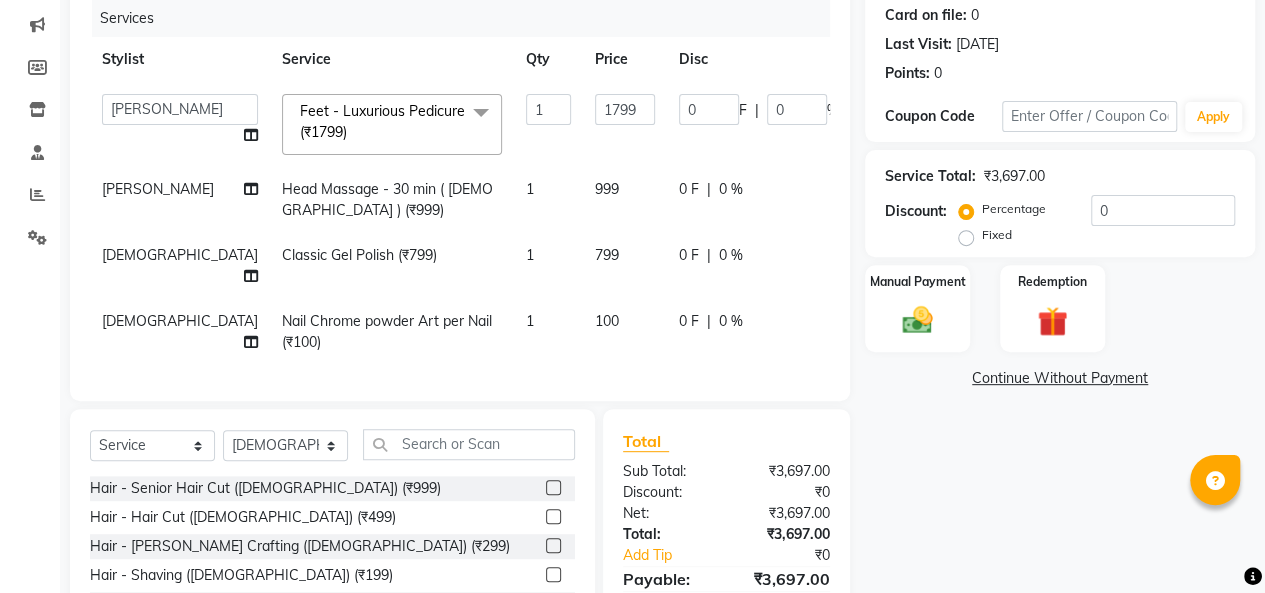 click on "1" 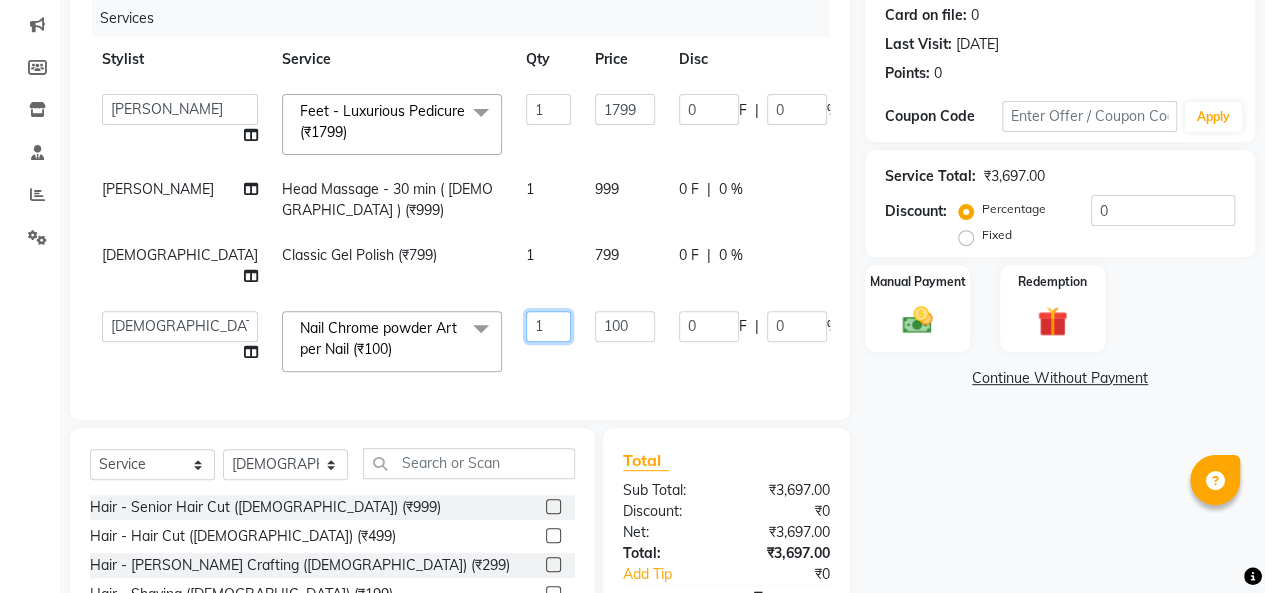 click on "1" 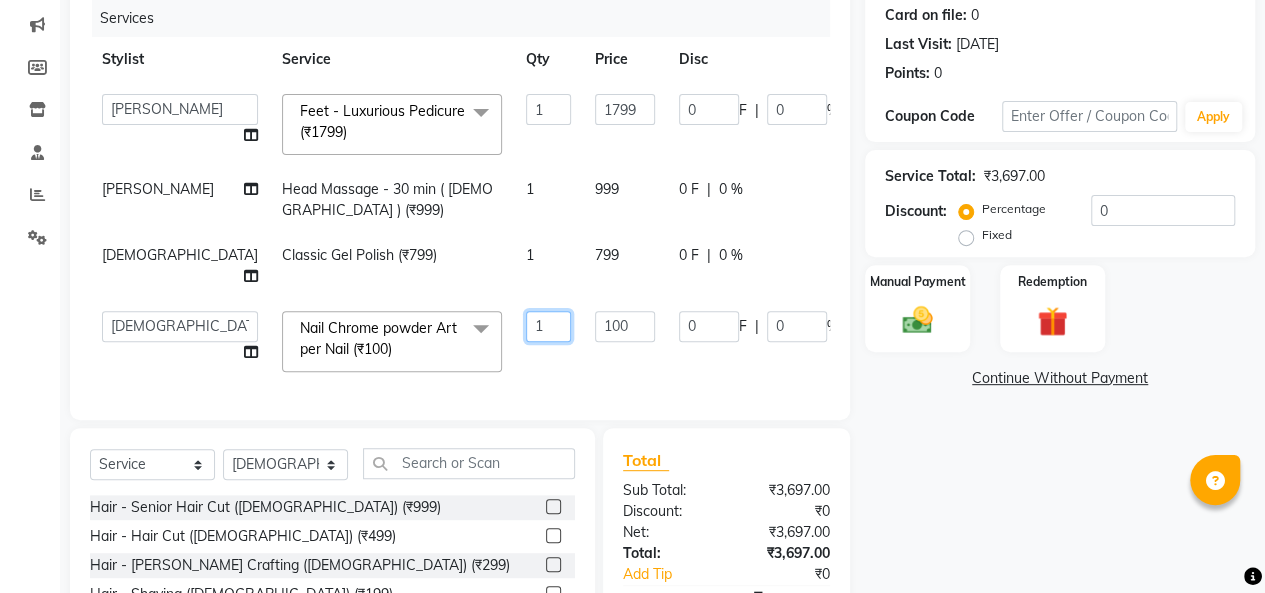 type on "10" 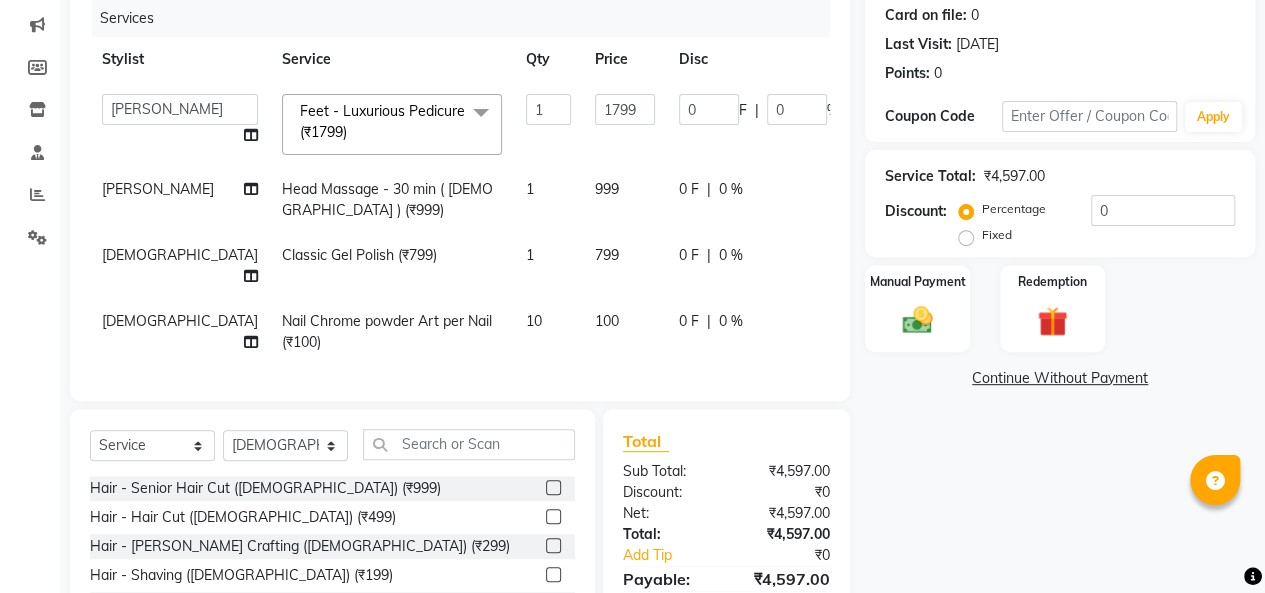 click on "100" 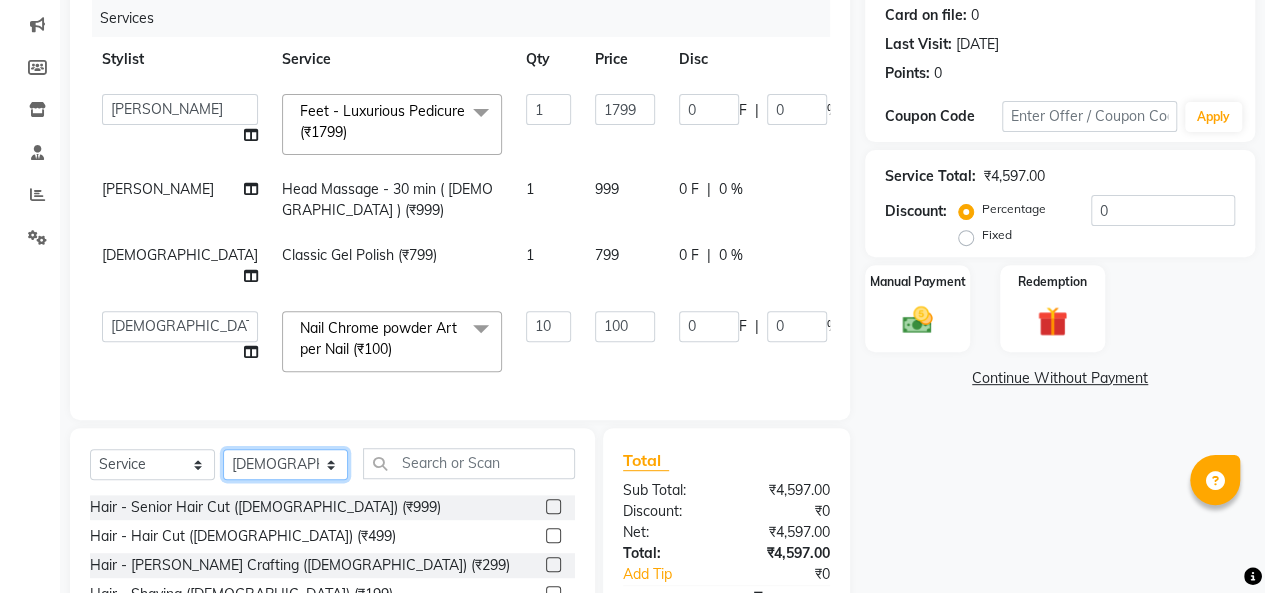 click on "Select Stylist [PERSON_NAME] [PERSON_NAME] Niketan Mane  Prasad [PERSON_NAME] Sakshey Chandlaa [PERSON_NAME] [PERSON_NAME]" 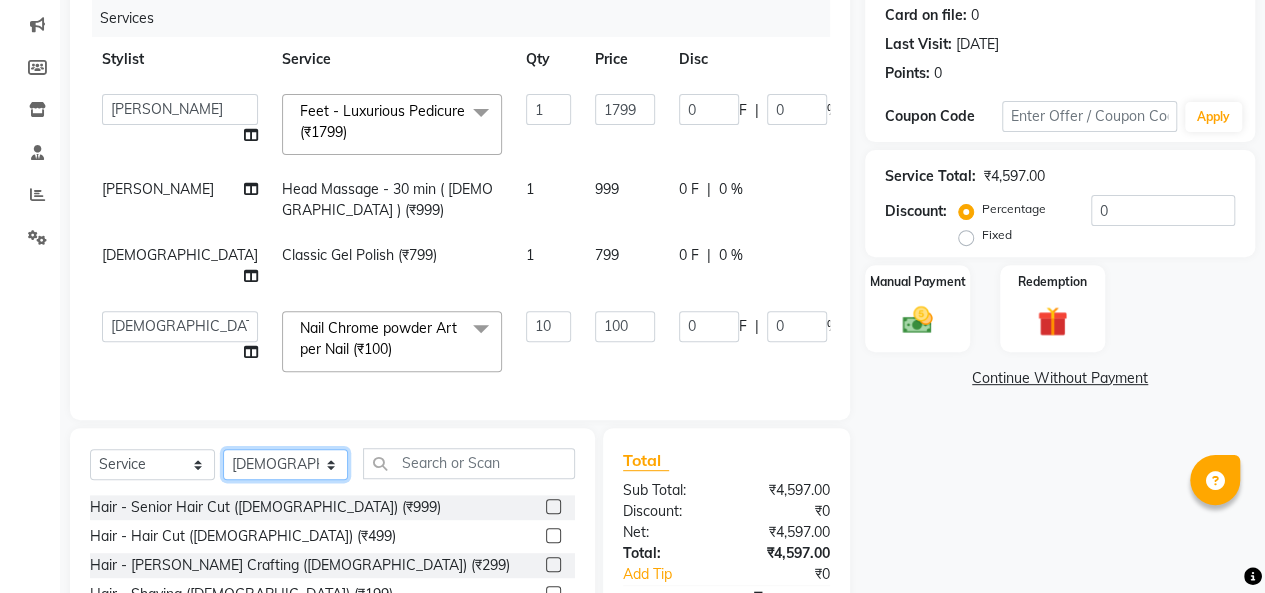 select on "85256" 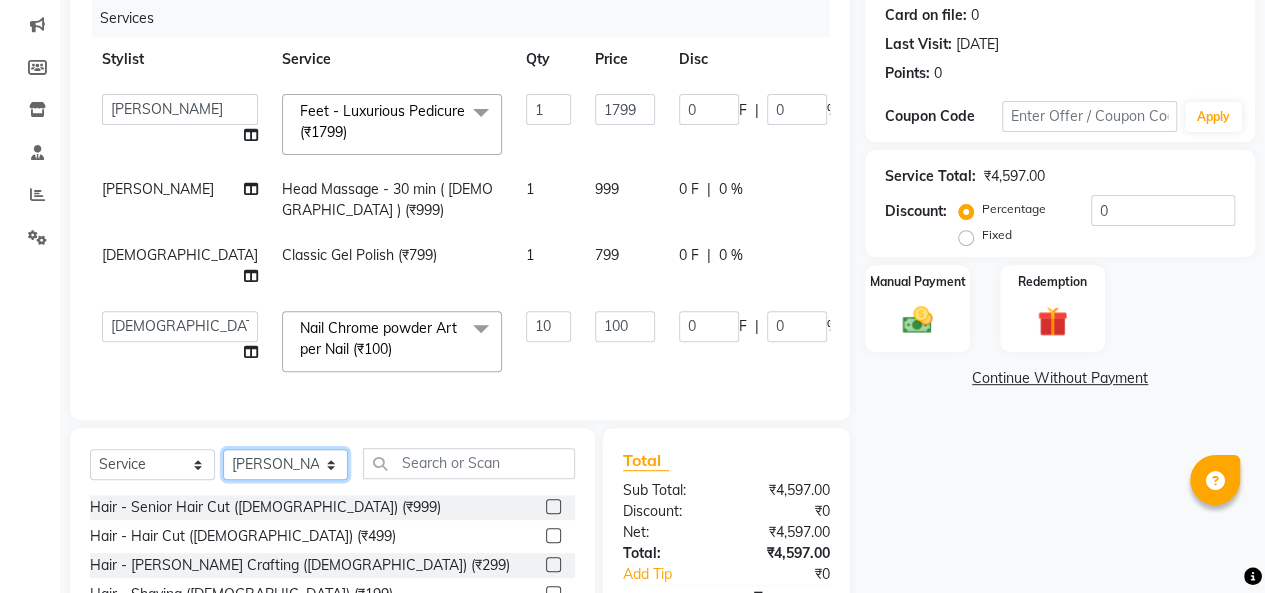 click on "Select Stylist [PERSON_NAME] [PERSON_NAME] Niketan Mane  Prasad [PERSON_NAME] Sakshey Chandlaa [PERSON_NAME] [PERSON_NAME]" 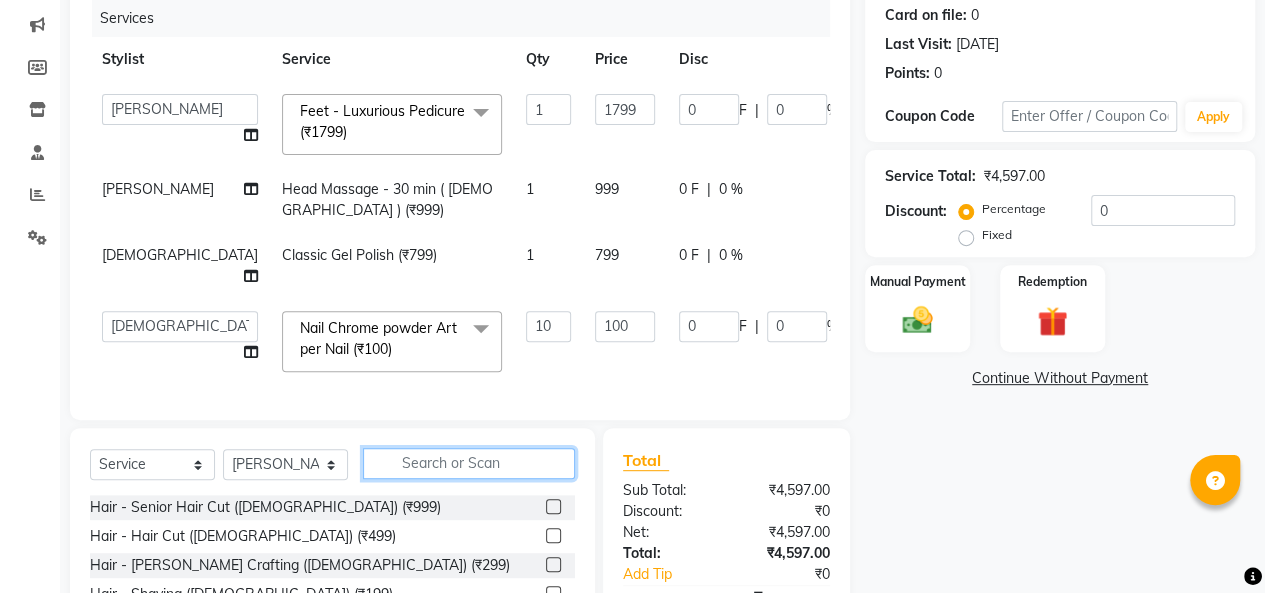 click 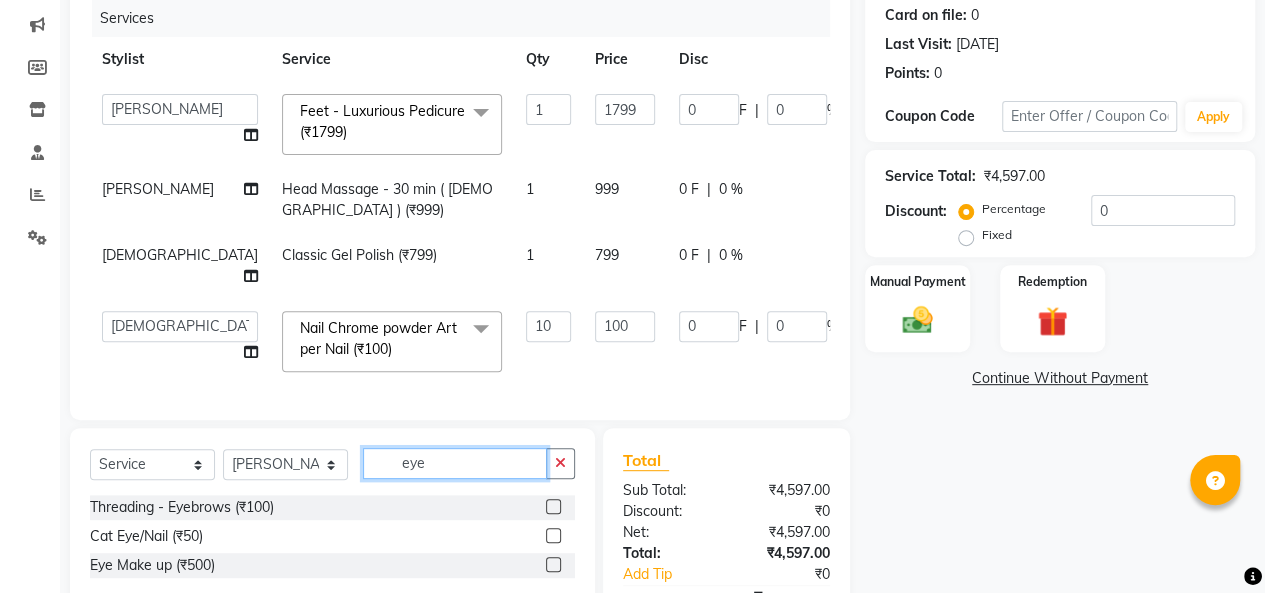 type on "eye" 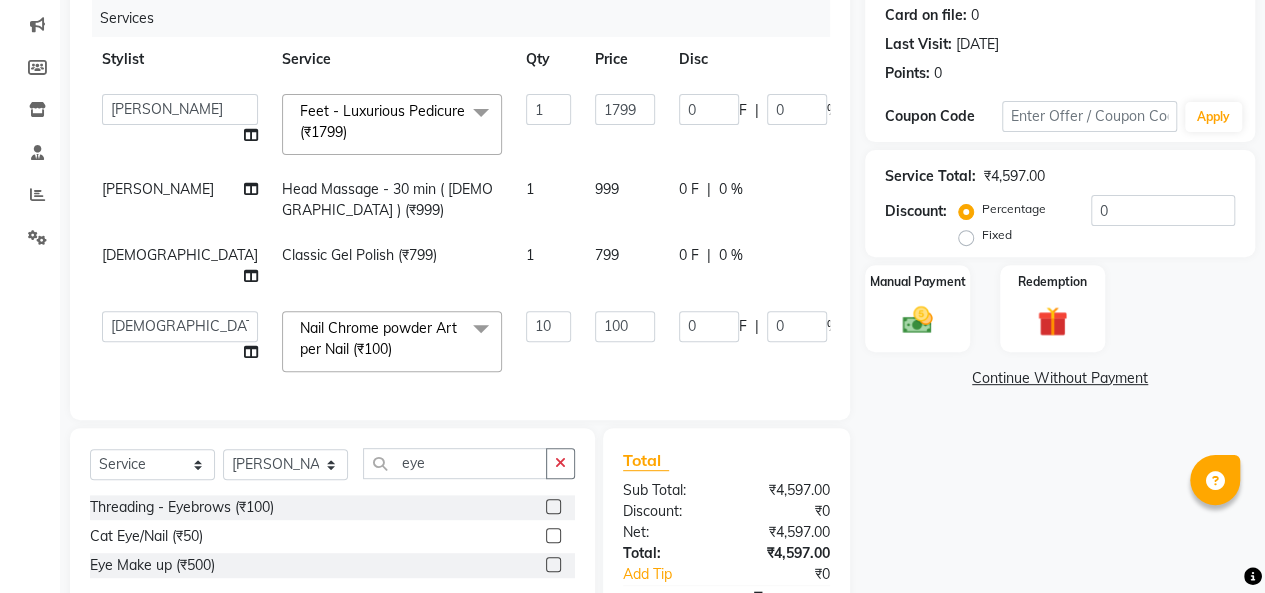 click 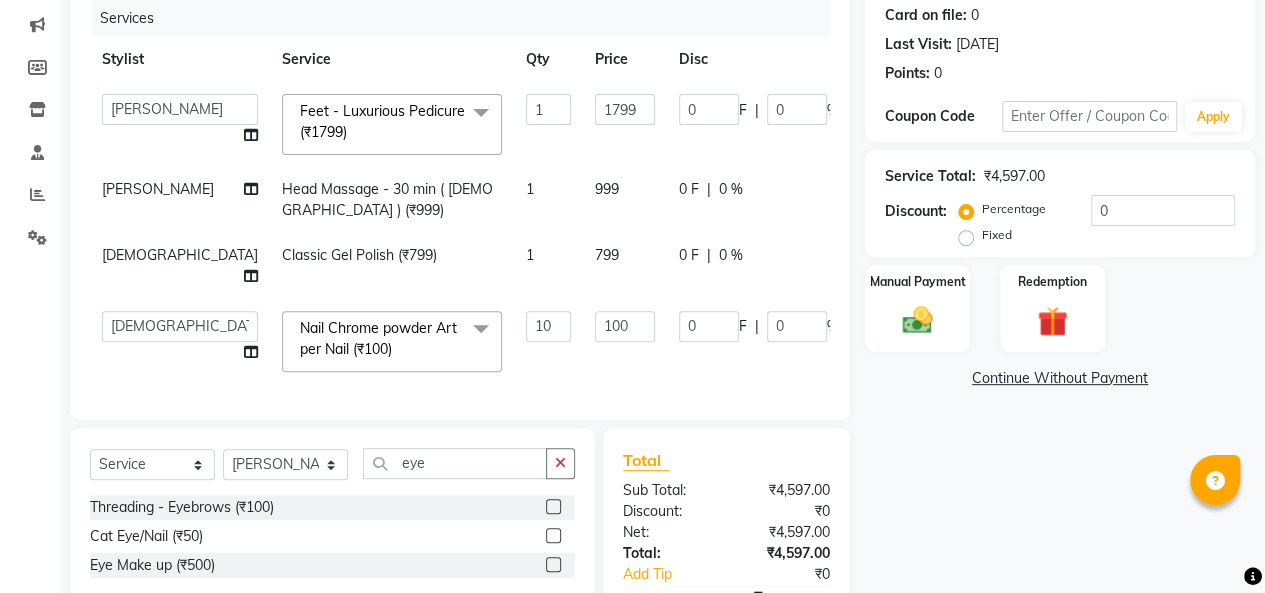 click at bounding box center [552, 507] 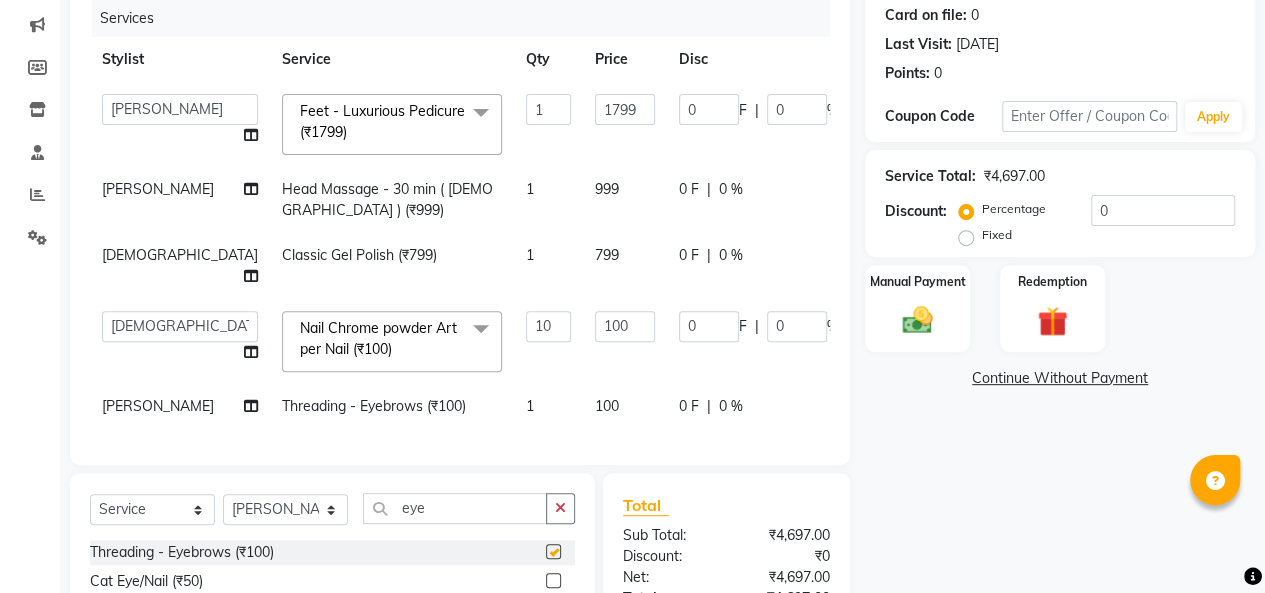 checkbox on "false" 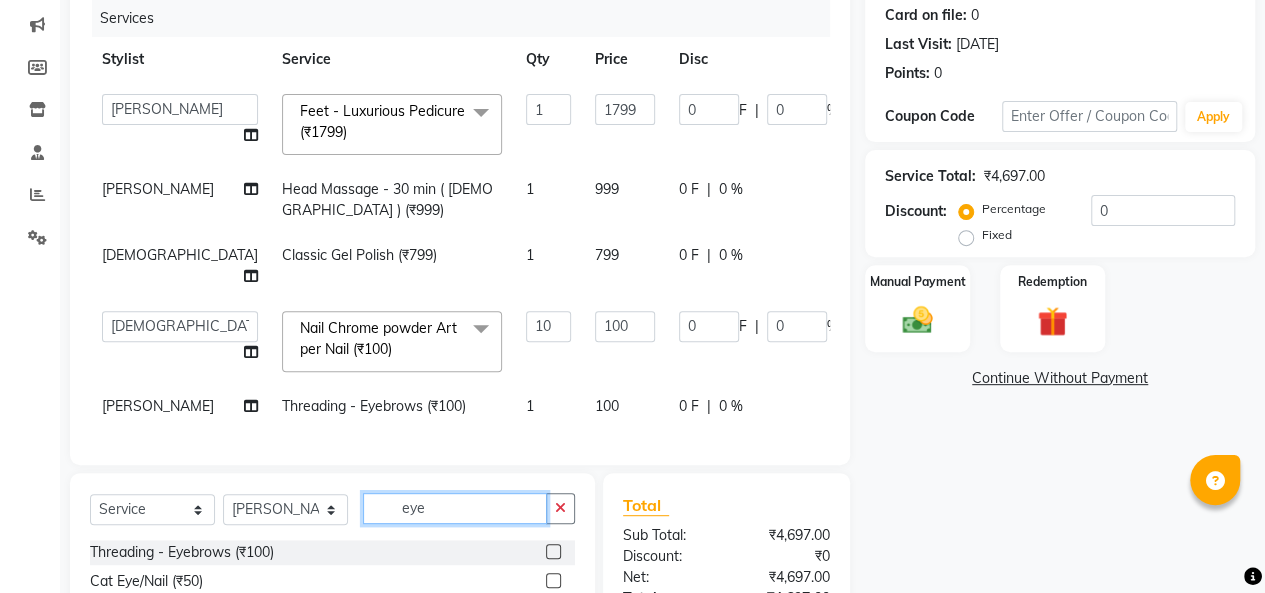 click on "eye" 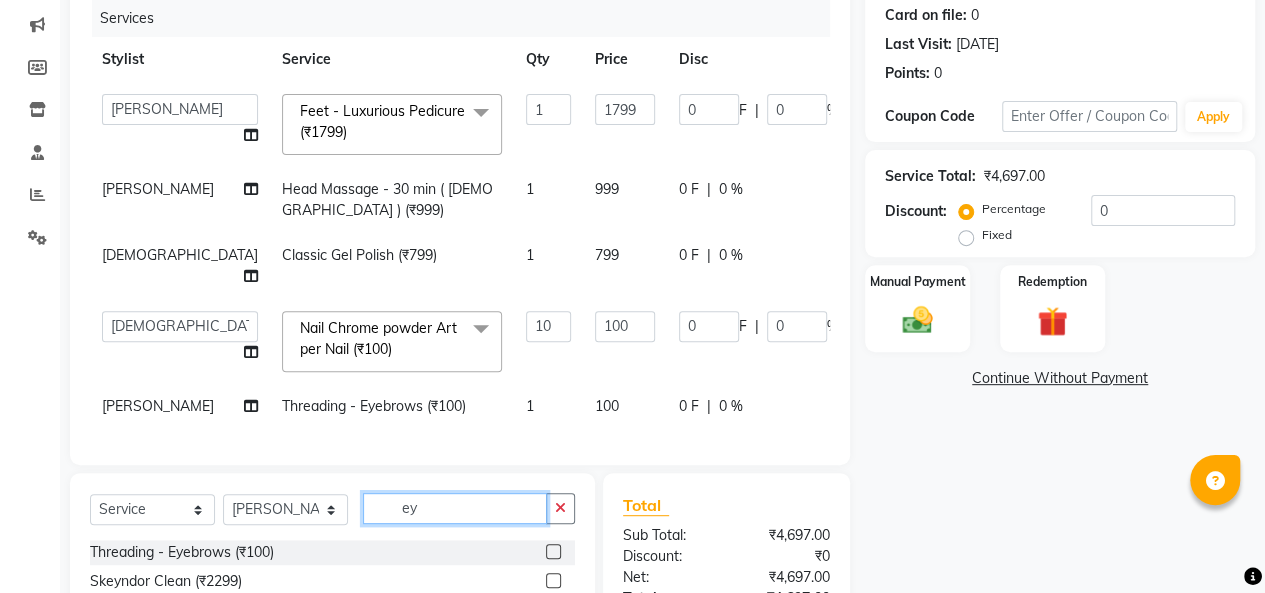 type on "e" 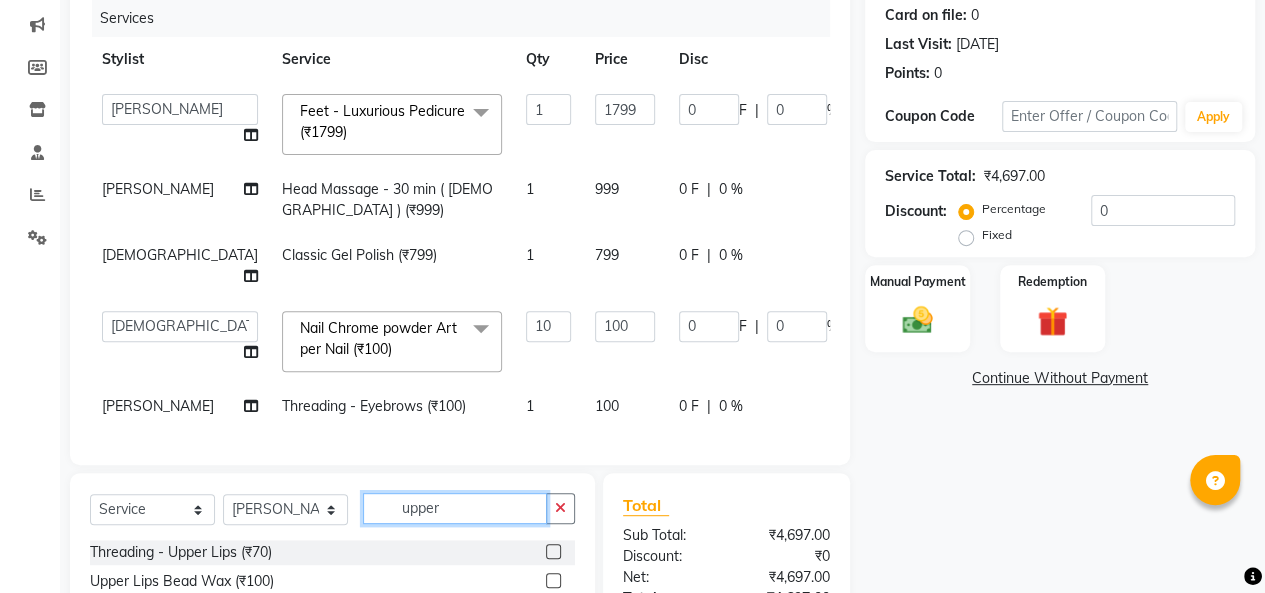 scroll, scrollTop: 463, scrollLeft: 0, axis: vertical 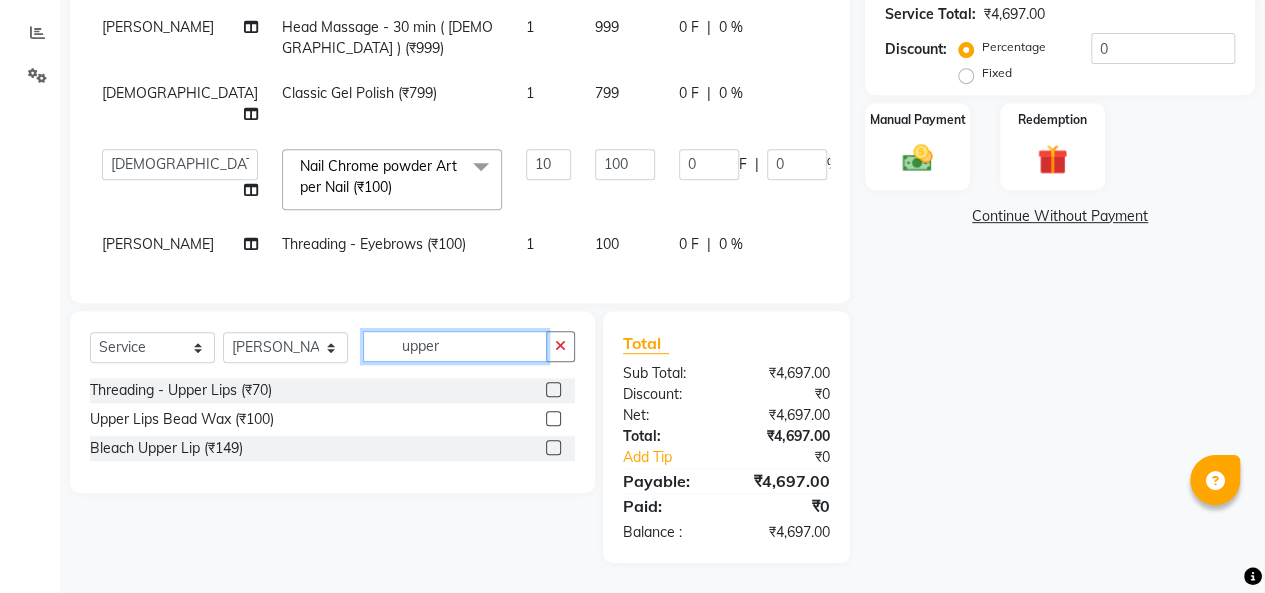 type on "upper" 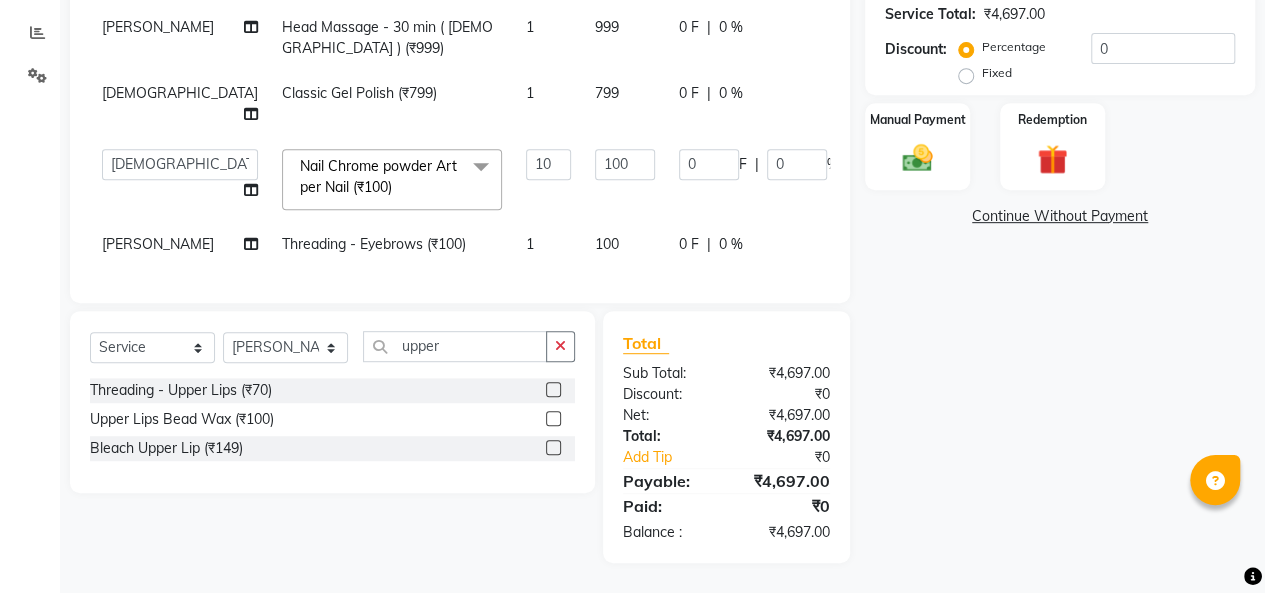 click 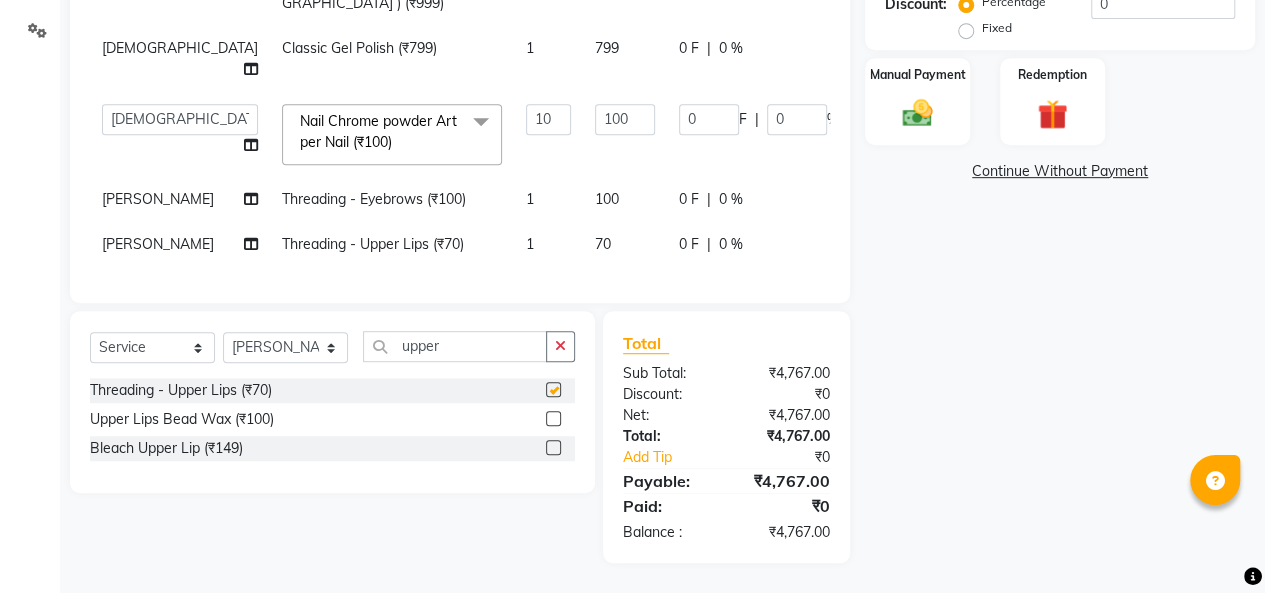 checkbox on "false" 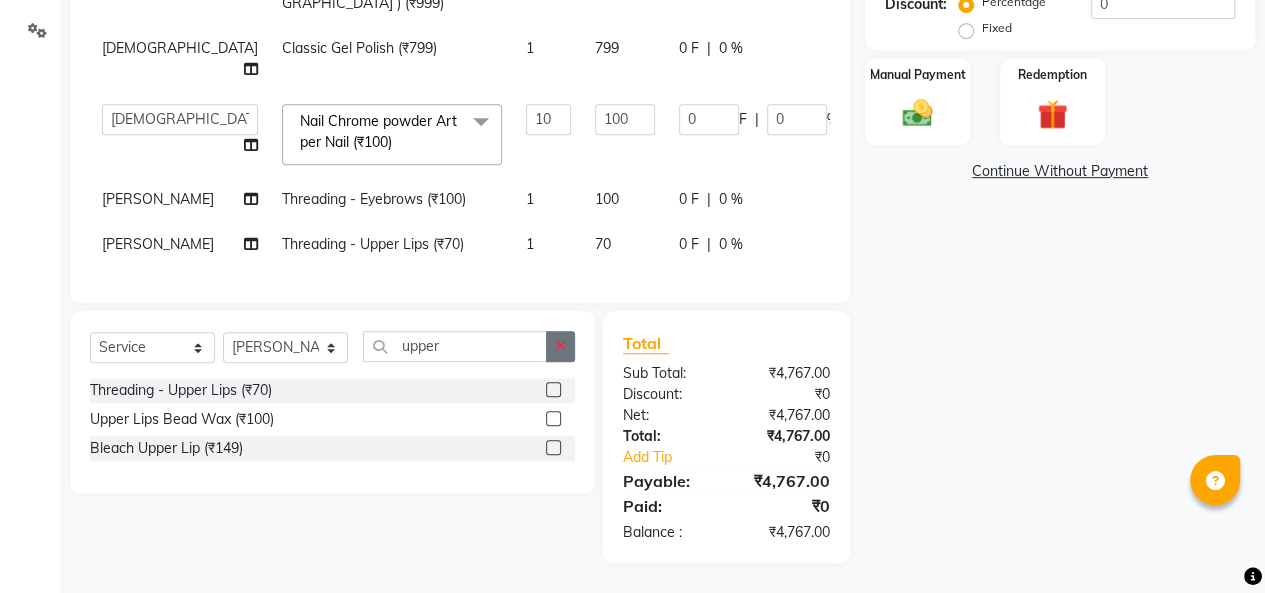 click 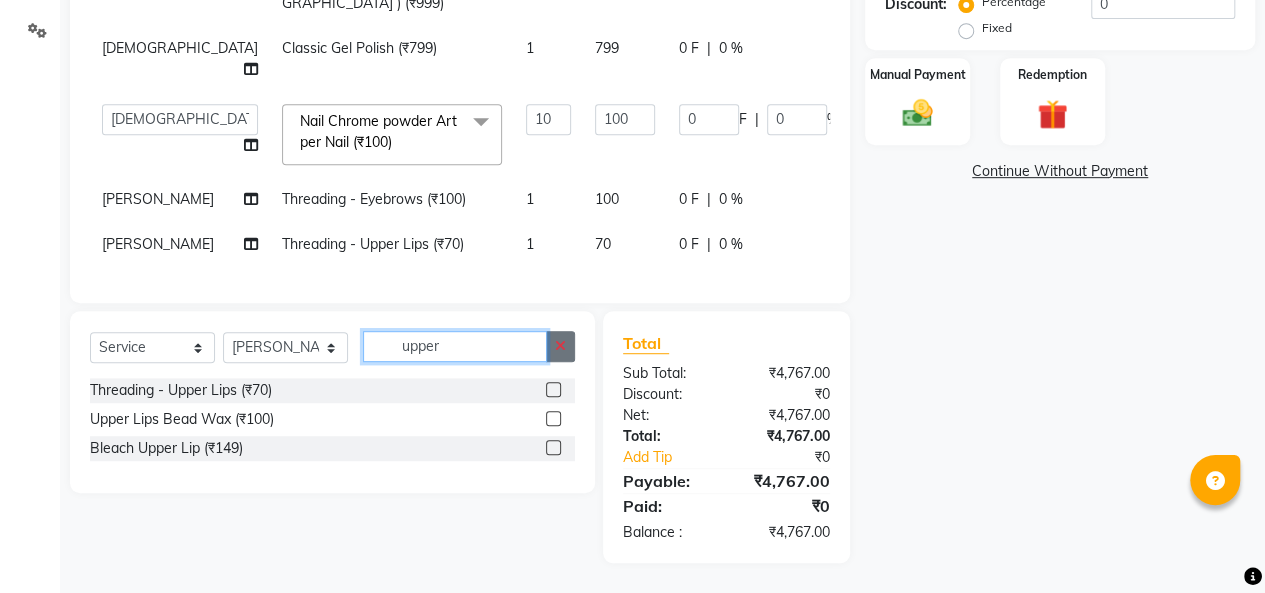 type 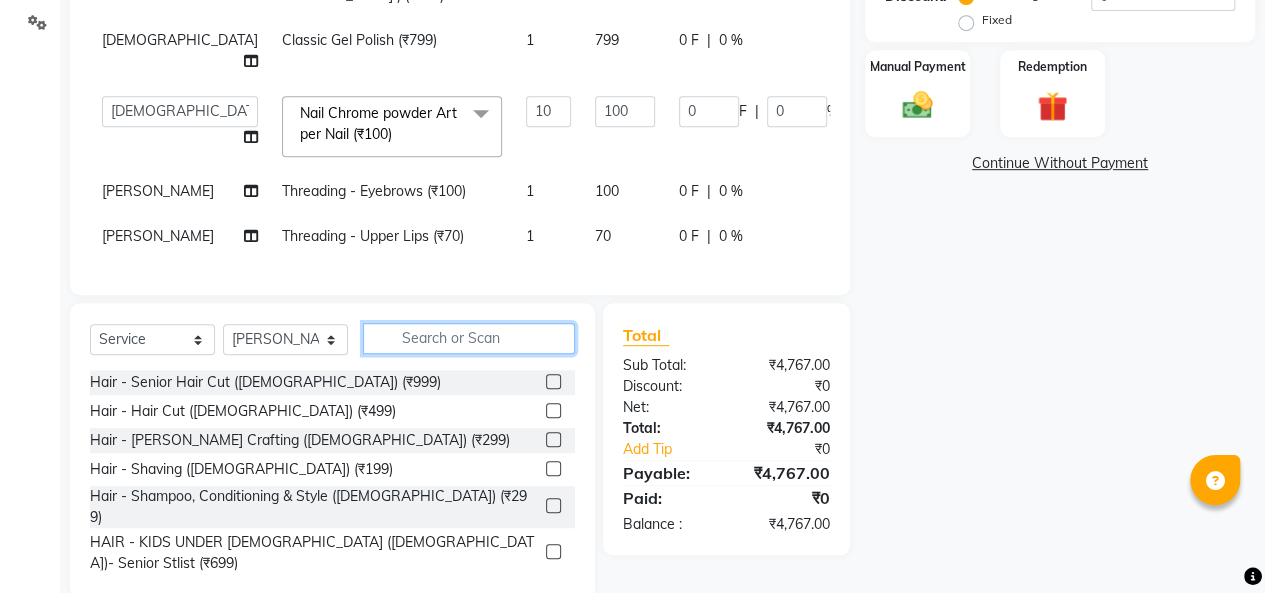 scroll, scrollTop: 507, scrollLeft: 0, axis: vertical 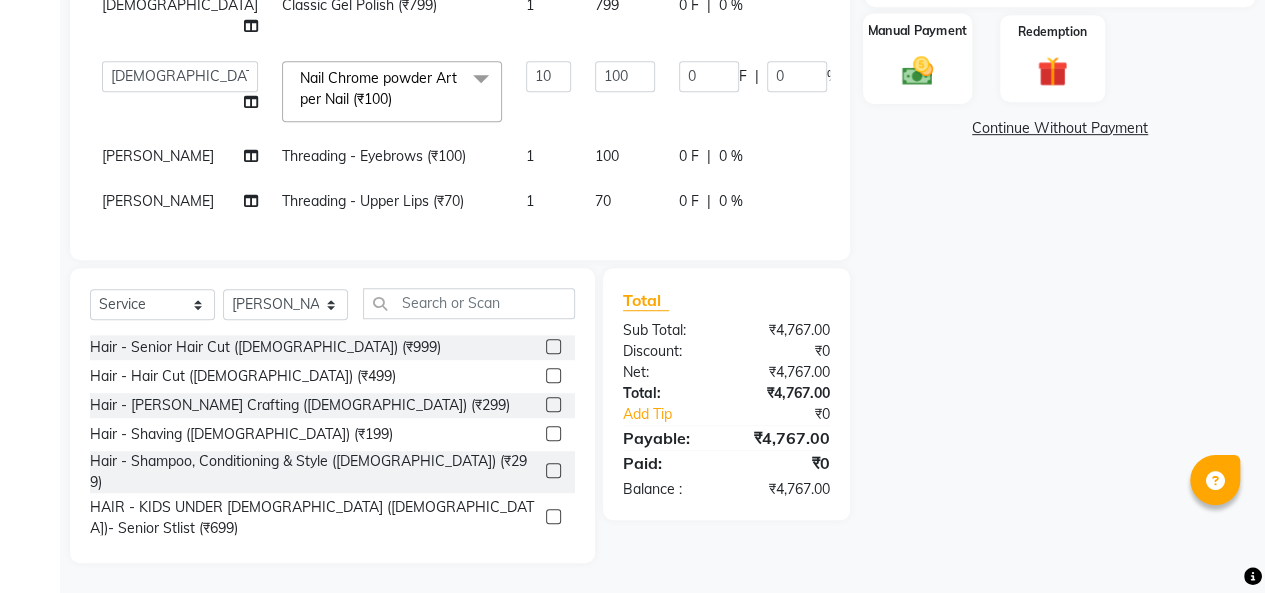 click 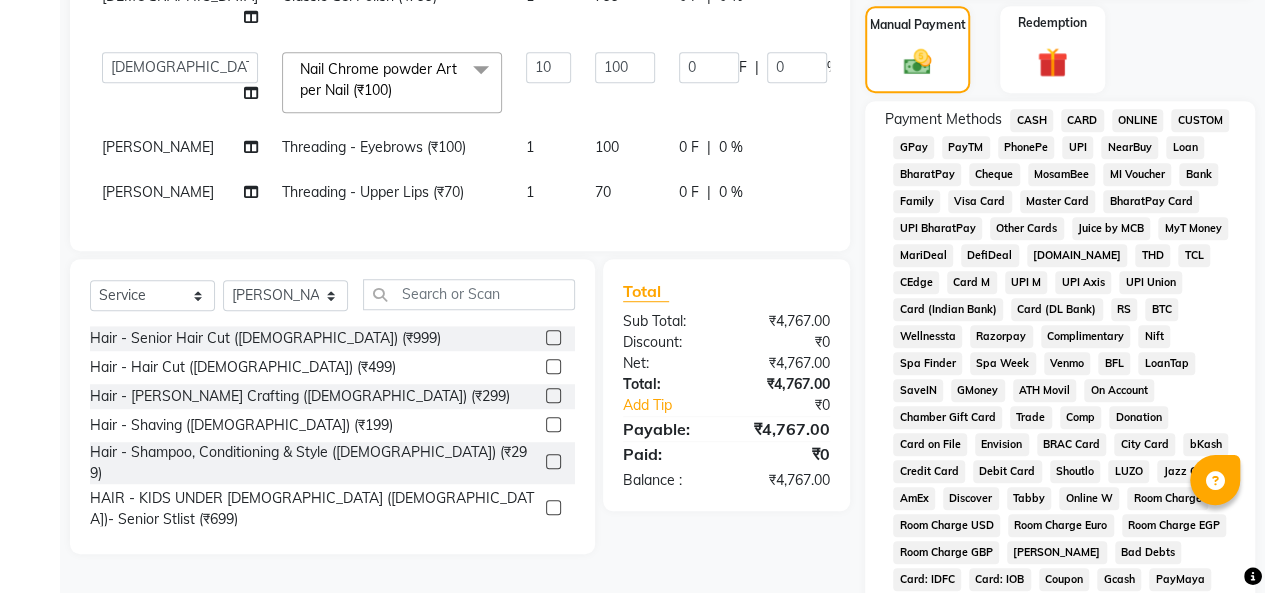 click on "UPI" 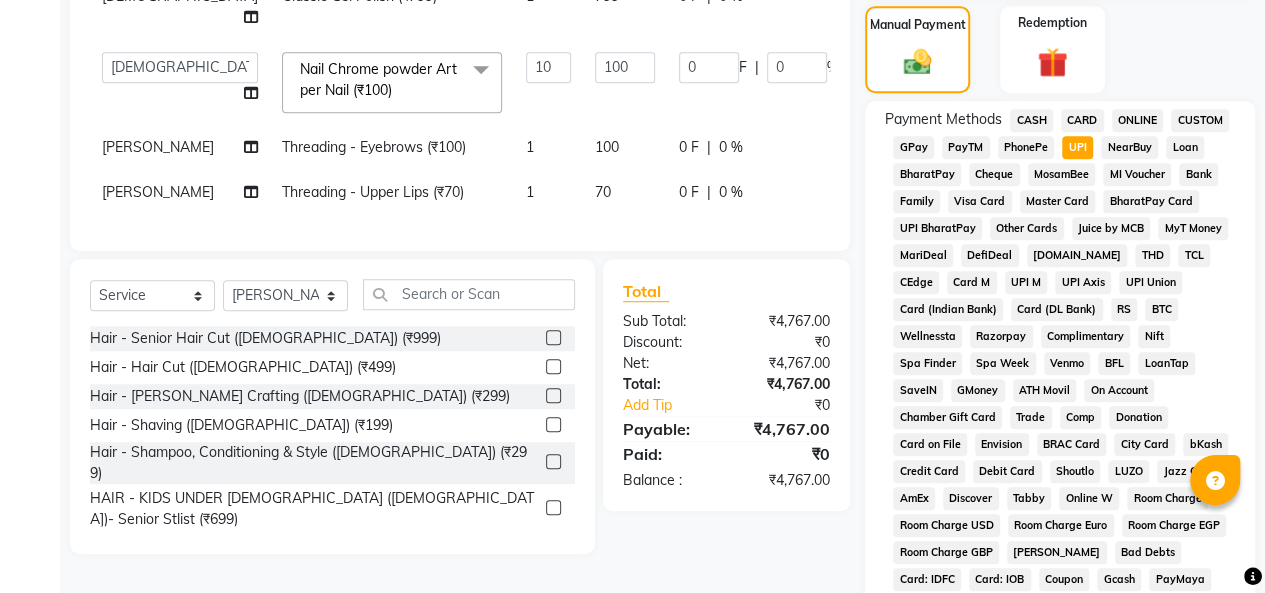 scroll, scrollTop: 964, scrollLeft: 0, axis: vertical 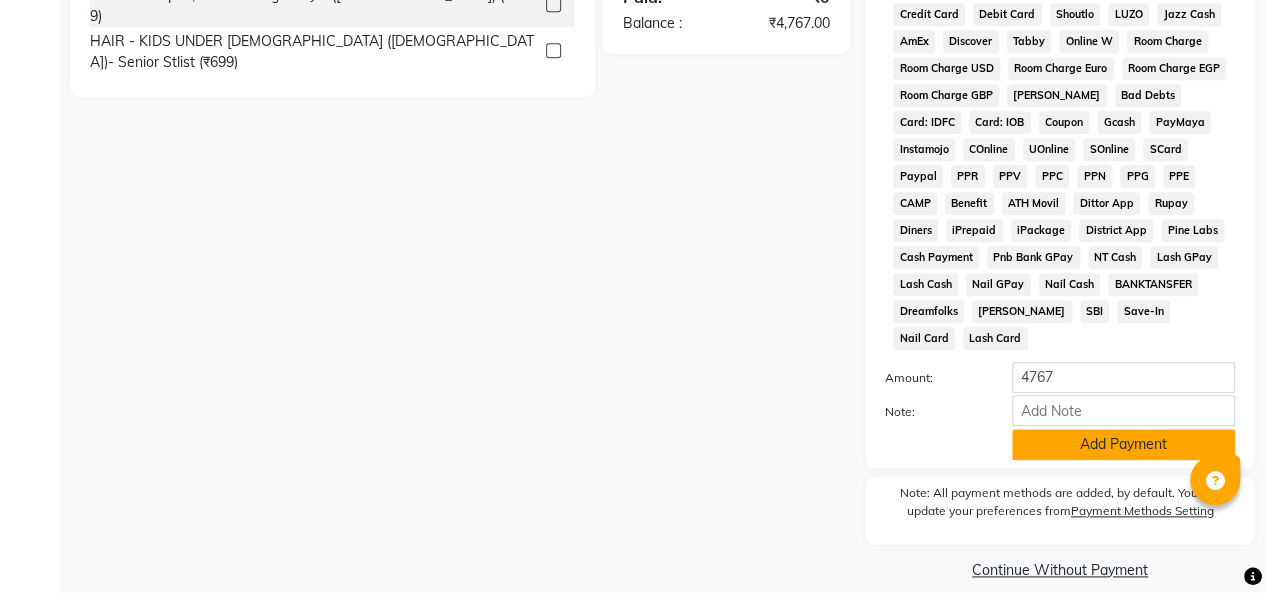 click on "Add Payment" 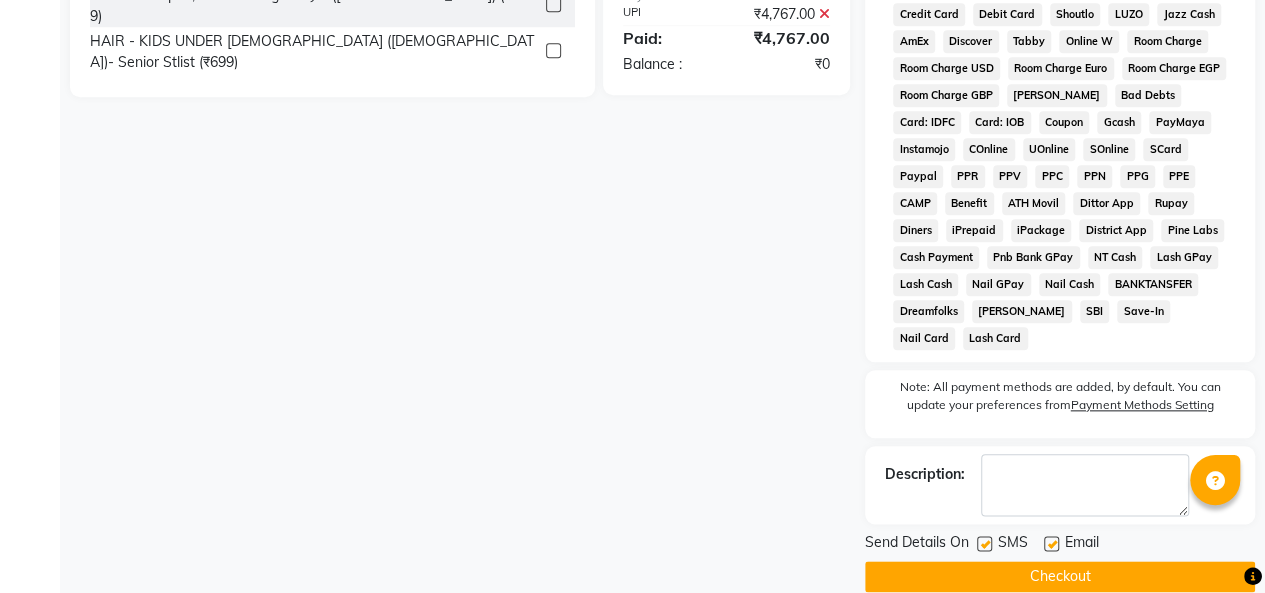 click on "Checkout" 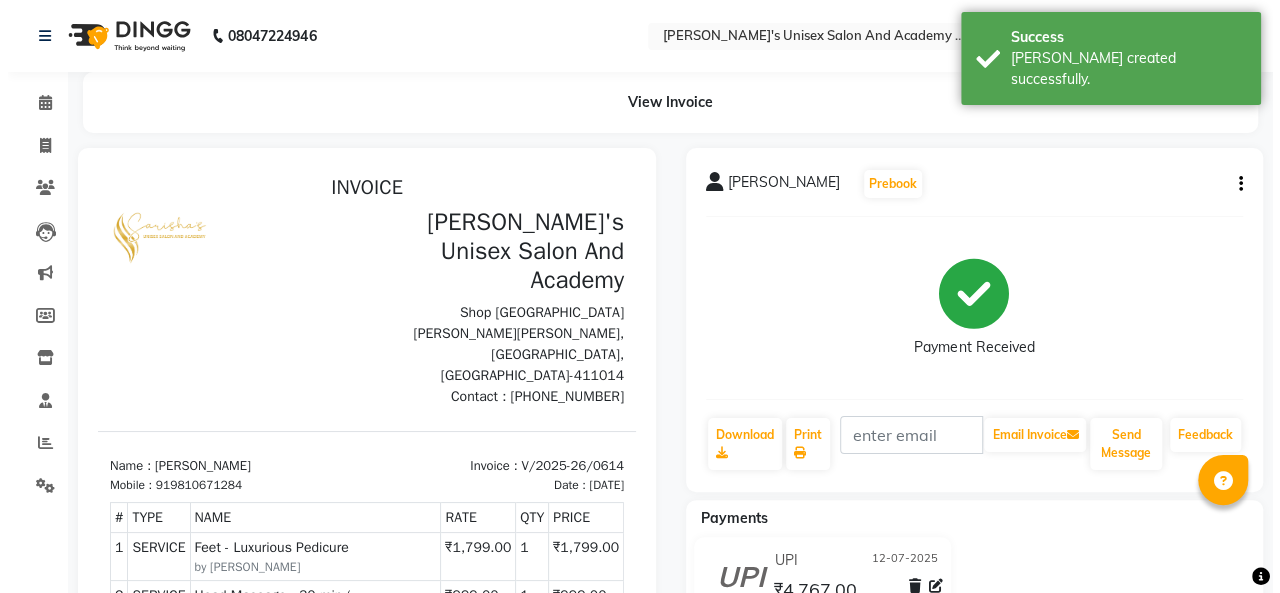 scroll, scrollTop: 0, scrollLeft: 0, axis: both 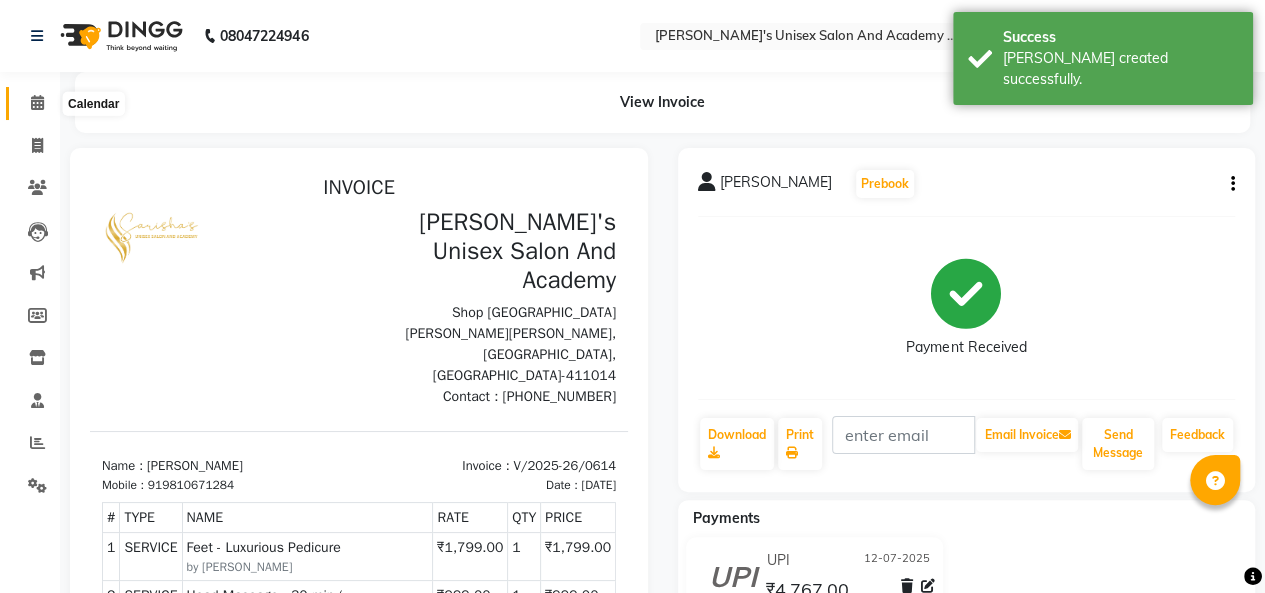click 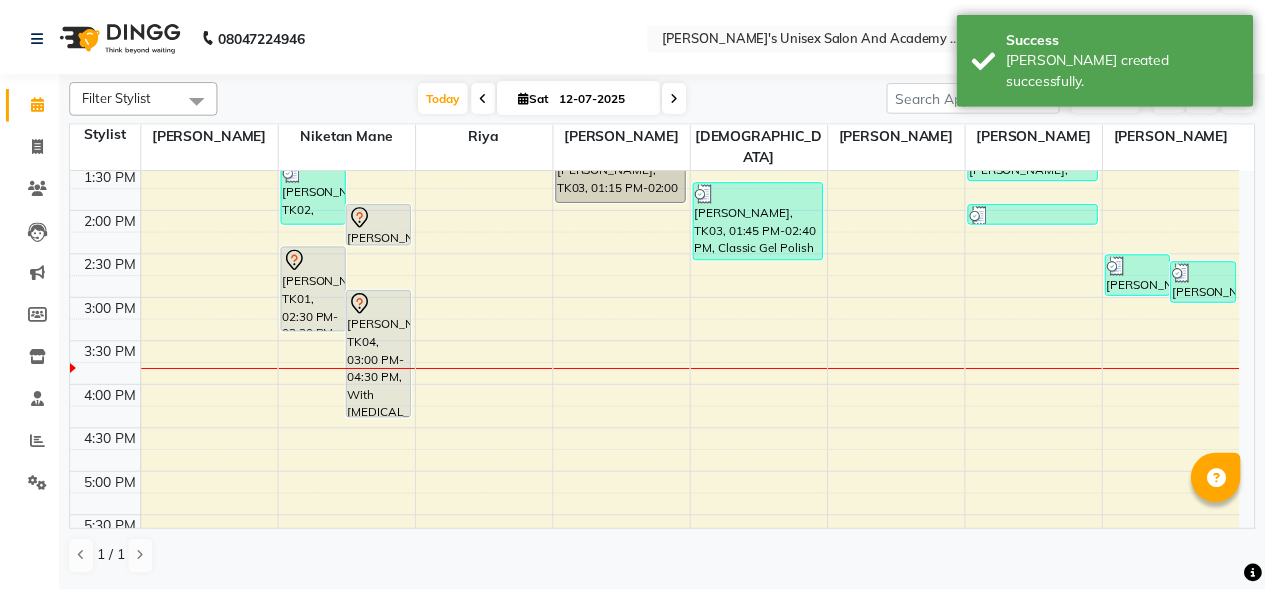 scroll, scrollTop: 300, scrollLeft: 0, axis: vertical 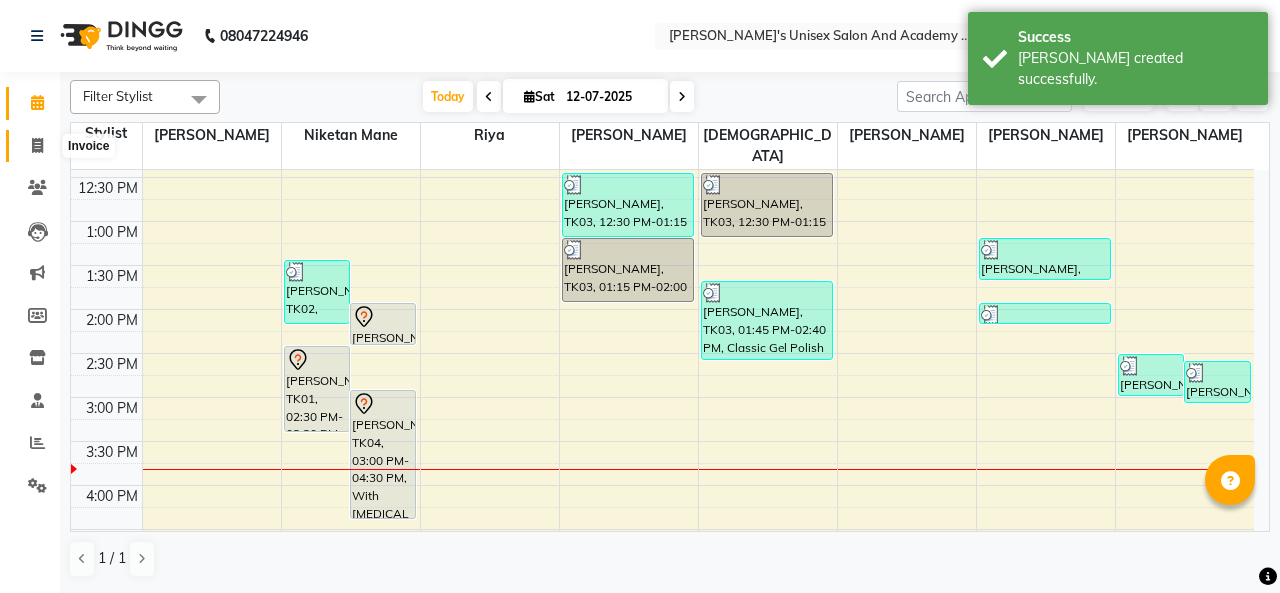 click 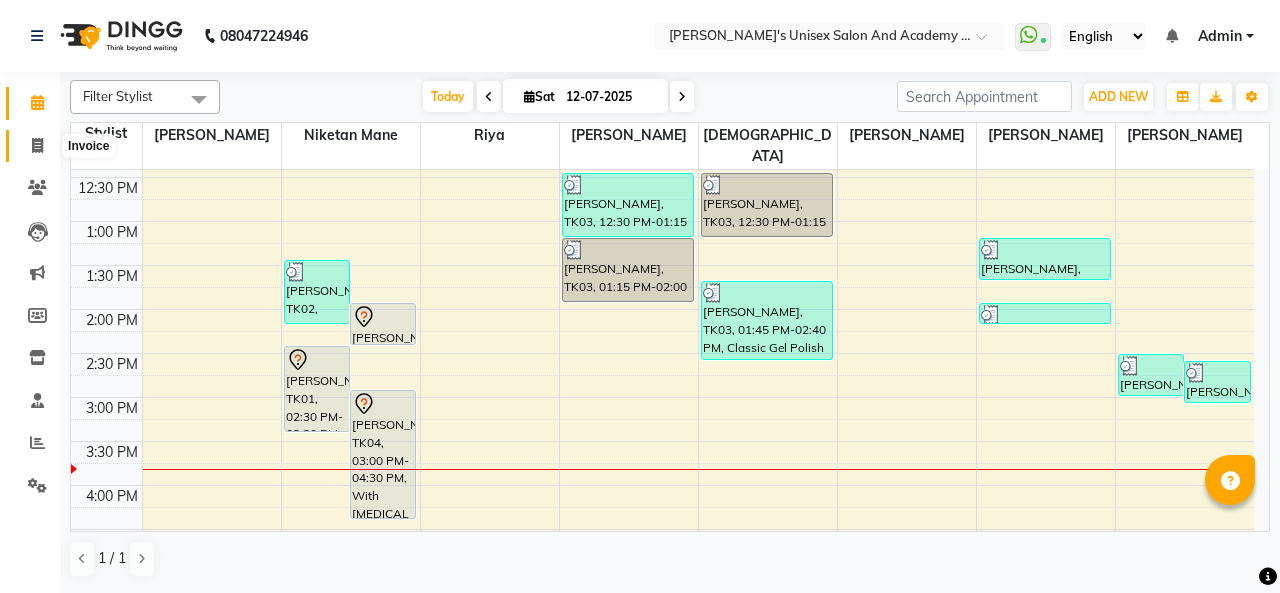 select on "service" 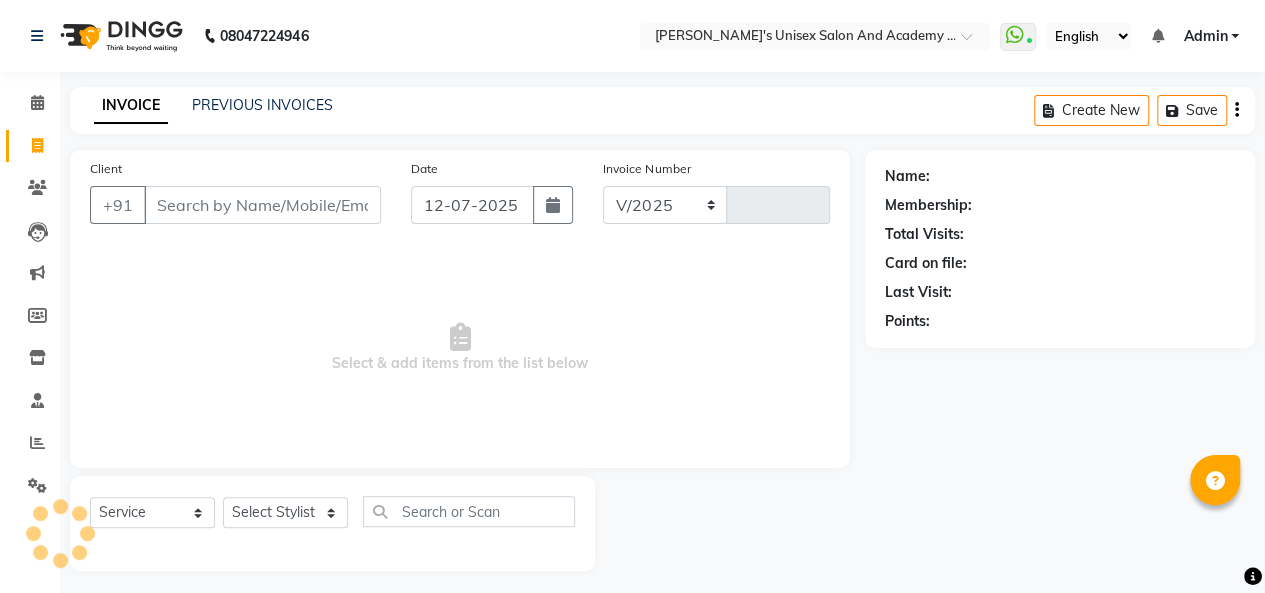 select on "665" 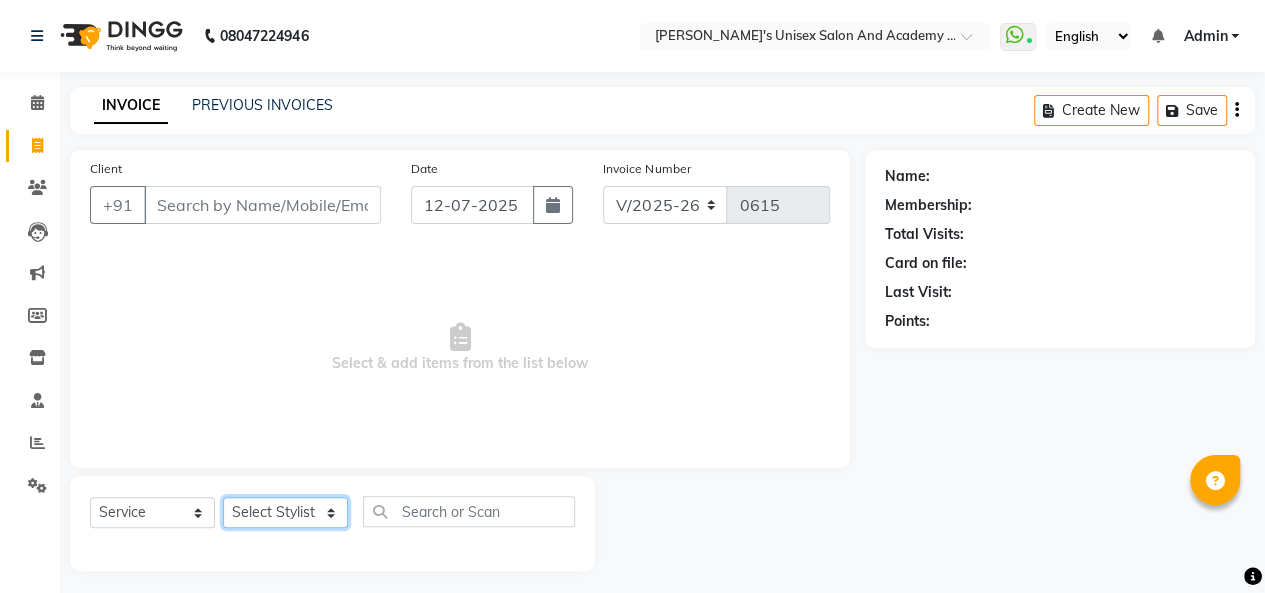 click on "Select Stylist [PERSON_NAME] [PERSON_NAME] Niketan Mane  Prasad [PERSON_NAME] Sakshey Chandlaa [PERSON_NAME] [PERSON_NAME]" 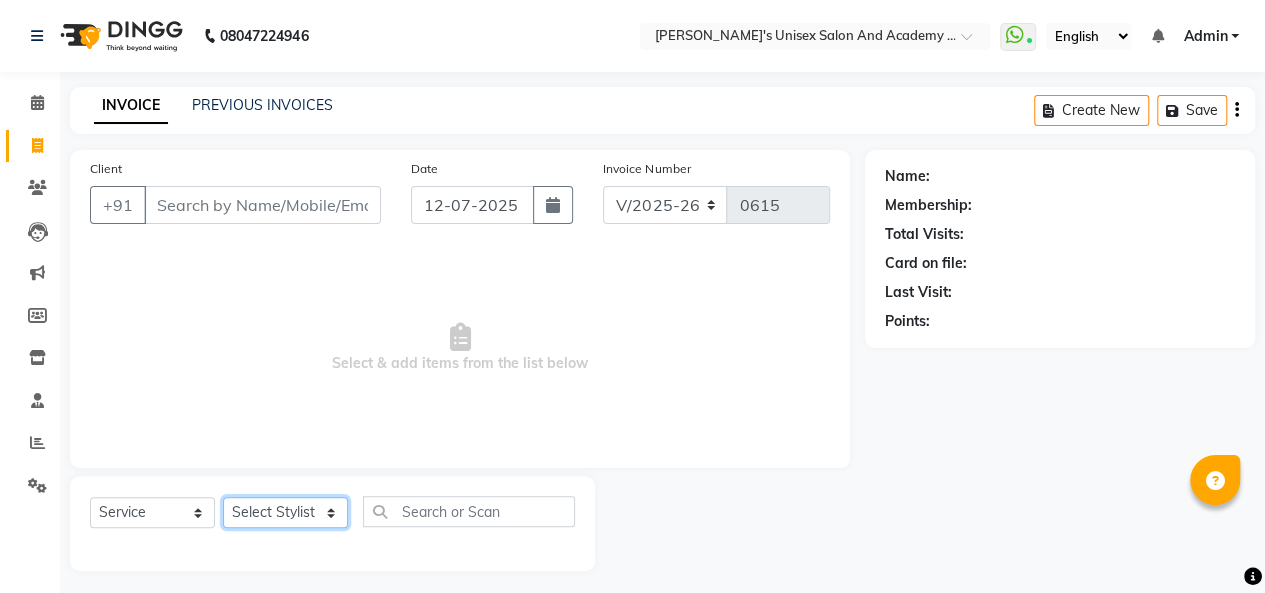 select on "85254" 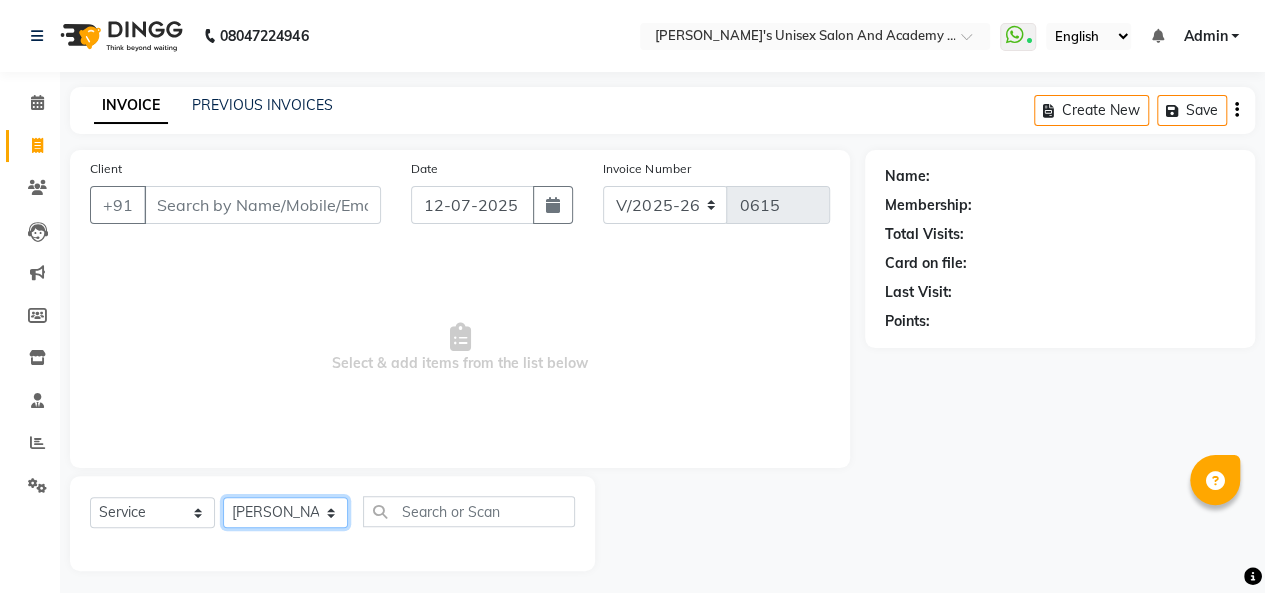 click on "Select Stylist [PERSON_NAME] [PERSON_NAME] Niketan Mane  Prasad [PERSON_NAME] Sakshey Chandlaa [PERSON_NAME] [PERSON_NAME]" 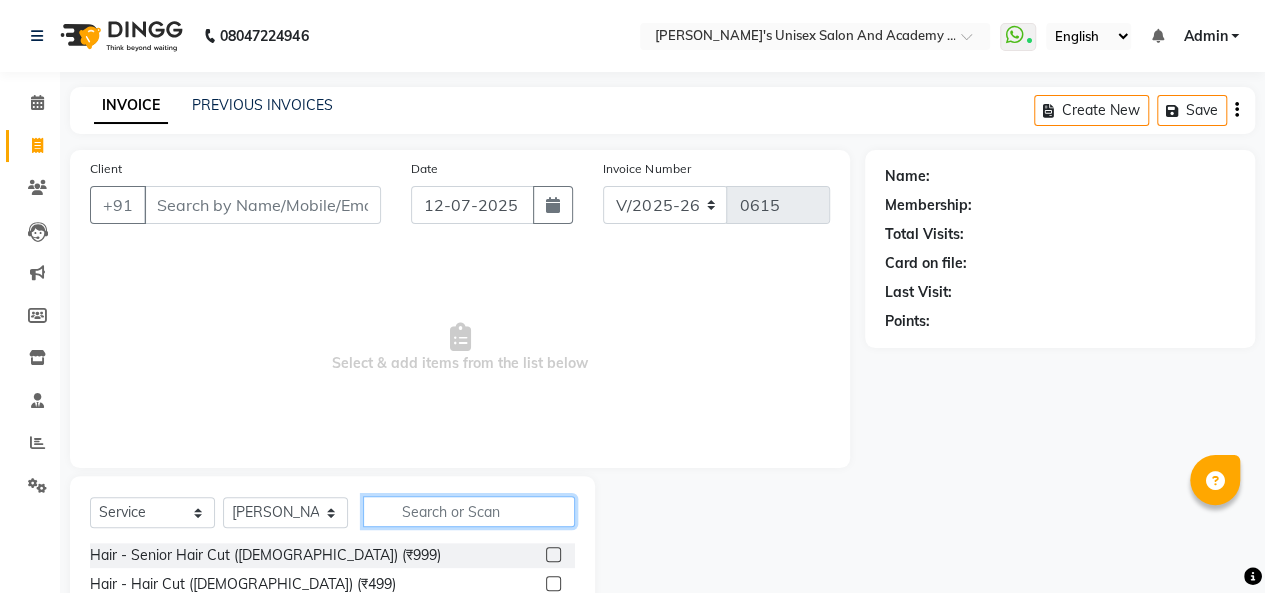 click 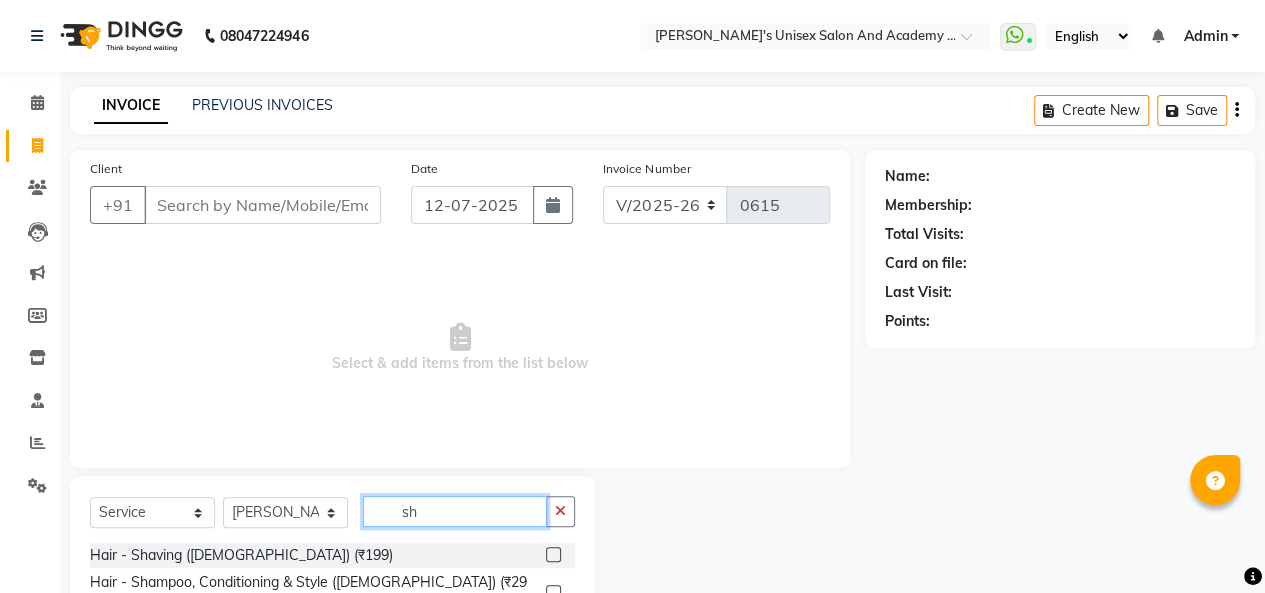 type on "s" 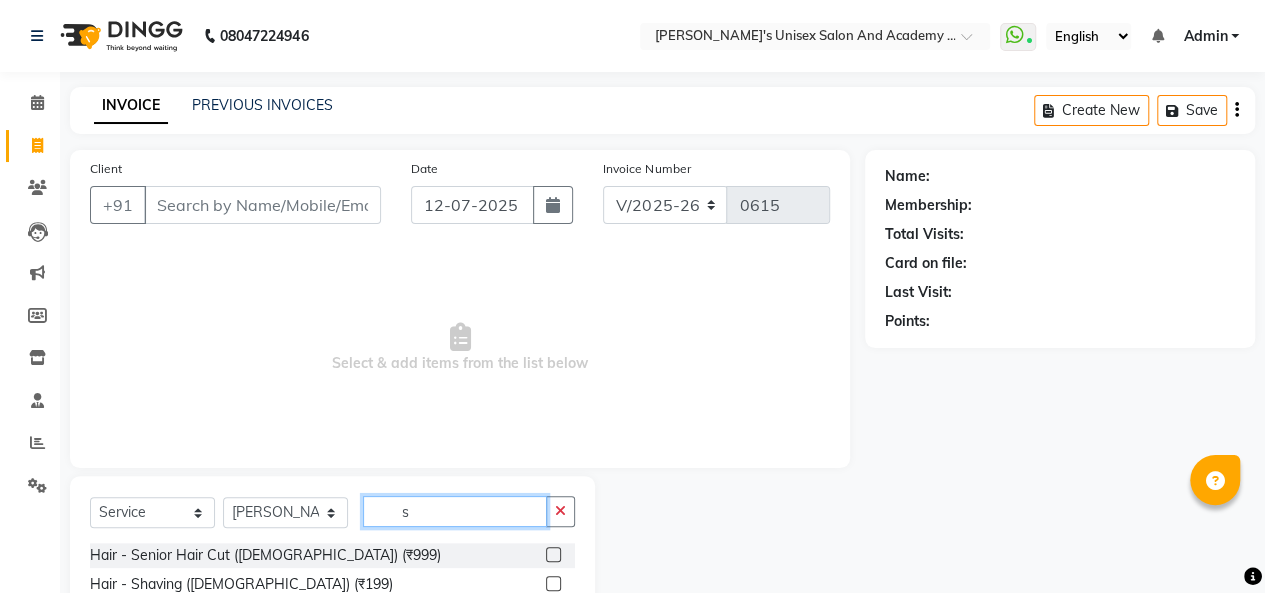 type 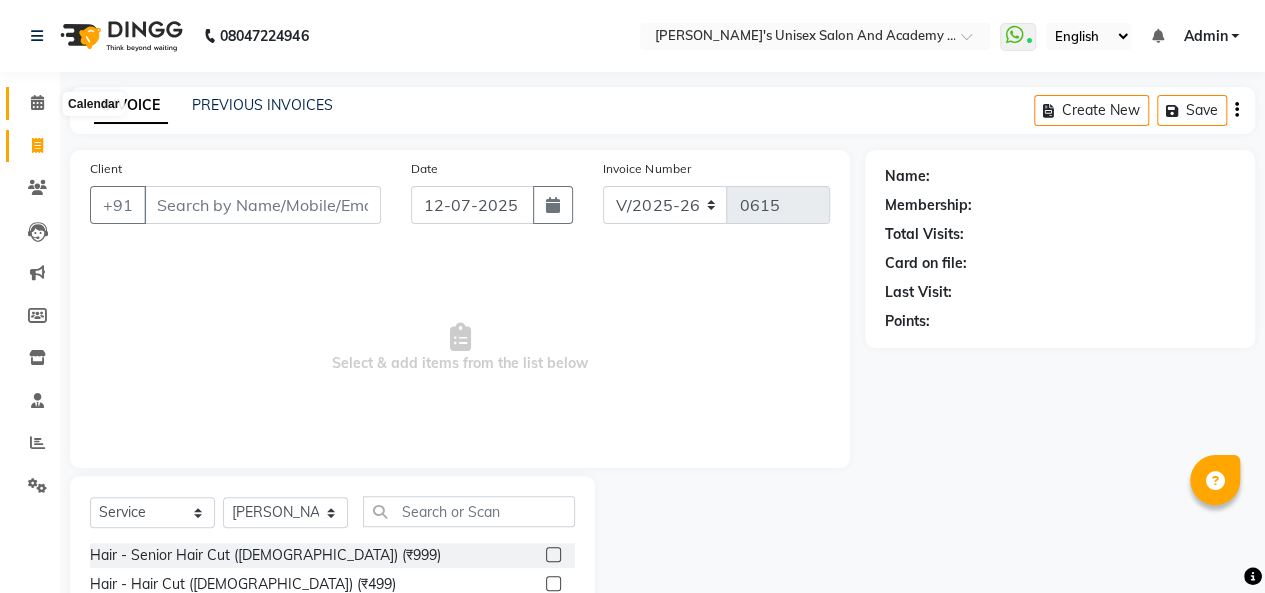 click 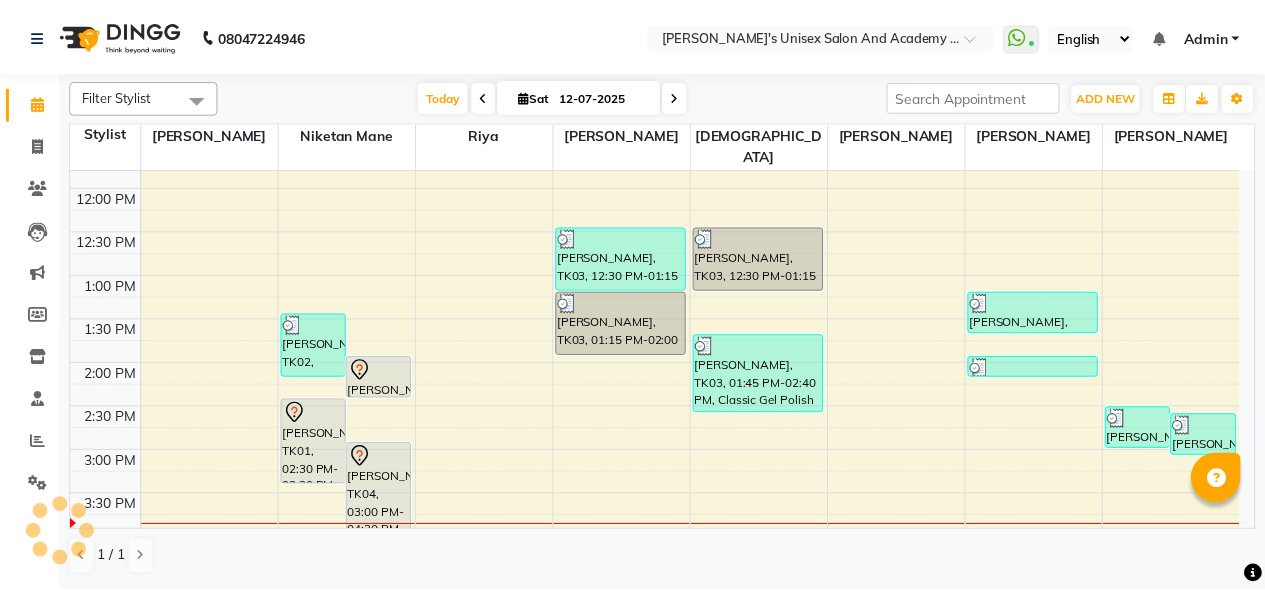 scroll, scrollTop: 300, scrollLeft: 0, axis: vertical 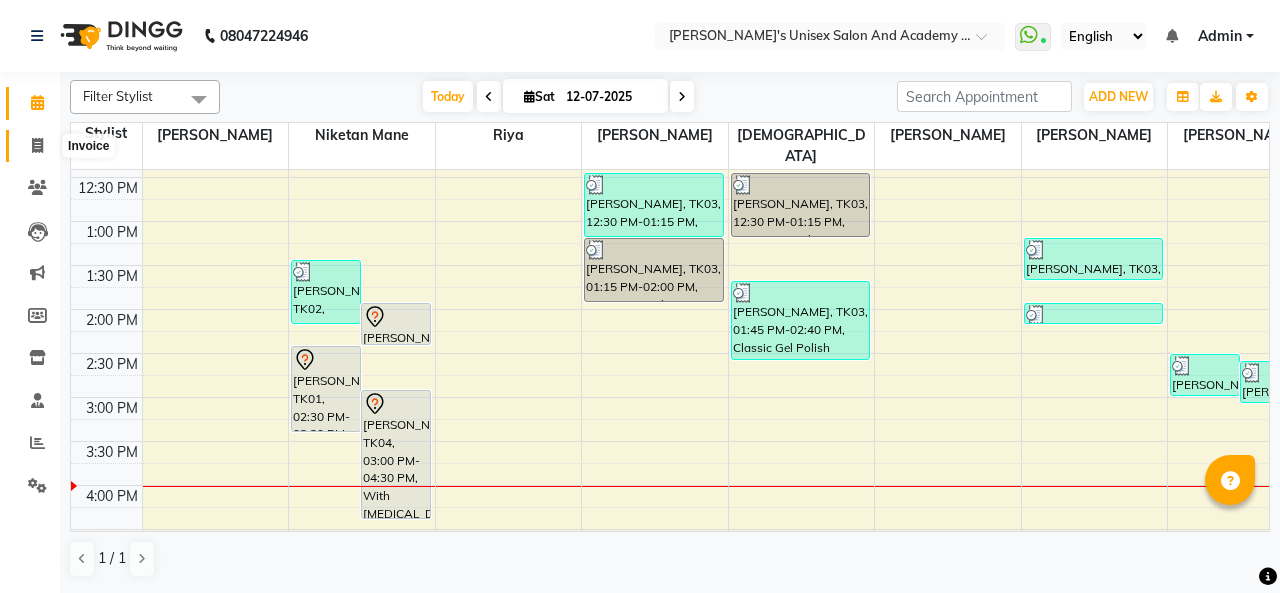 click 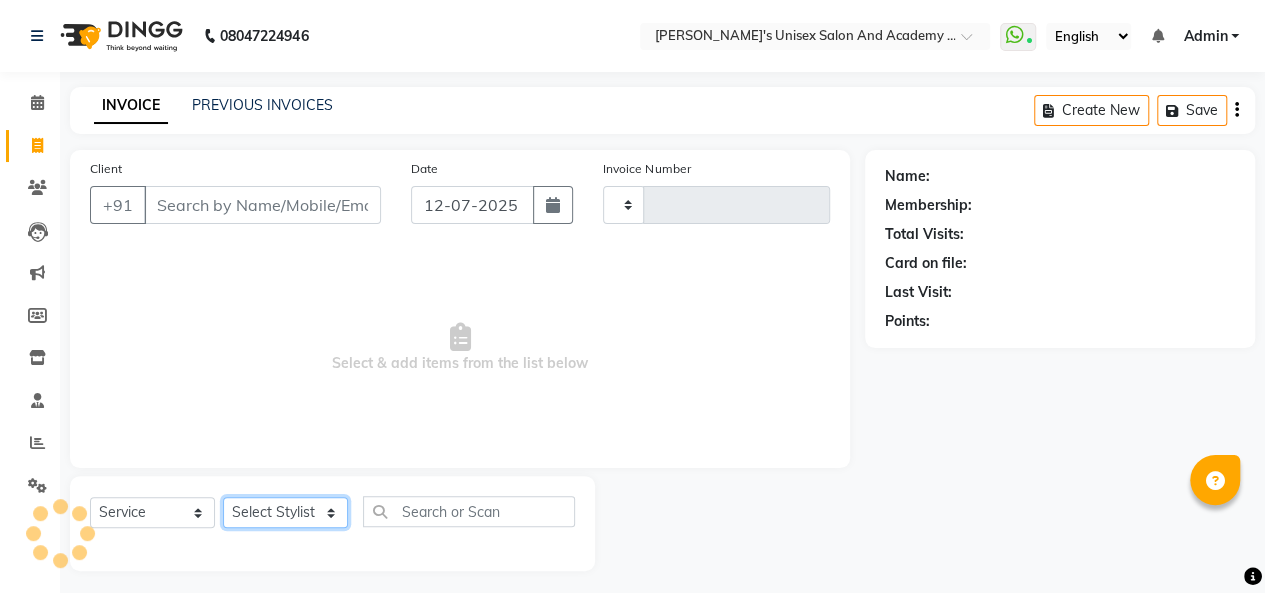 click on "Select Stylist" 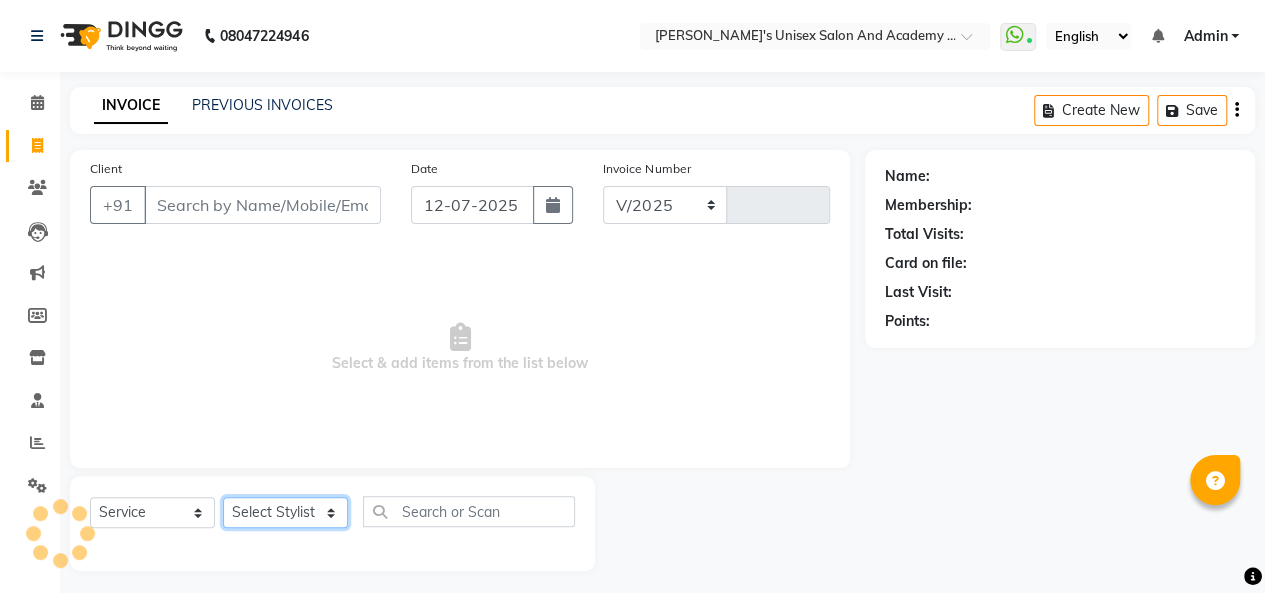 select on "665" 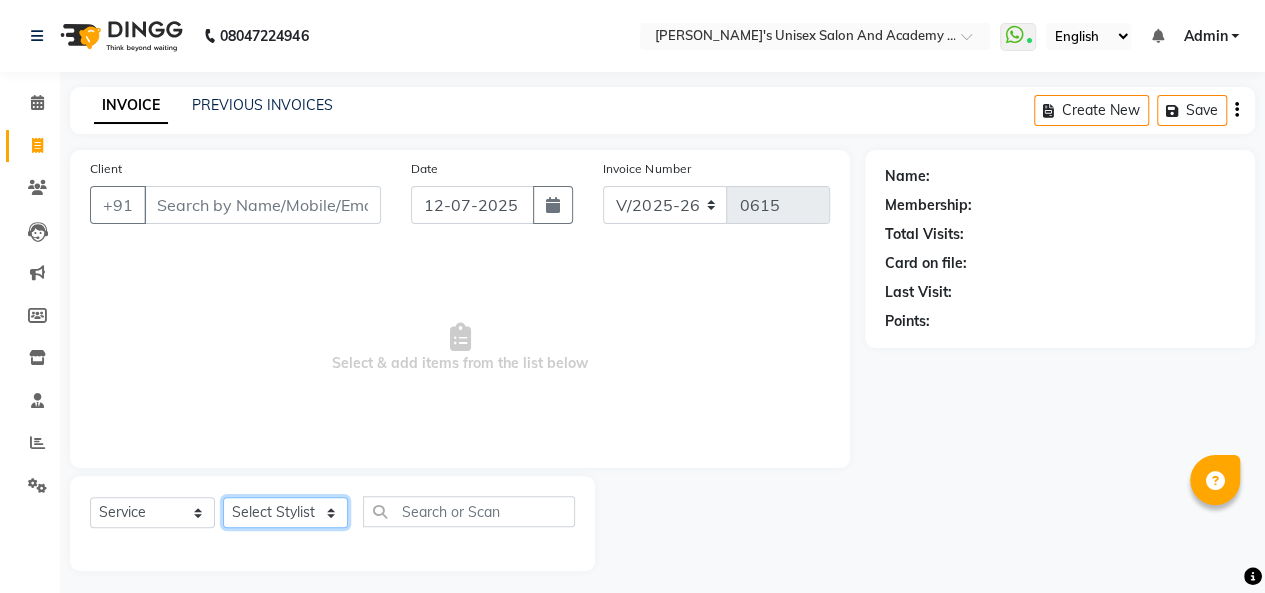 scroll, scrollTop: 7, scrollLeft: 0, axis: vertical 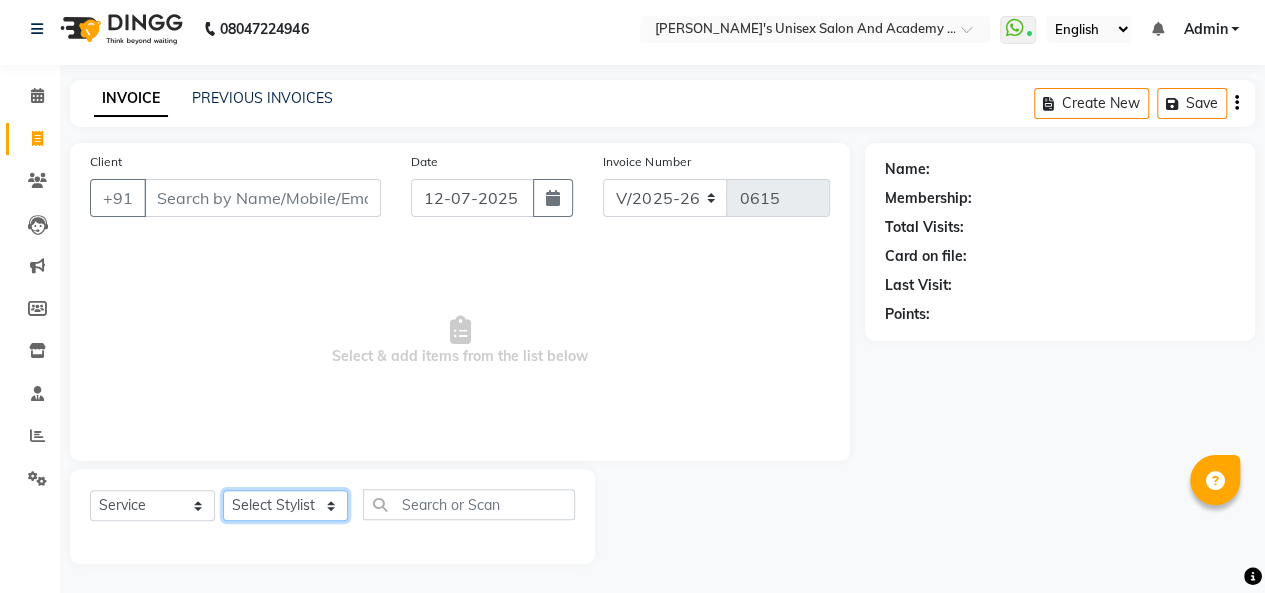 click on "Select Stylist [PERSON_NAME] [PERSON_NAME] Niketan Mane  Prasad [PERSON_NAME] Sakshey Chandlaa [PERSON_NAME] [PERSON_NAME]" 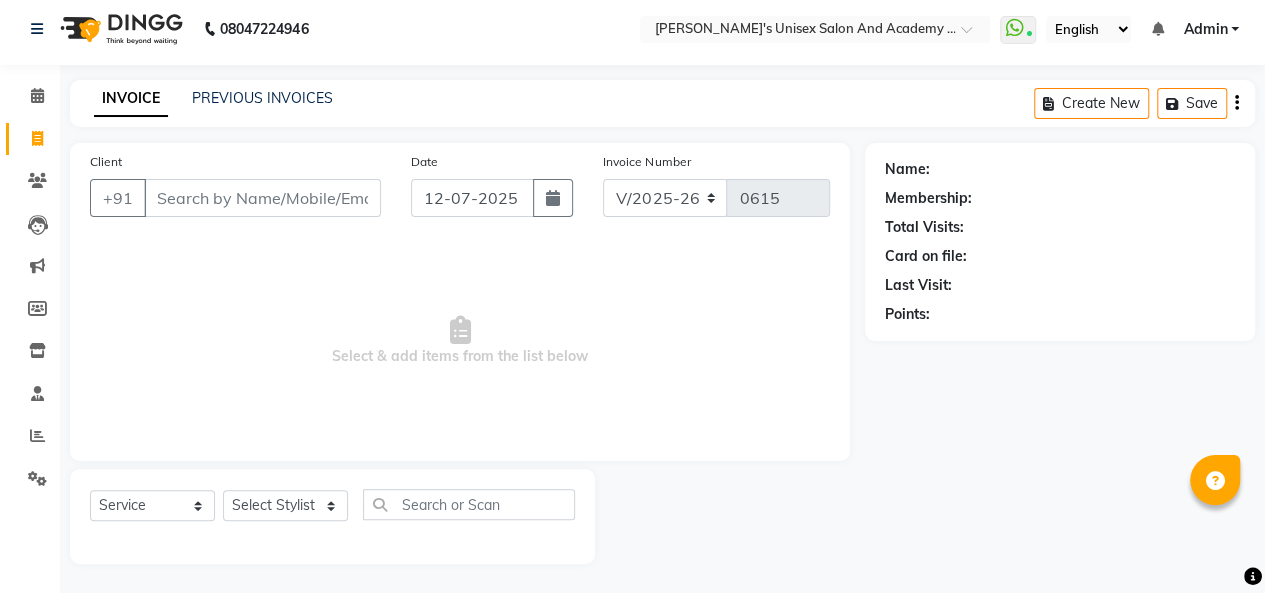 click on "Select & add items from the list below" at bounding box center (460, 341) 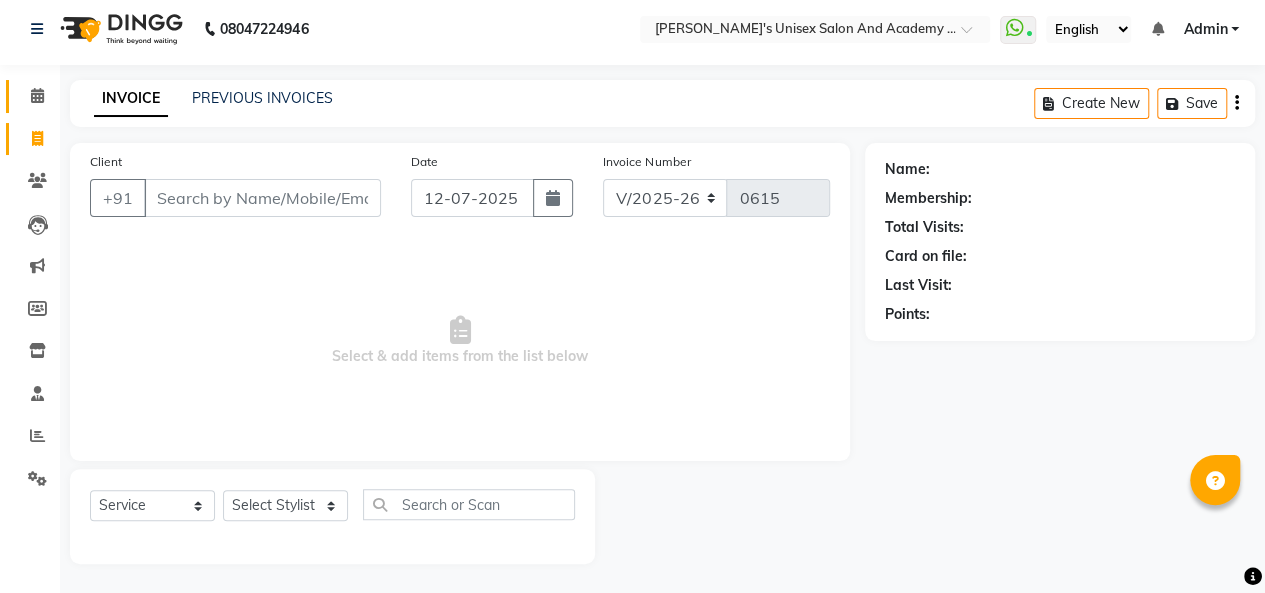 click 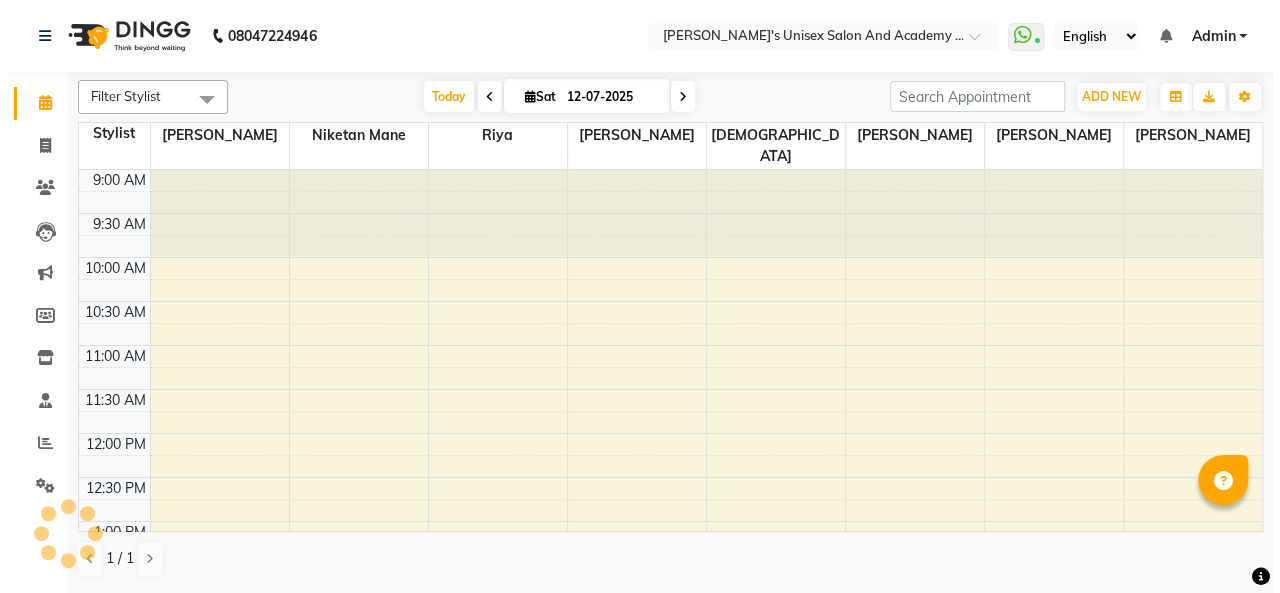 scroll, scrollTop: 0, scrollLeft: 0, axis: both 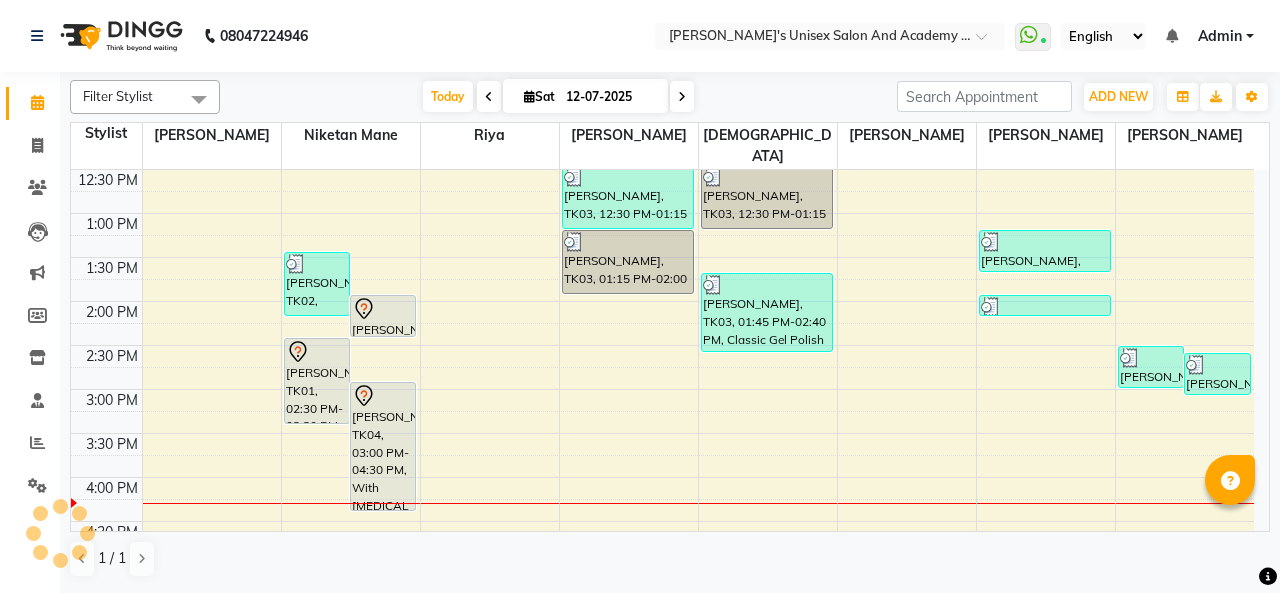 click at bounding box center (383, 309) 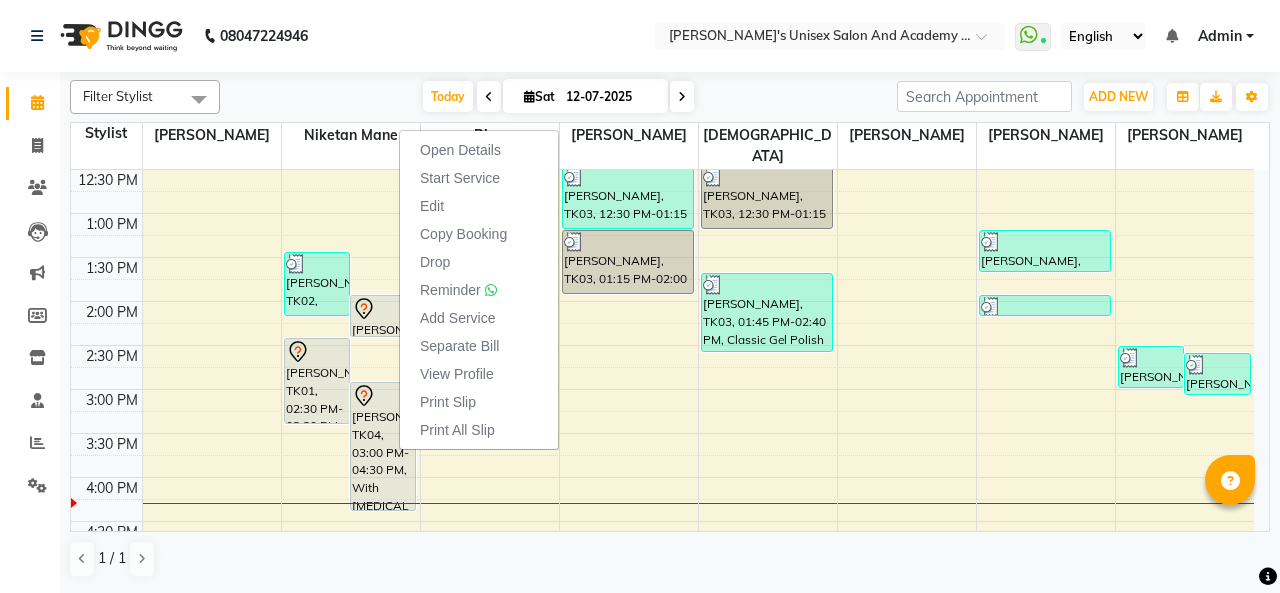 click at bounding box center [383, 309] 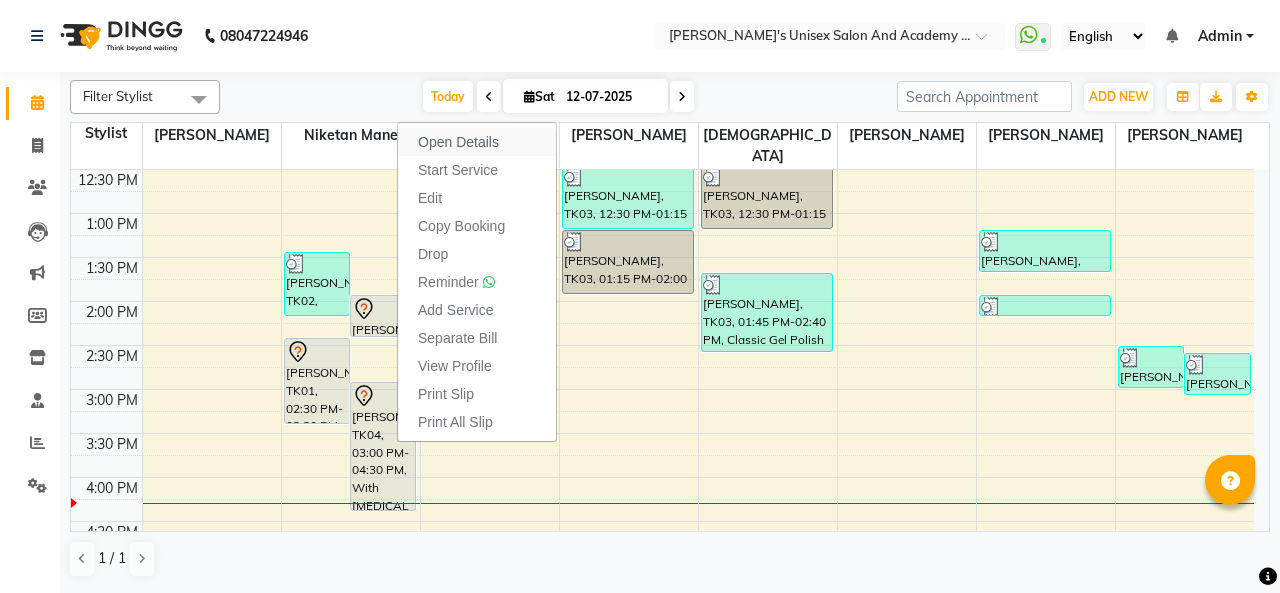 click on "Open Details" at bounding box center [458, 142] 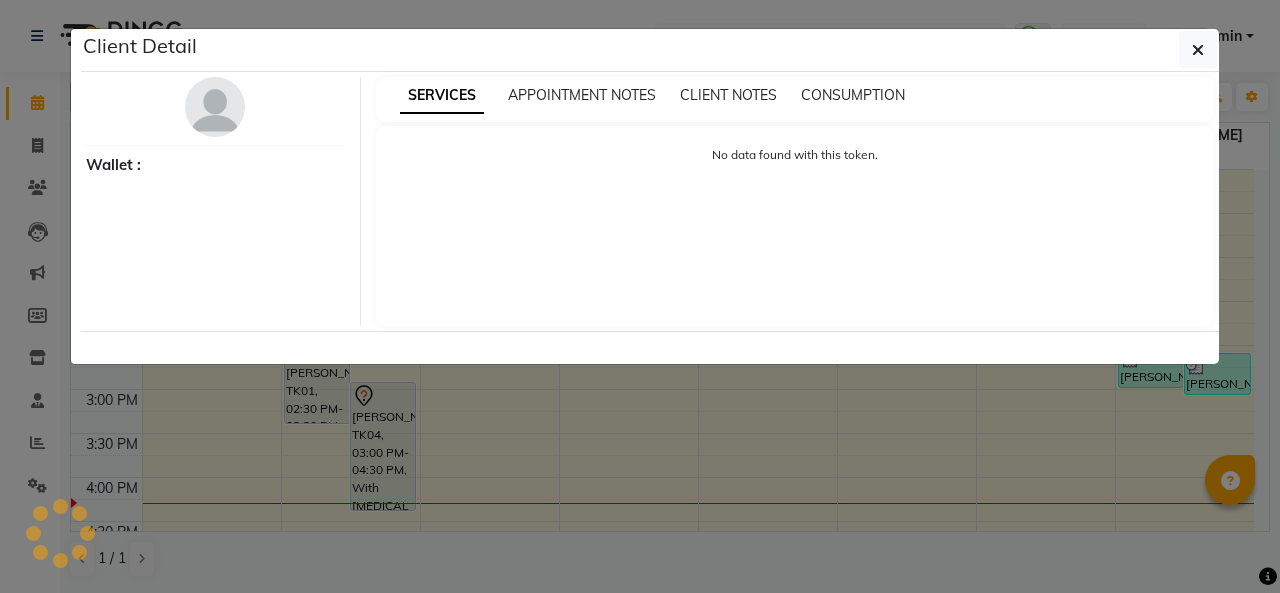 select on "7" 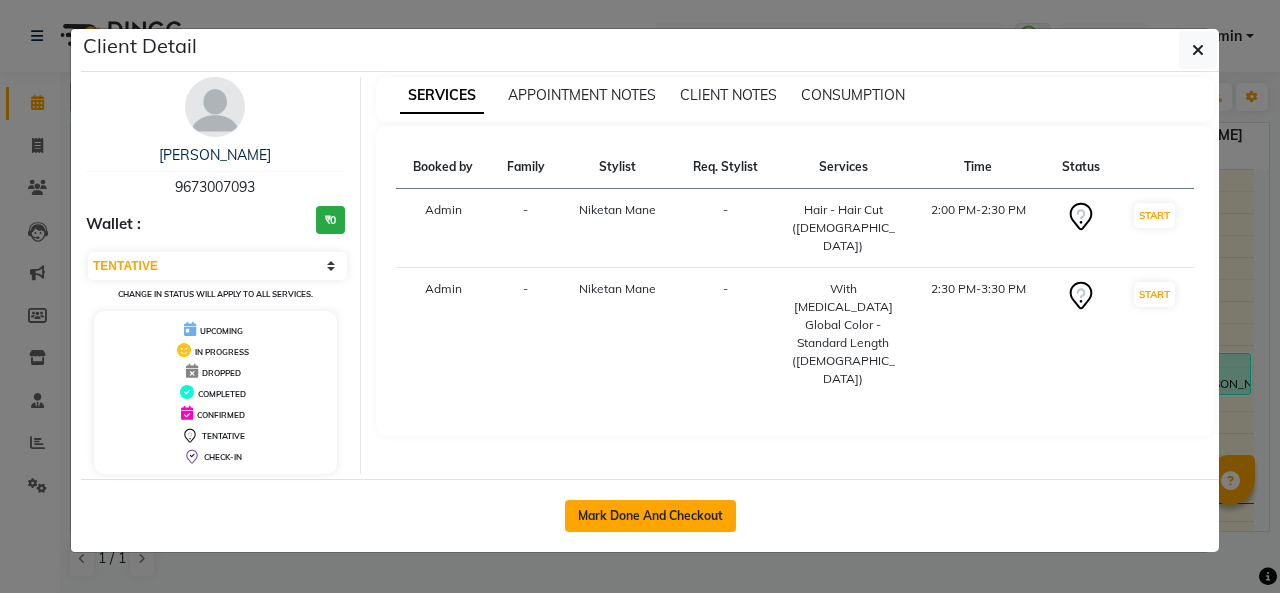 click on "Mark Done And Checkout" 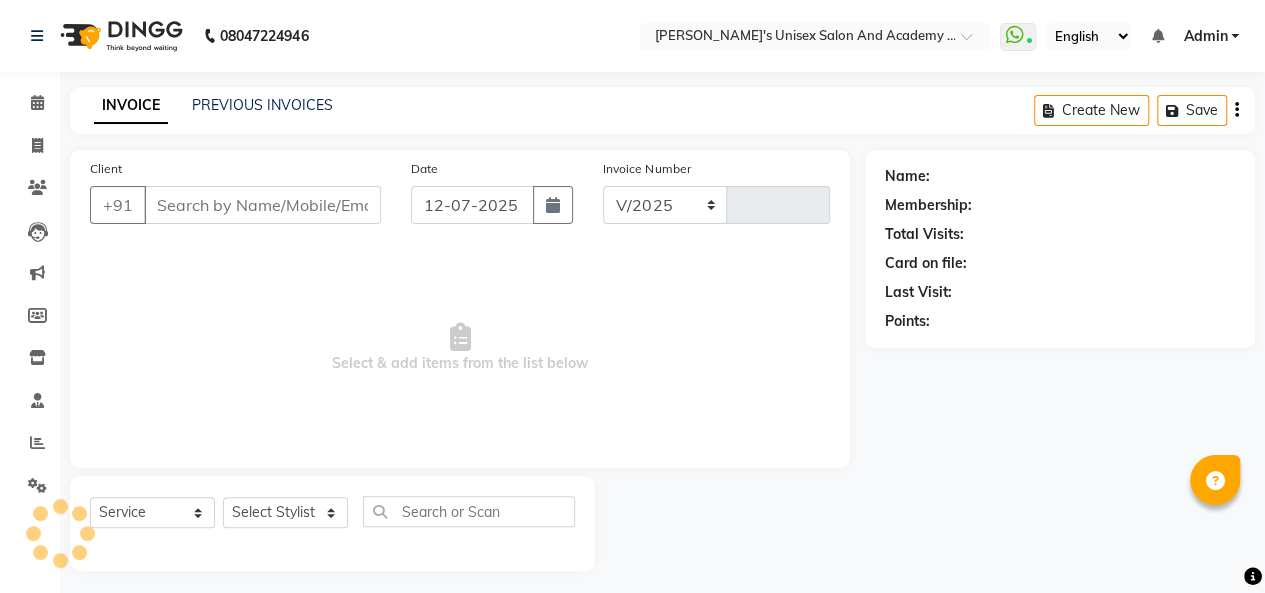 select on "665" 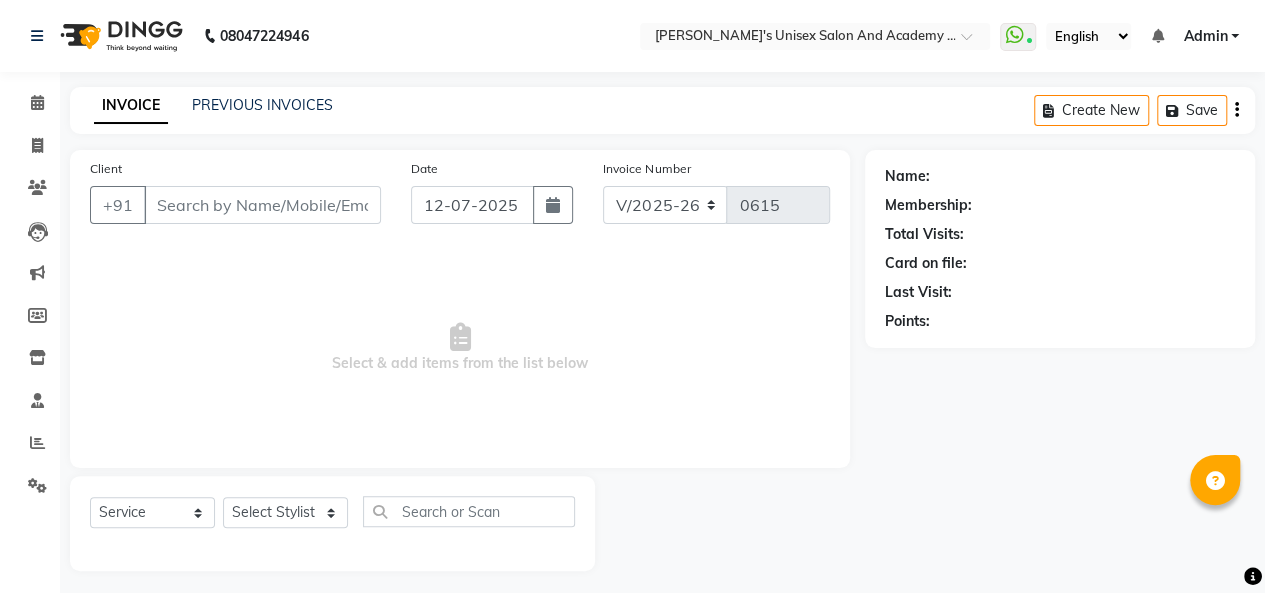 type on "9673007093" 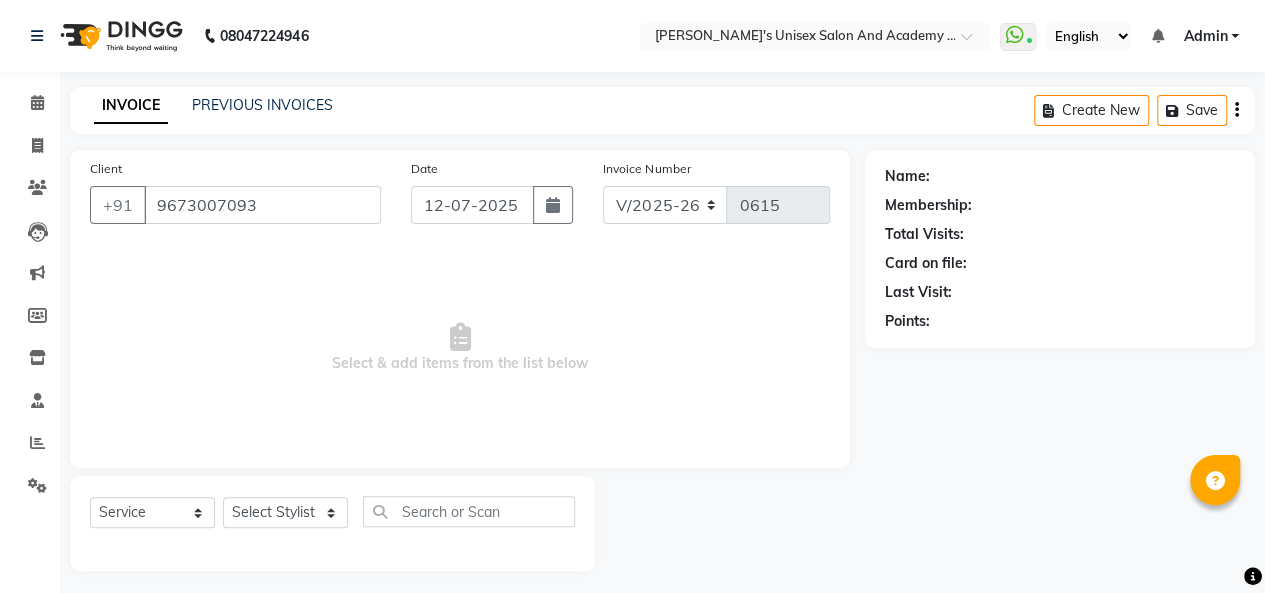 select on "43907" 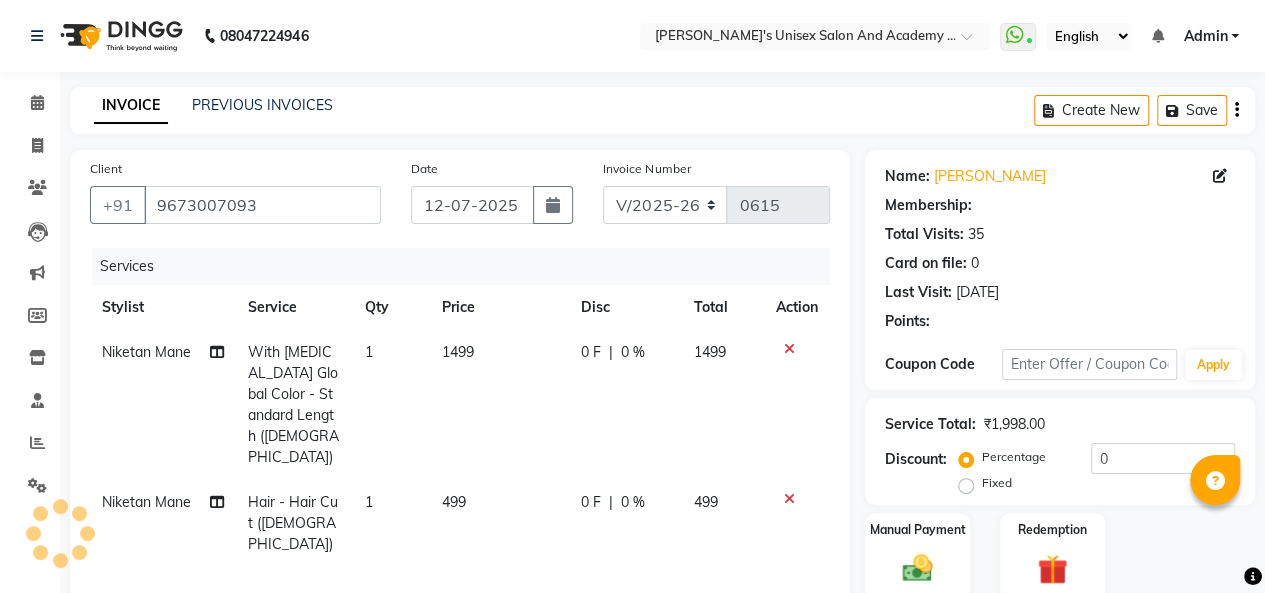select on "2: Object" 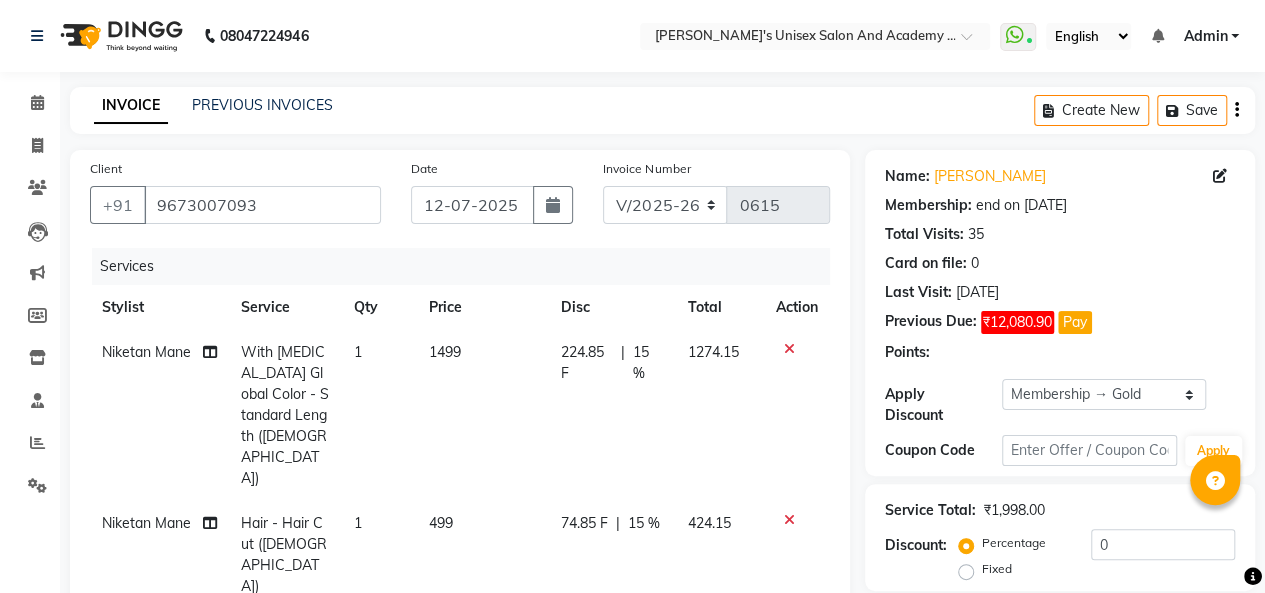 type on "15" 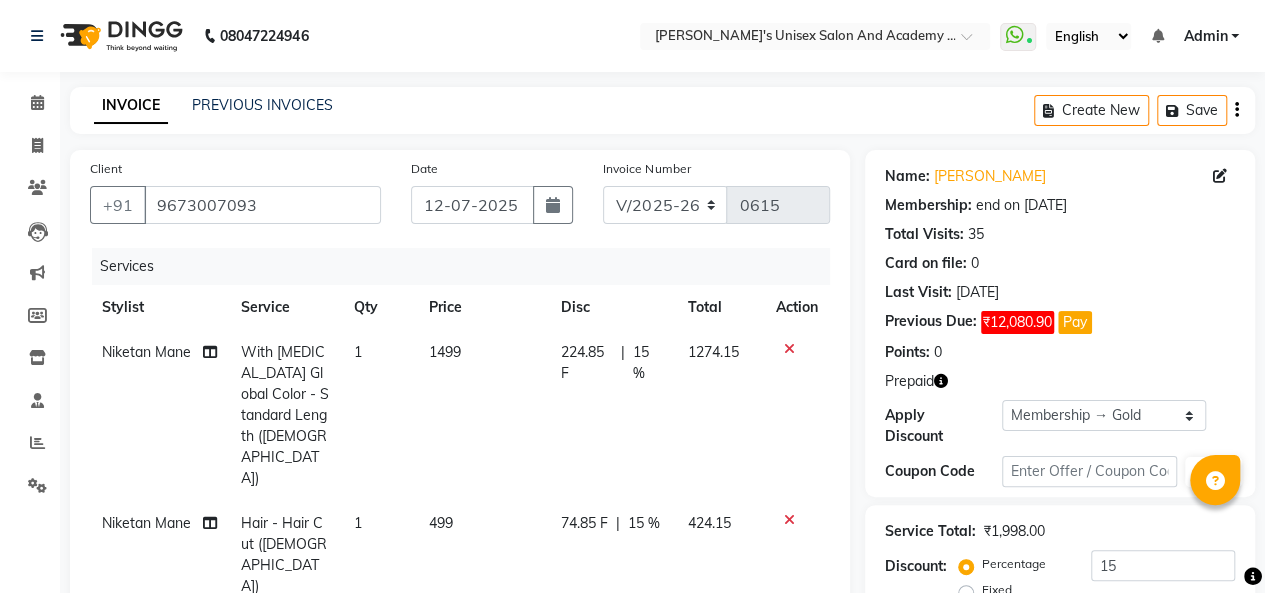click on "With [MEDICAL_DATA]  Global Color - Standard Length ([DEMOGRAPHIC_DATA])" 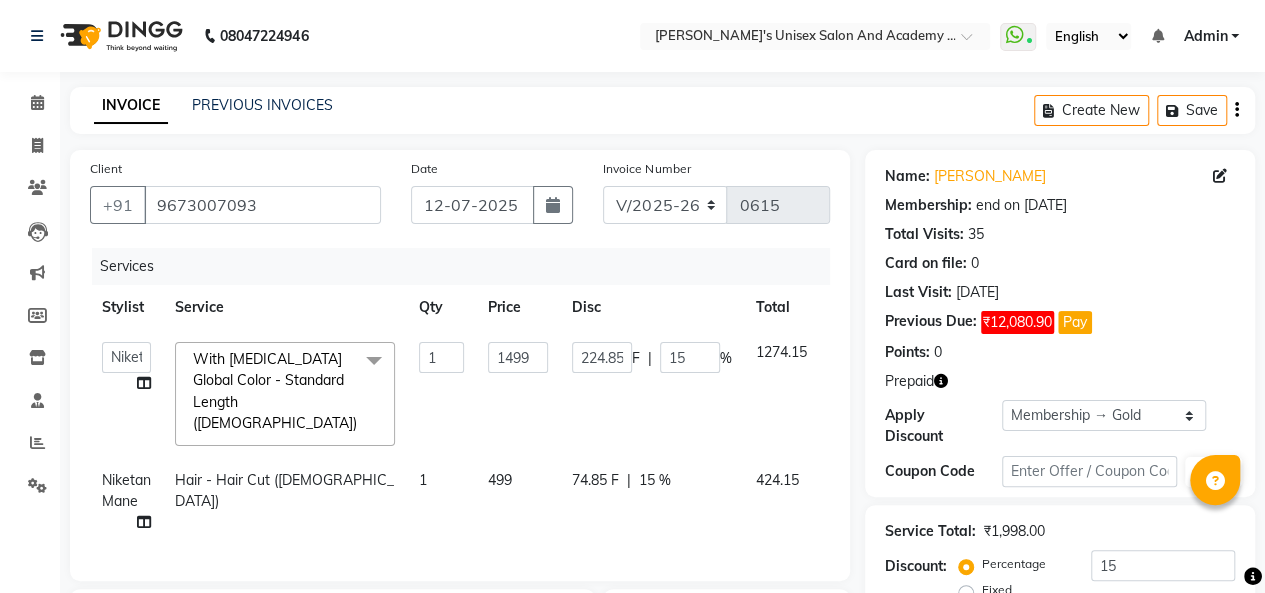 click on "With [MEDICAL_DATA]  Global Color - Standard Length ([DEMOGRAPHIC_DATA])" 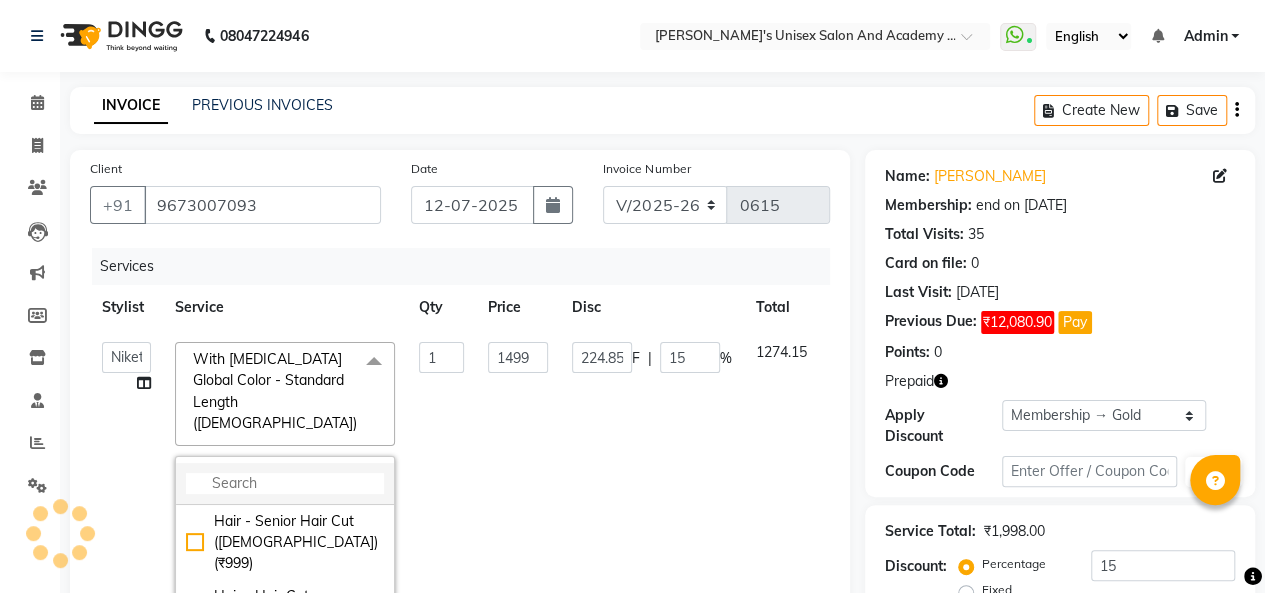 click 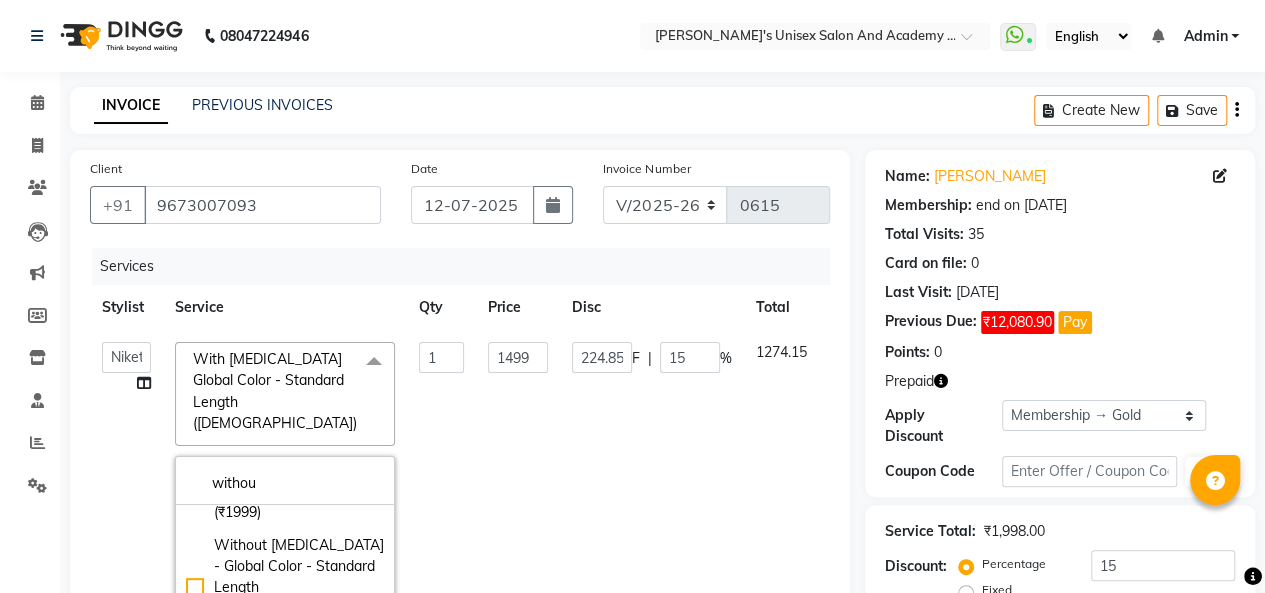 scroll, scrollTop: 200, scrollLeft: 0, axis: vertical 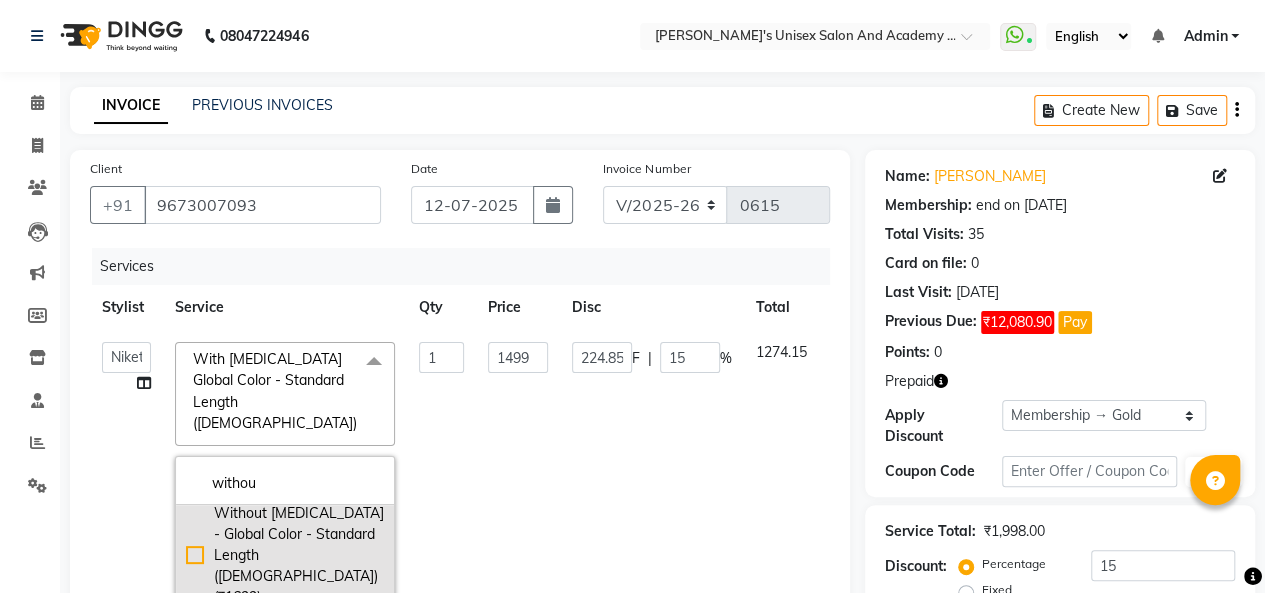 type on "withou" 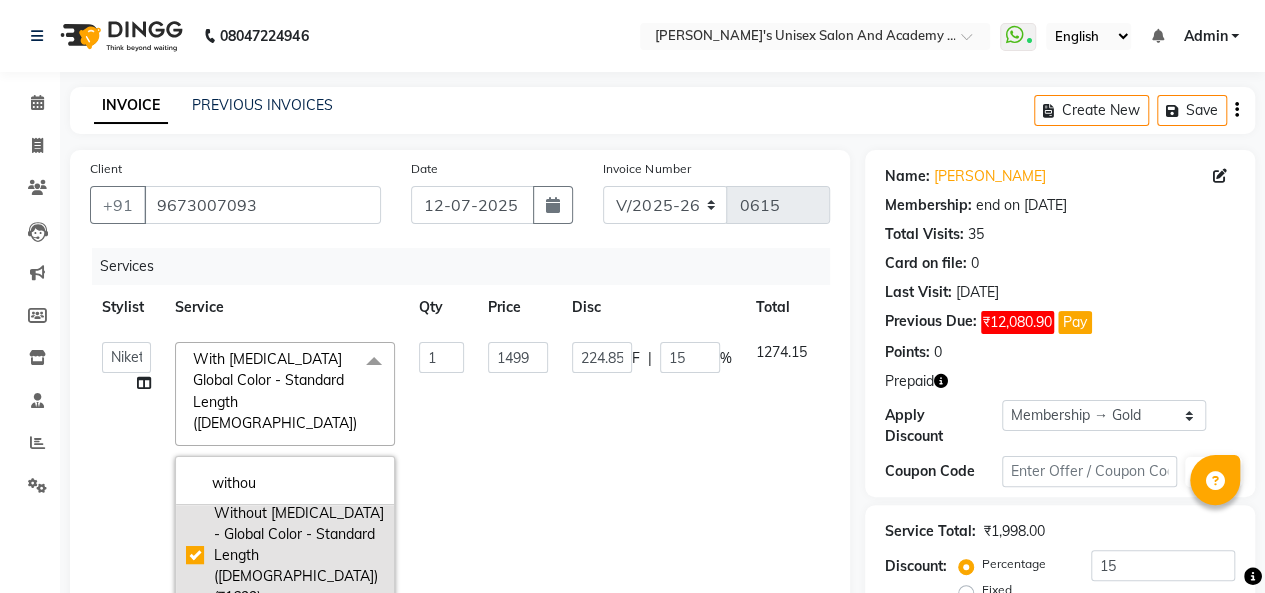checkbox on "true" 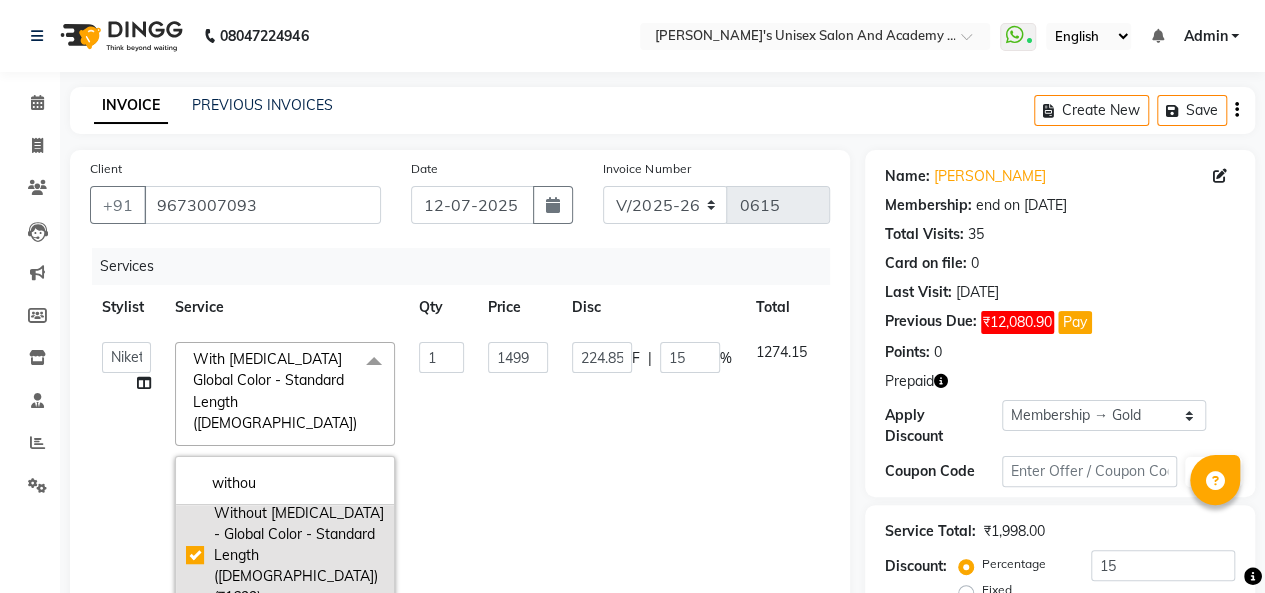 type on "1699" 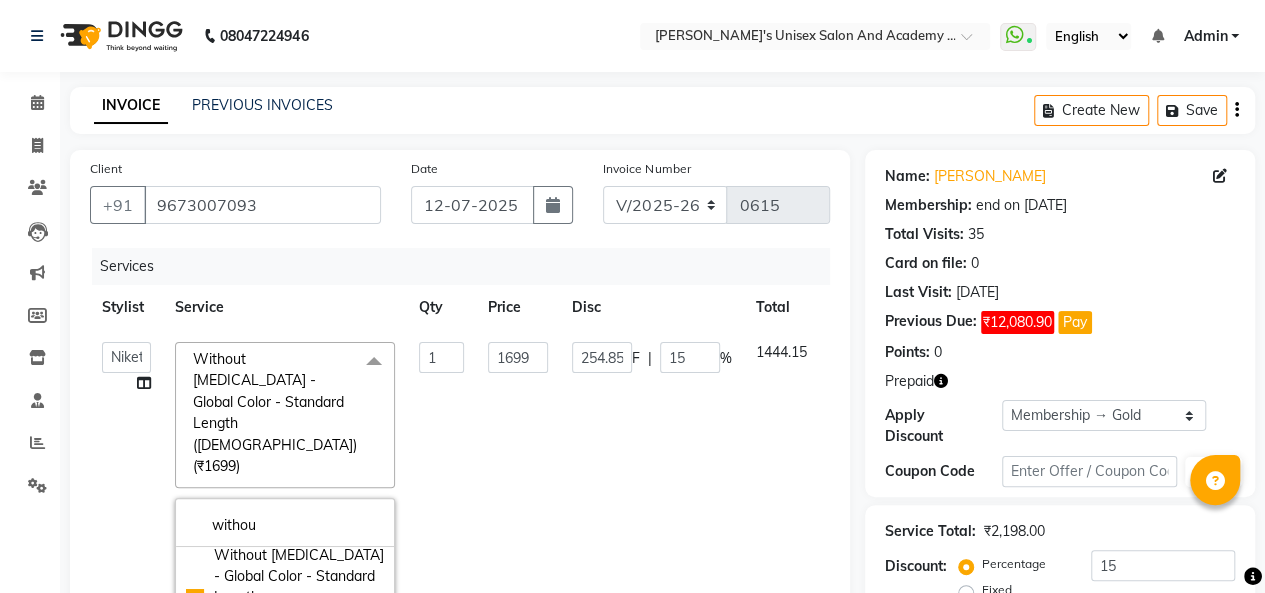 click on "1699" 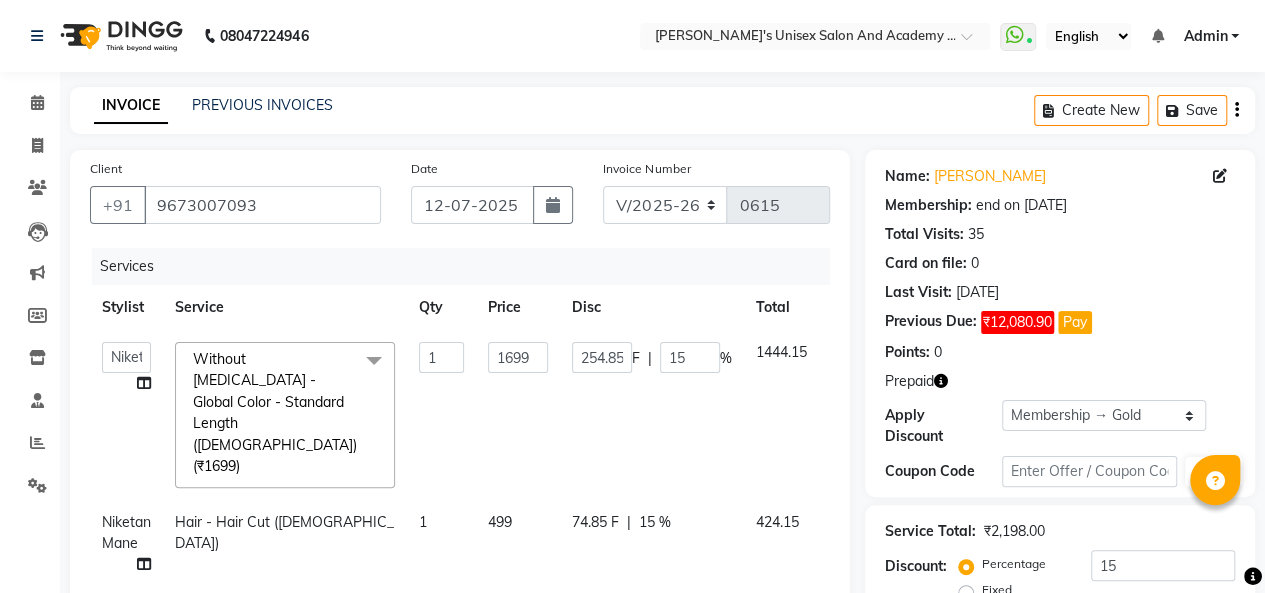 scroll, scrollTop: 200, scrollLeft: 0, axis: vertical 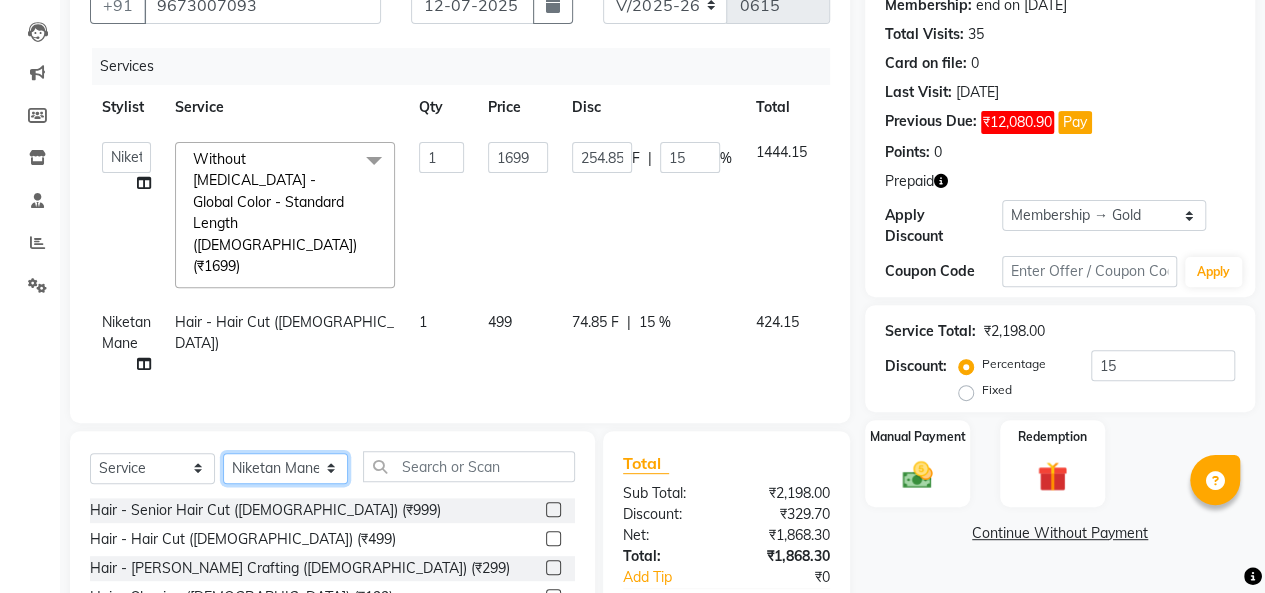 click on "Select Stylist [PERSON_NAME] [PERSON_NAME] Niketan Mane  Prasad [PERSON_NAME] Sakshey Chandlaa [PERSON_NAME] [PERSON_NAME]" 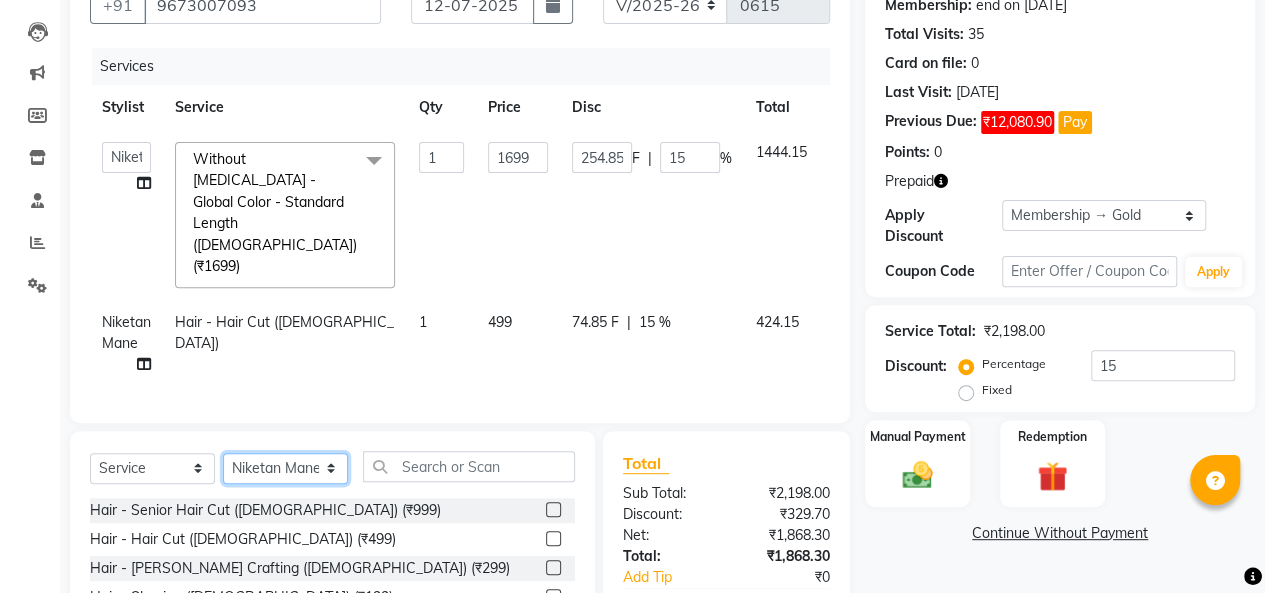 select on "52731" 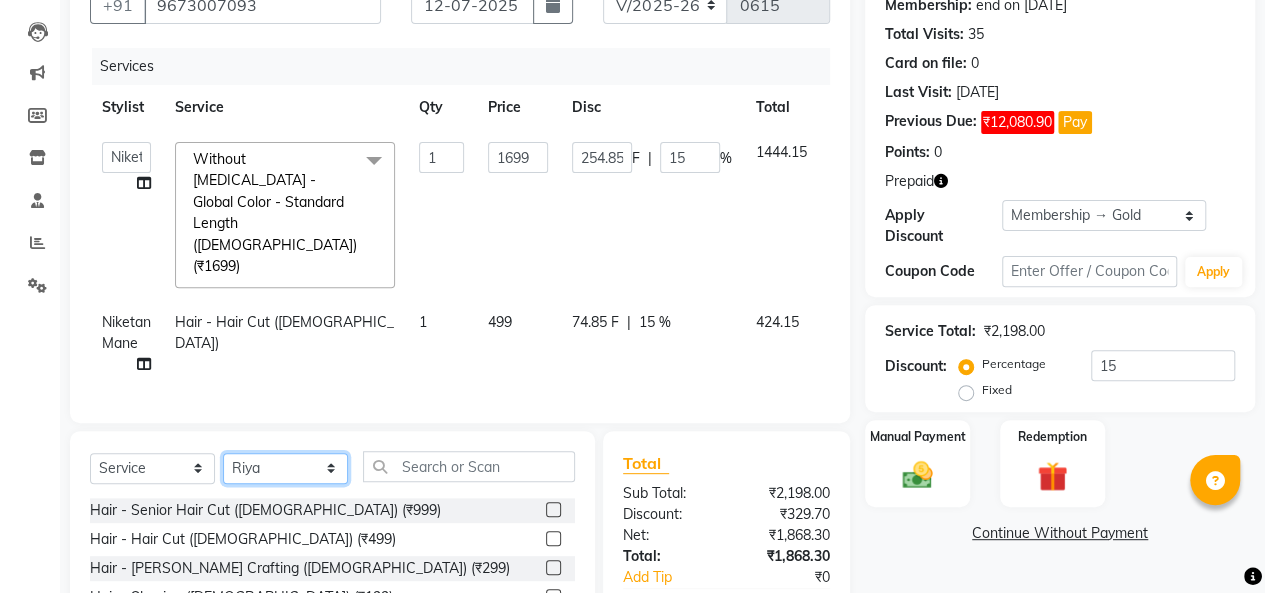 click on "Select Stylist [PERSON_NAME] [PERSON_NAME] Niketan Mane  Prasad [PERSON_NAME] Sakshey Chandlaa [PERSON_NAME] [PERSON_NAME]" 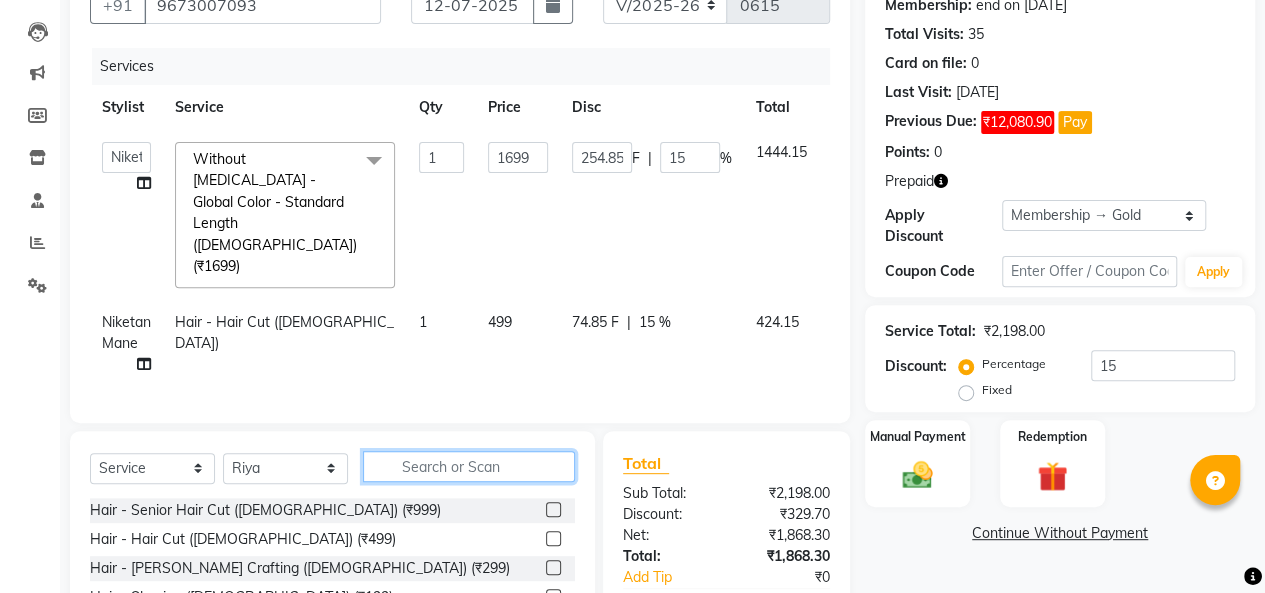 click 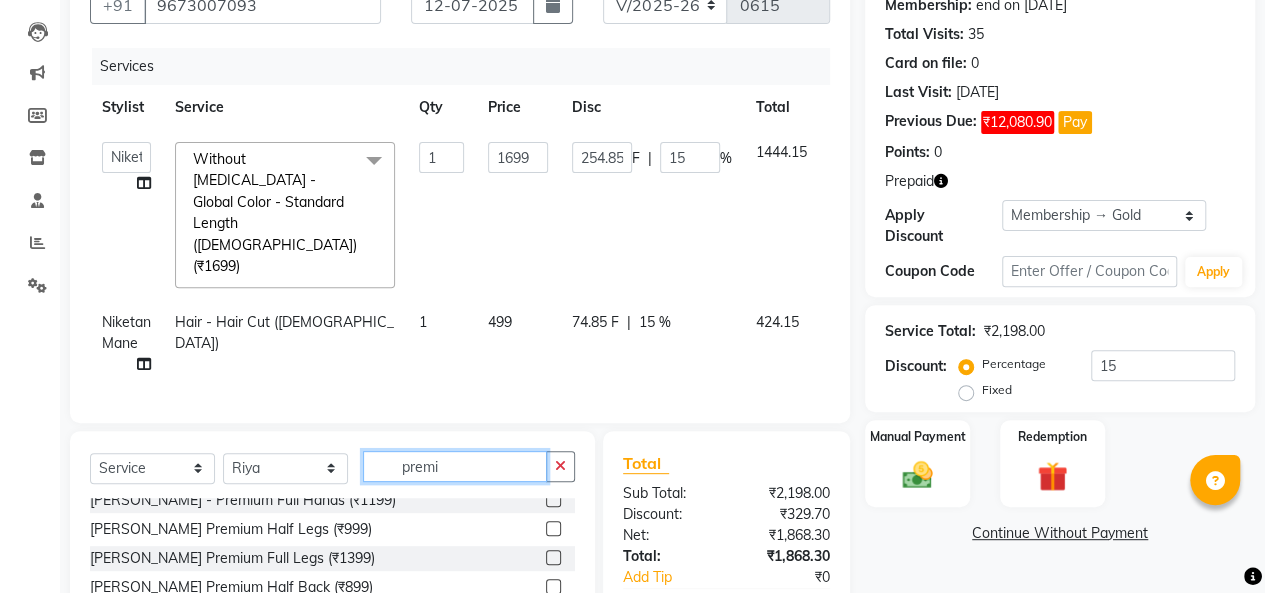 scroll, scrollTop: 281, scrollLeft: 0, axis: vertical 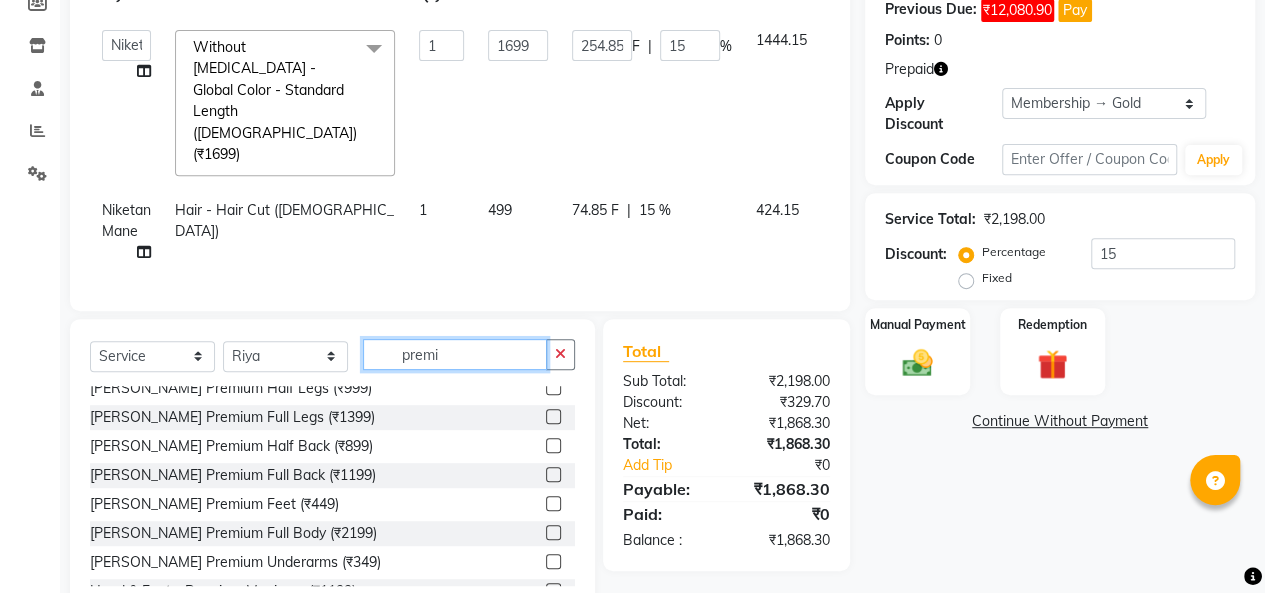 type on "premi" 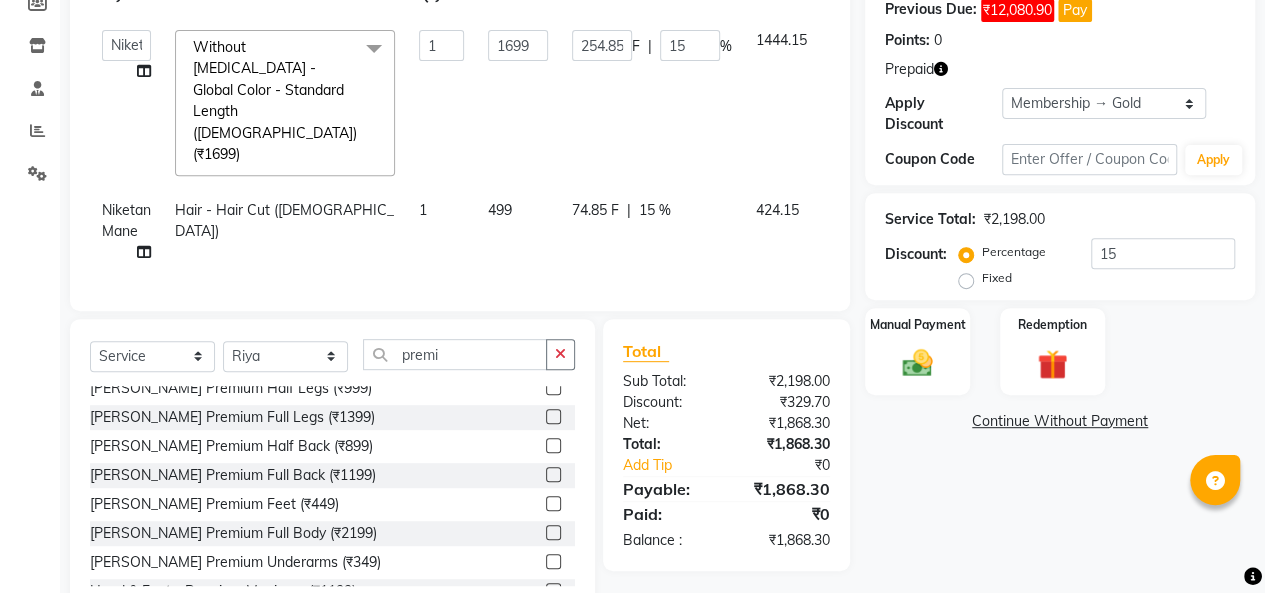 click 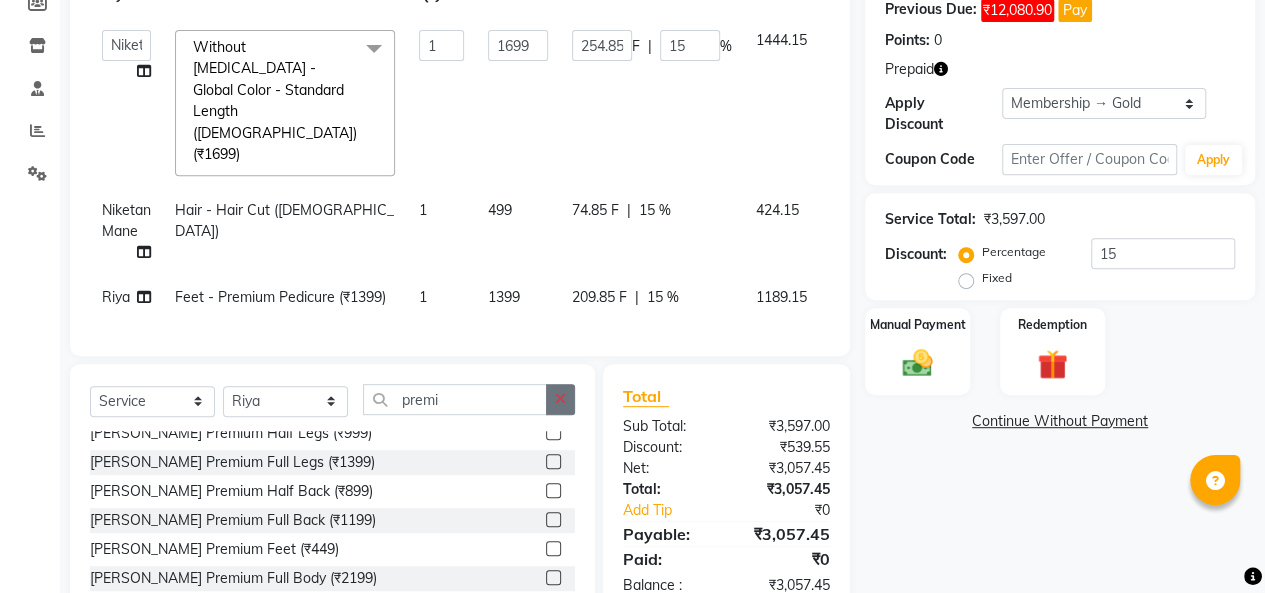 checkbox on "false" 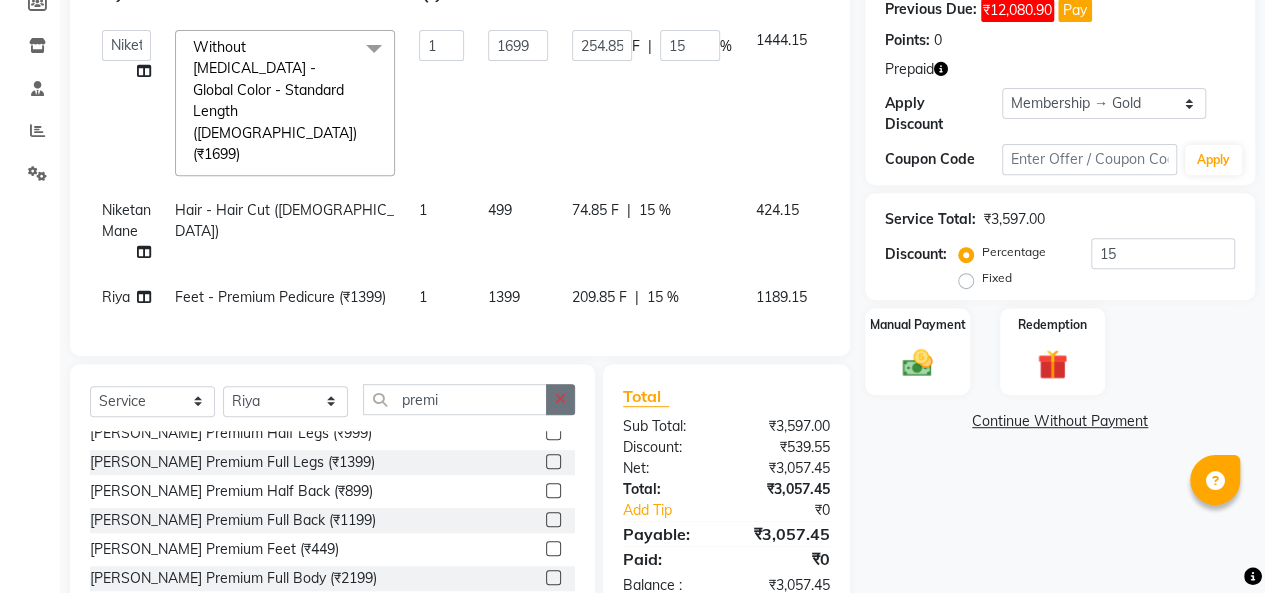 click 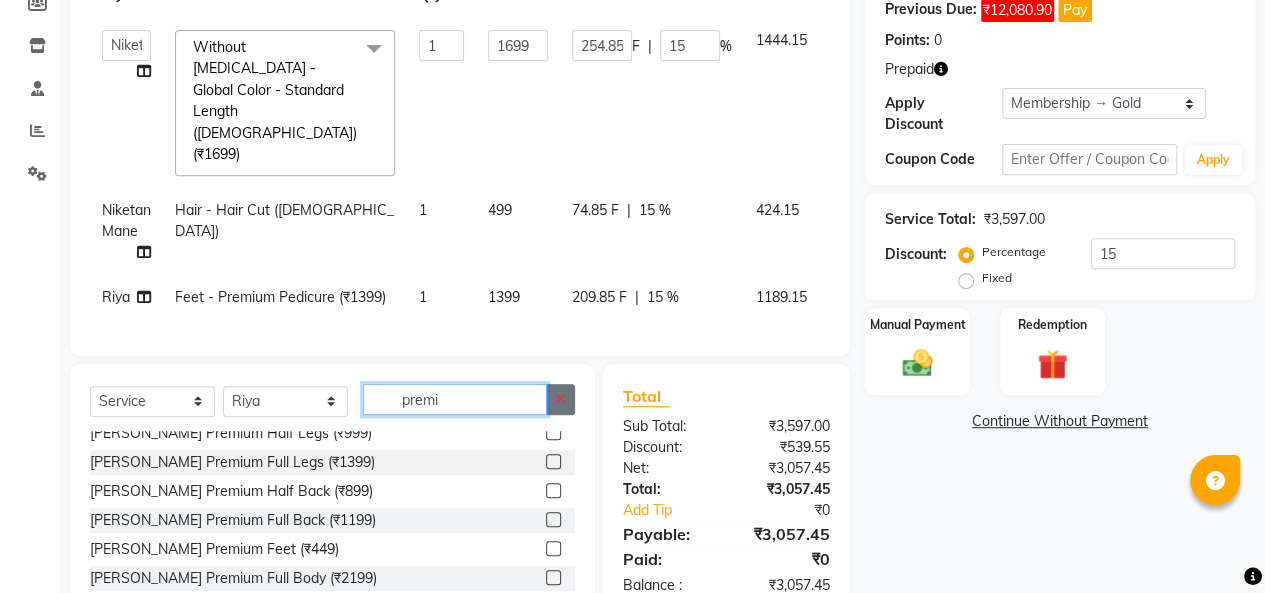 type 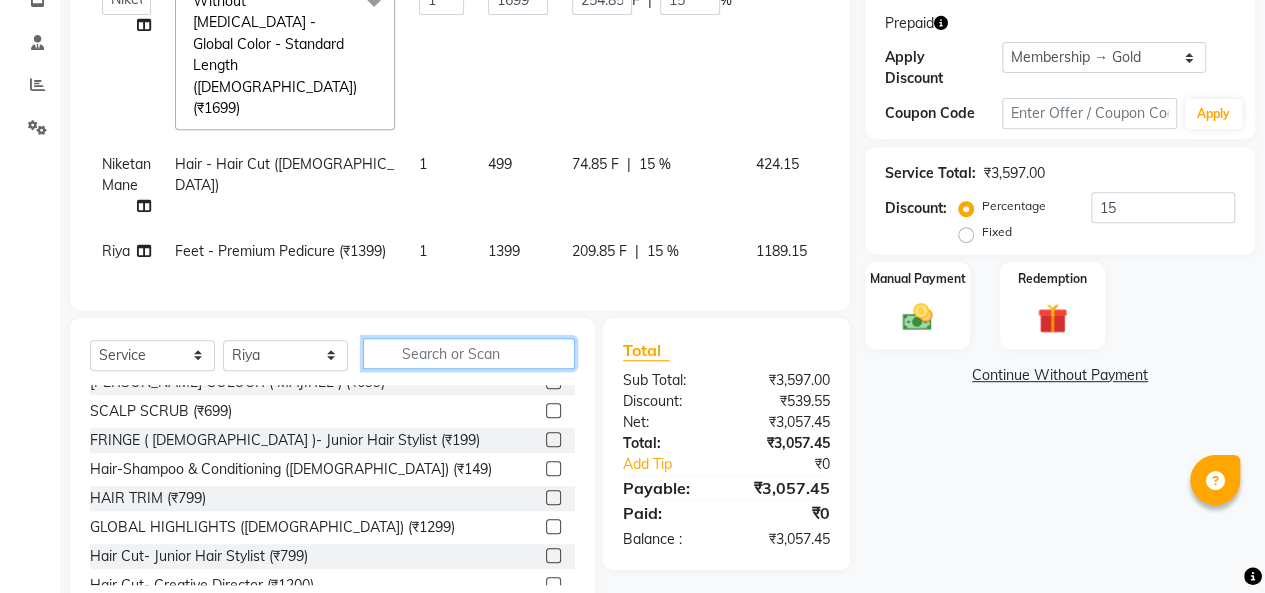 scroll, scrollTop: 258, scrollLeft: 0, axis: vertical 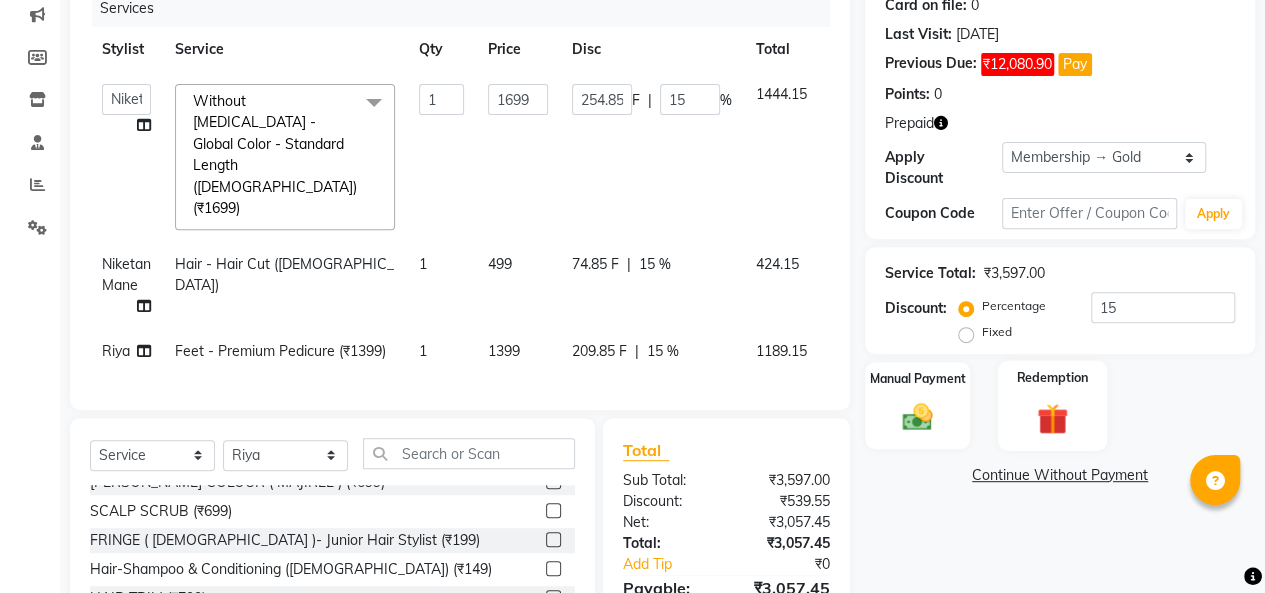 click on "Redemption" 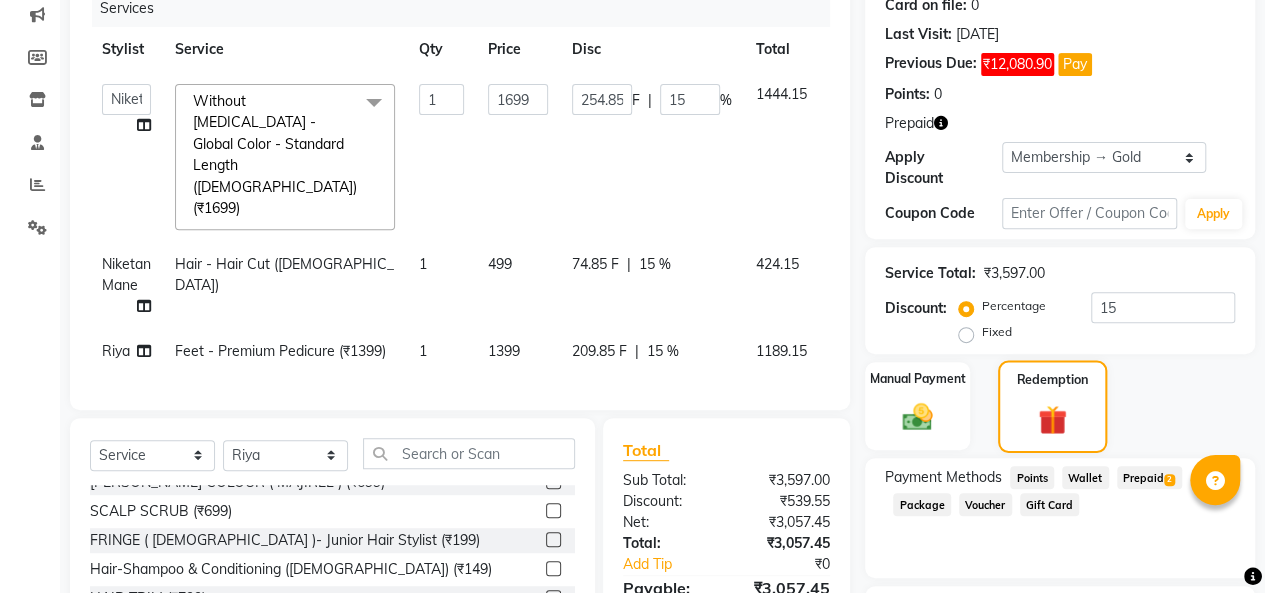 click 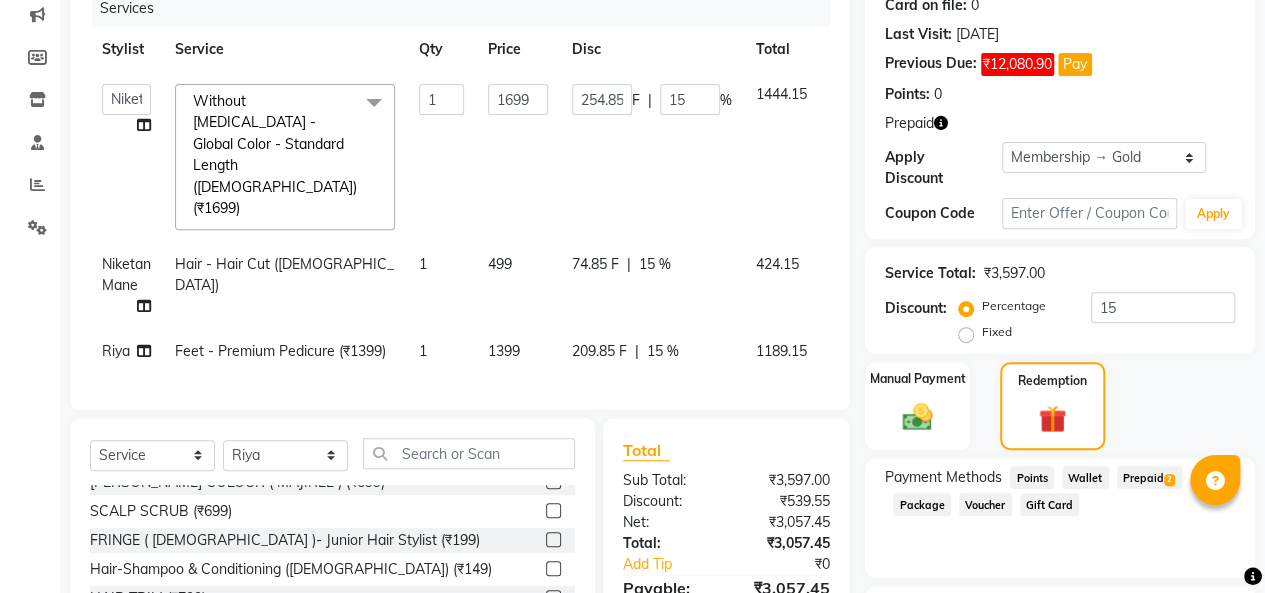 click on "Prepaid  2" 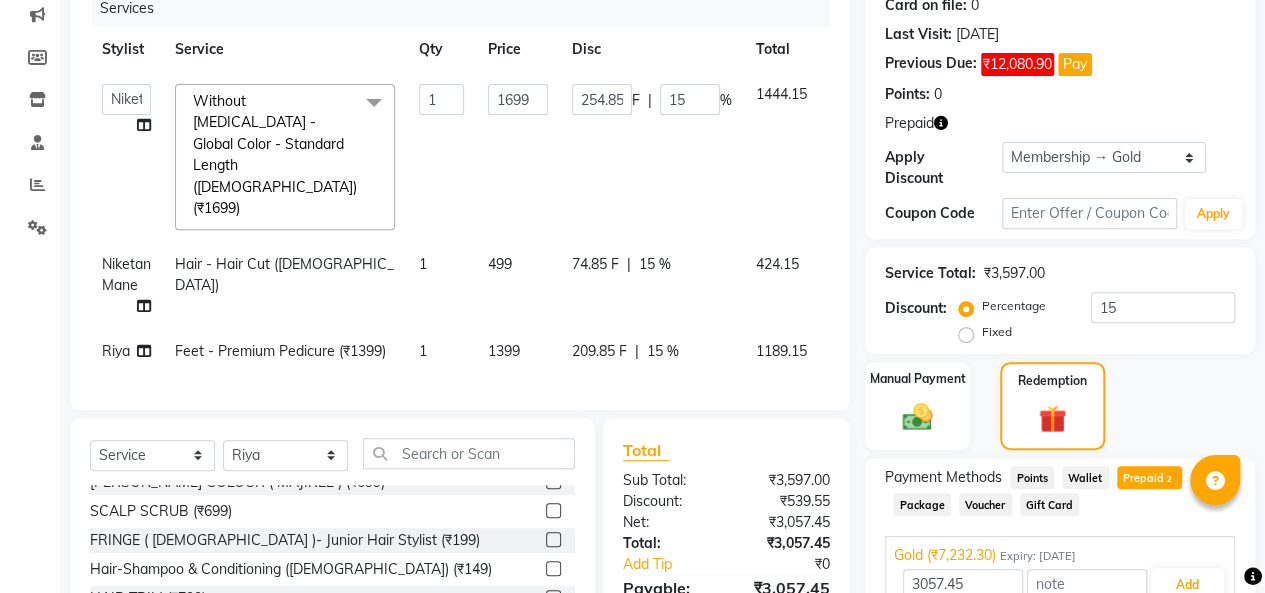 scroll, scrollTop: 479, scrollLeft: 0, axis: vertical 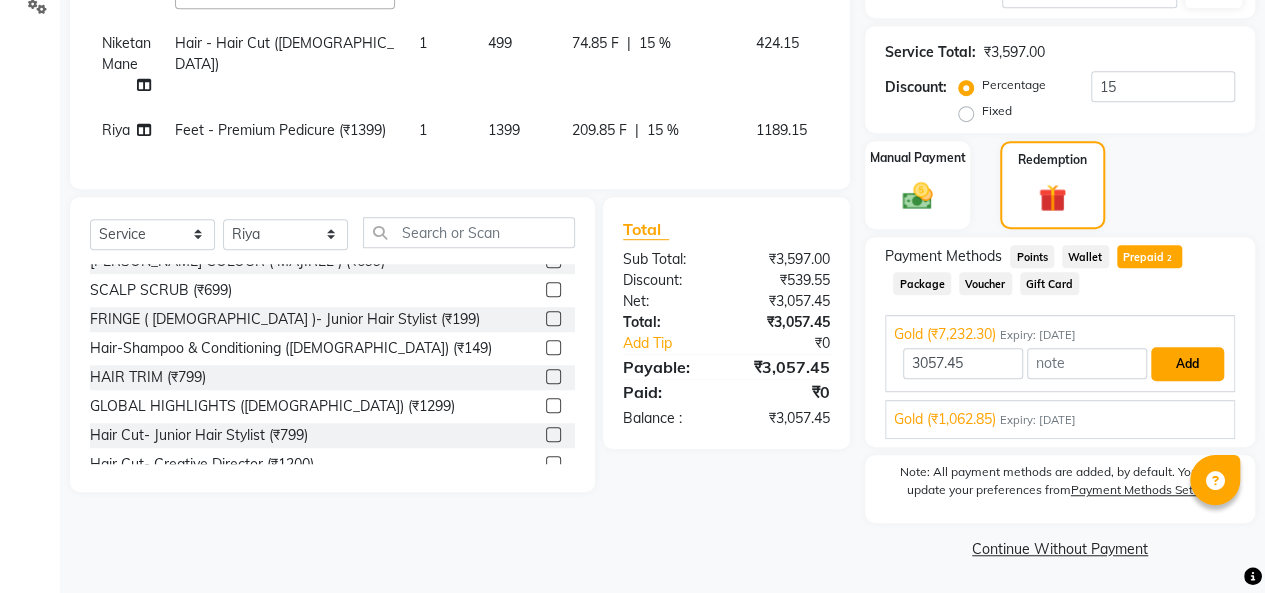 click on "Add" at bounding box center [1187, 364] 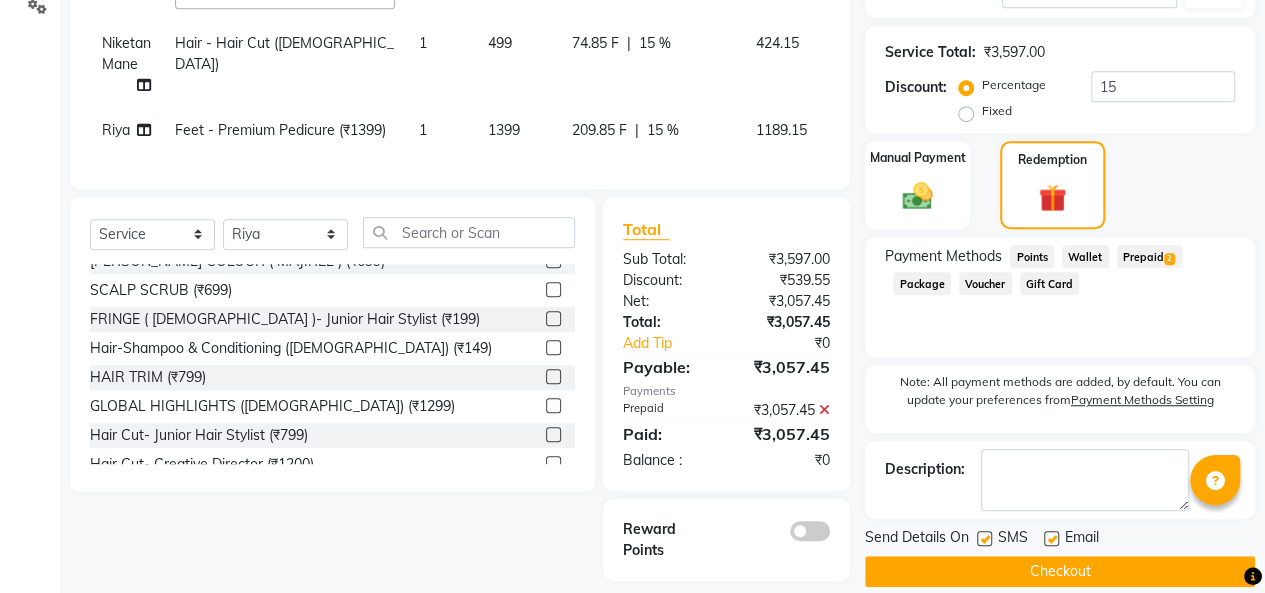 click on "Checkout" 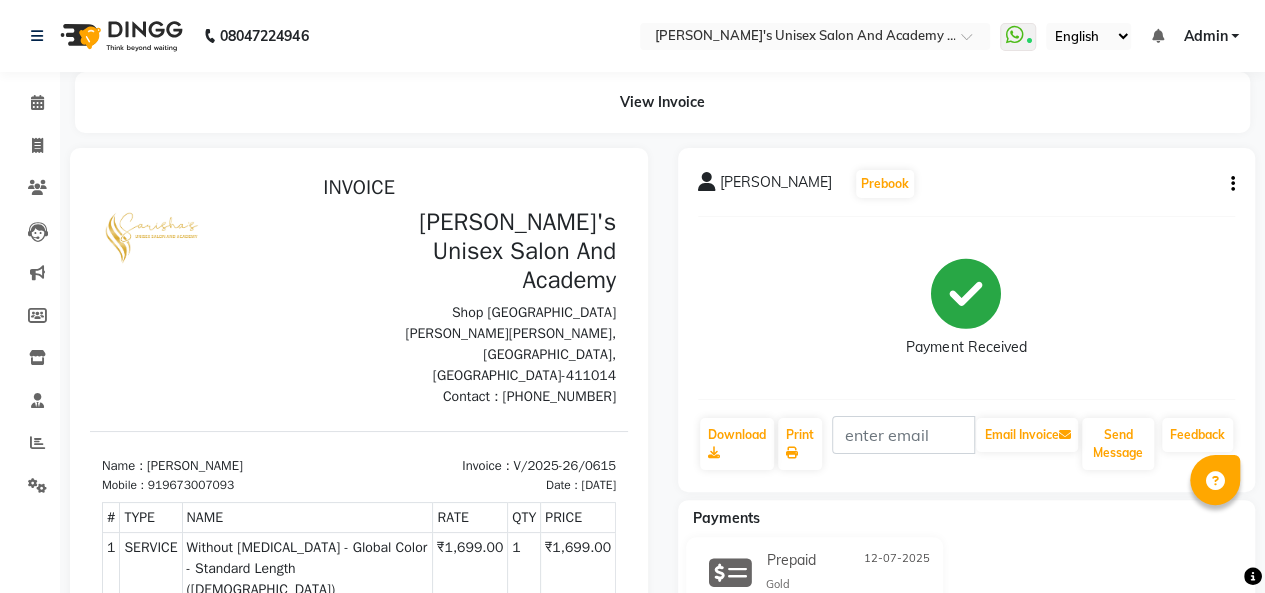 scroll, scrollTop: 200, scrollLeft: 0, axis: vertical 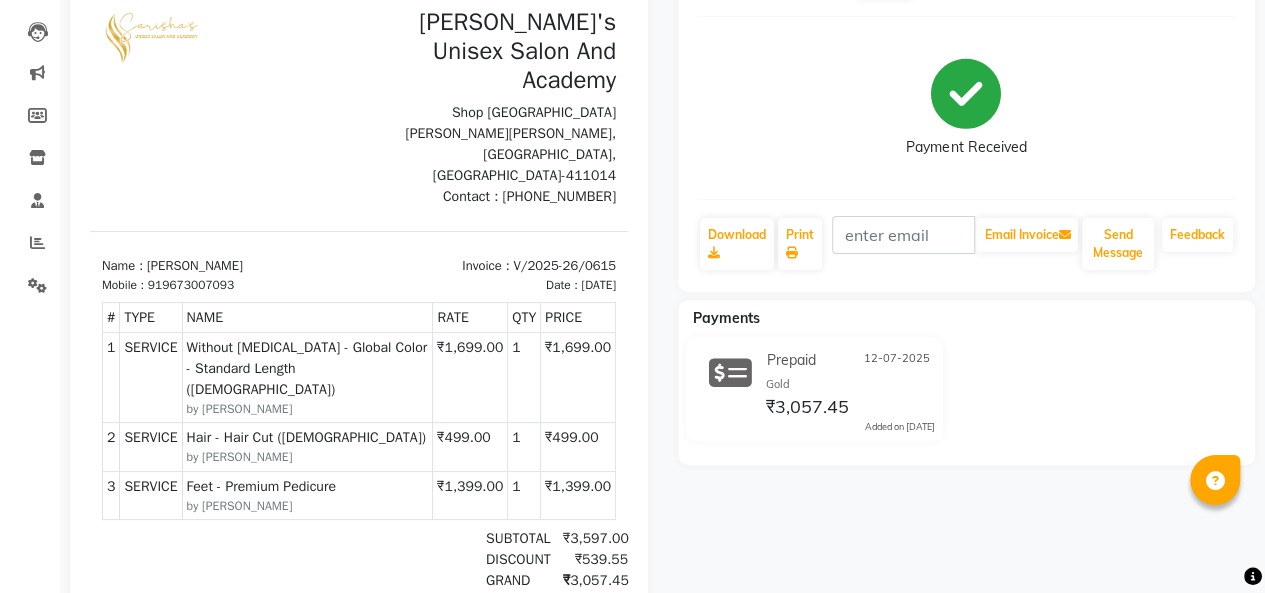 drag, startPoint x: 1144, startPoint y: 122, endPoint x: 1108, endPoint y: 134, distance: 37.94733 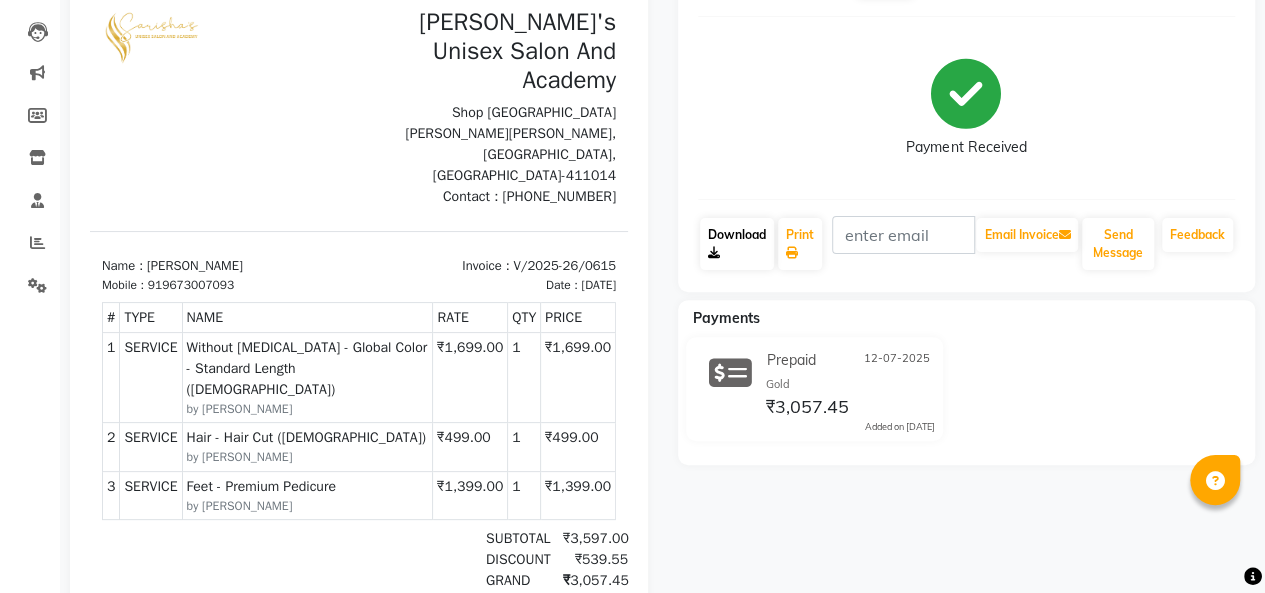 click on "Download" 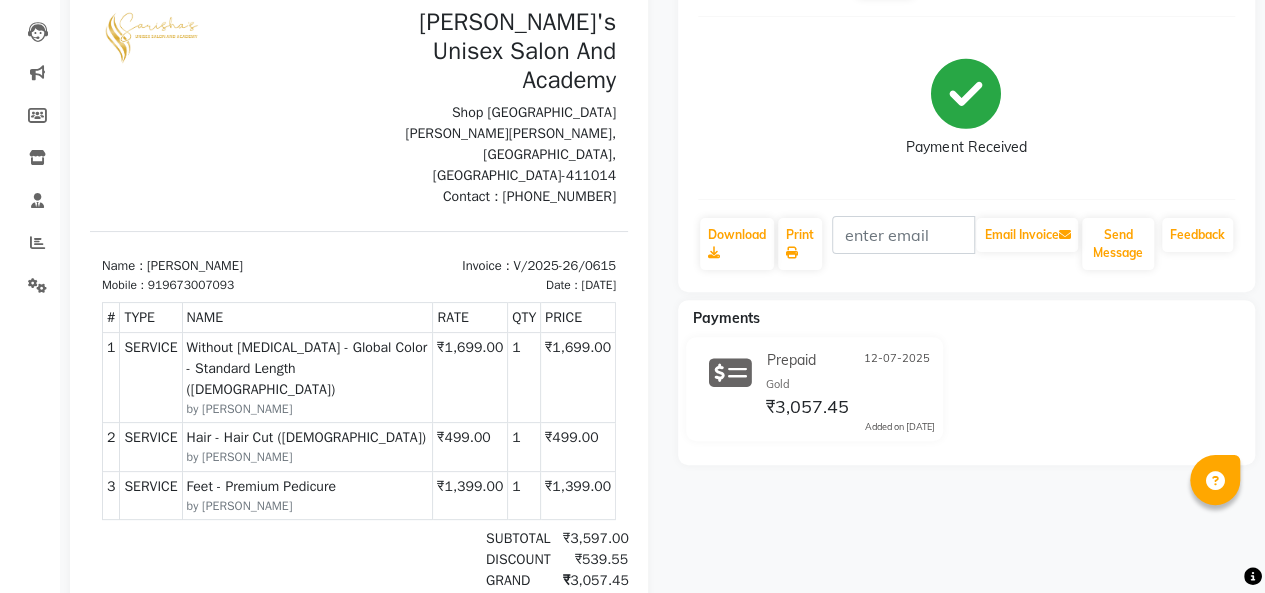 click on "[PERSON_NAME]  Prebook   Payment Received  Download  Print   Email Invoice   Send Message Feedback" 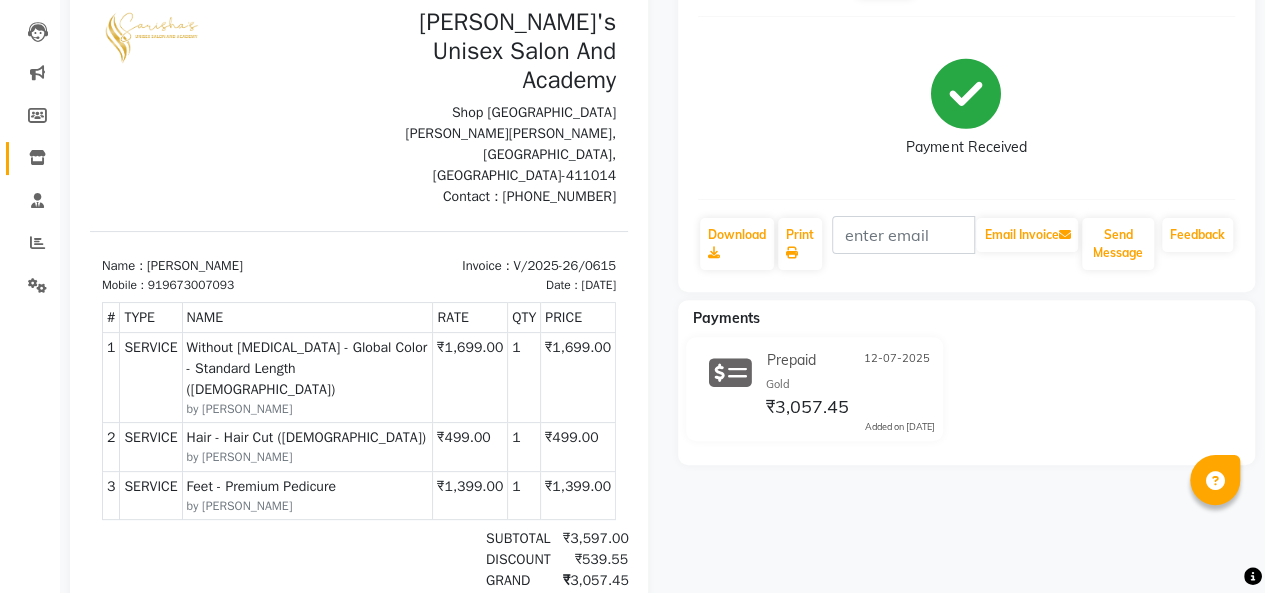 click 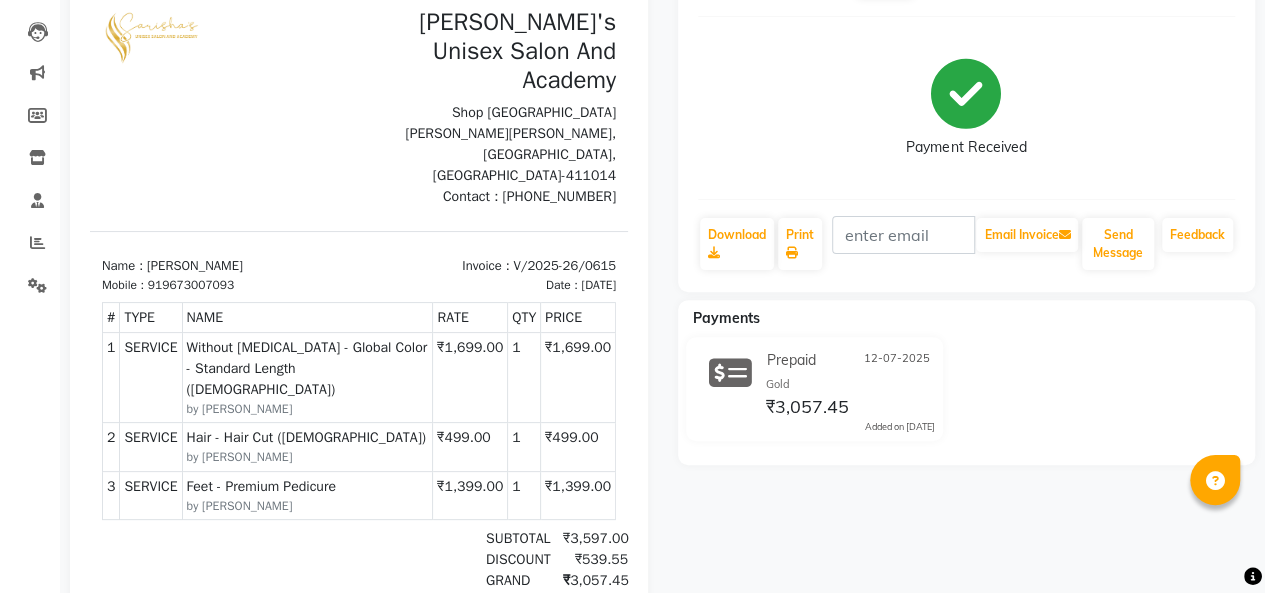 click 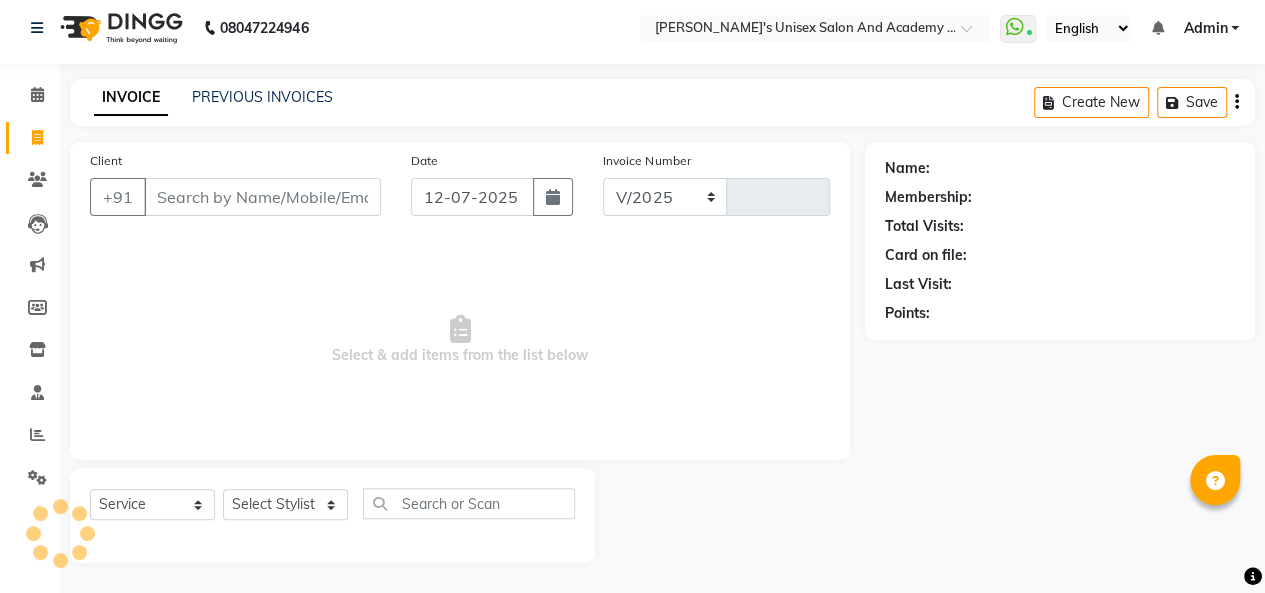 scroll, scrollTop: 7, scrollLeft: 0, axis: vertical 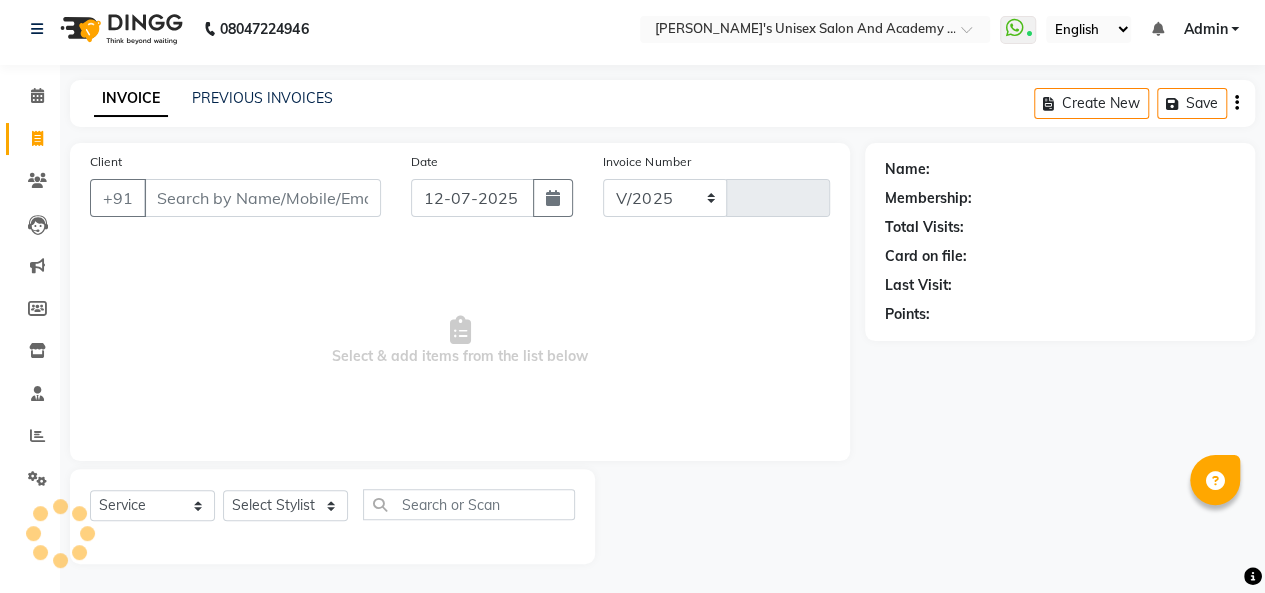 select on "665" 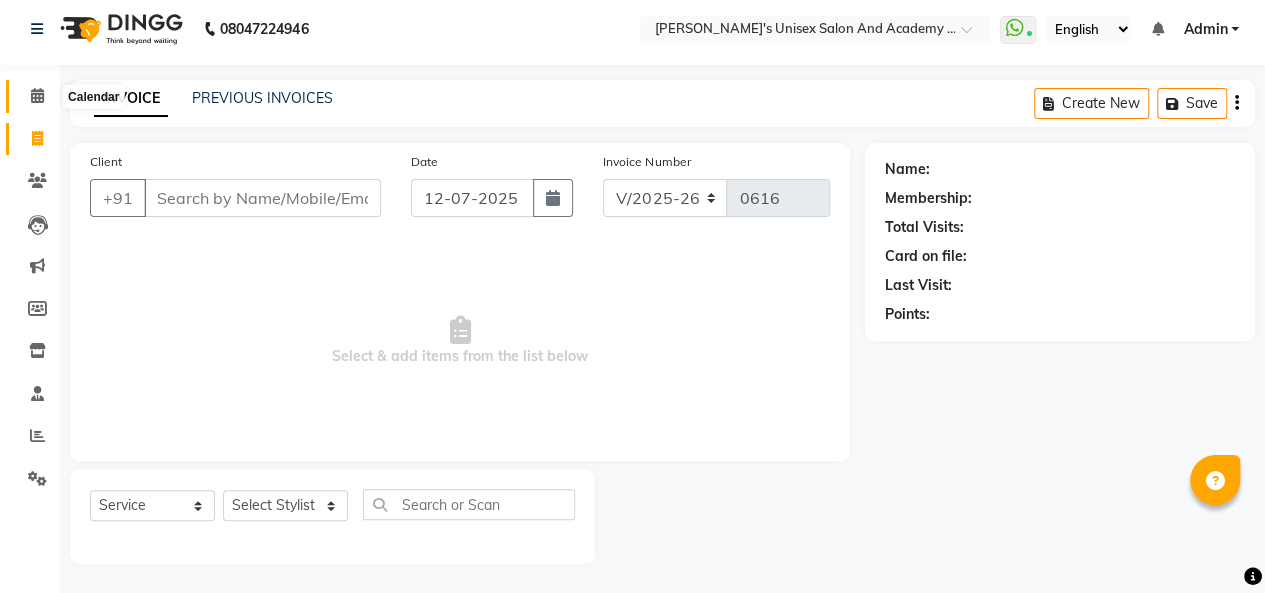 click 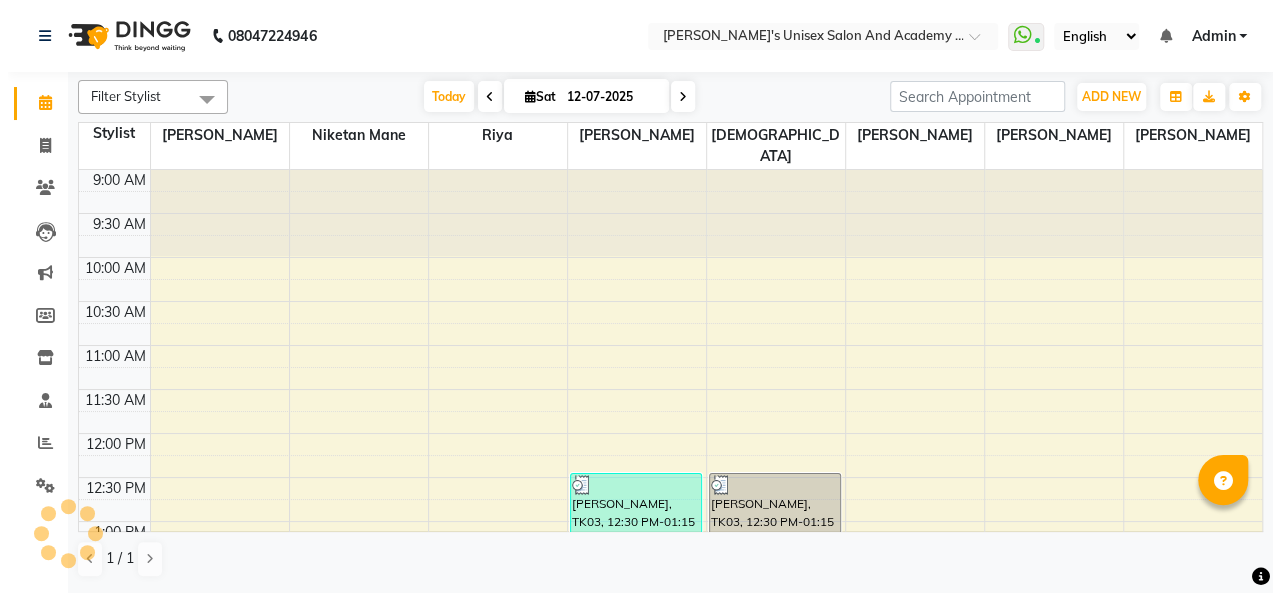 scroll, scrollTop: 0, scrollLeft: 0, axis: both 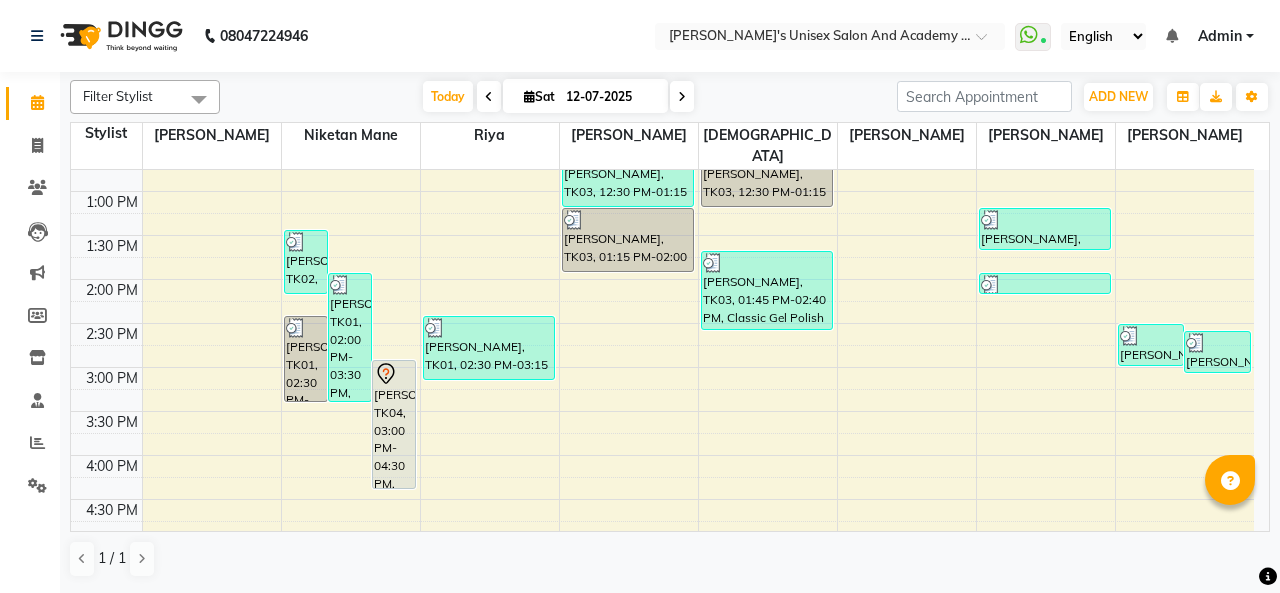 click at bounding box center (394, 374) 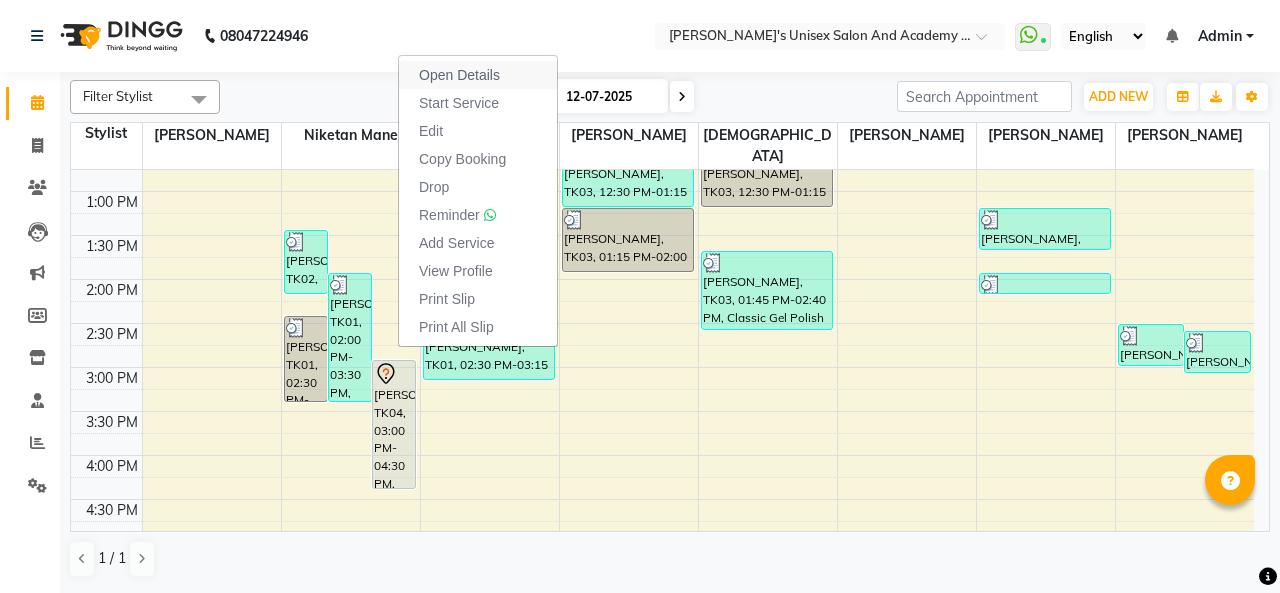 click on "Open Details" at bounding box center [478, 75] 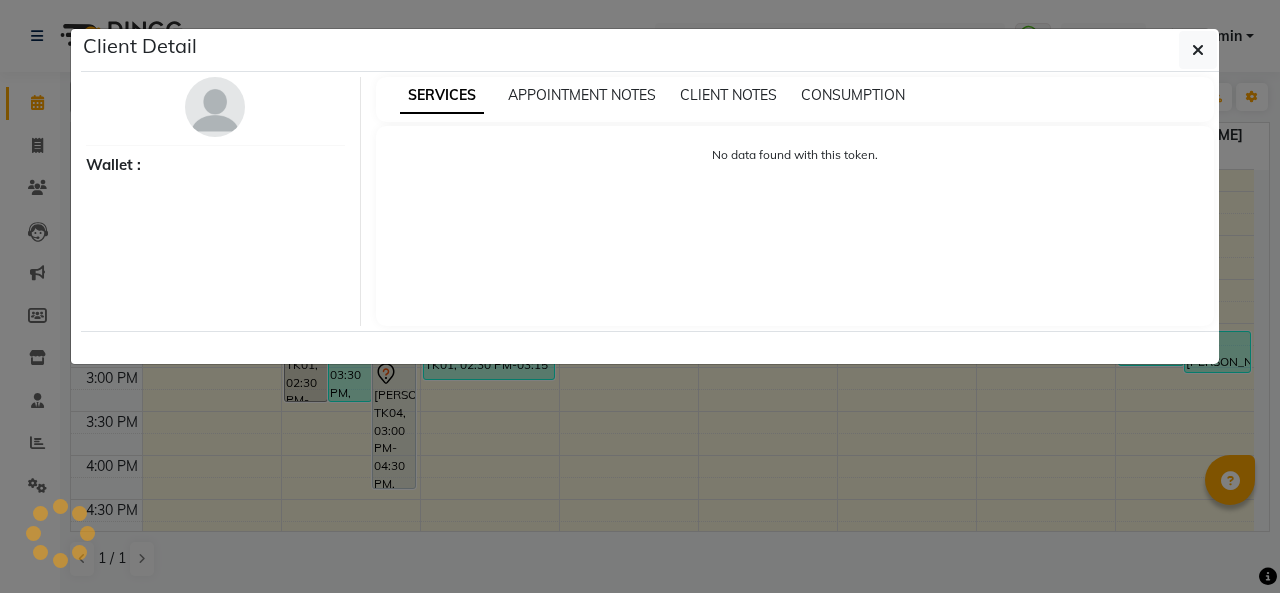select on "7" 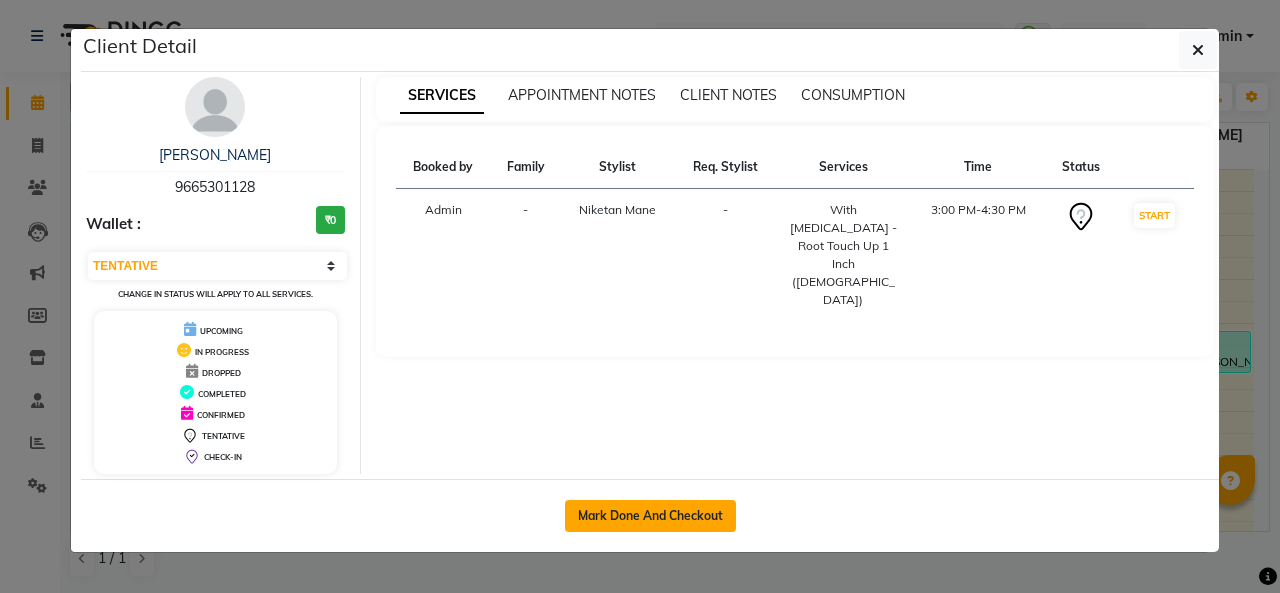 click on "Mark Done And Checkout" 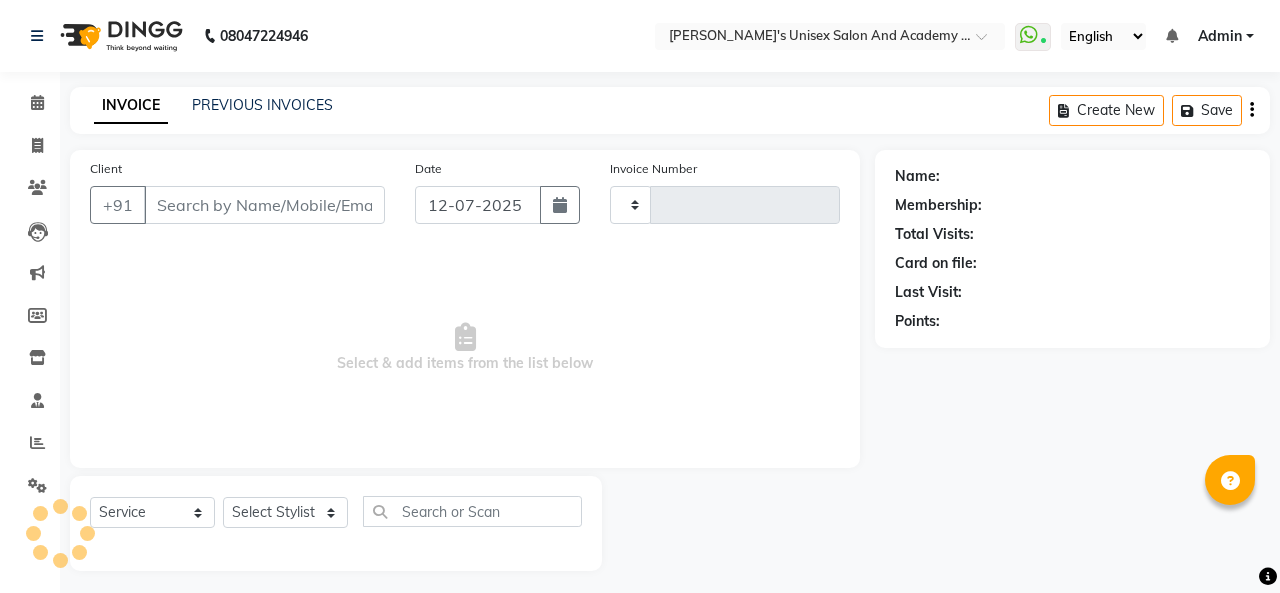 type on "0616" 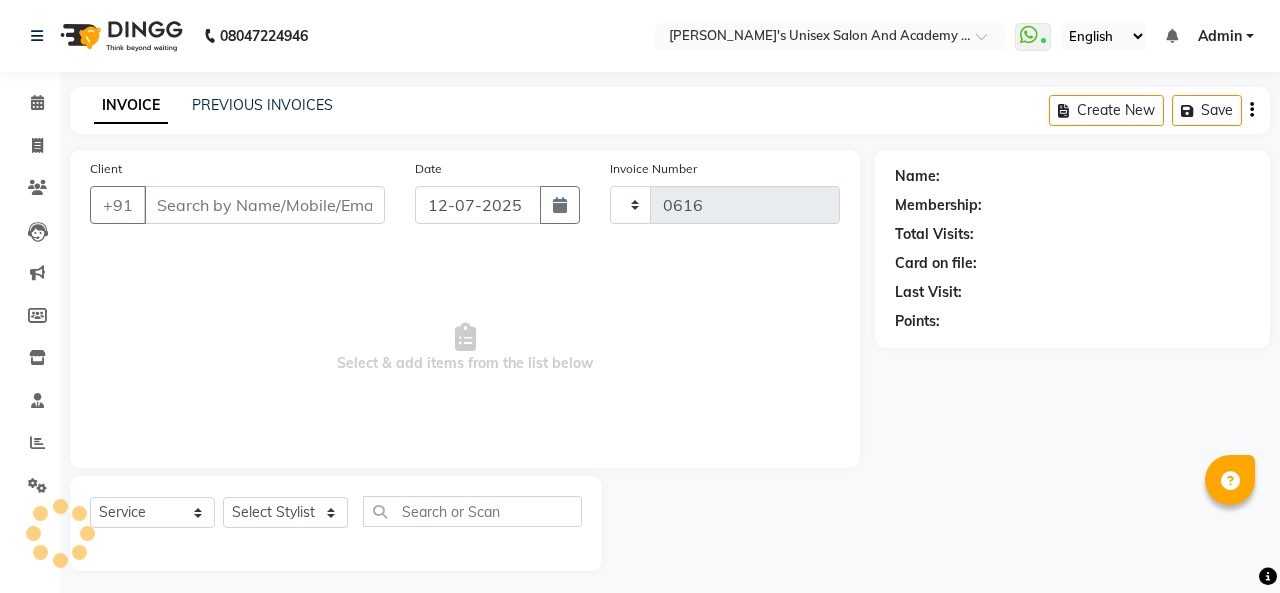 select on "665" 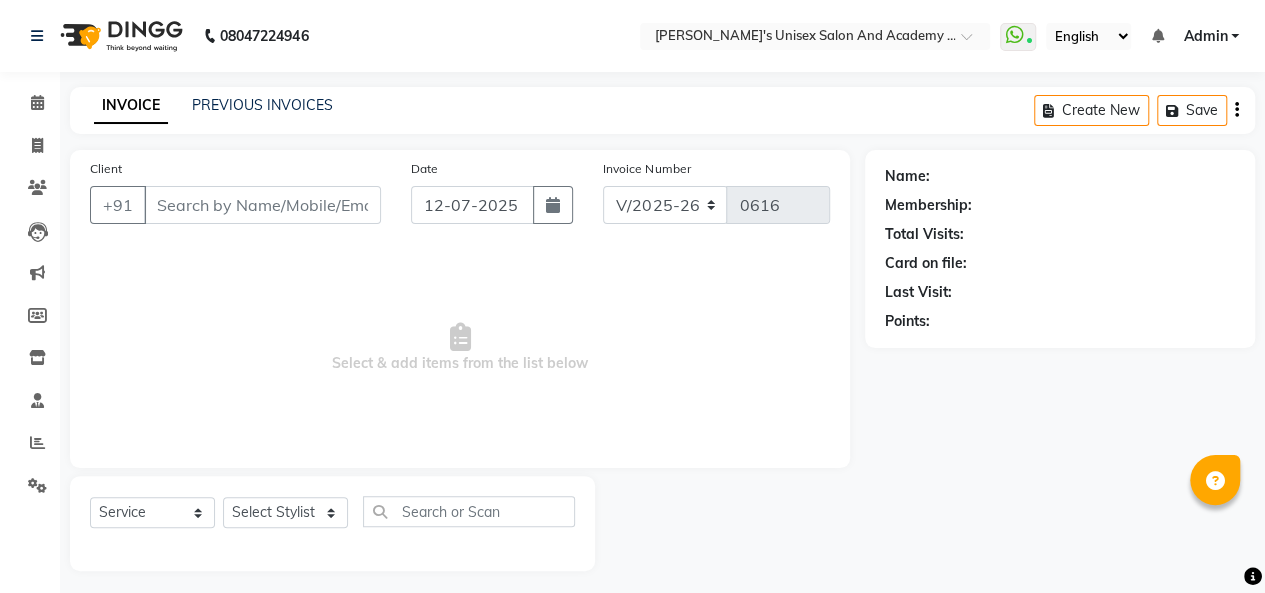 type on "9665301128" 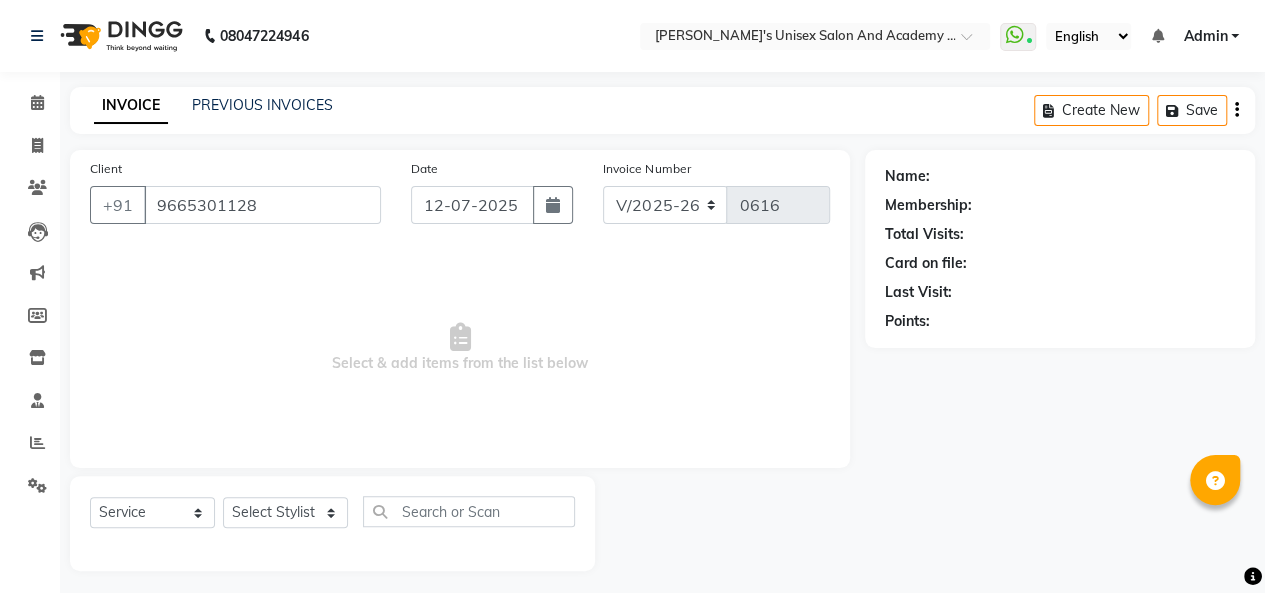 select on "43907" 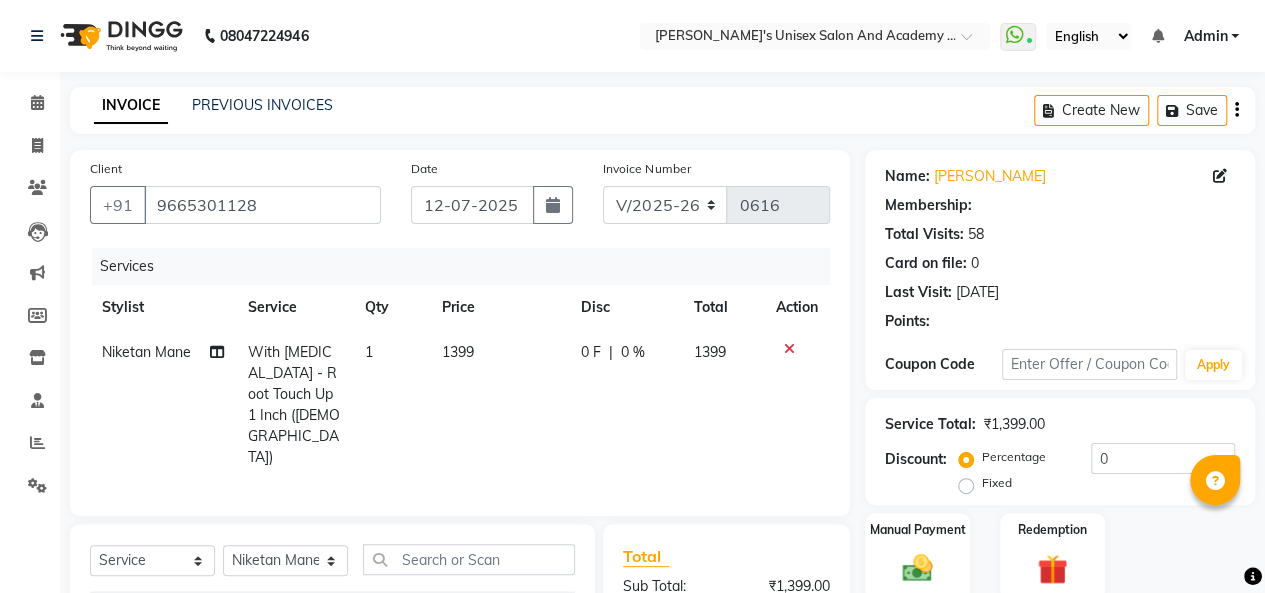select on "2: Object" 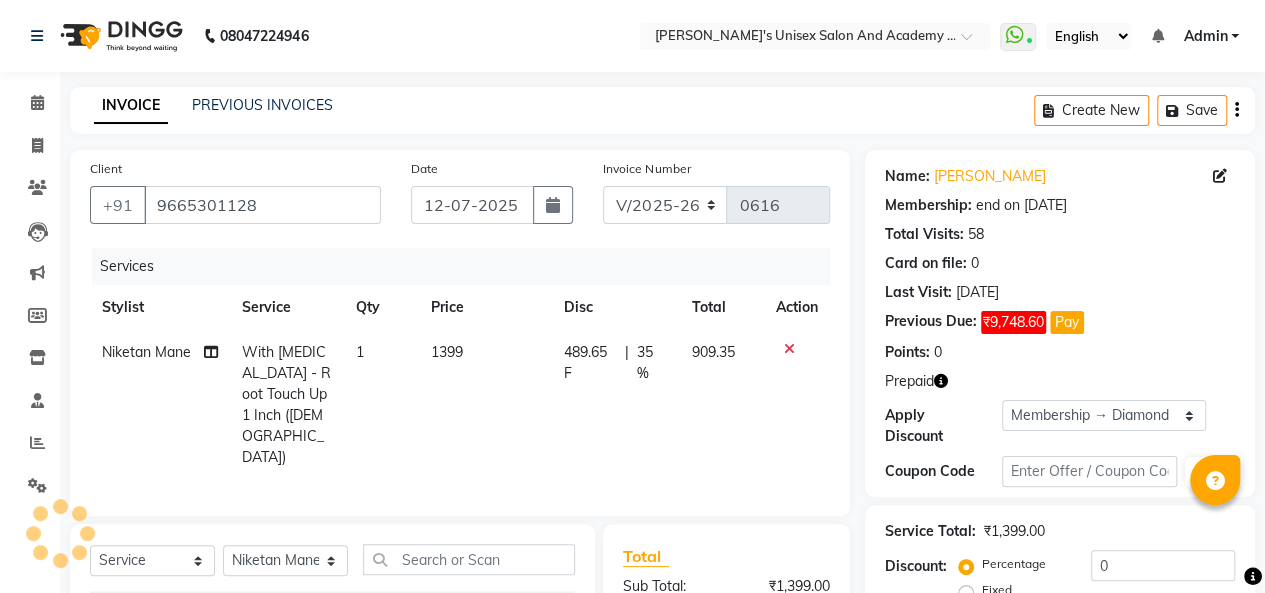 type on "35" 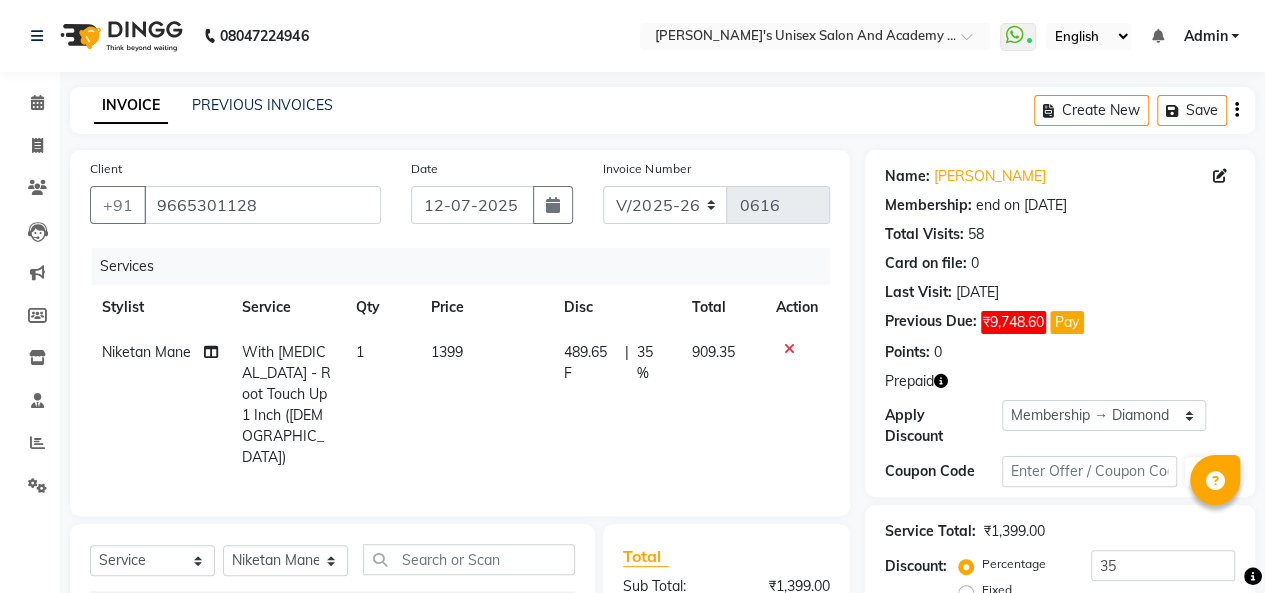 click on "With [MEDICAL_DATA] - Root Touch Up 1 Inch ([DEMOGRAPHIC_DATA])" 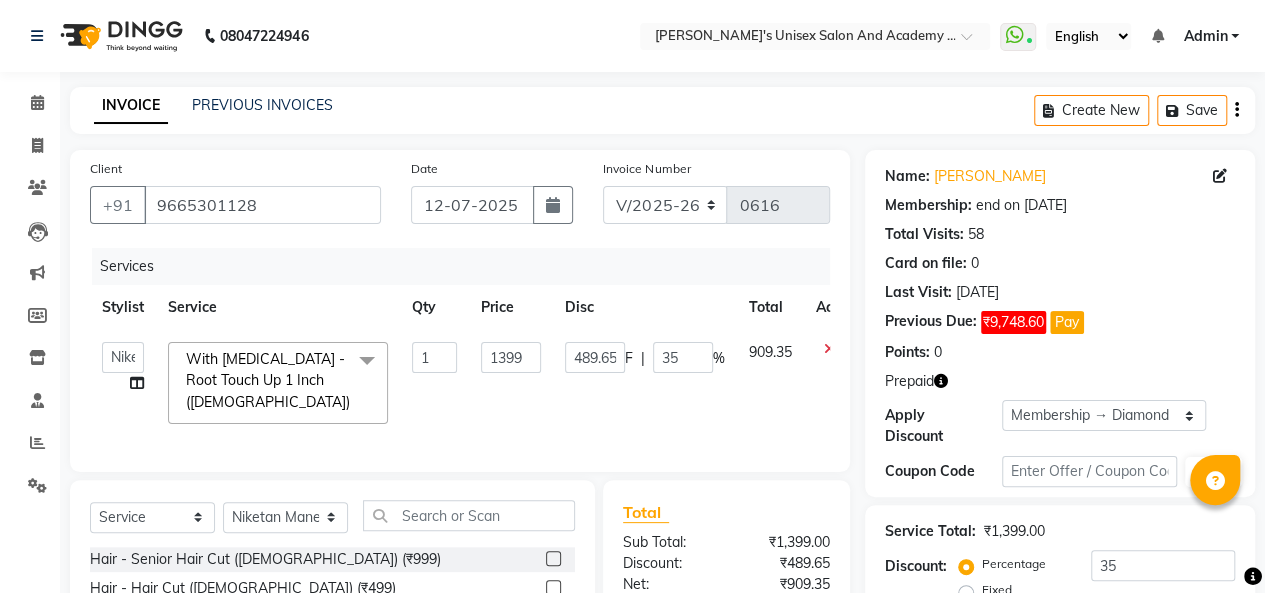 click on "With [MEDICAL_DATA] - Root Touch Up 1 Inch ([DEMOGRAPHIC_DATA])  x" 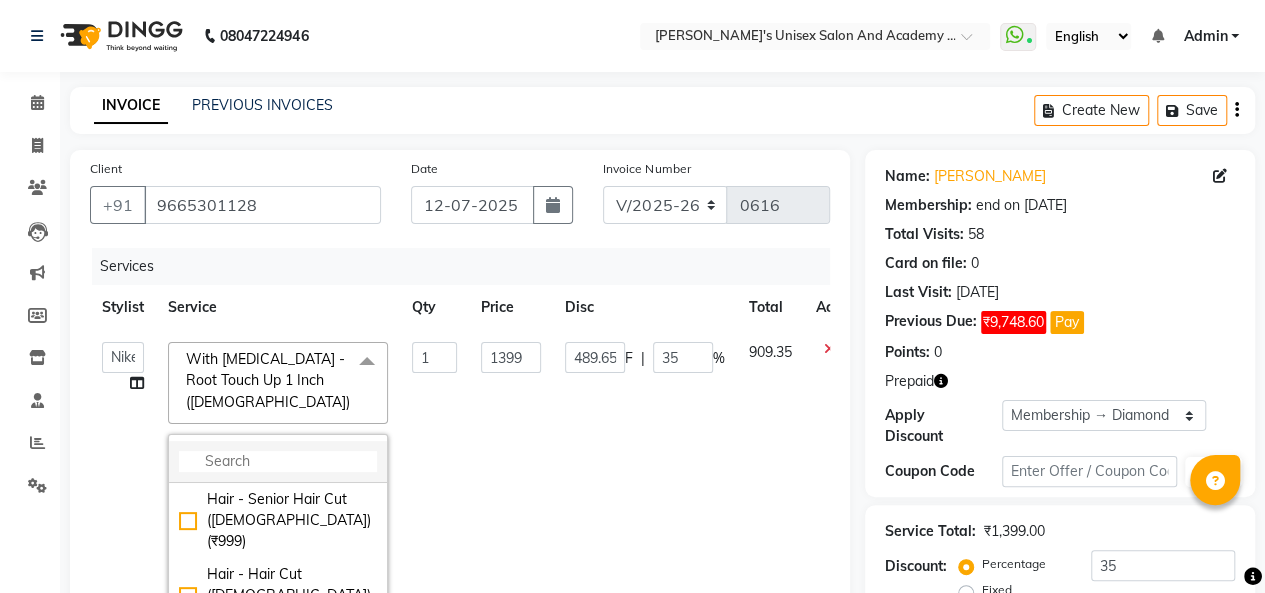 click 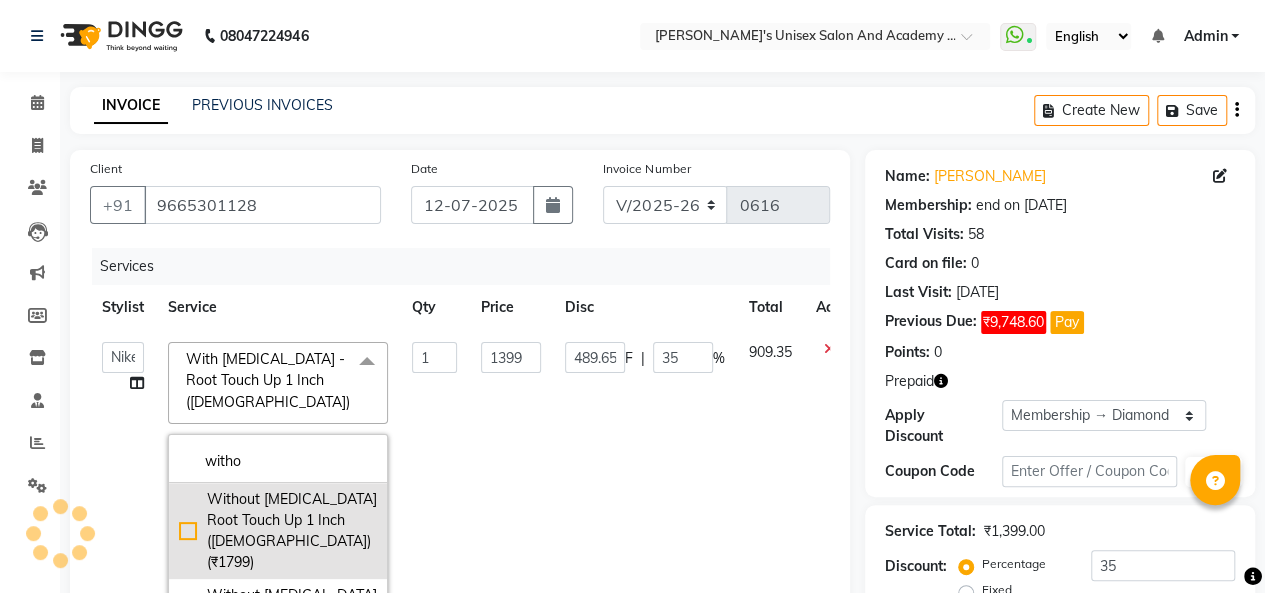 type on "witho" 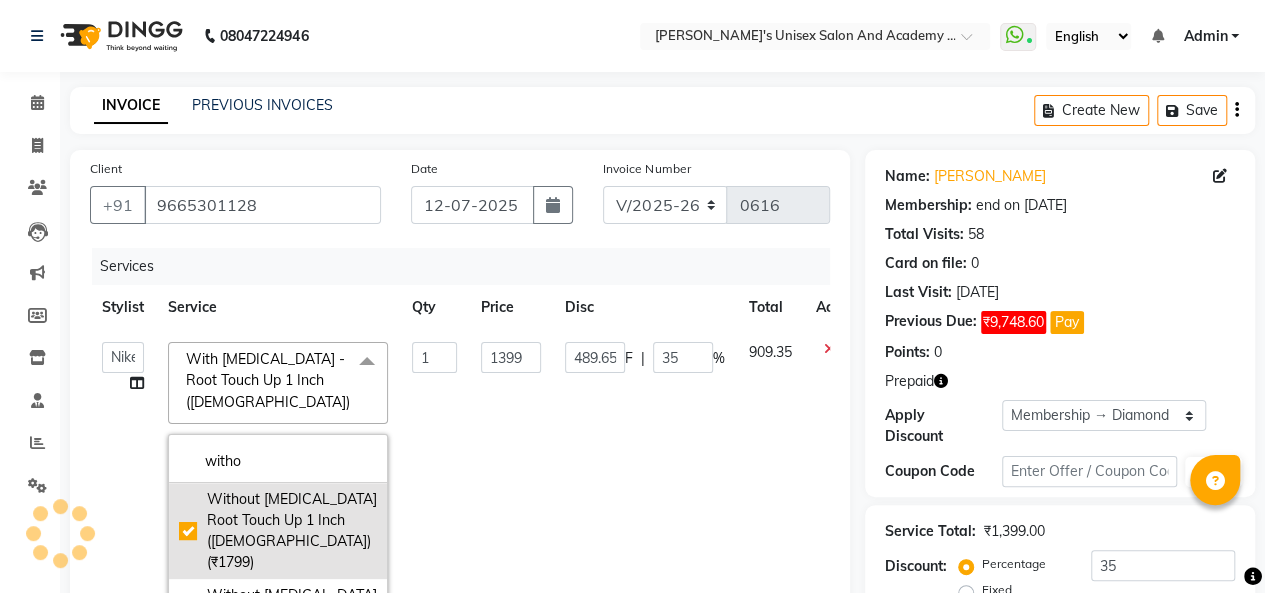 click on "Without [MEDICAL_DATA] Root Touch Up 1 Inch ([DEMOGRAPHIC_DATA]) (₹1799)" 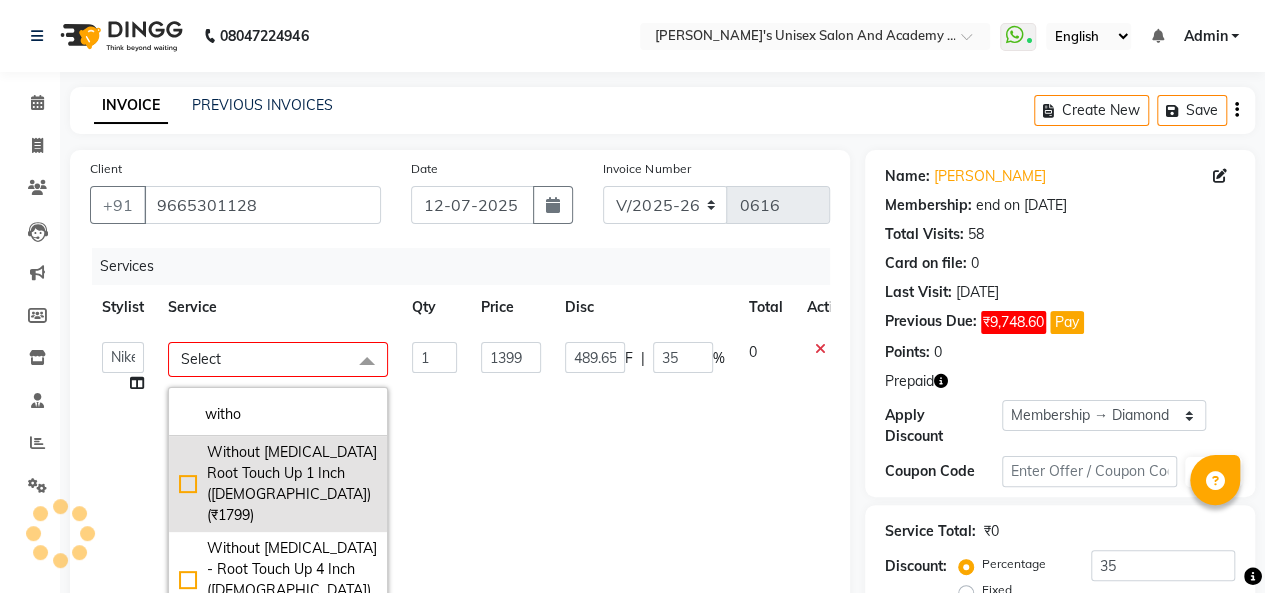 type on "0" 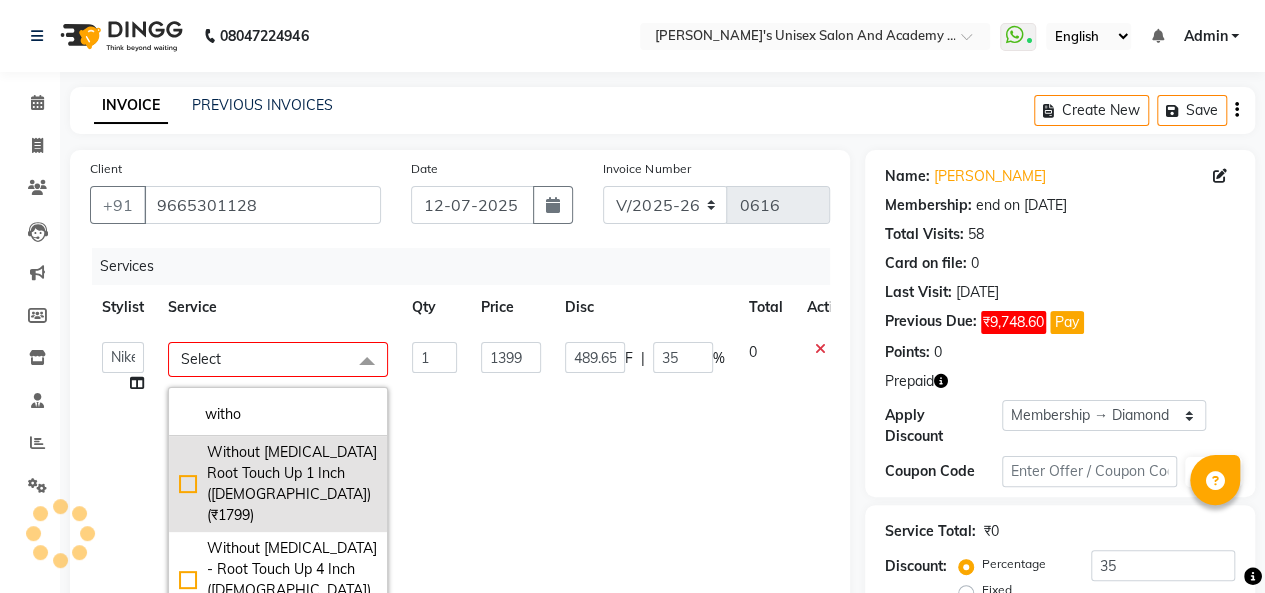 type on "0" 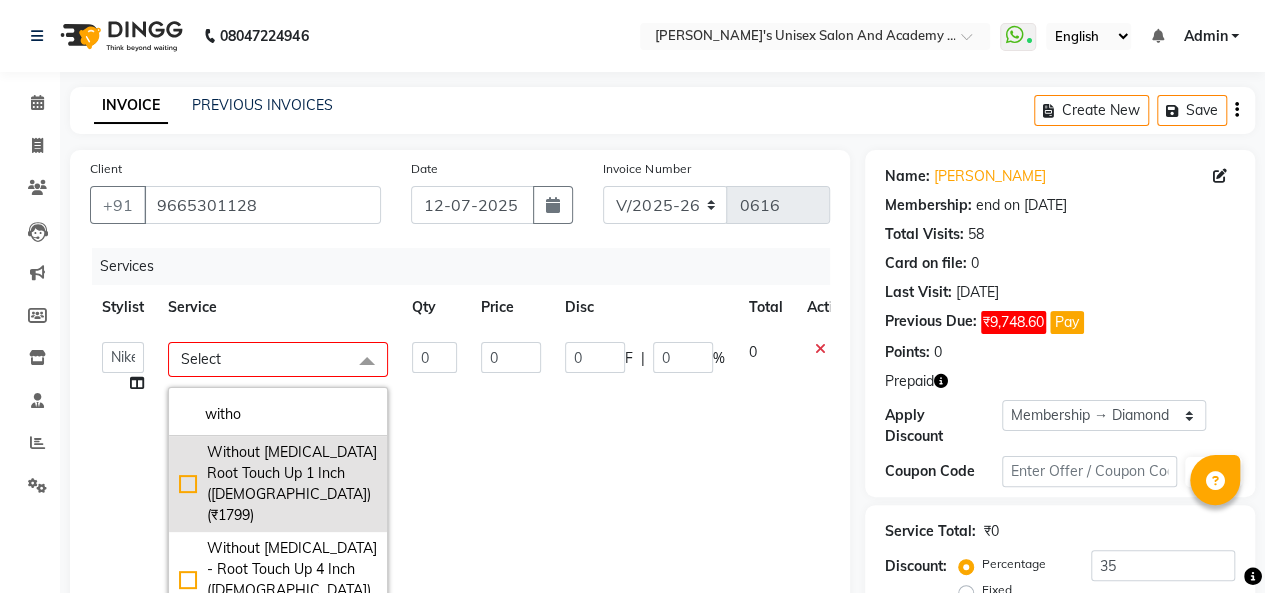click on "Without [MEDICAL_DATA] Root Touch Up 1 Inch ([DEMOGRAPHIC_DATA]) (₹1799)" 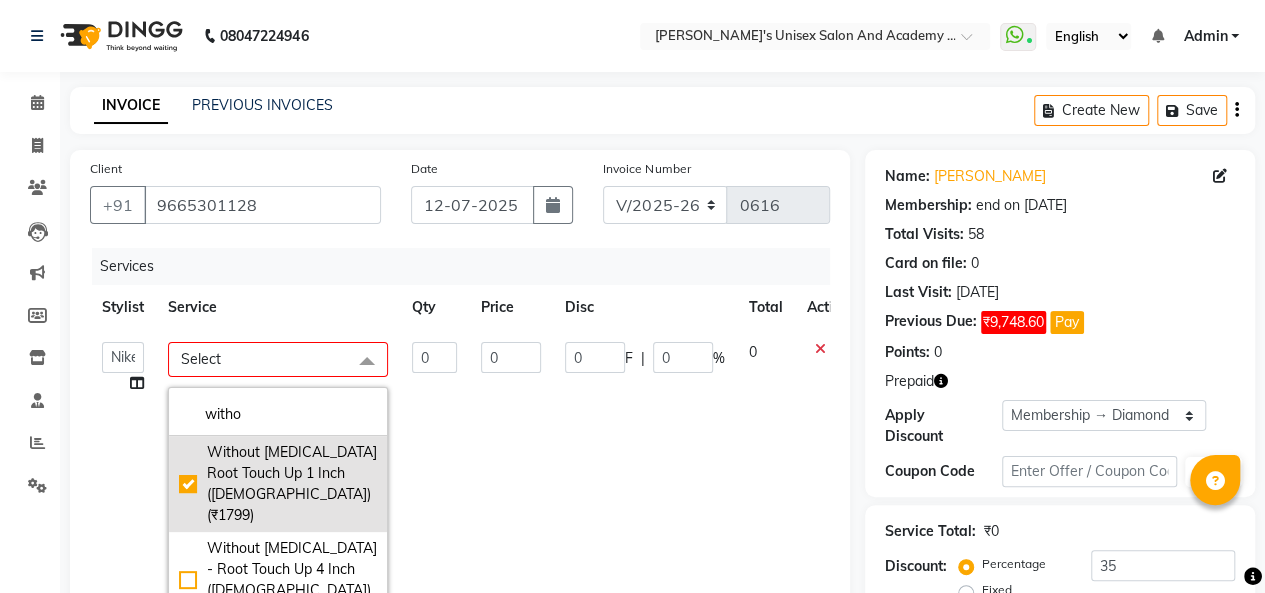 click on "witho" 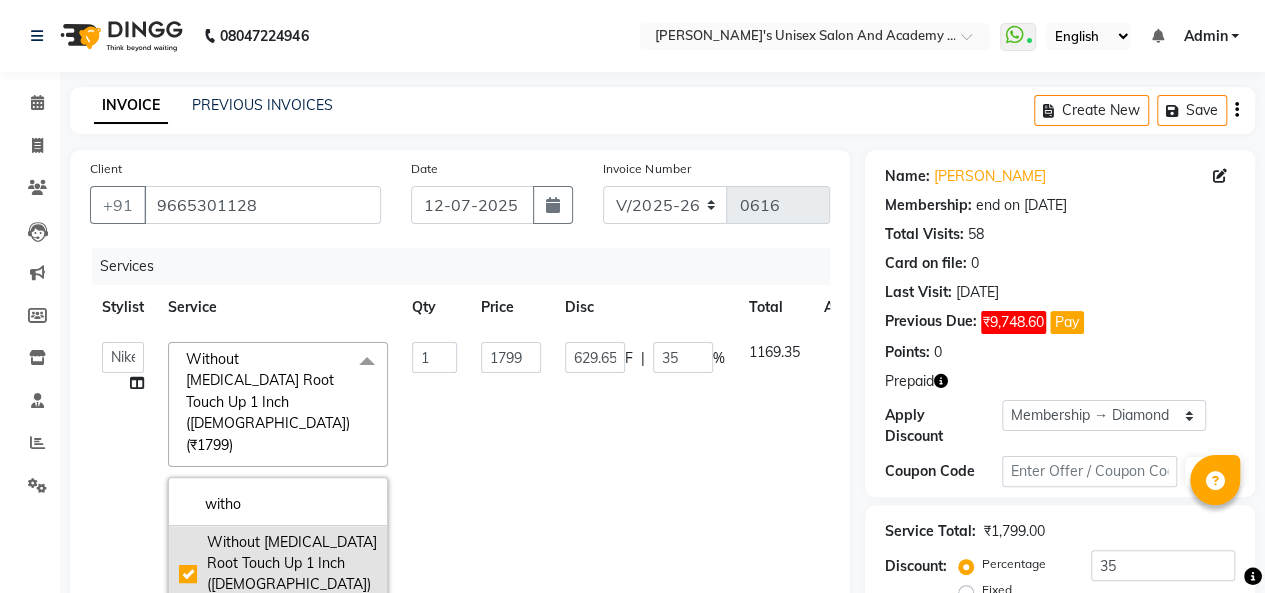 click on "Without [MEDICAL_DATA] Root Touch Up 1 Inch ([DEMOGRAPHIC_DATA]) (₹1799)" 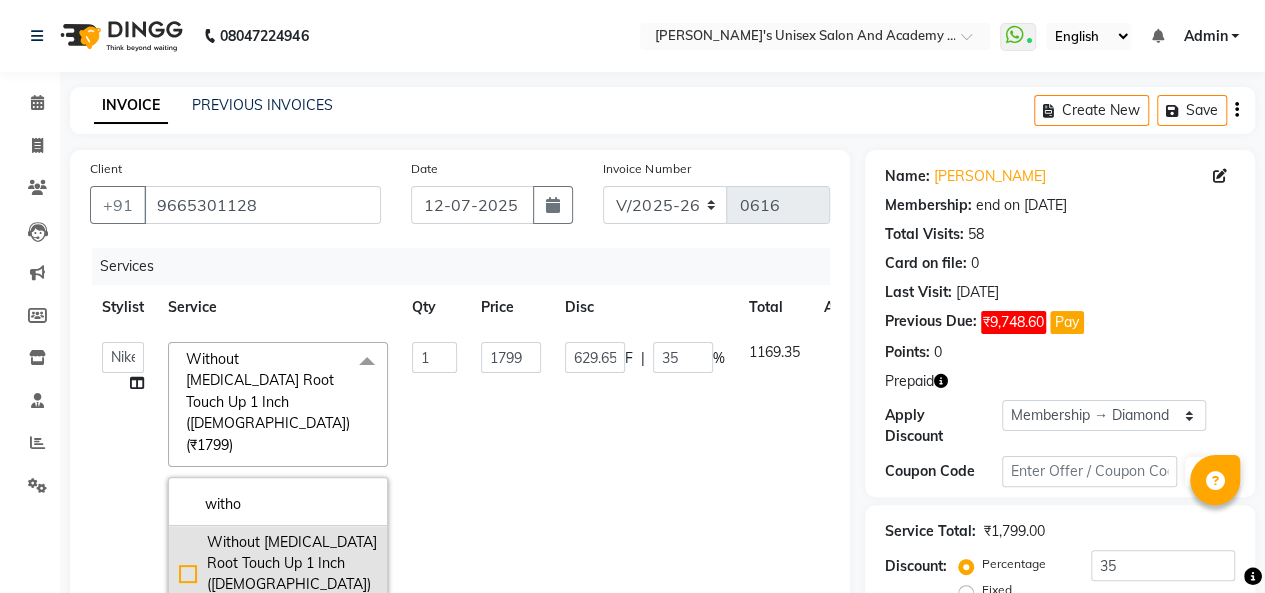 click on "Without [MEDICAL_DATA] Root Touch Up 1 Inch ([DEMOGRAPHIC_DATA]) (₹1799)" 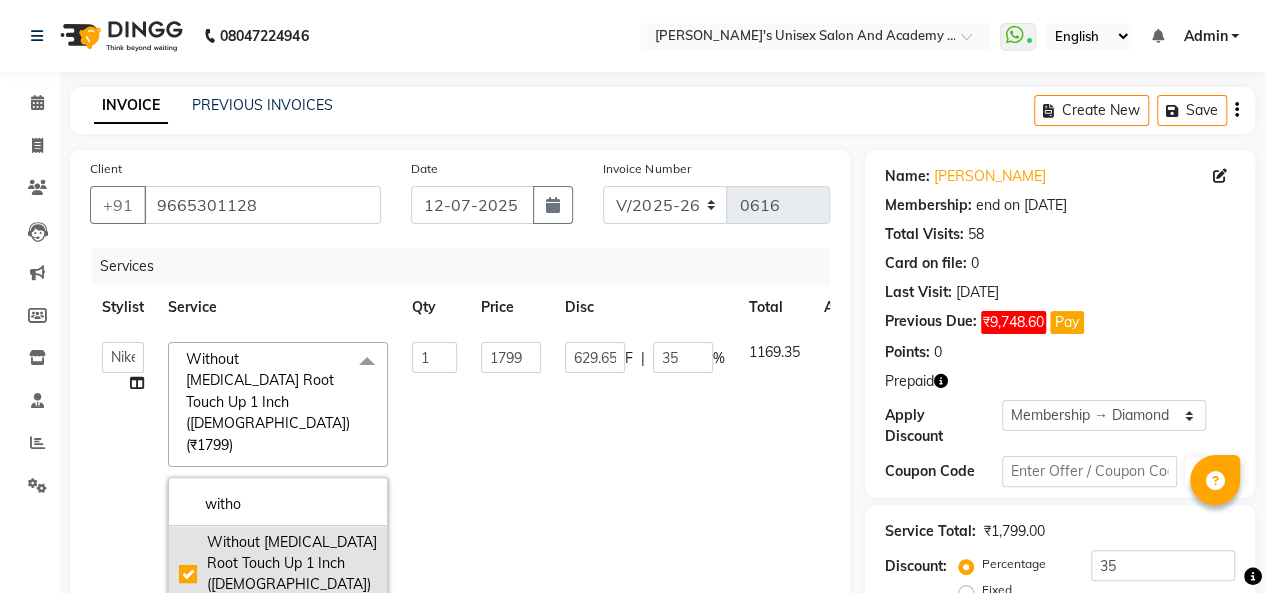 type on "1" 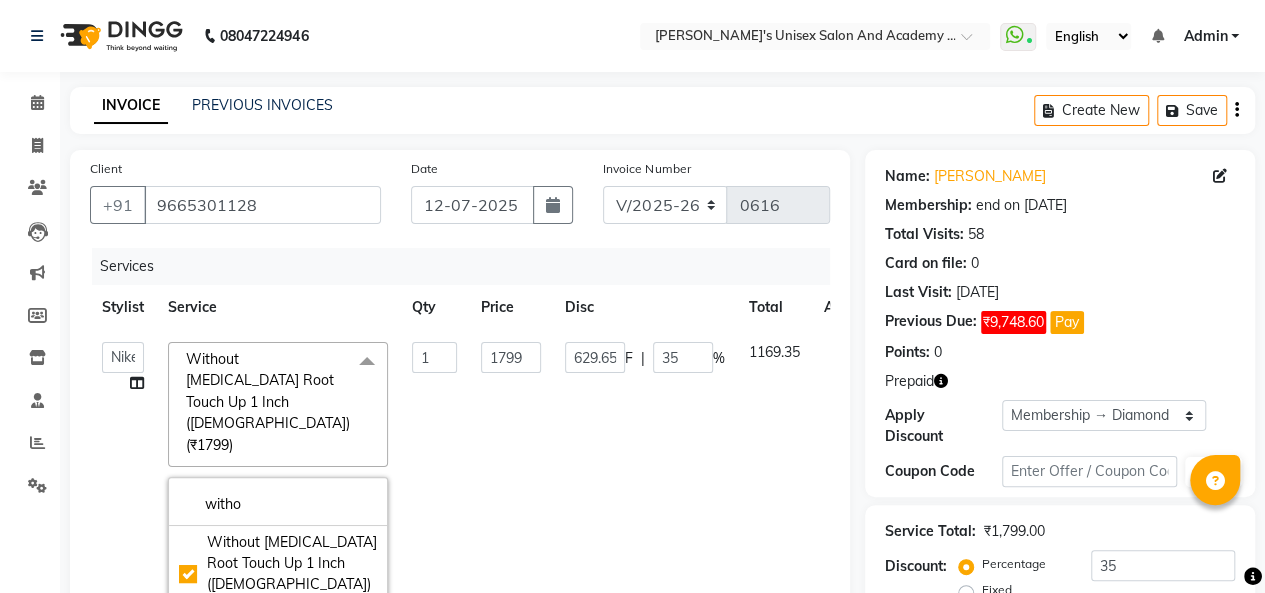 click on "1799" 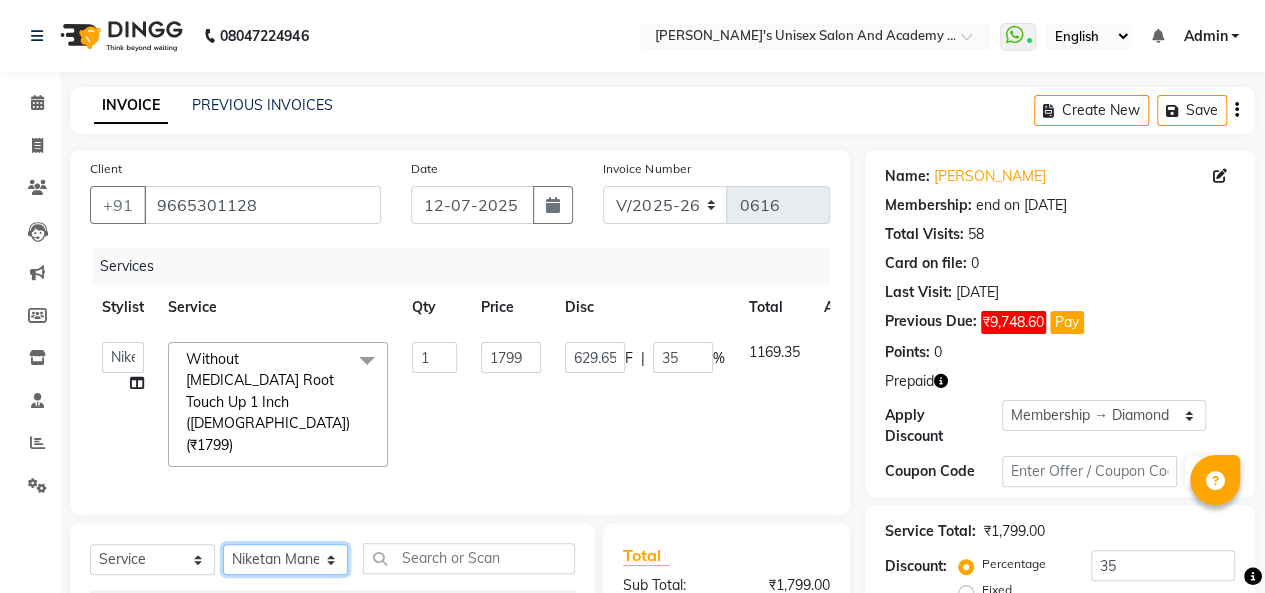 drag, startPoint x: 292, startPoint y: 531, endPoint x: 294, endPoint y: 518, distance: 13.152946 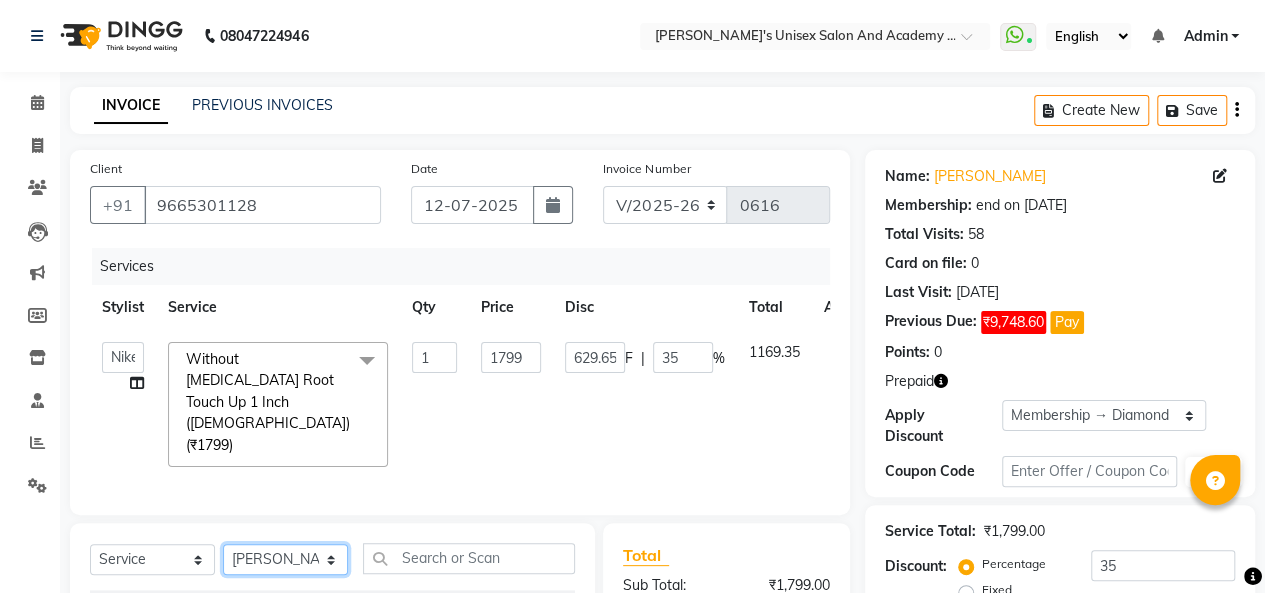 click on "Select Stylist [PERSON_NAME] [PERSON_NAME] Niketan Mane  Prasad [PERSON_NAME] Sakshey Chandlaa [PERSON_NAME] [PERSON_NAME]" 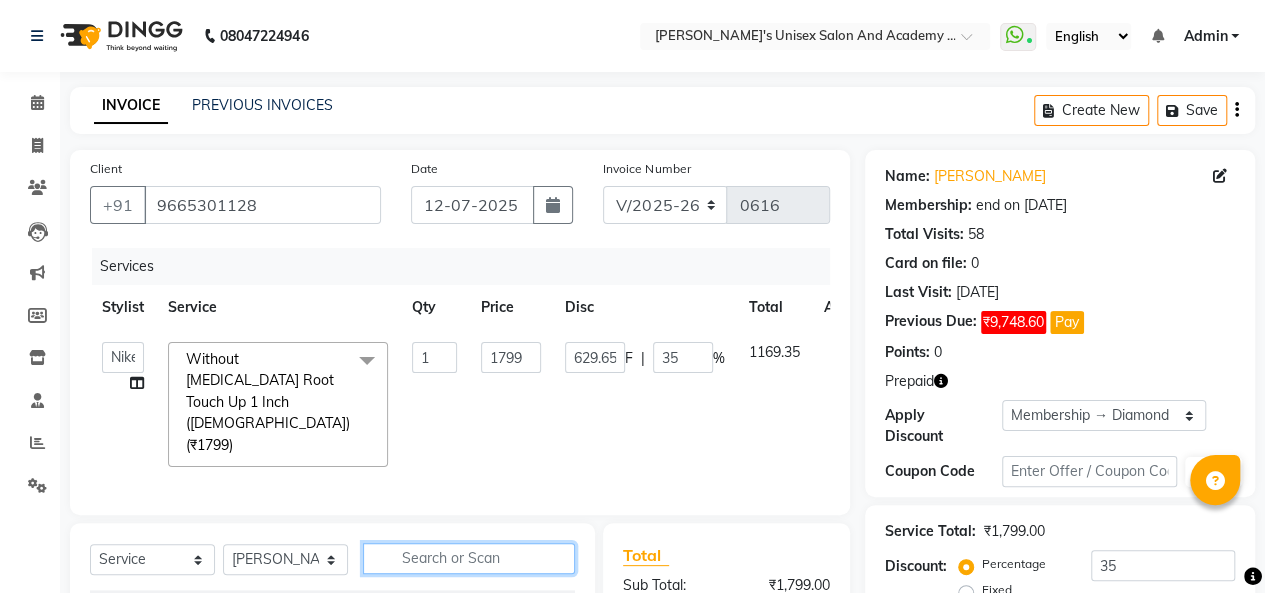 click 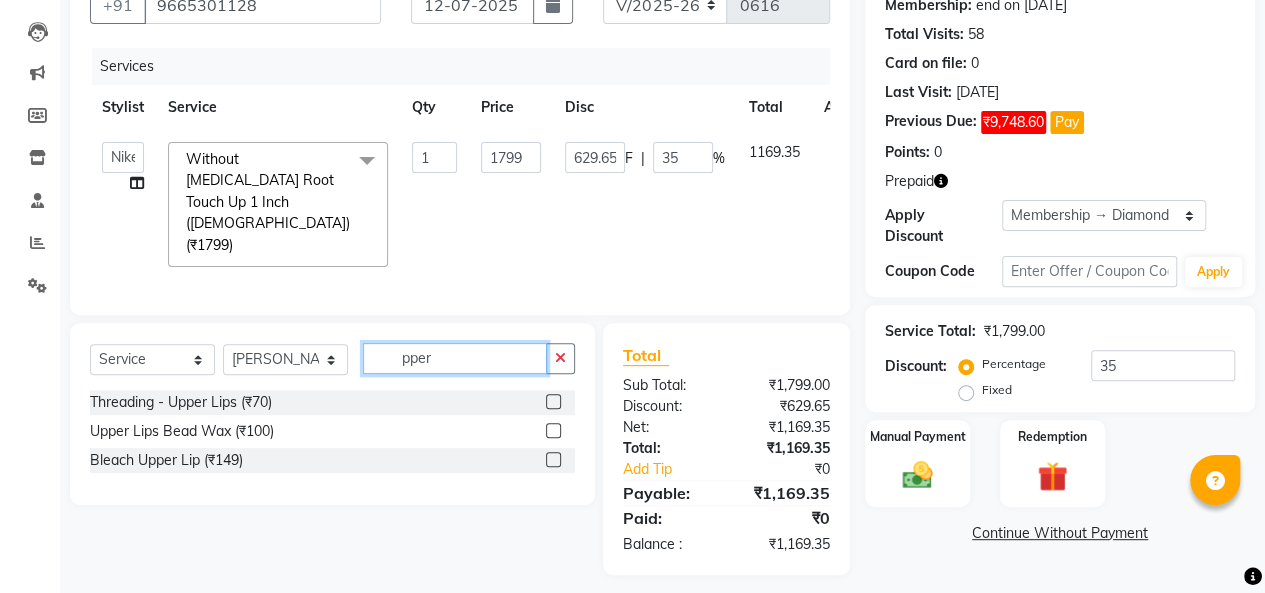 scroll, scrollTop: 184, scrollLeft: 0, axis: vertical 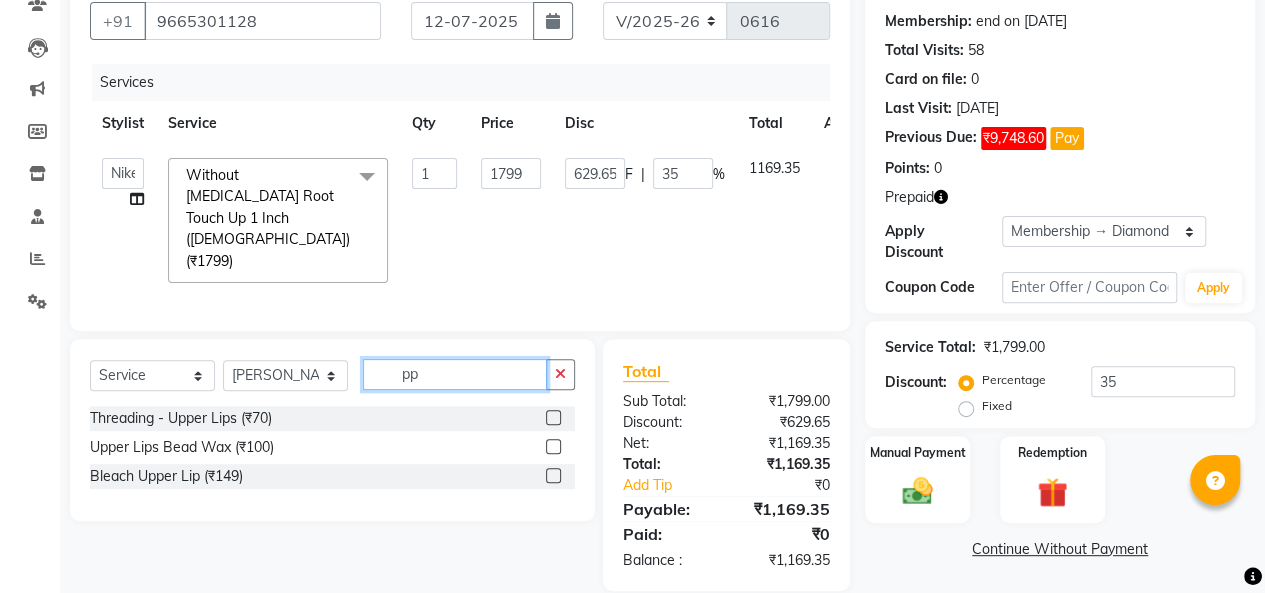 type on "p" 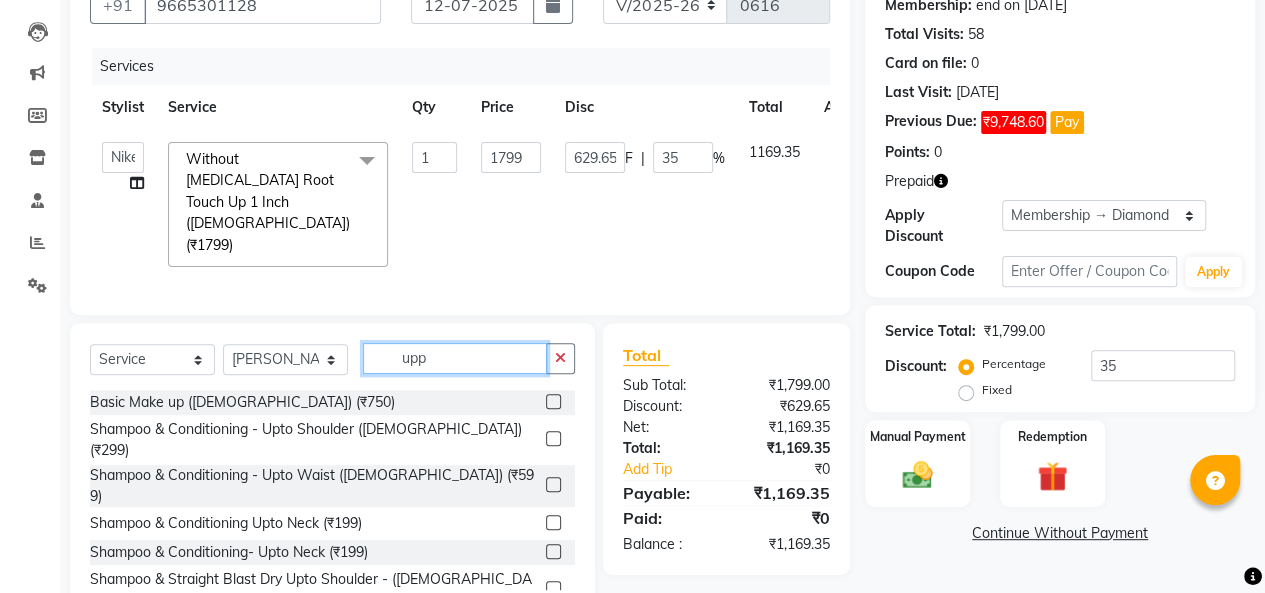 scroll, scrollTop: 184, scrollLeft: 0, axis: vertical 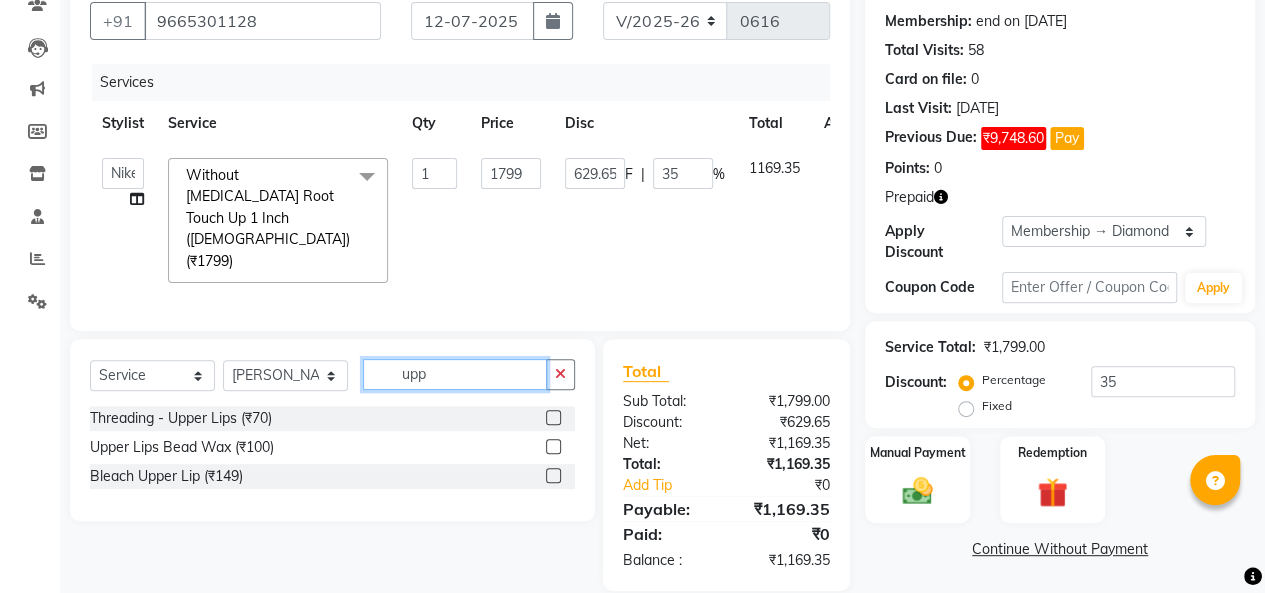 type on "upp" 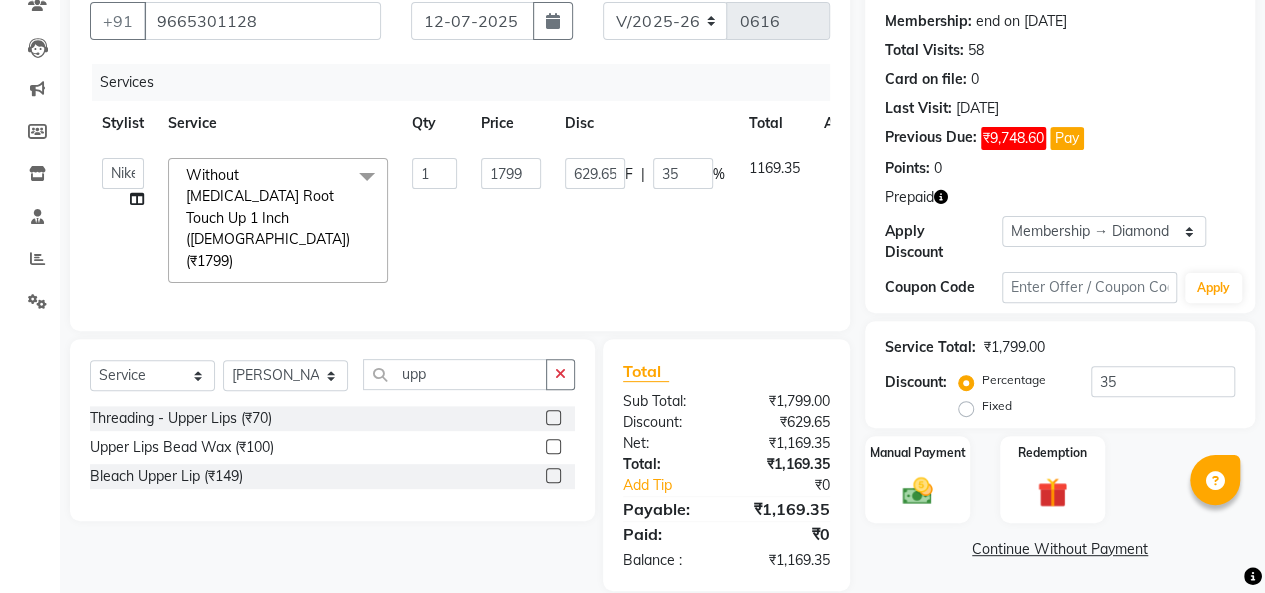 click 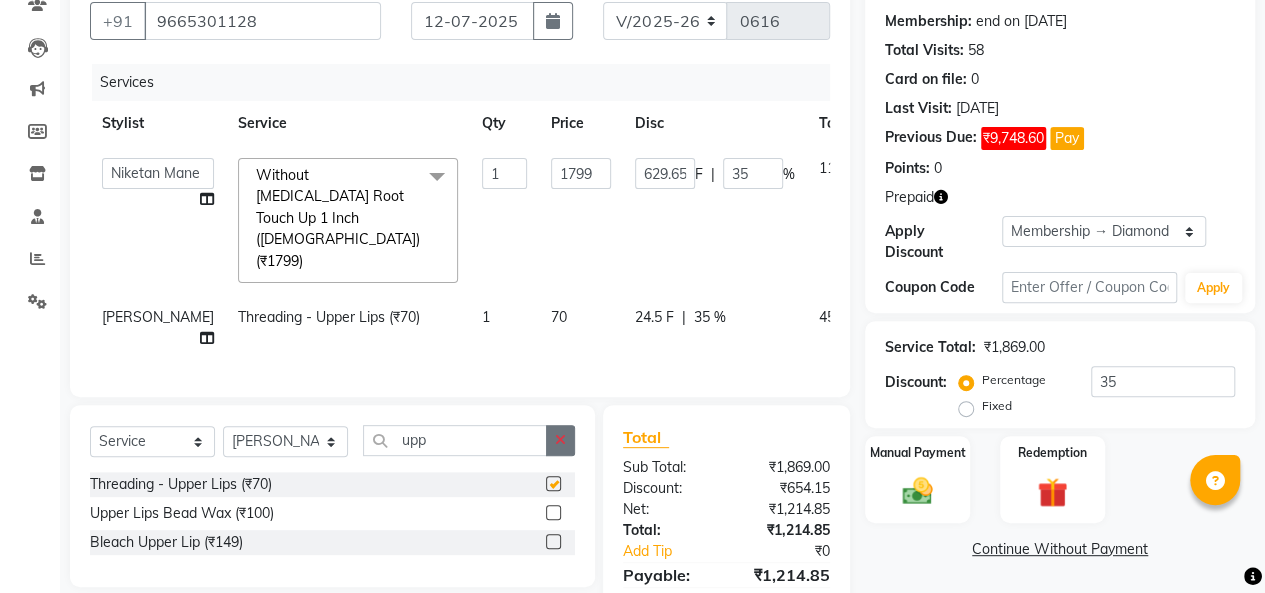 checkbox on "false" 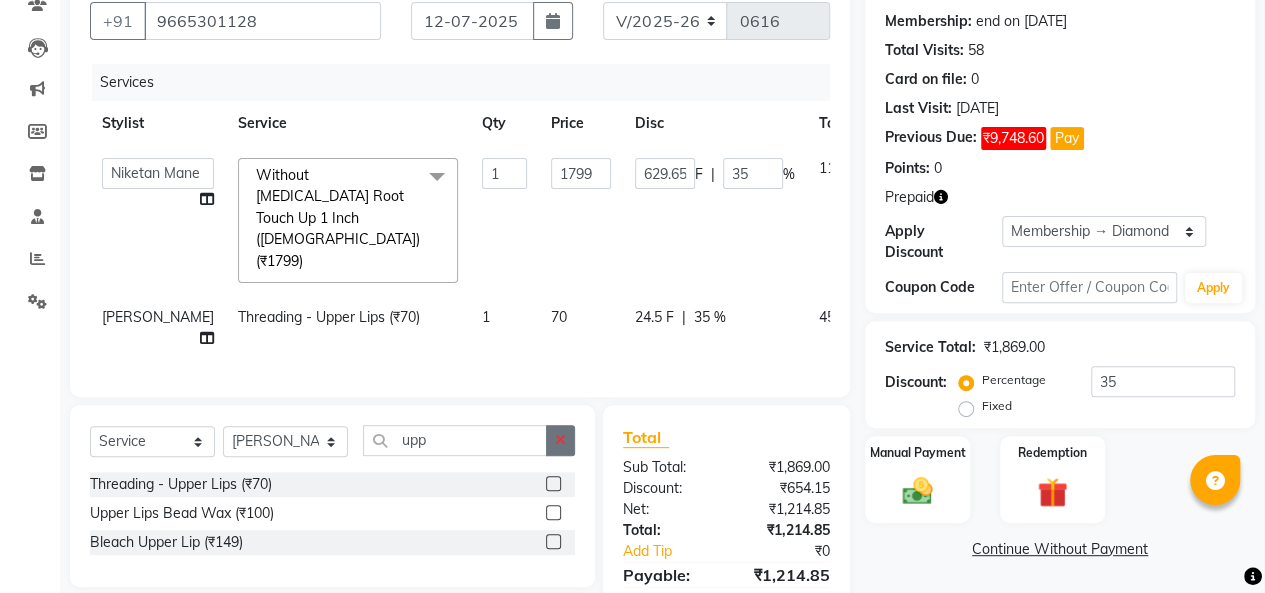 click 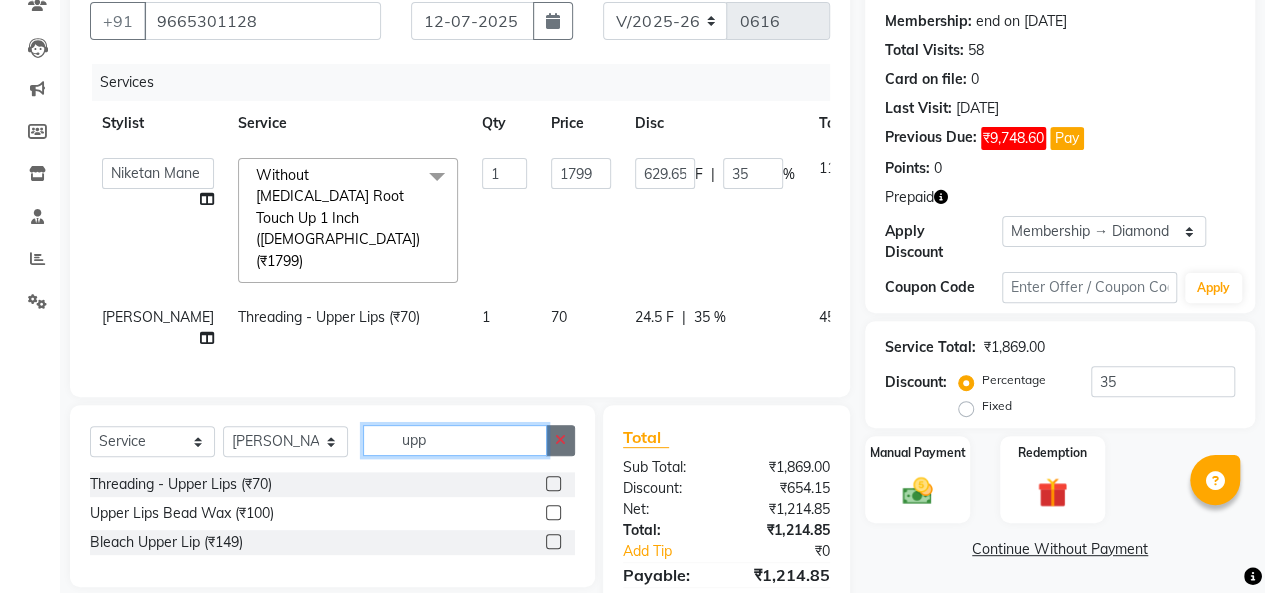 type 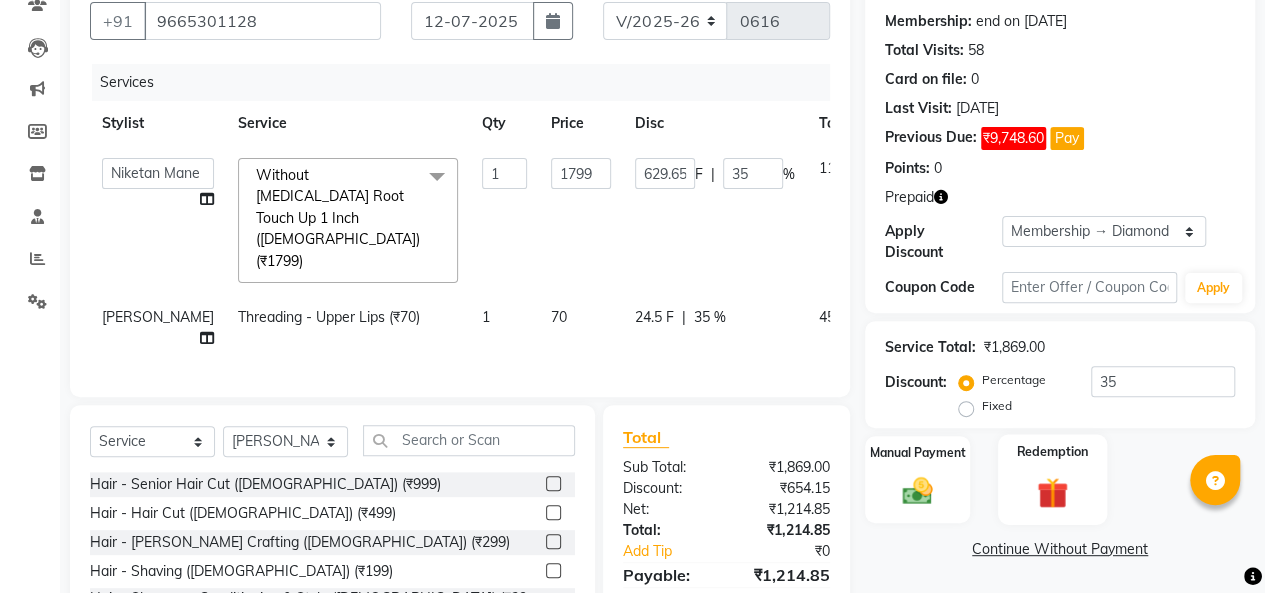 click on "Redemption" 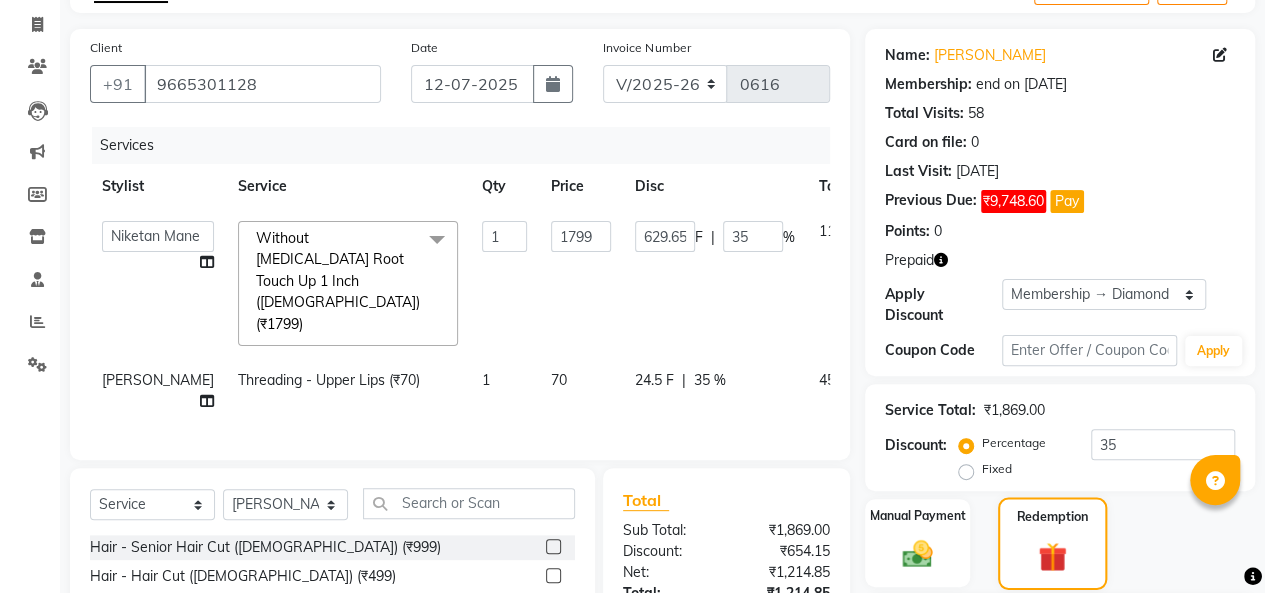 scroll, scrollTop: 300, scrollLeft: 0, axis: vertical 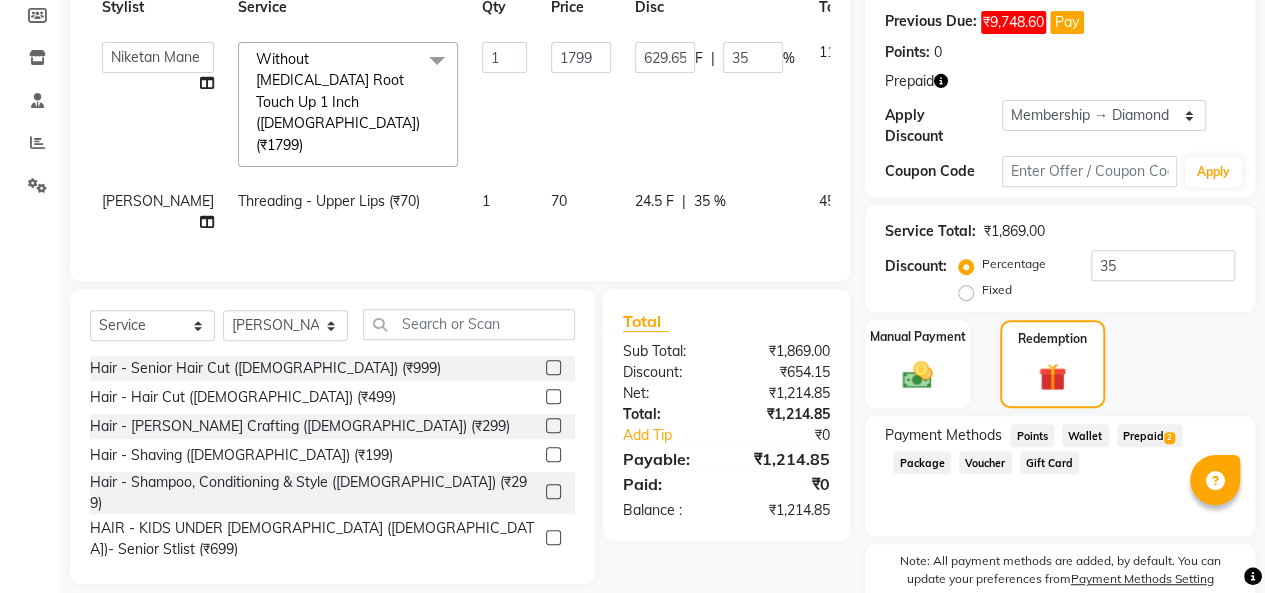 click on "Prepaid  2" 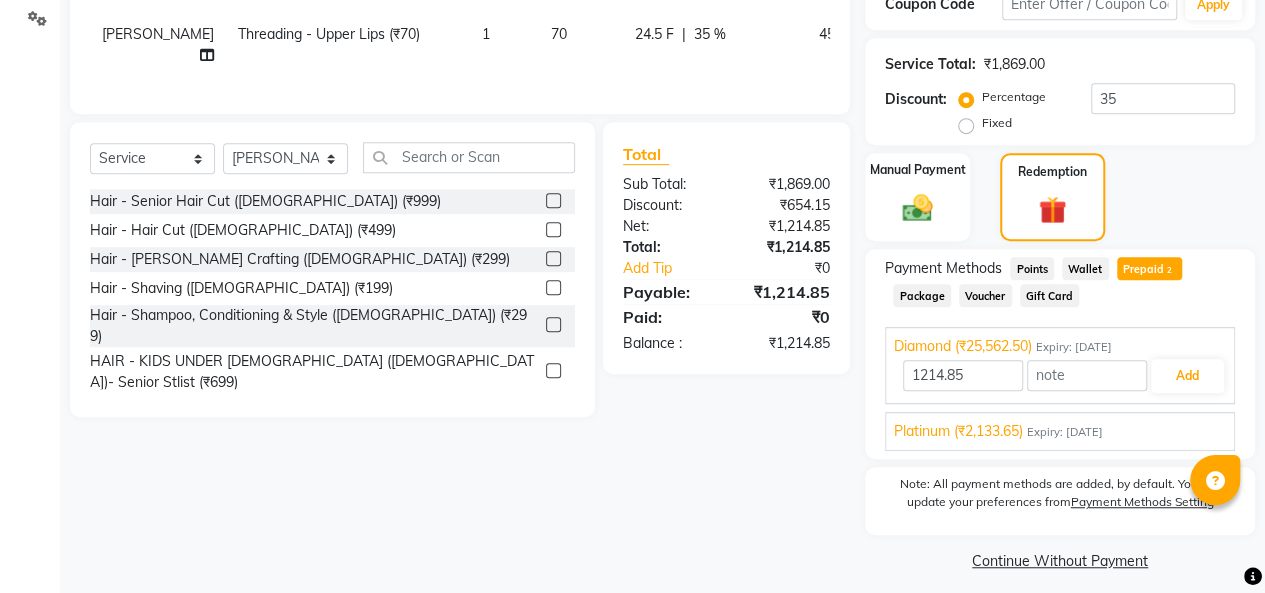 scroll, scrollTop: 479, scrollLeft: 0, axis: vertical 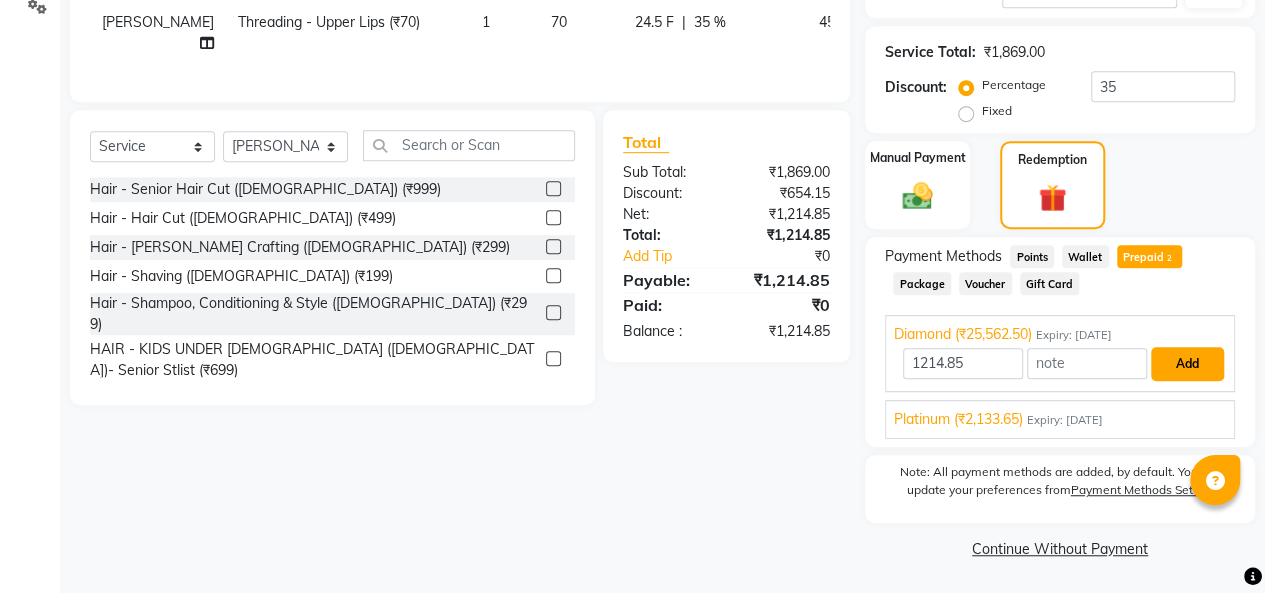 click on "Add" at bounding box center [1187, 364] 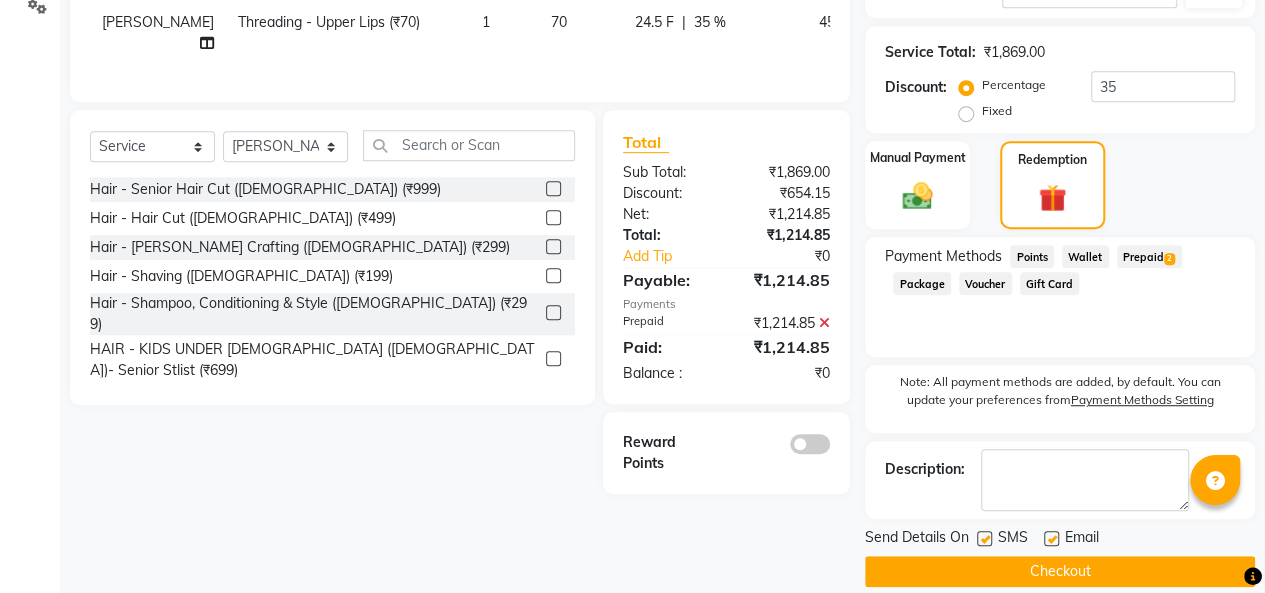 click on "Checkout" 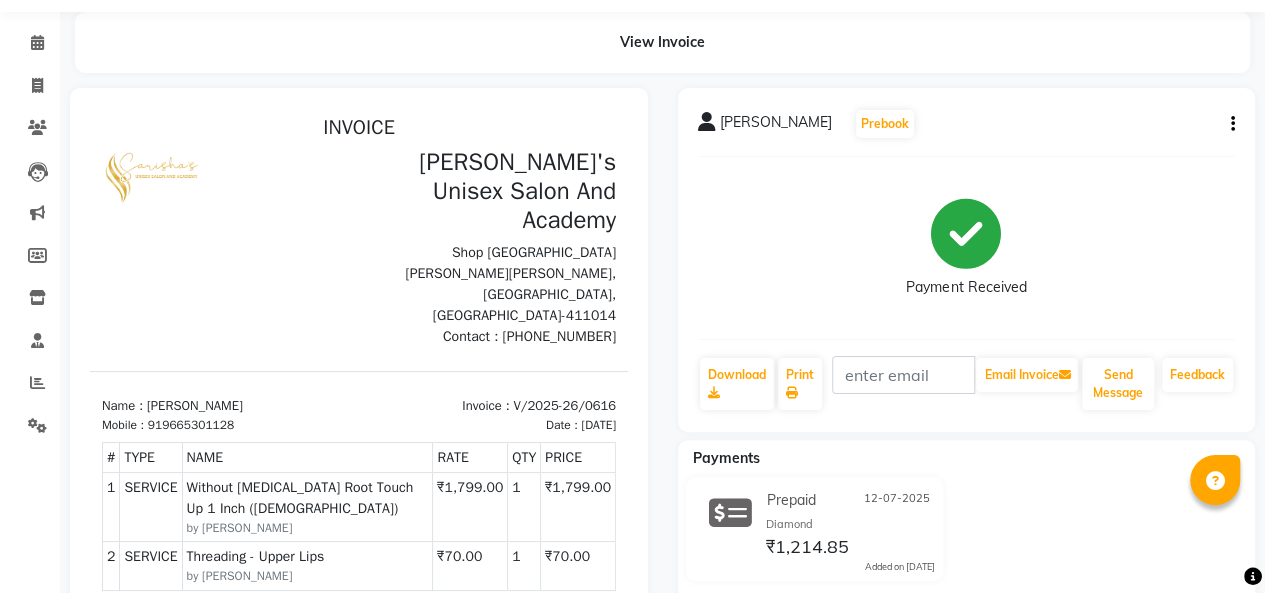 scroll, scrollTop: 0, scrollLeft: 0, axis: both 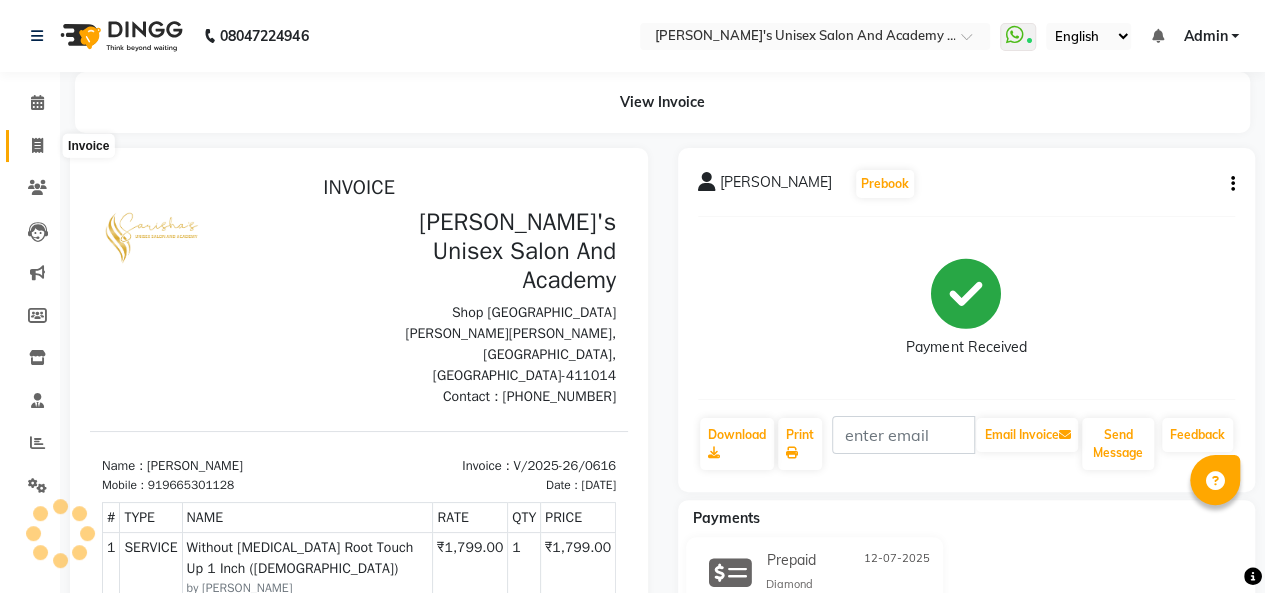 click 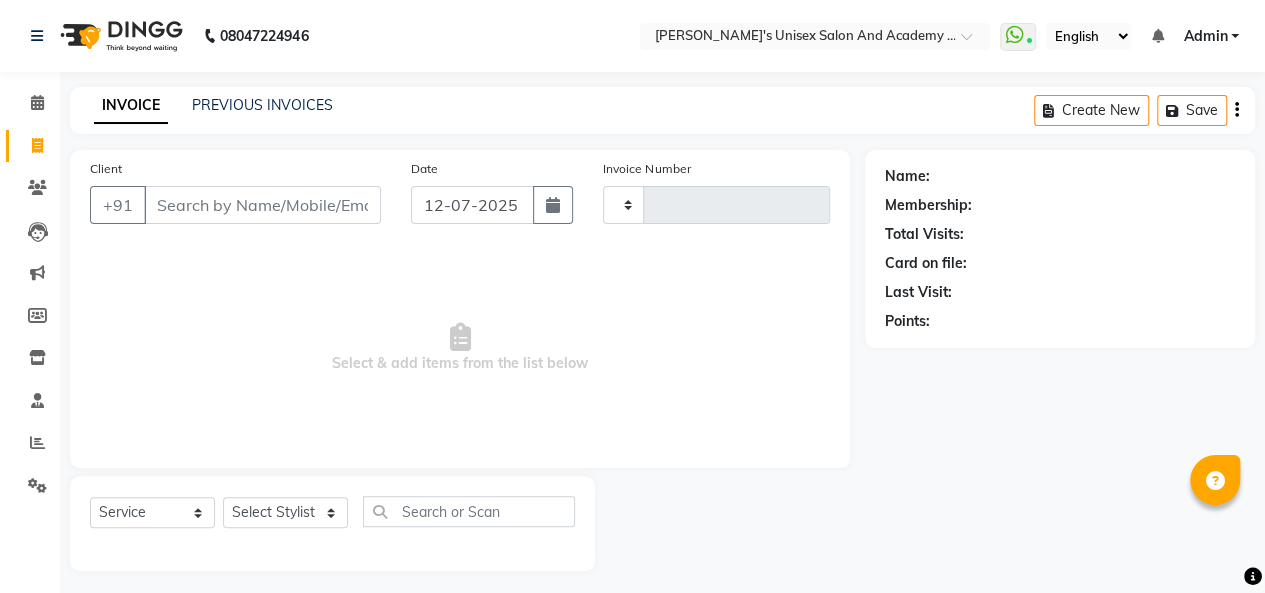 type on "0617" 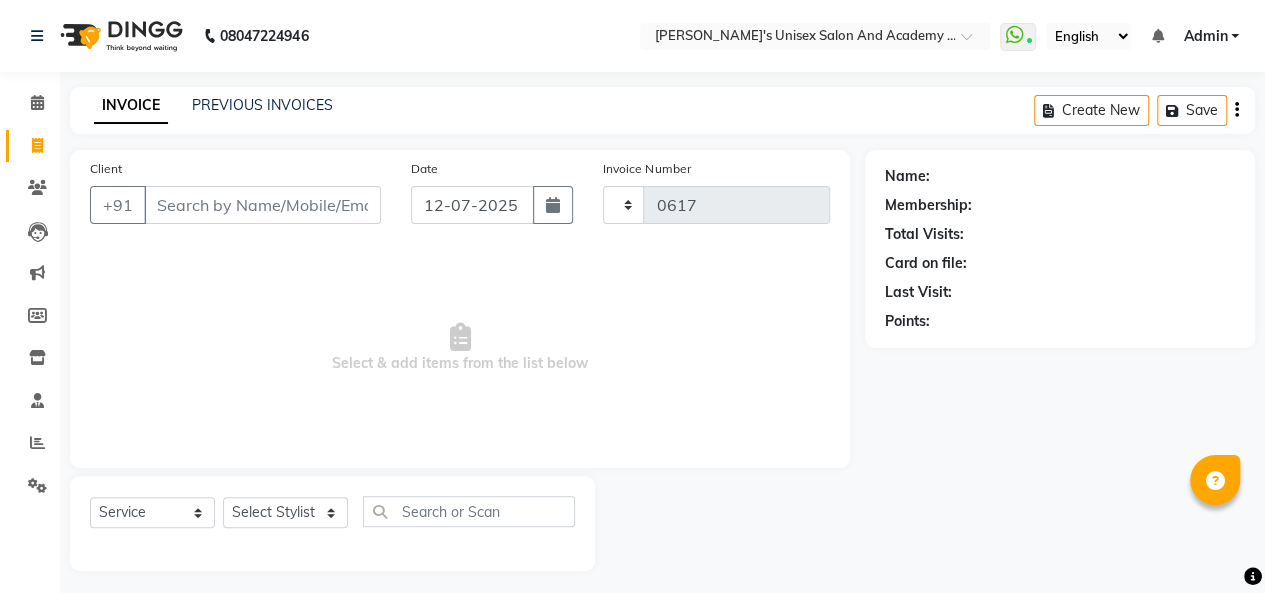 scroll, scrollTop: 7, scrollLeft: 0, axis: vertical 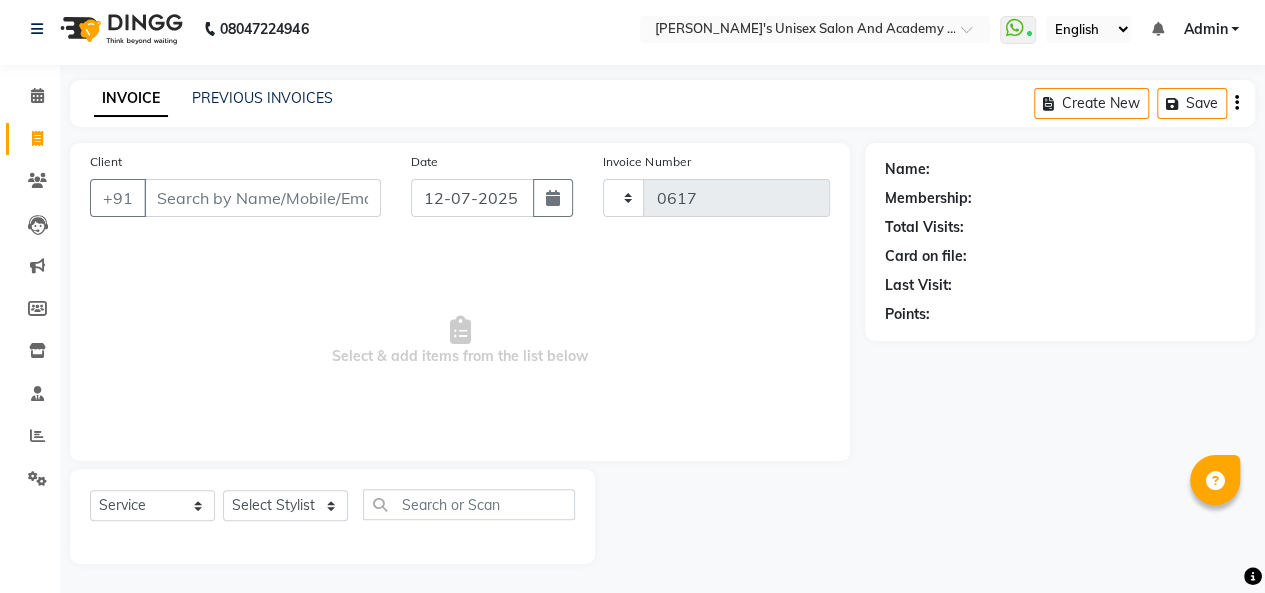 select on "665" 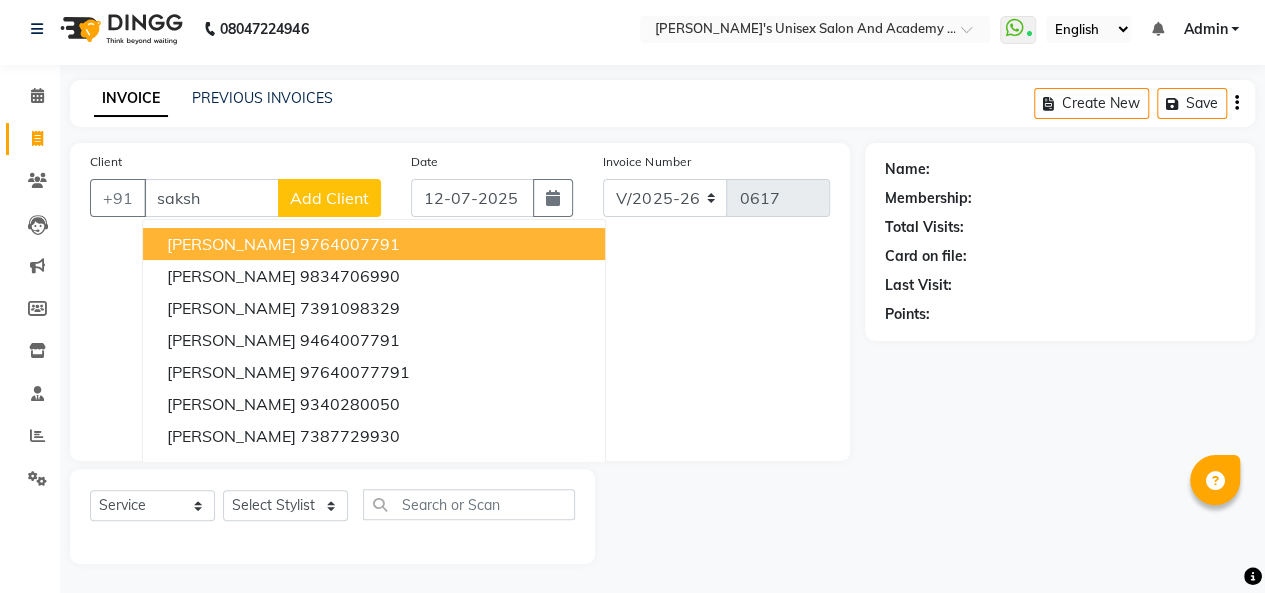 click on "[PERSON_NAME]" at bounding box center [231, 244] 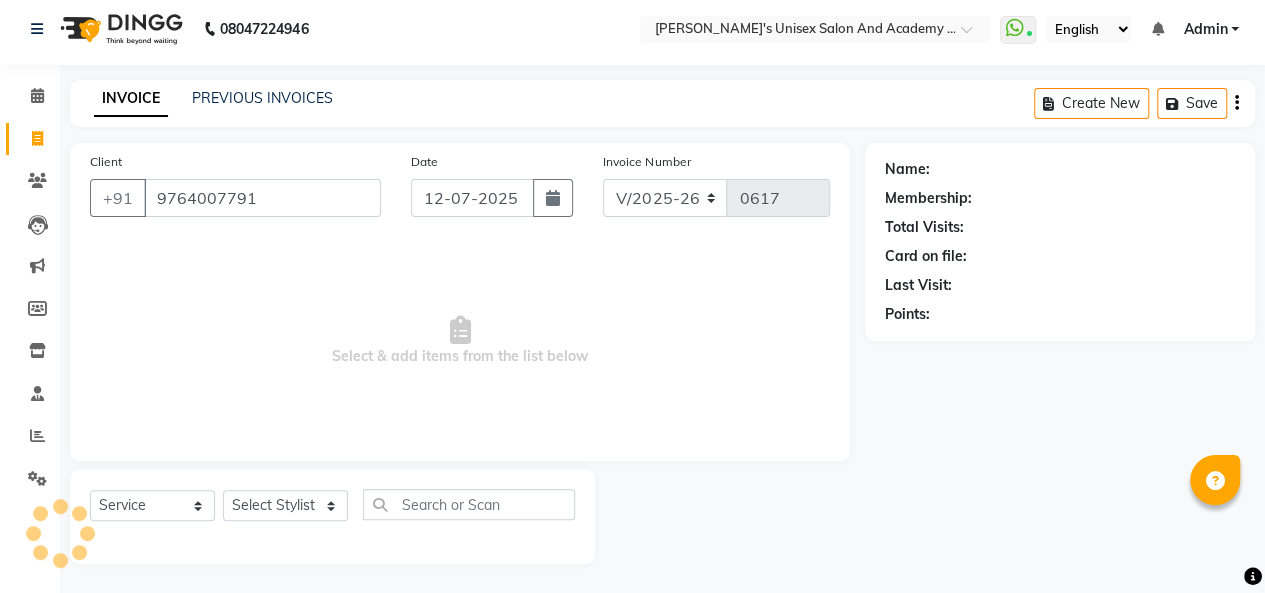 type on "9764007791" 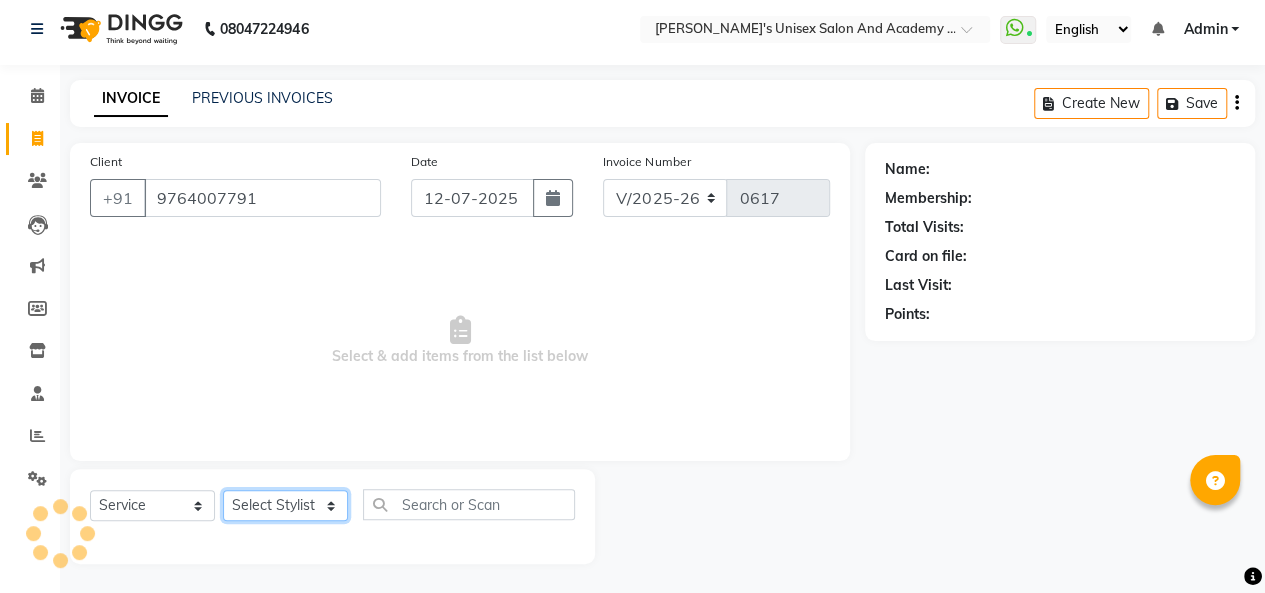 click on "Select Stylist [PERSON_NAME] [PERSON_NAME] Niketan Mane  Prasad [PERSON_NAME] Sakshey Chandlaa [PERSON_NAME] [PERSON_NAME]" 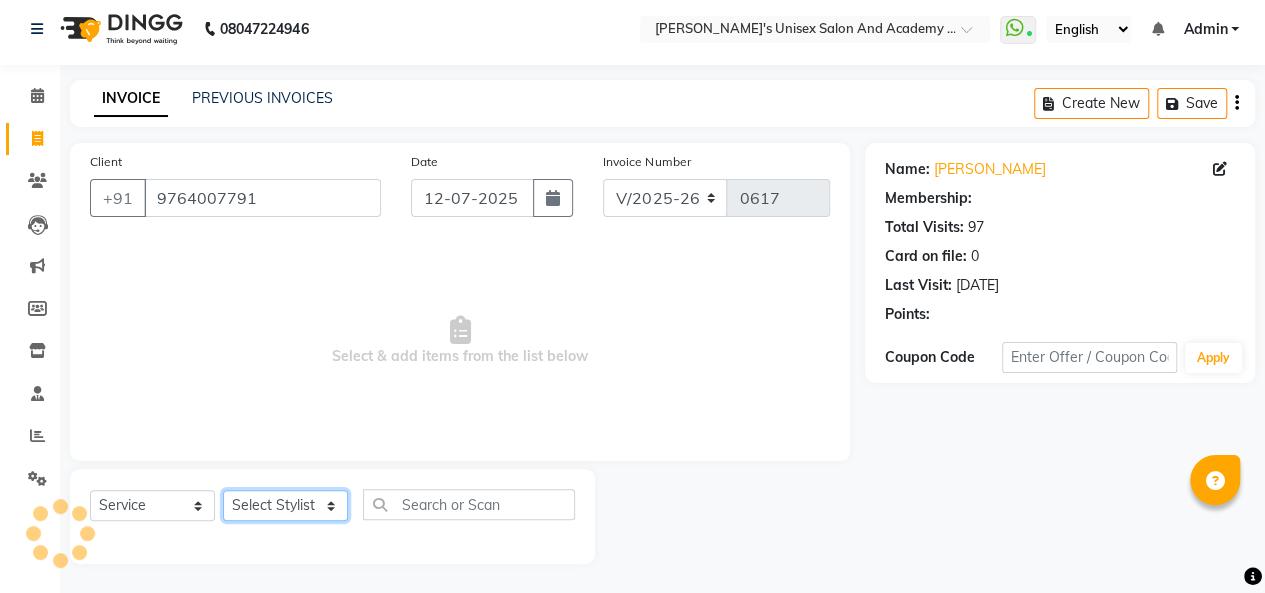select on "85254" 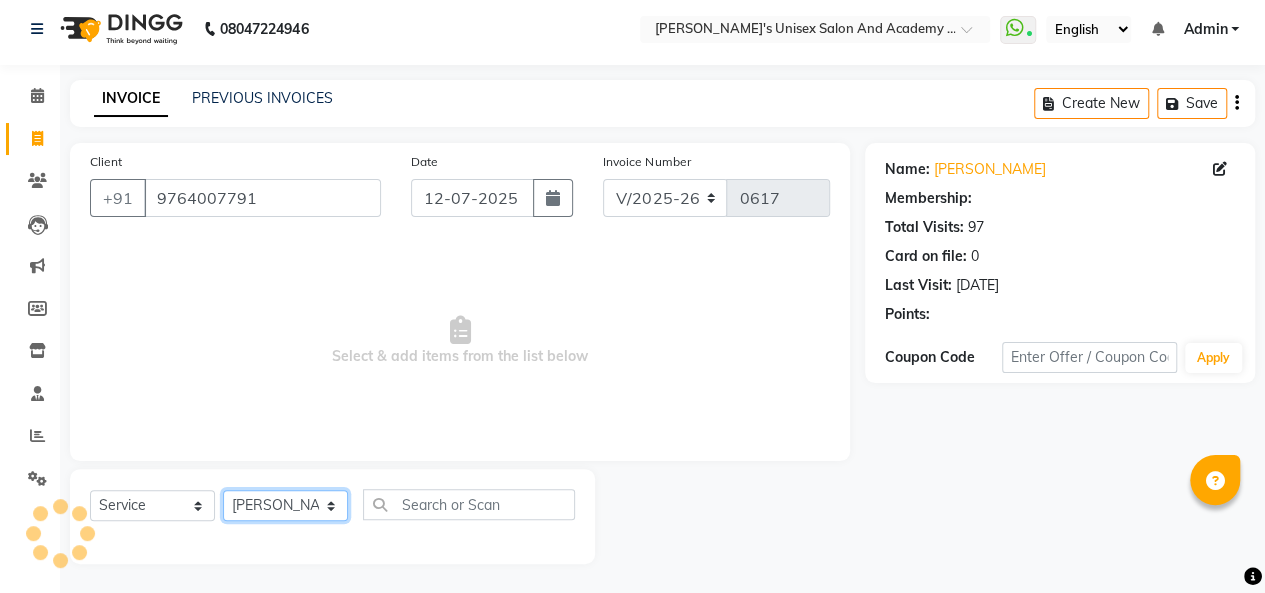click on "Select Stylist [PERSON_NAME] [PERSON_NAME] Niketan Mane  Prasad [PERSON_NAME] Sakshey Chandlaa [PERSON_NAME] [PERSON_NAME]" 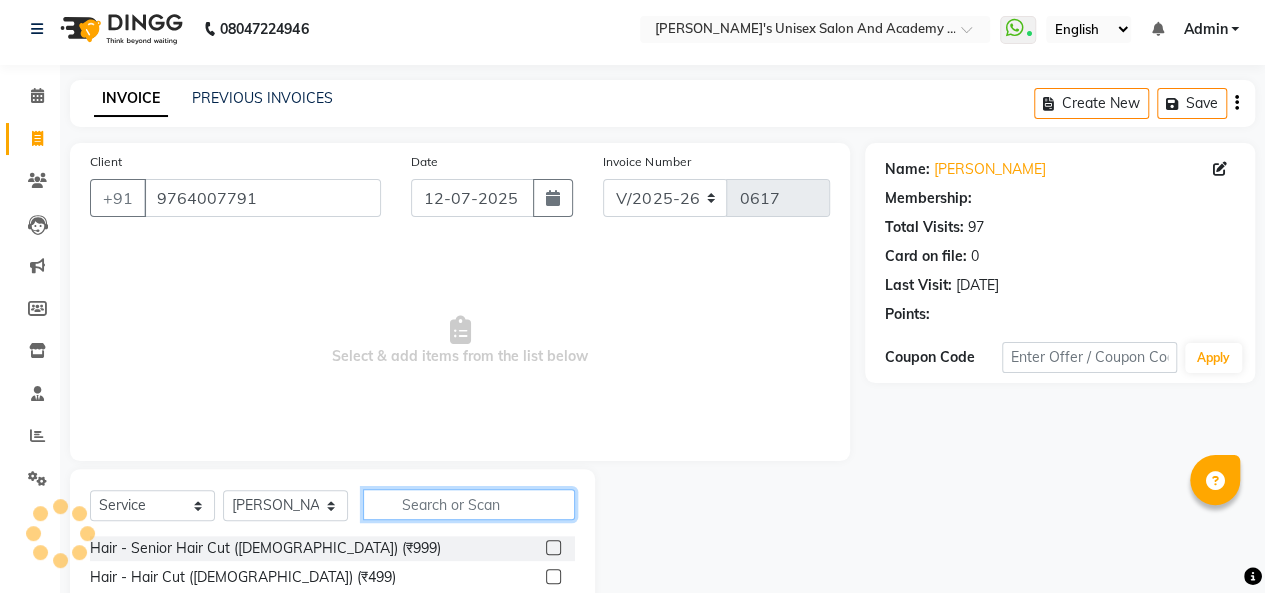 select on "1: Object" 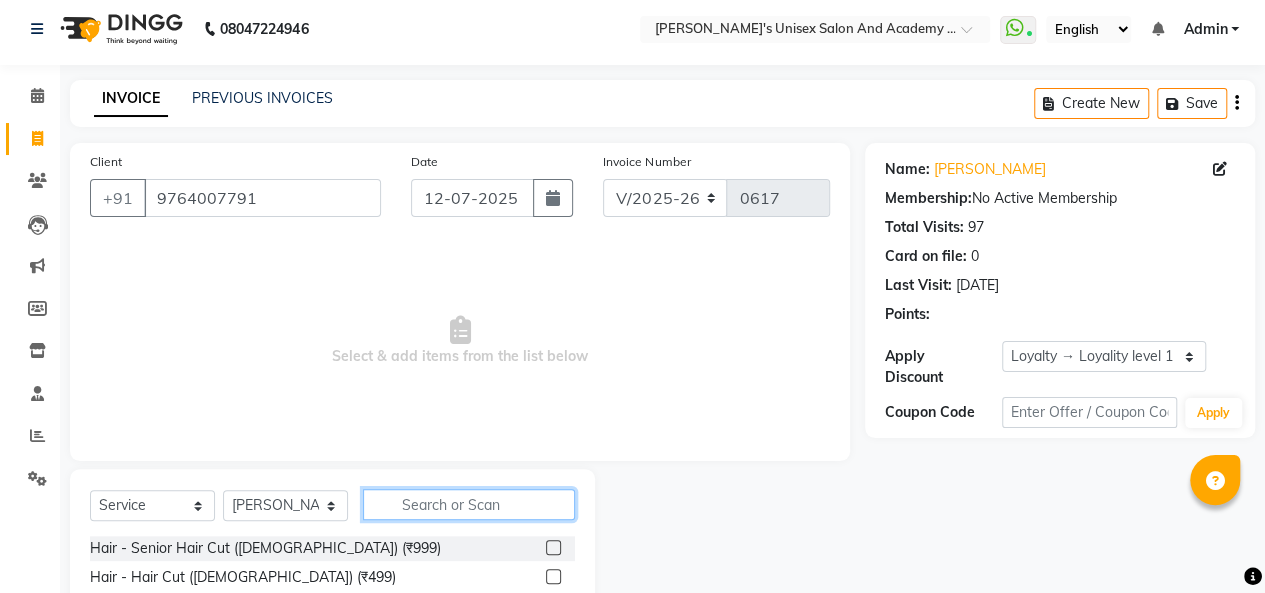 click 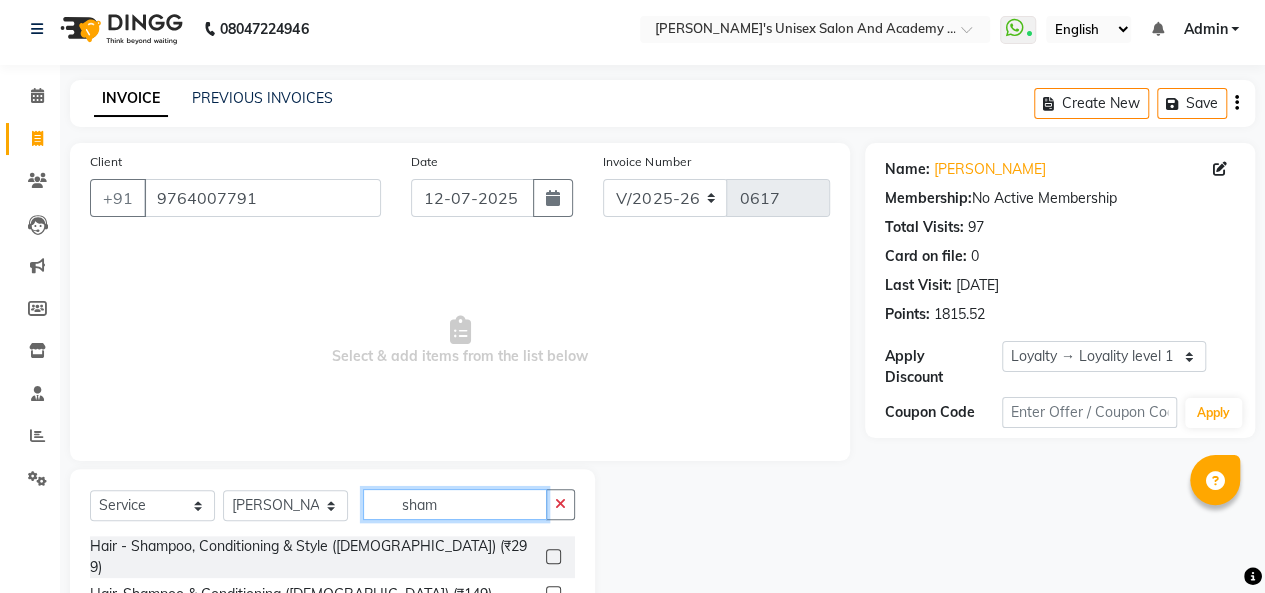 scroll, scrollTop: 107, scrollLeft: 0, axis: vertical 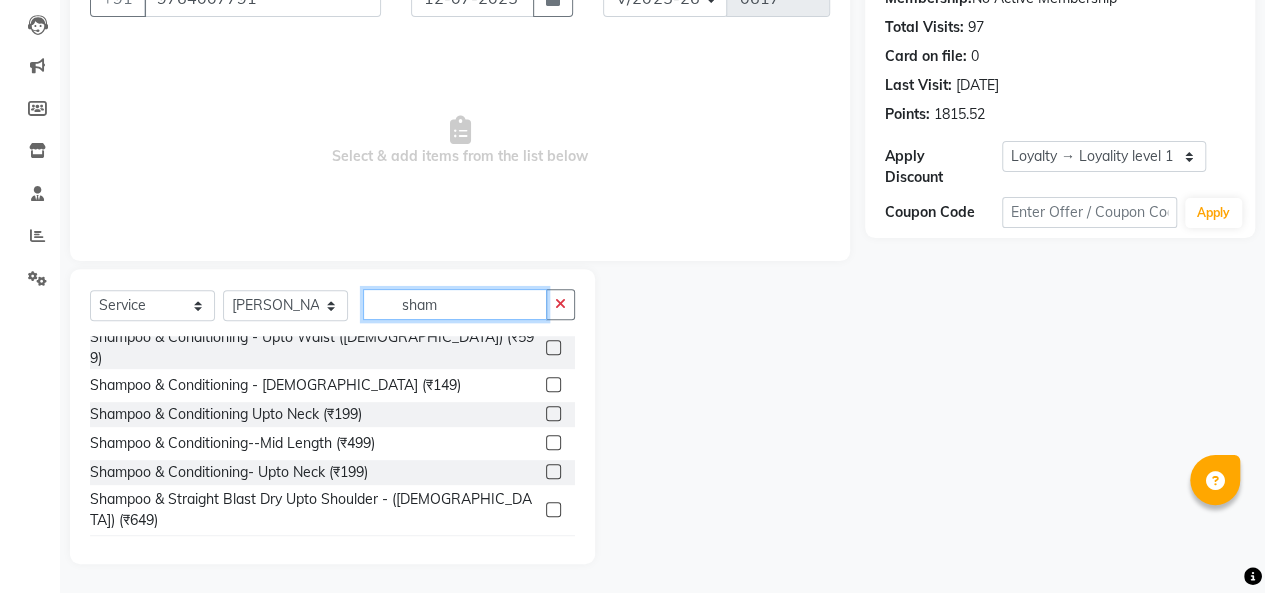 type on "sham" 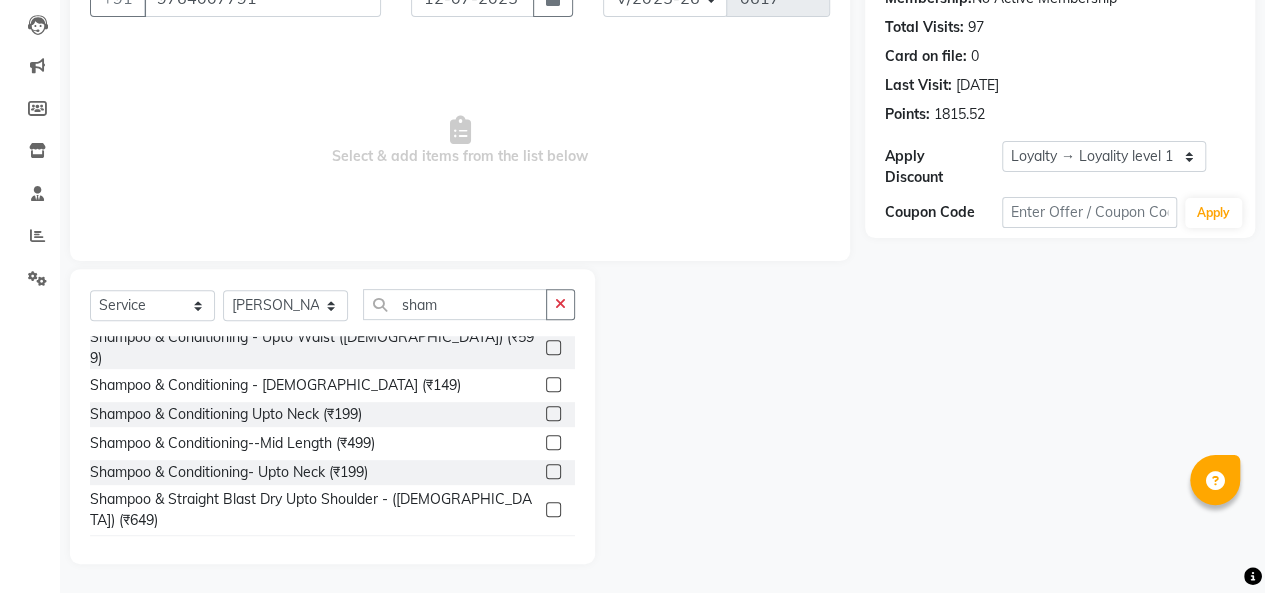 click 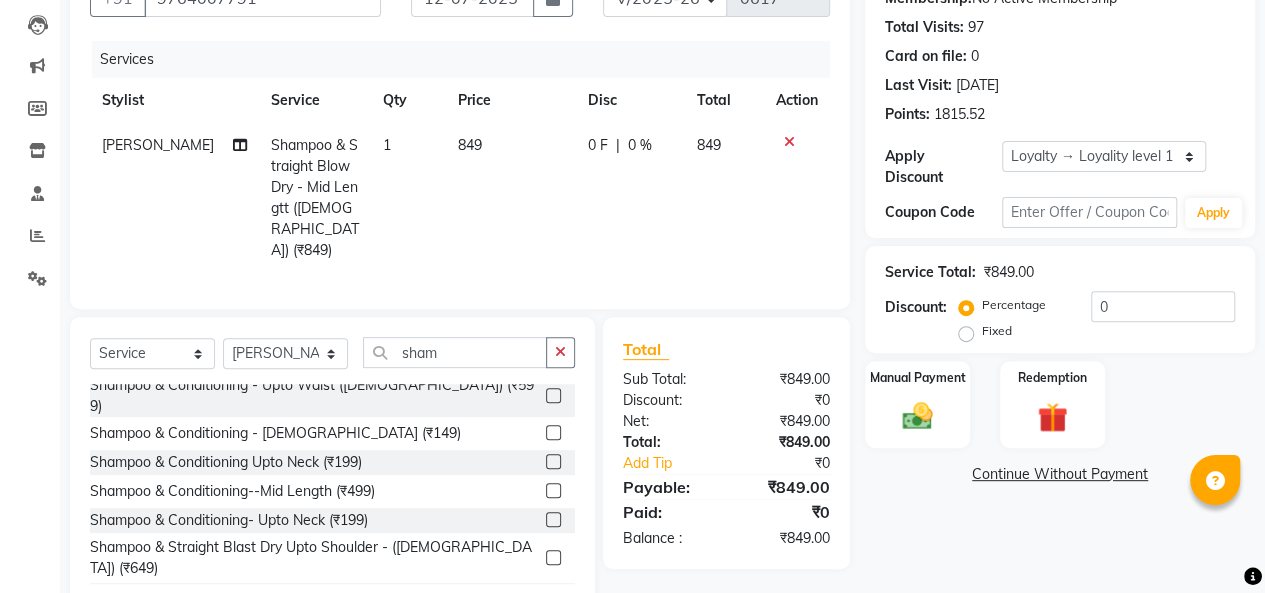 checkbox on "false" 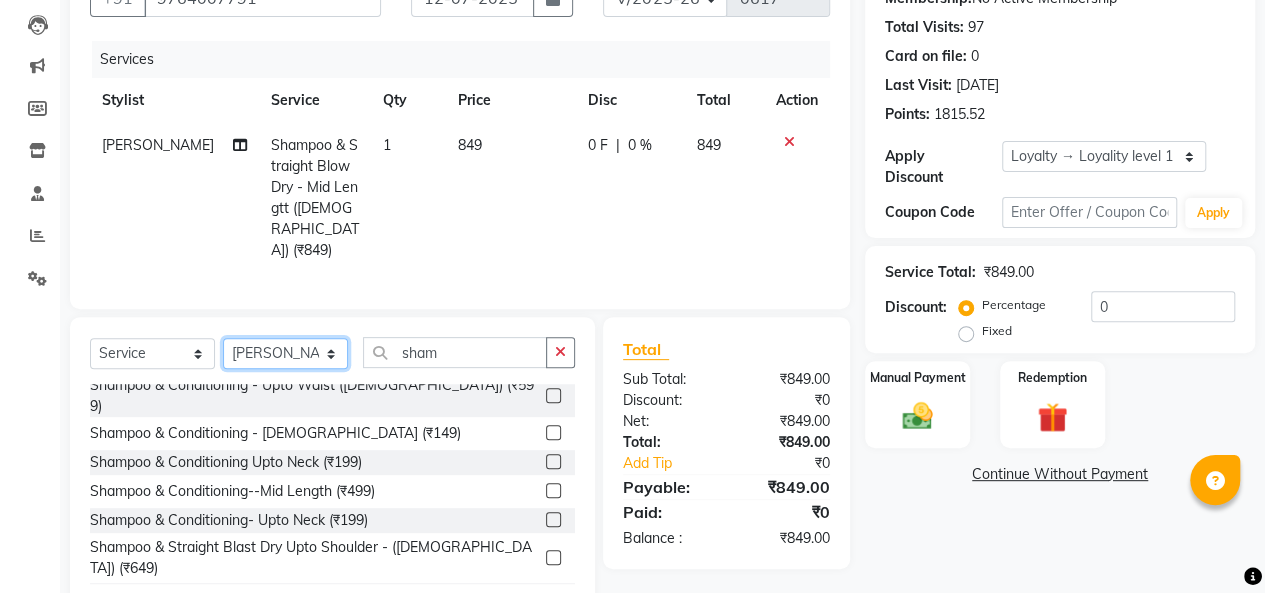 click on "Select Stylist [PERSON_NAME] [PERSON_NAME] Niketan Mane  Prasad [PERSON_NAME] Sakshey Chandlaa [PERSON_NAME] [PERSON_NAME]" 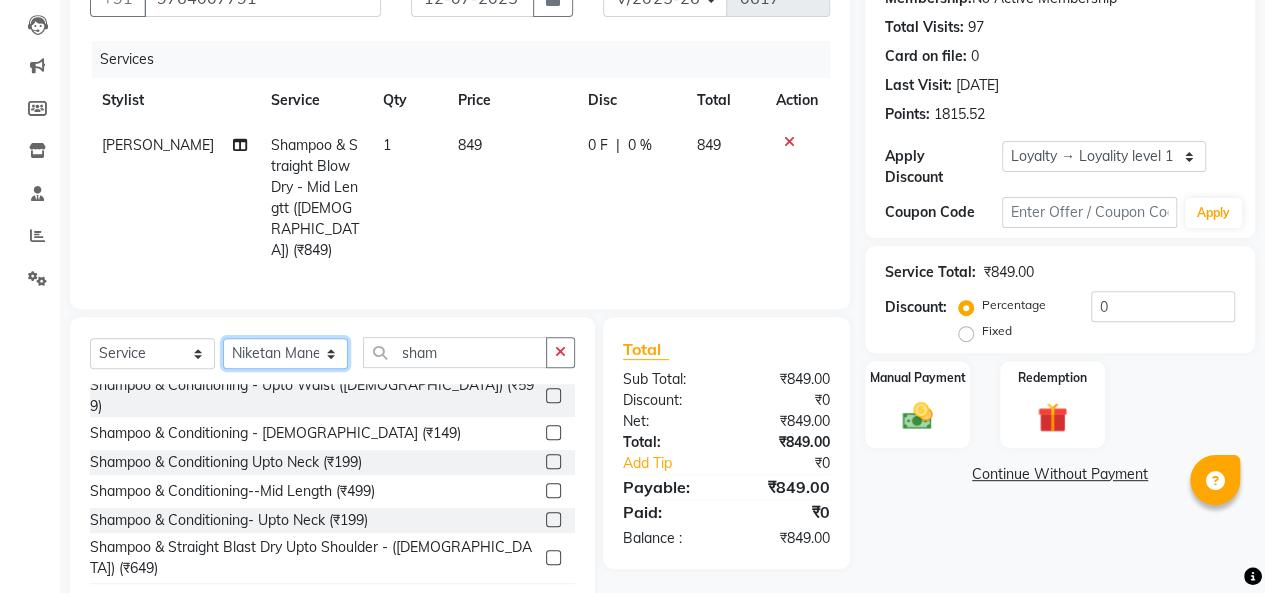 click on "Select Stylist [PERSON_NAME] [PERSON_NAME] Niketan Mane  Prasad [PERSON_NAME] Sakshey Chandlaa [PERSON_NAME] [PERSON_NAME]" 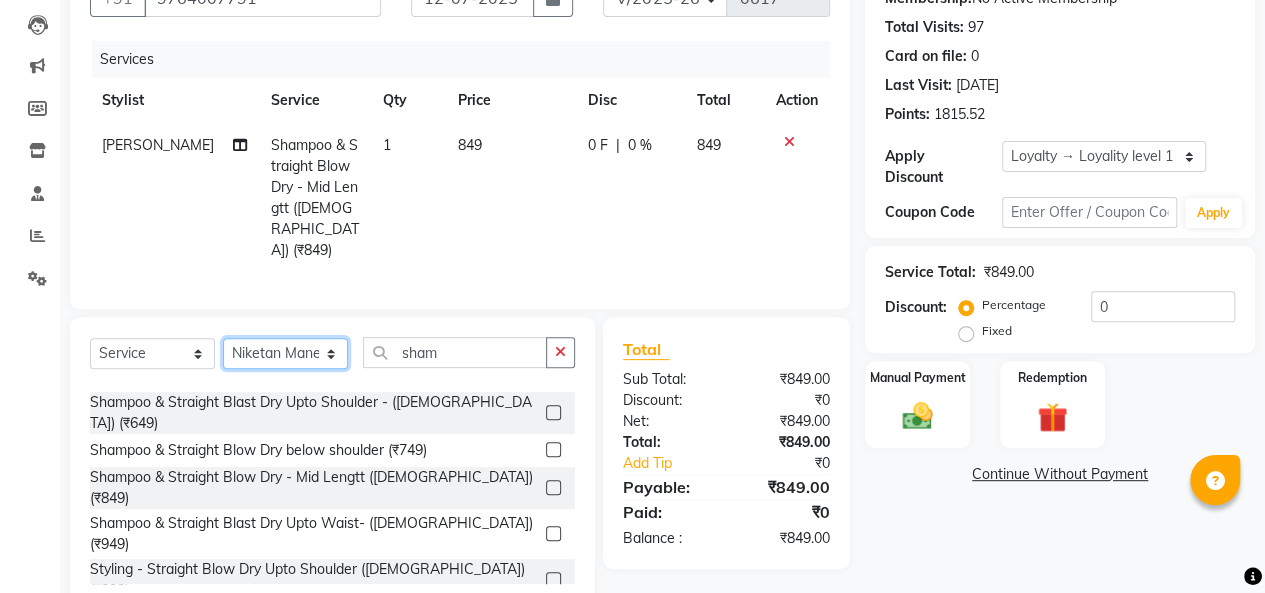 scroll, scrollTop: 1034, scrollLeft: 0, axis: vertical 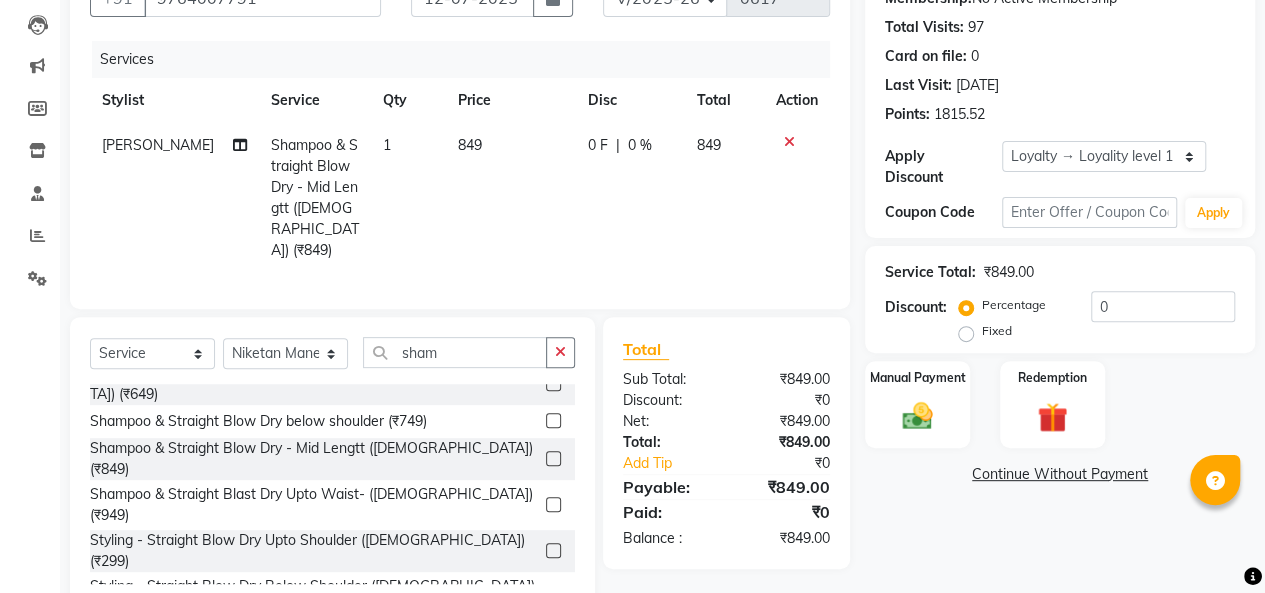 click 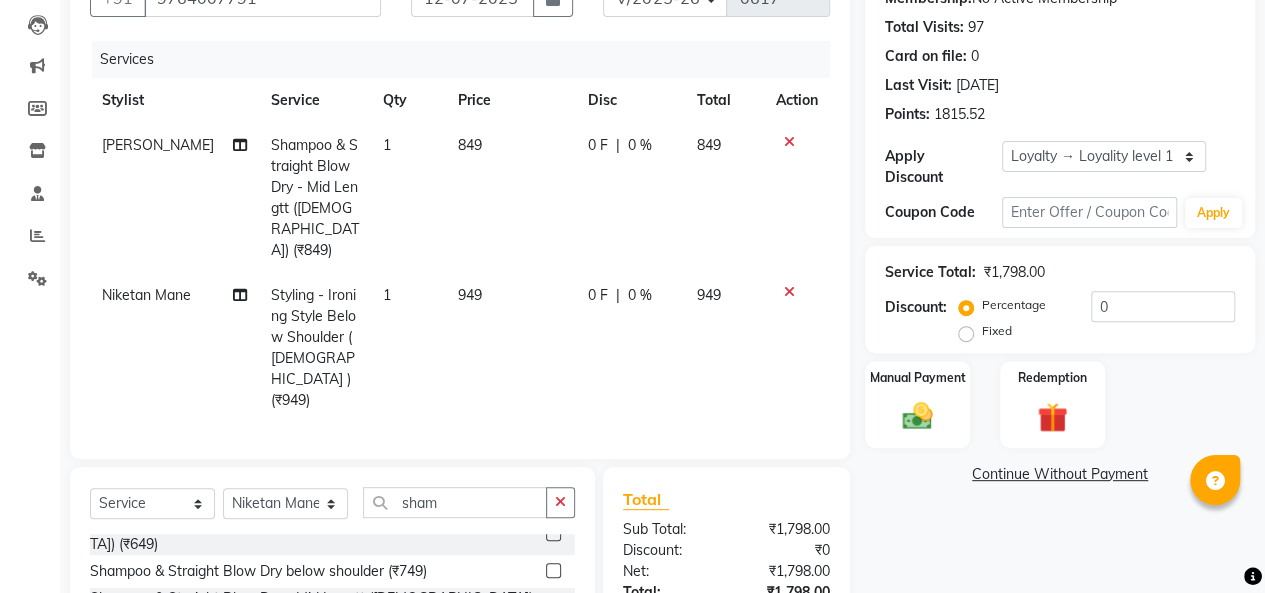 checkbox on "false" 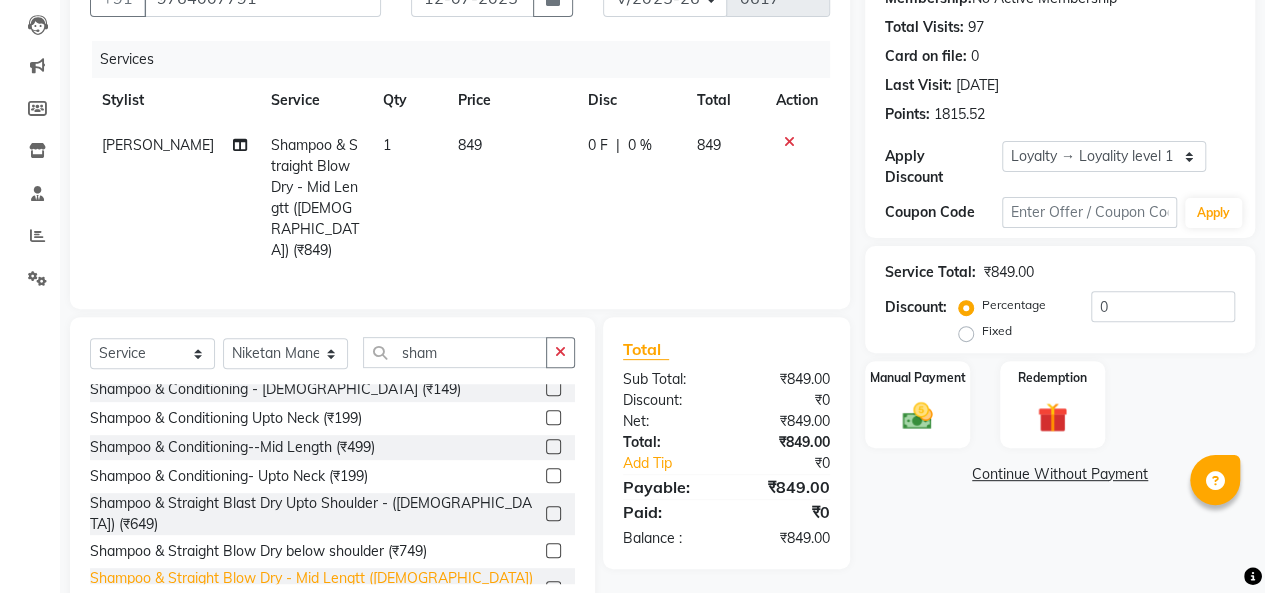 scroll, scrollTop: 934, scrollLeft: 0, axis: vertical 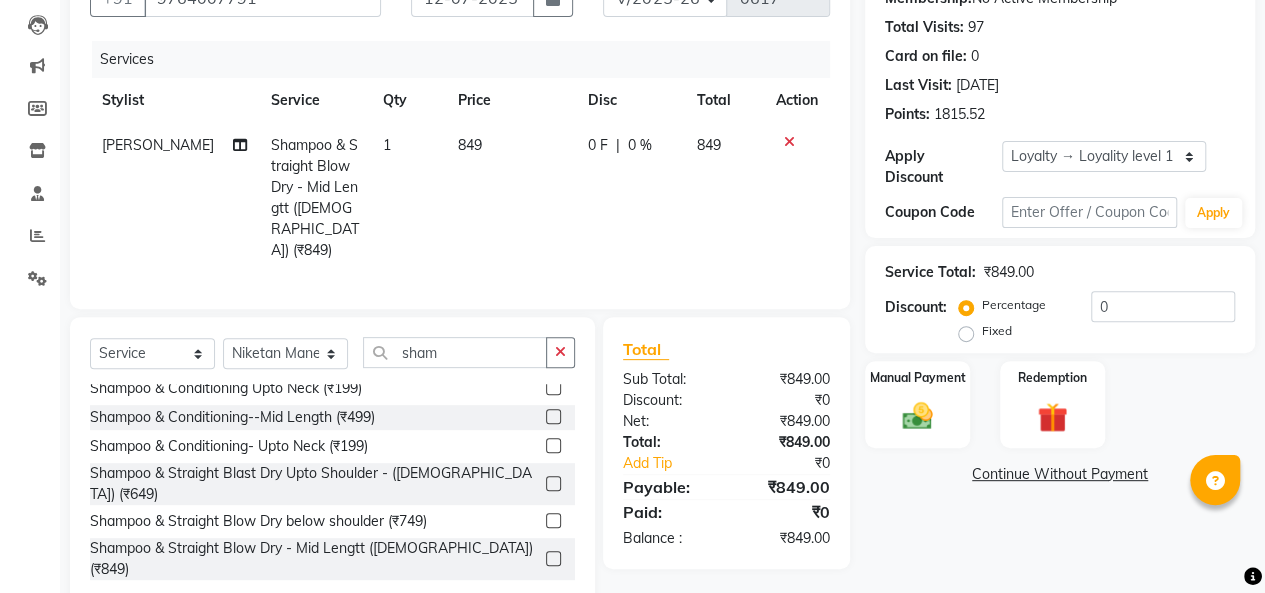 click on "Shampoo &  Straight  Blast Dry  Upto Waist- ([DEMOGRAPHIC_DATA]) (₹949)" 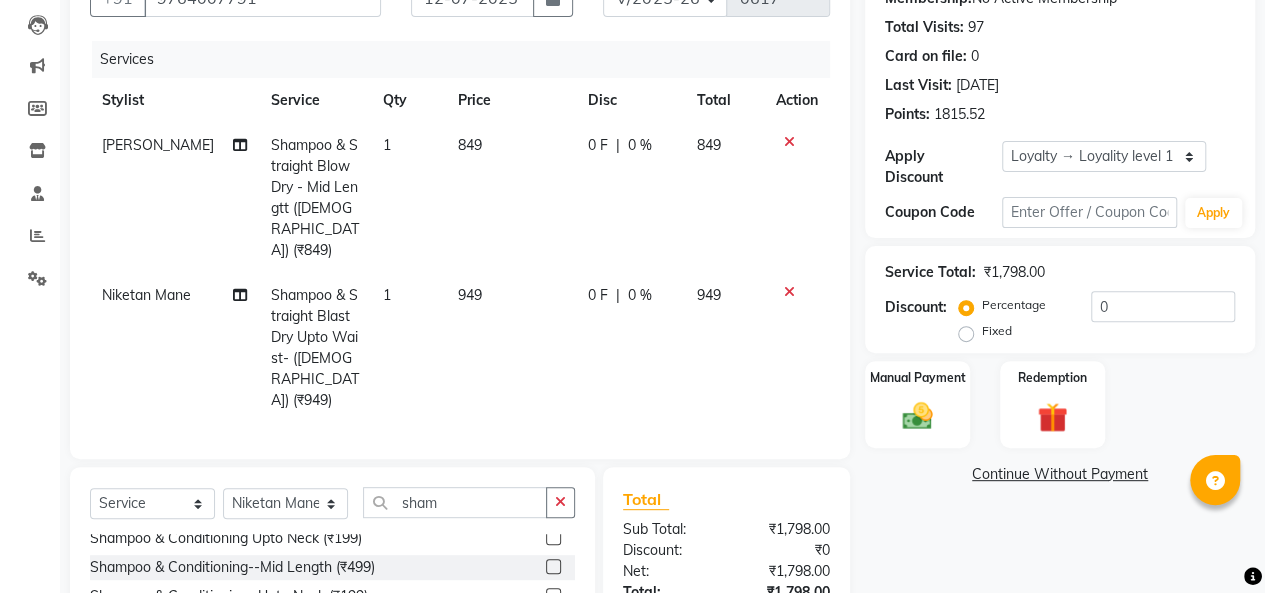 checkbox on "false" 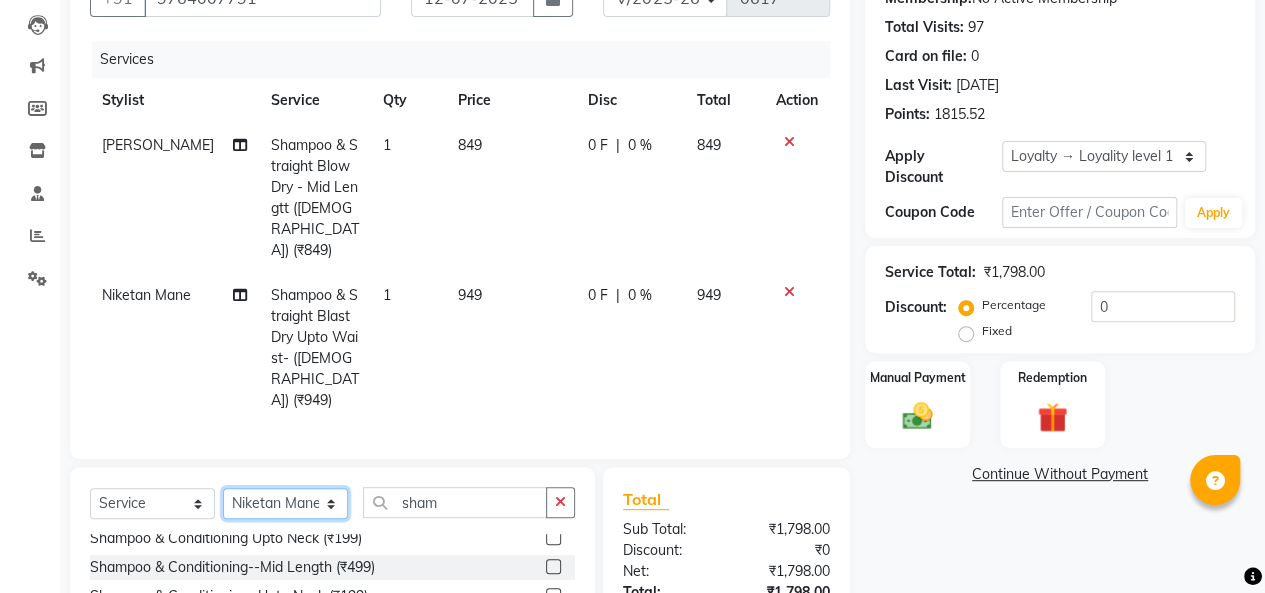 click on "Select Stylist [PERSON_NAME] [PERSON_NAME] Niketan Mane  Prasad [PERSON_NAME] Sakshey Chandlaa [PERSON_NAME] [PERSON_NAME]" 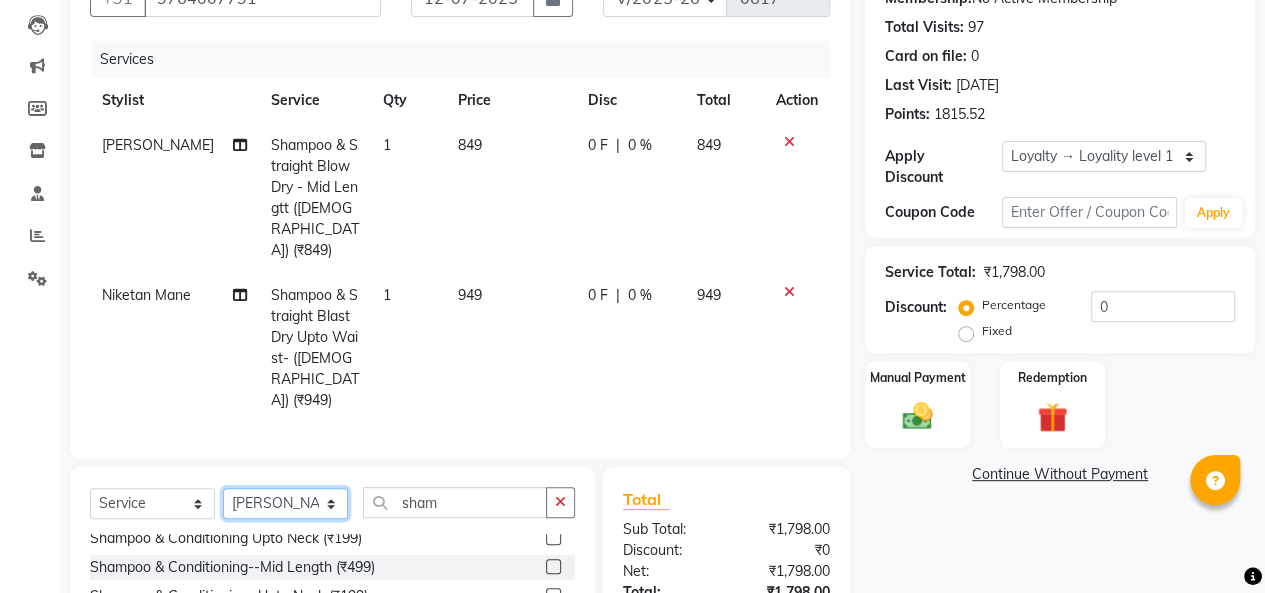 click on "Select Stylist [PERSON_NAME] [PERSON_NAME] Niketan Mane  Prasad [PERSON_NAME] Sakshey Chandlaa [PERSON_NAME] [PERSON_NAME]" 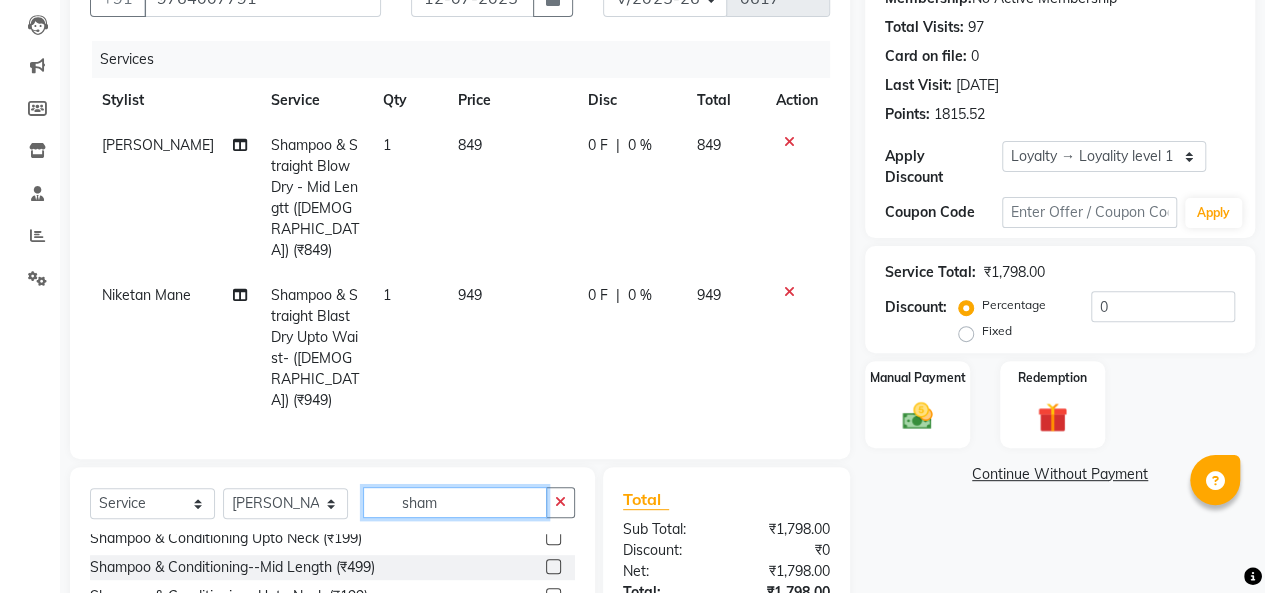 click on "sham" 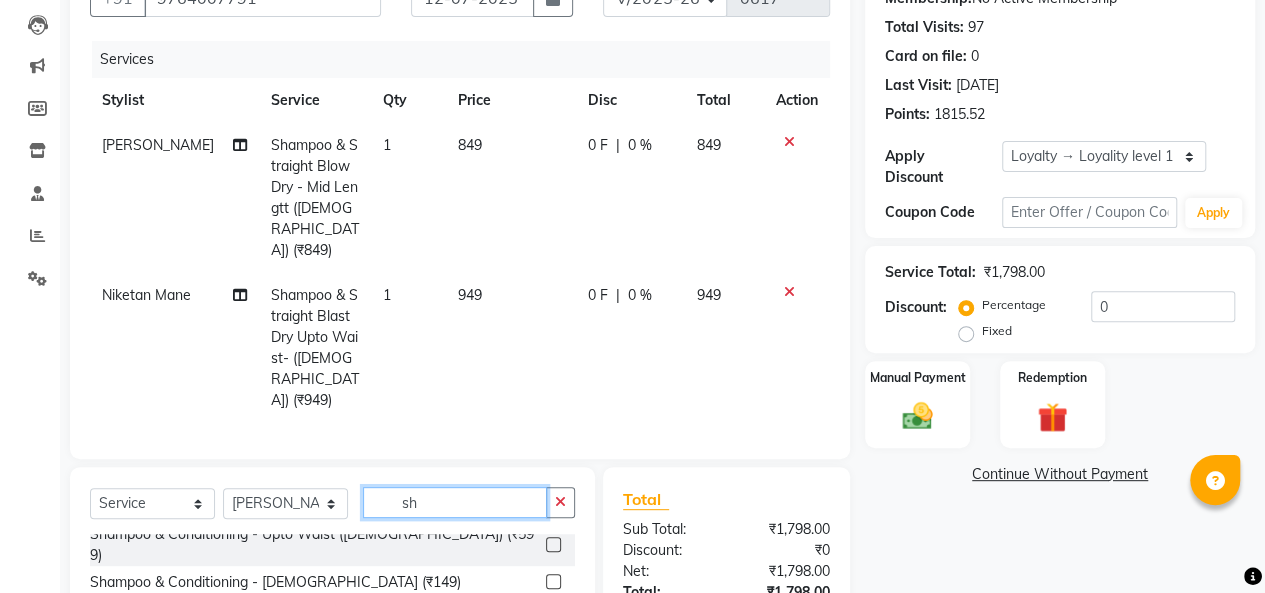 type on "s" 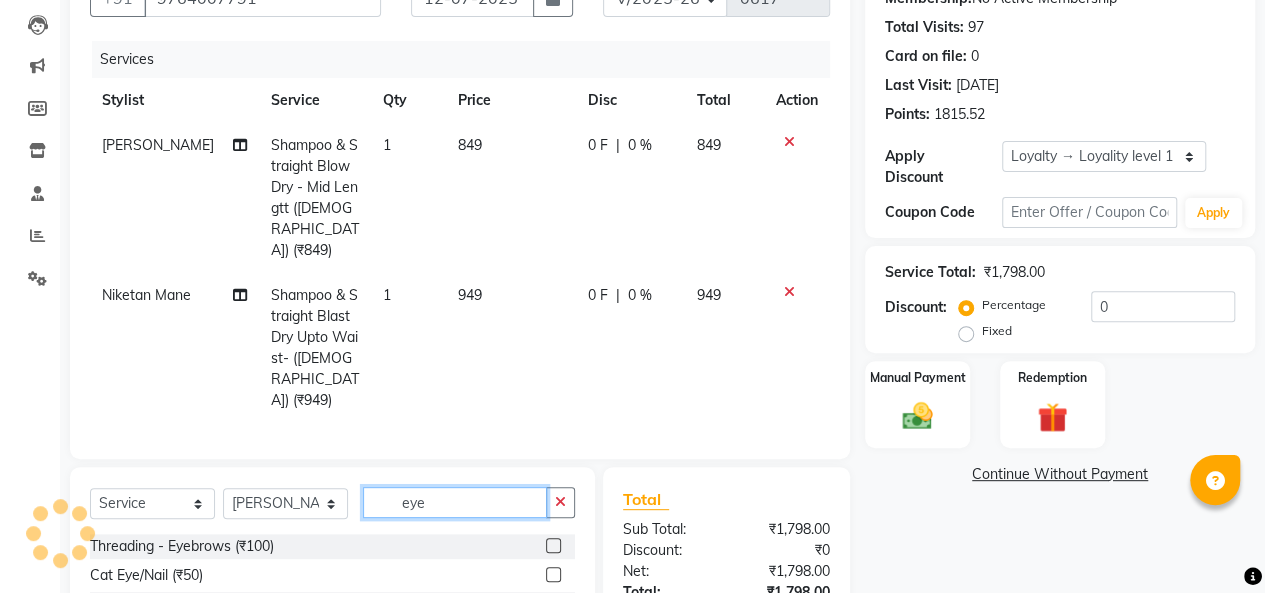 scroll, scrollTop: 0, scrollLeft: 0, axis: both 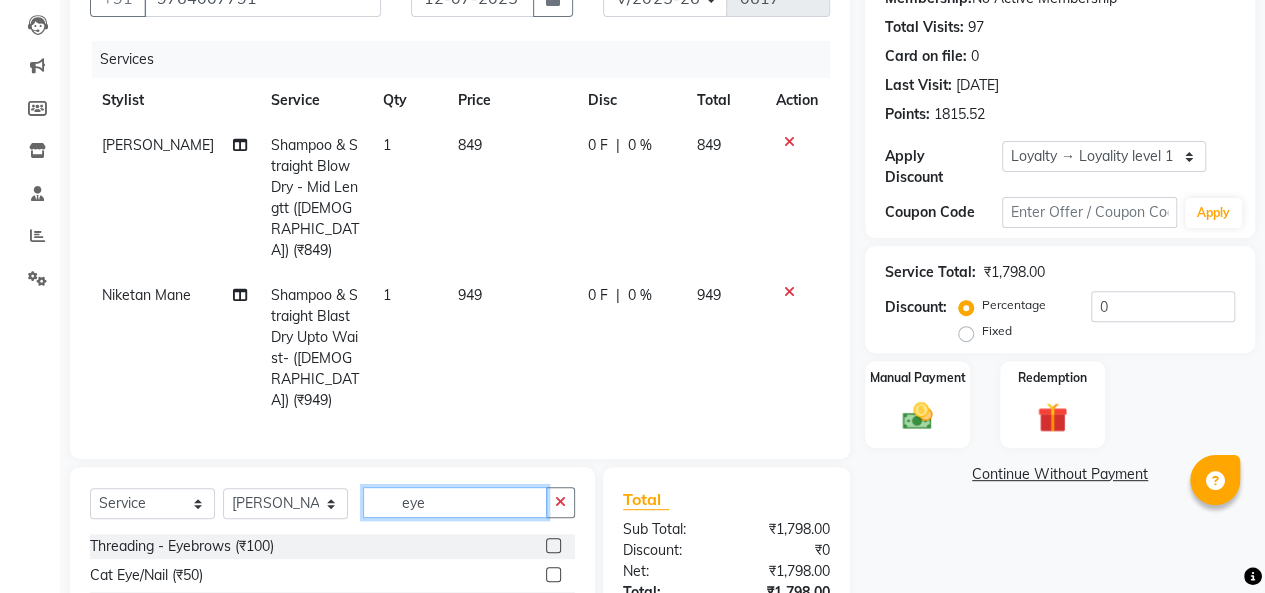type on "eye" 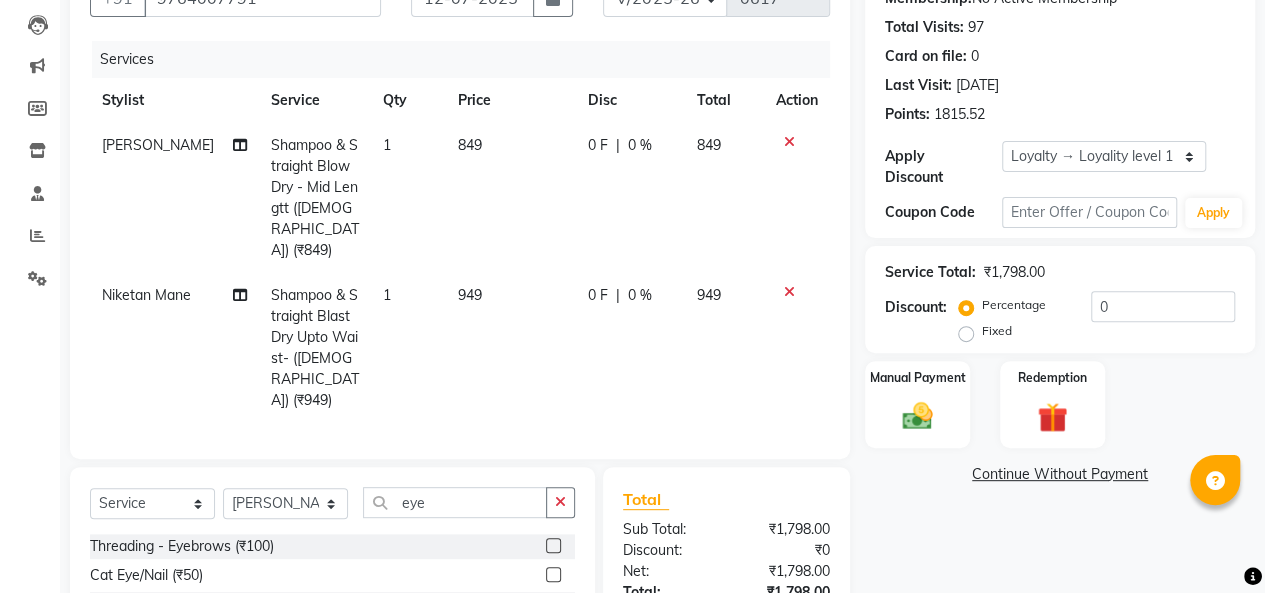 click 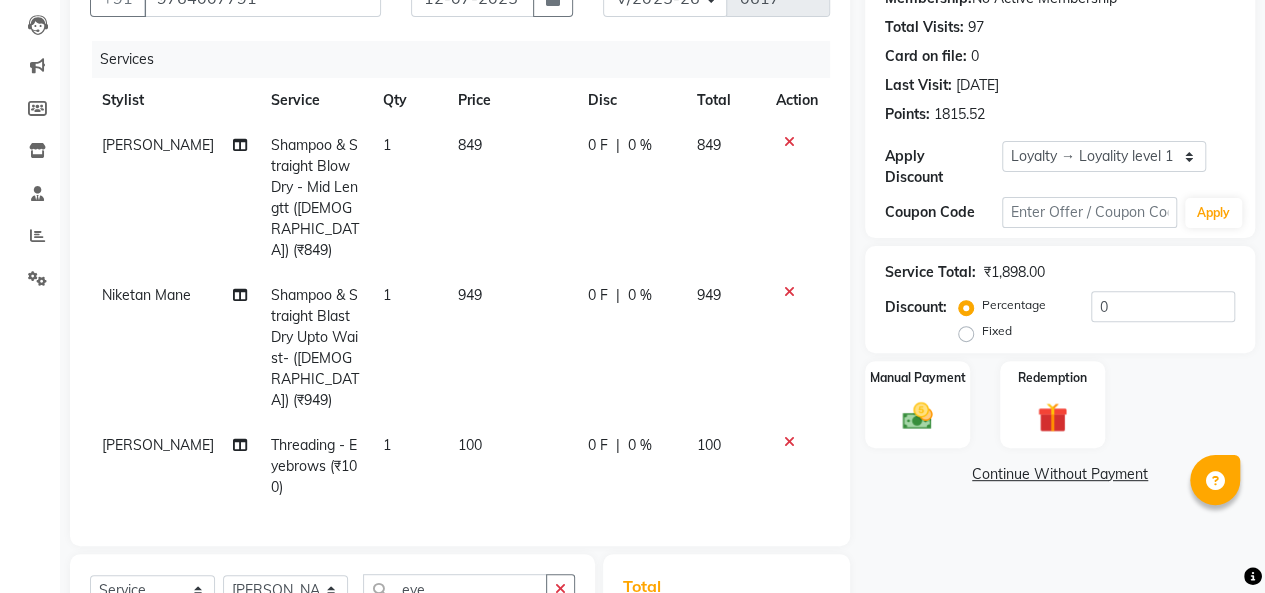 checkbox on "false" 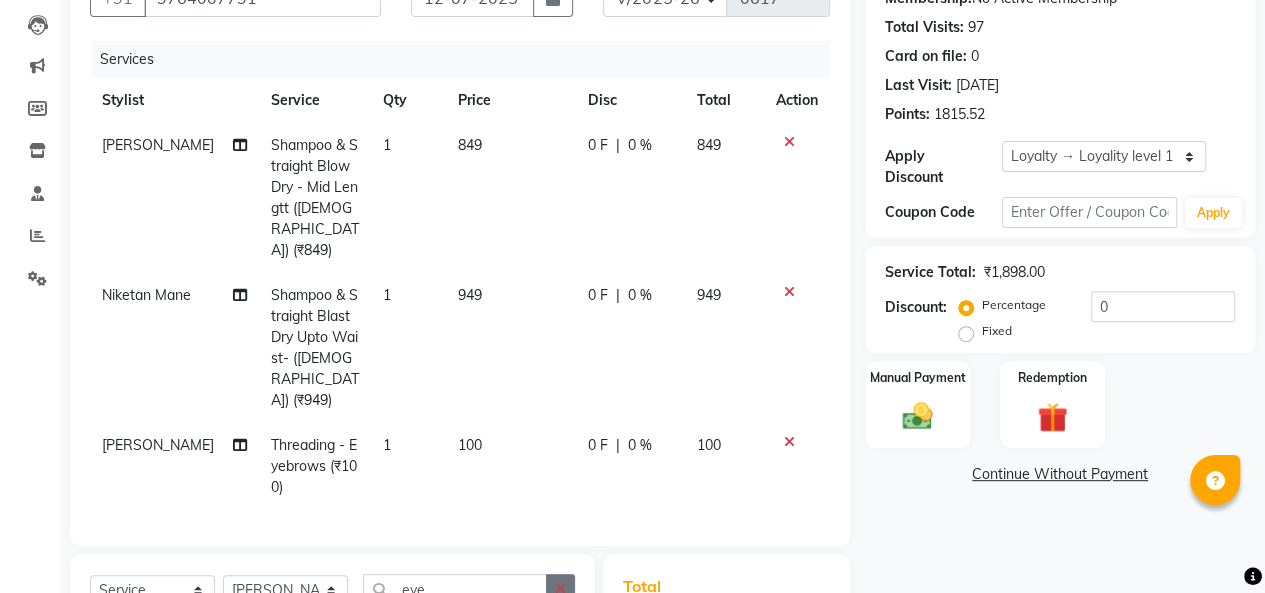 click 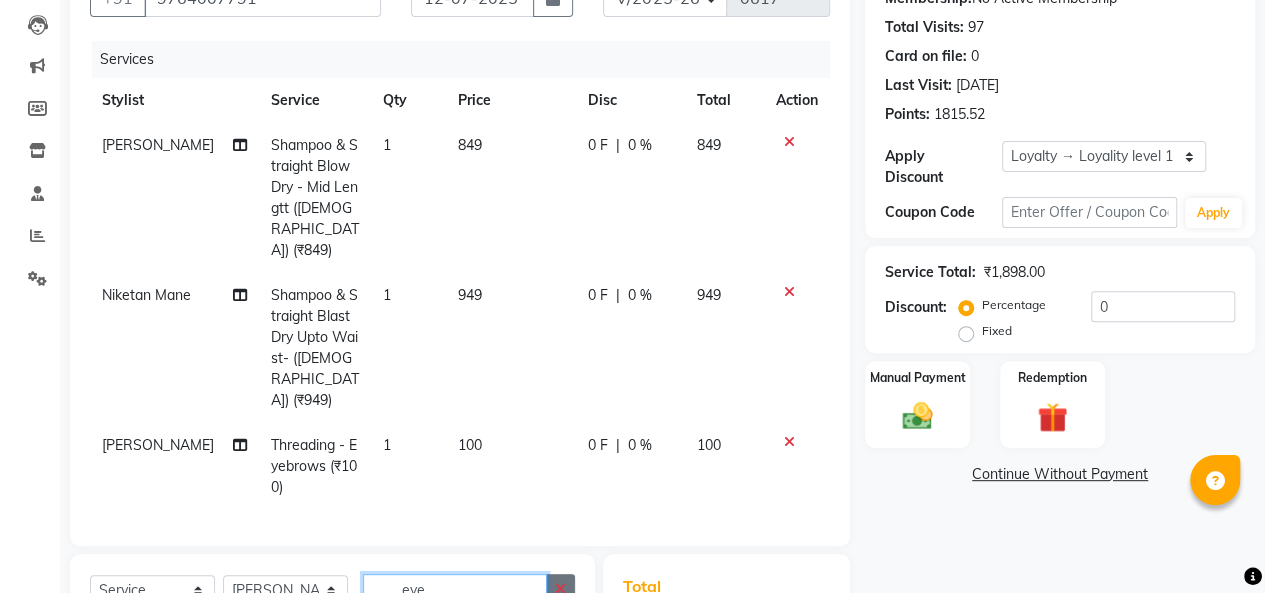 type 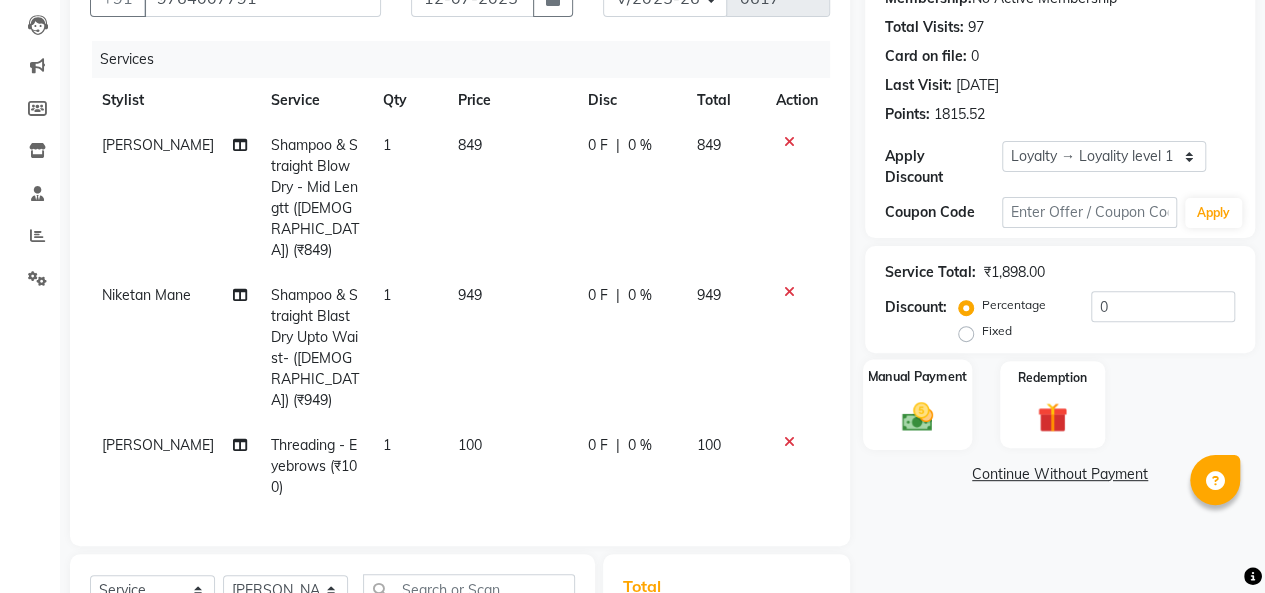 click on "Manual Payment" 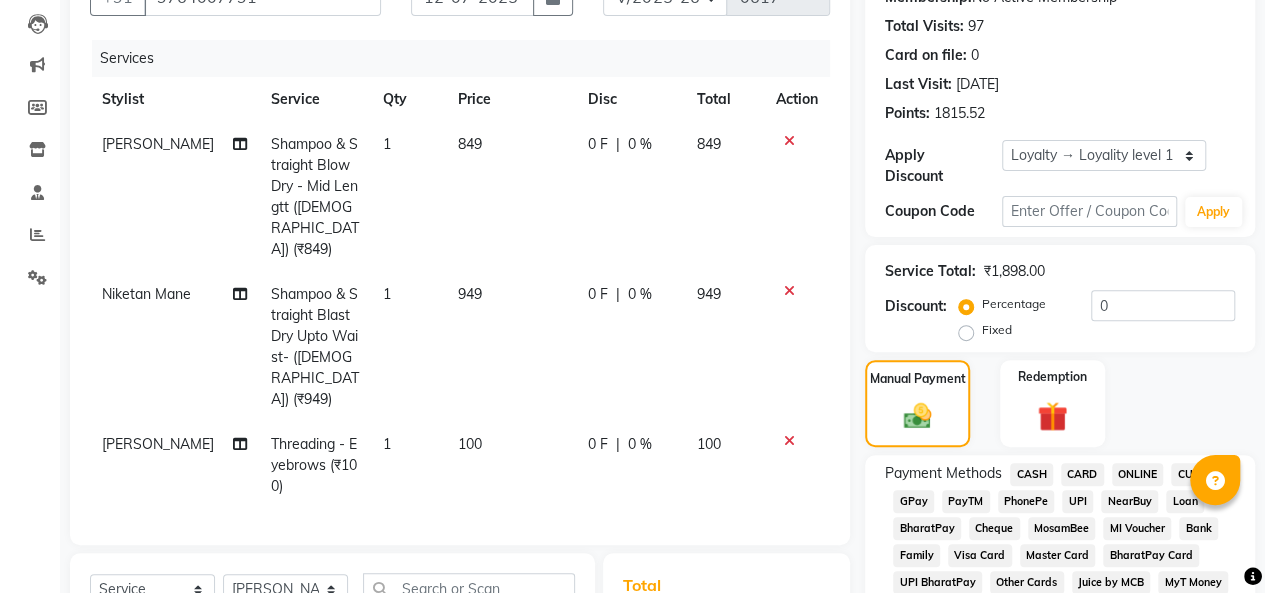 scroll, scrollTop: 507, scrollLeft: 0, axis: vertical 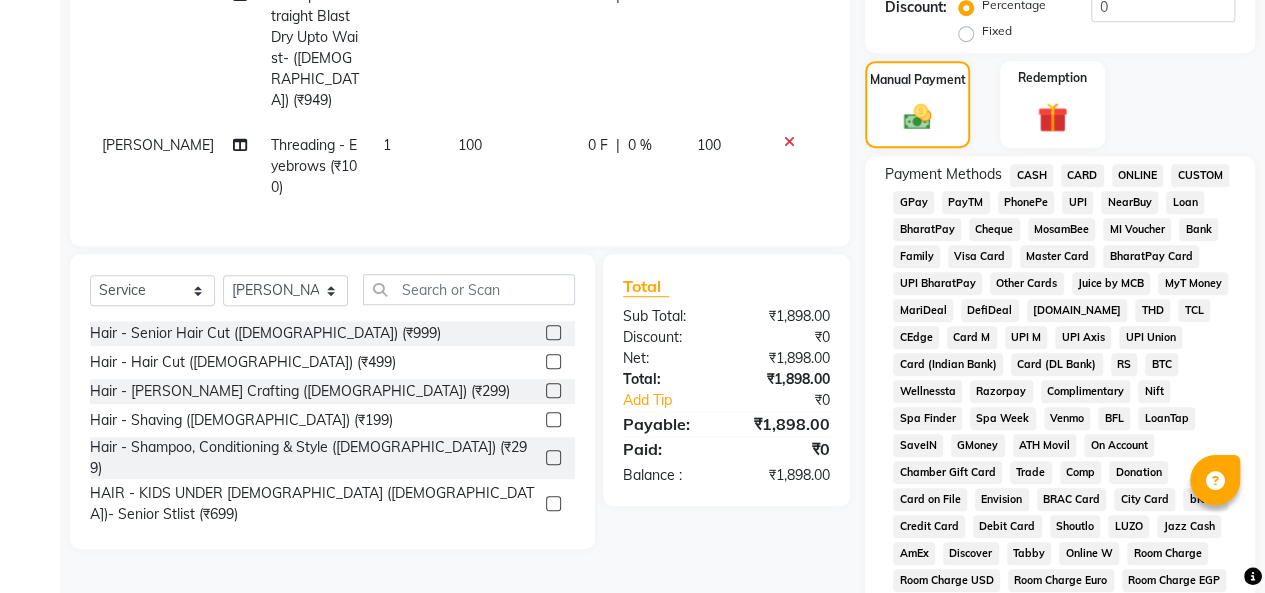 click on "CASH" 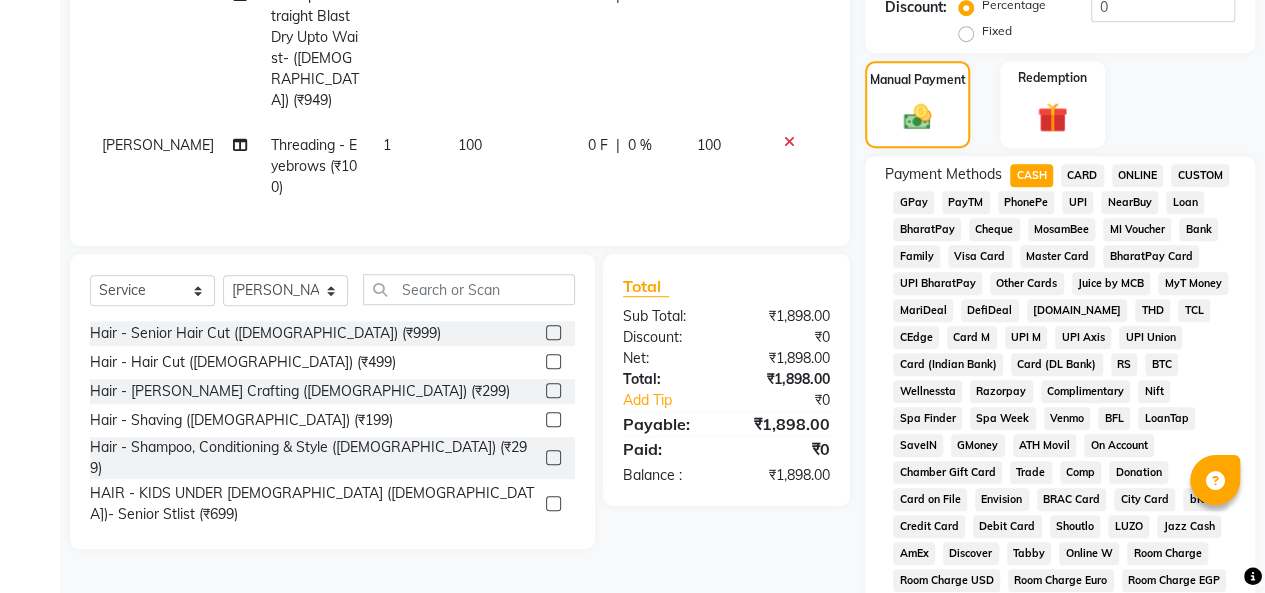 scroll, scrollTop: 1007, scrollLeft: 0, axis: vertical 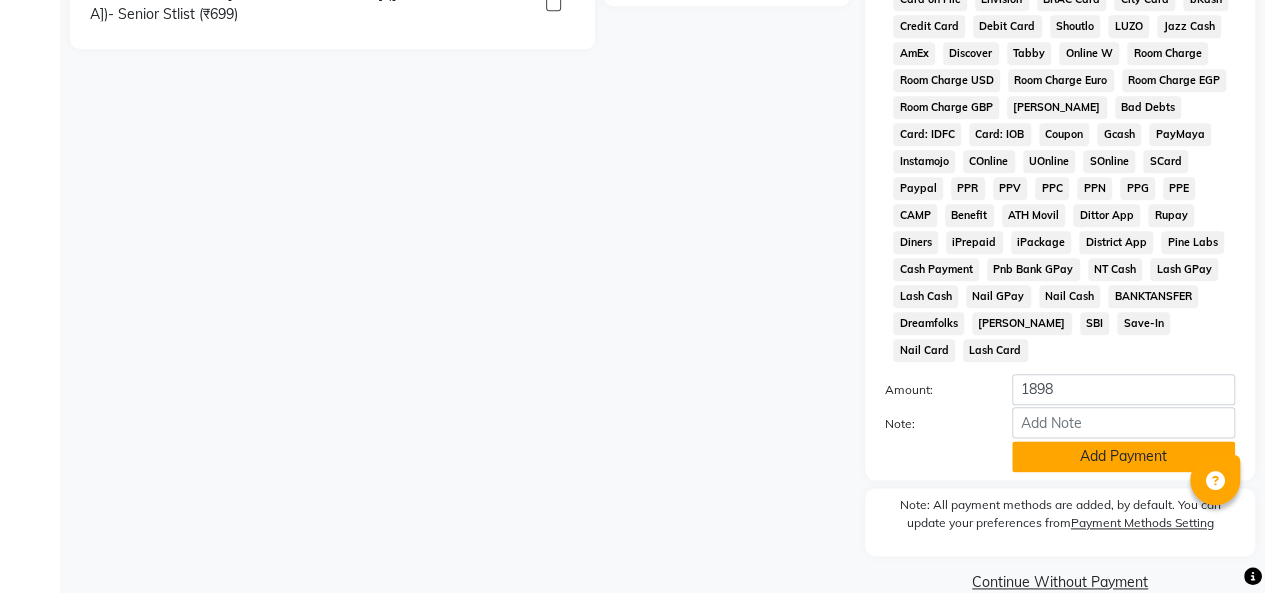 click on "Add Payment" 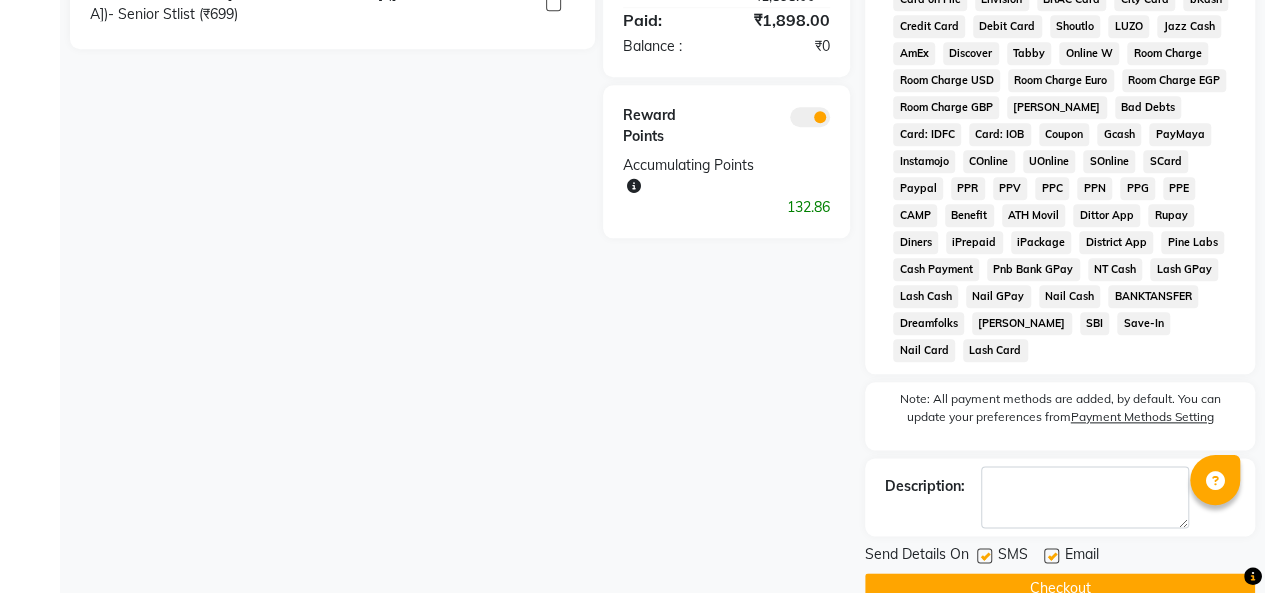 click on "Checkout" 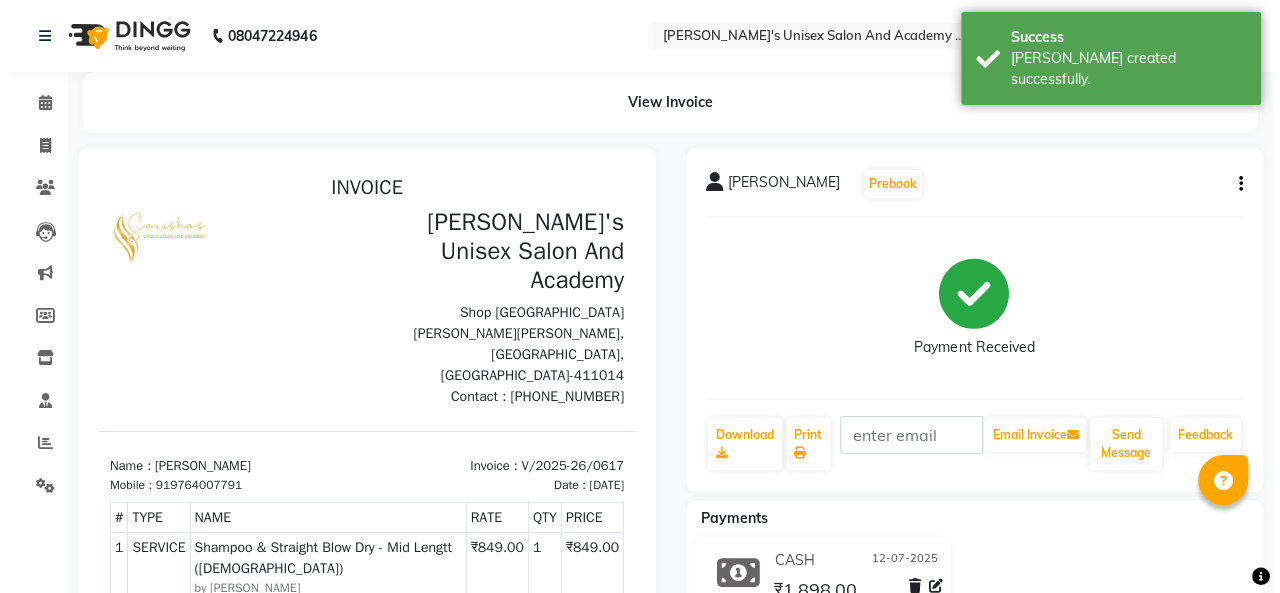 scroll, scrollTop: 30, scrollLeft: 0, axis: vertical 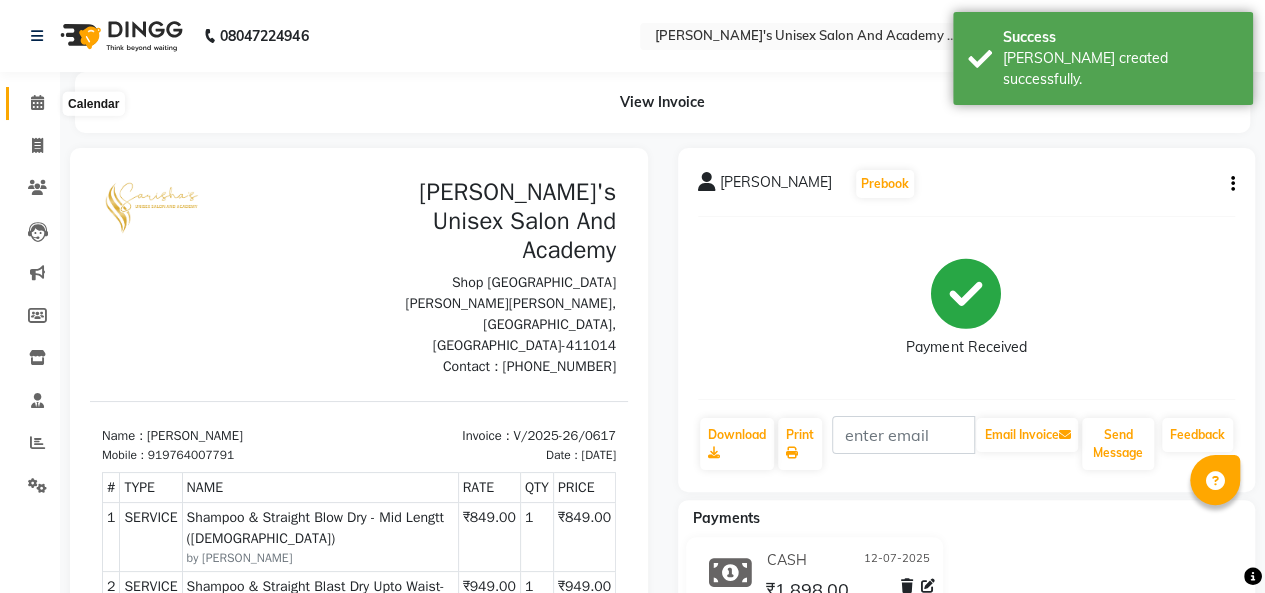 click 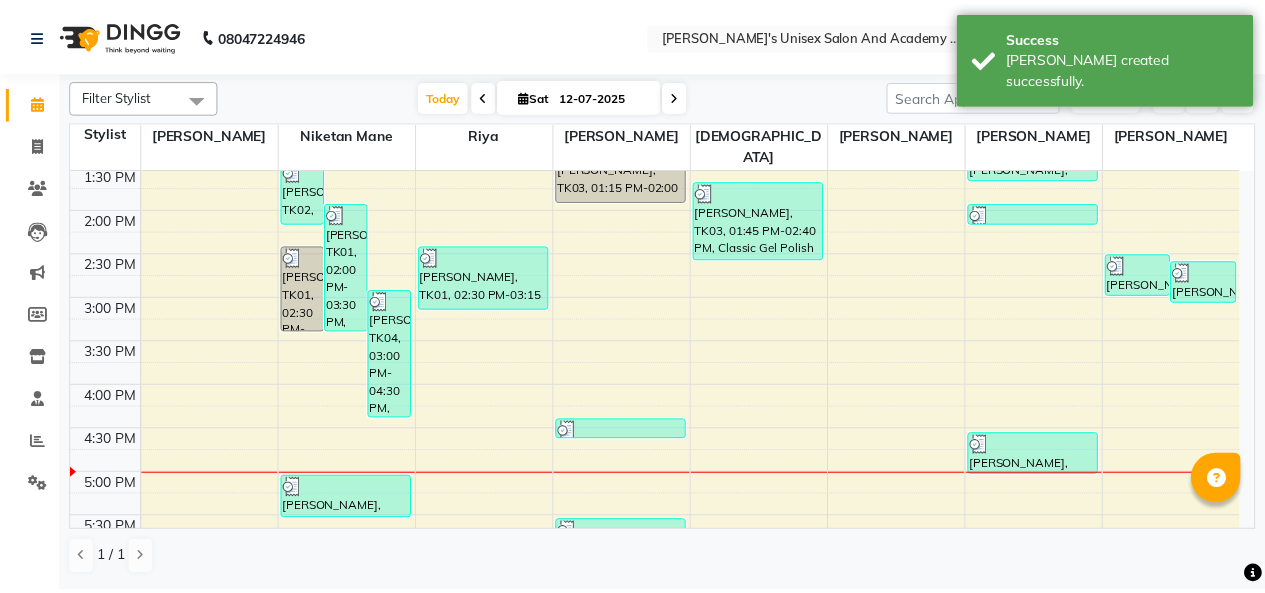 scroll, scrollTop: 500, scrollLeft: 0, axis: vertical 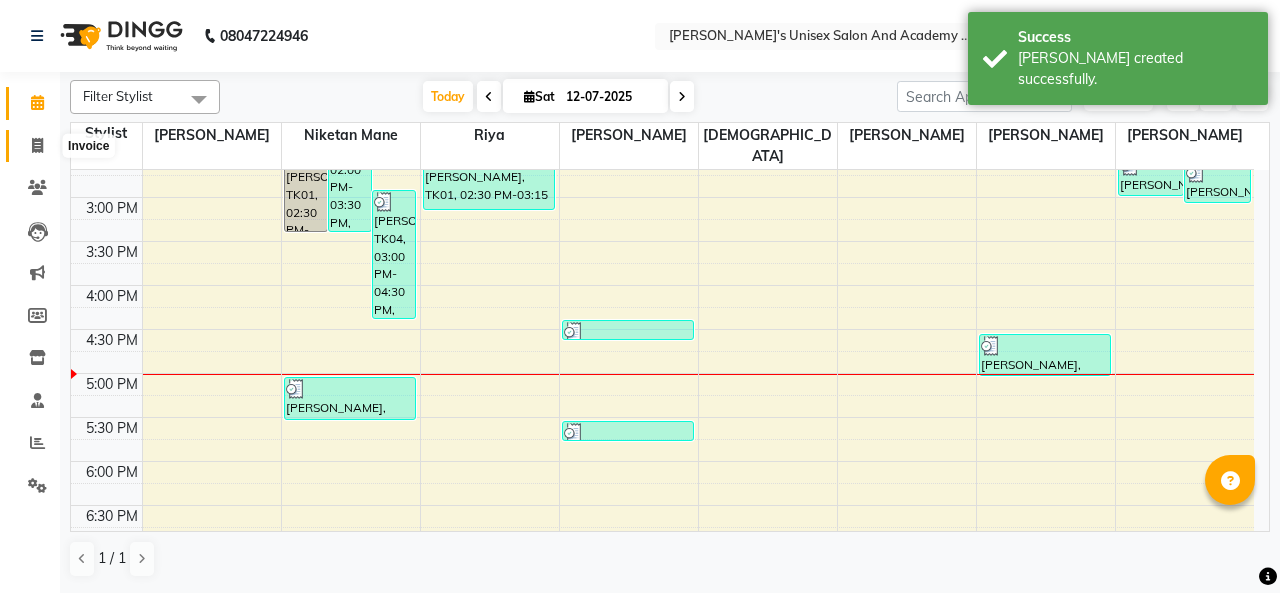 click 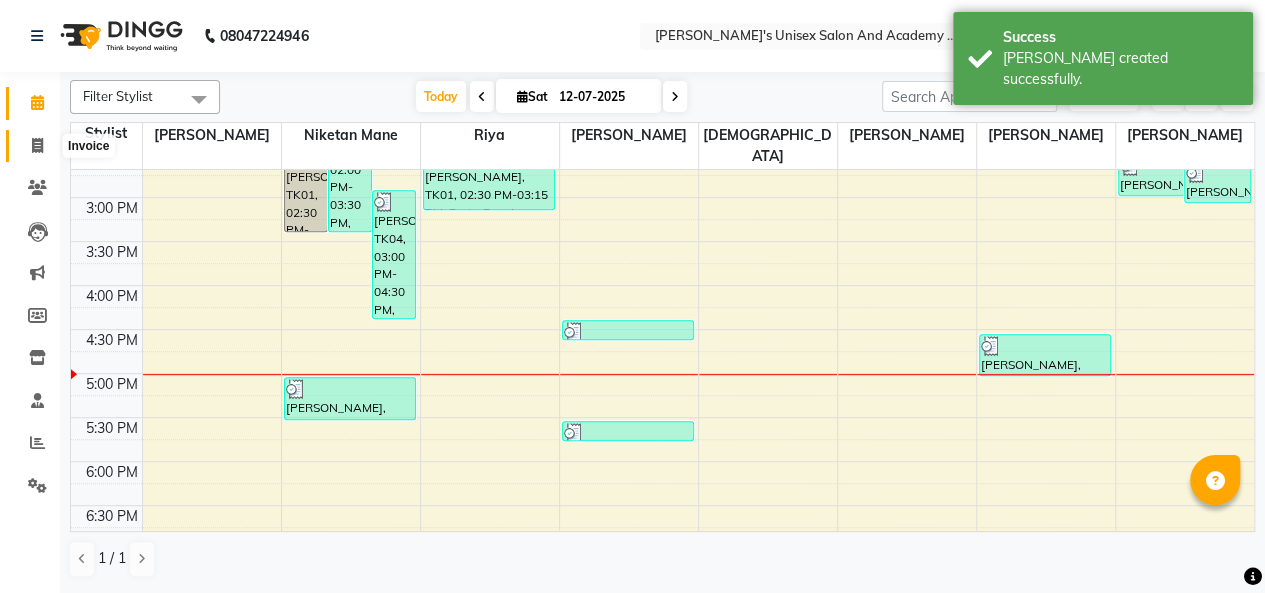 select on "service" 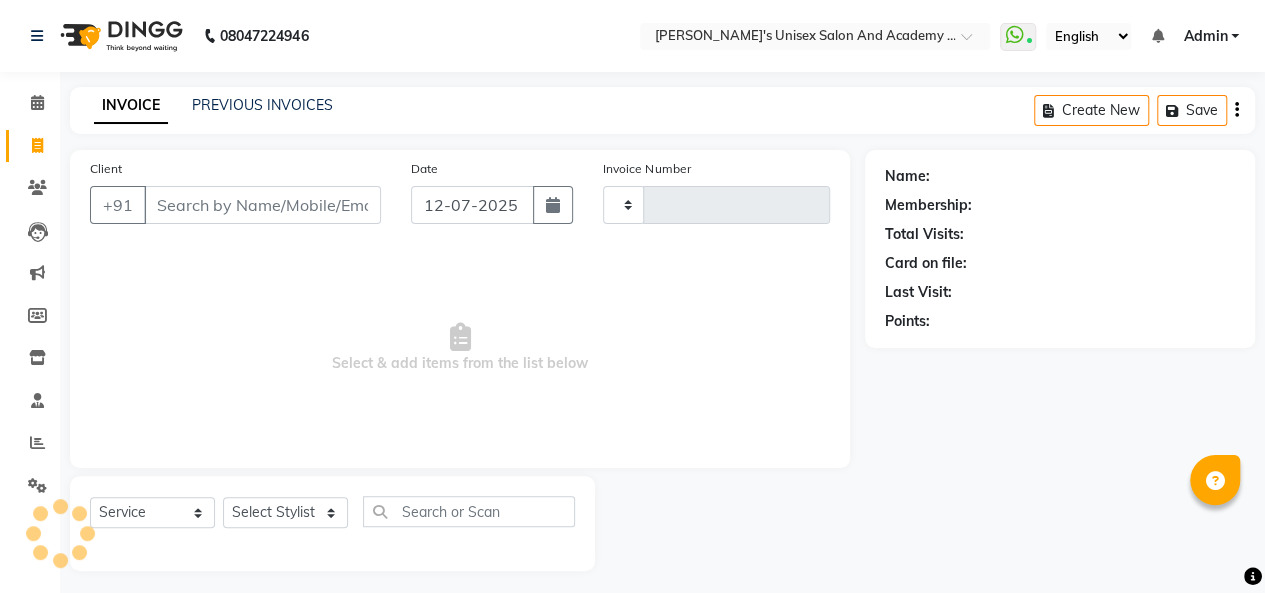 type on "0618" 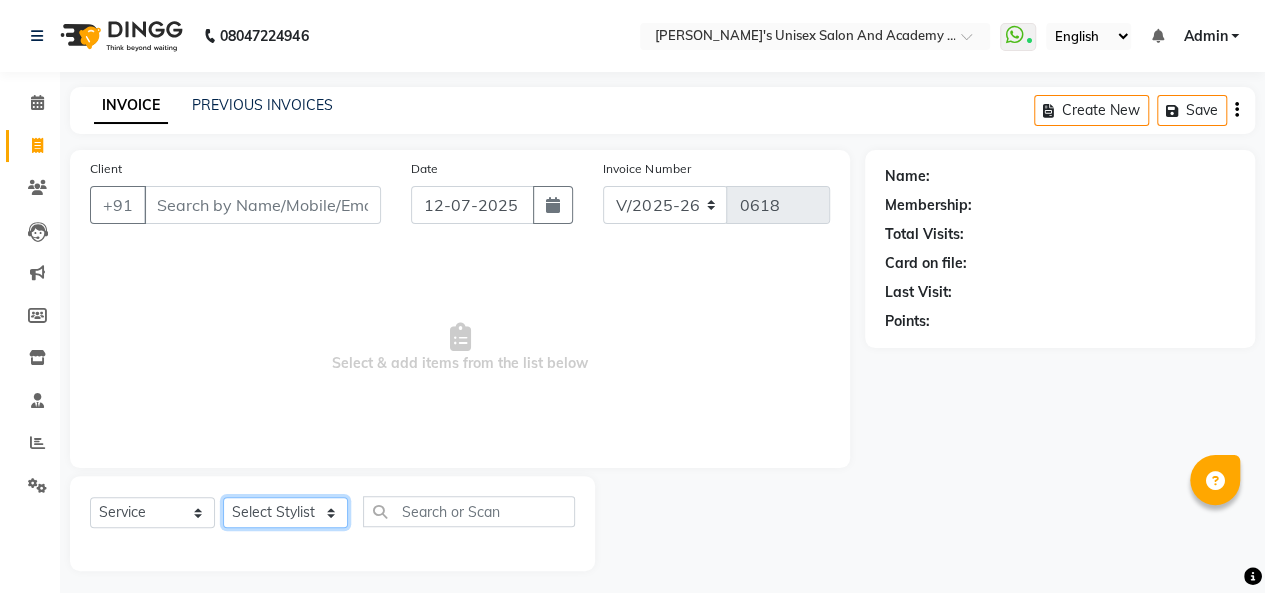 click on "Select Stylist" 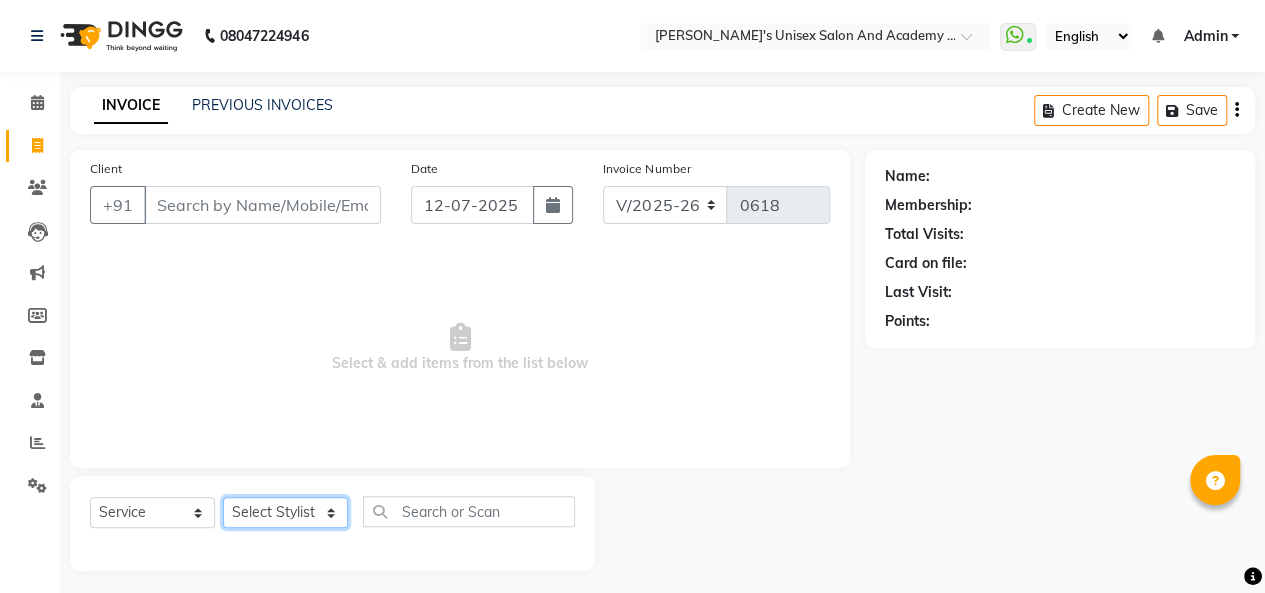 scroll, scrollTop: 7, scrollLeft: 0, axis: vertical 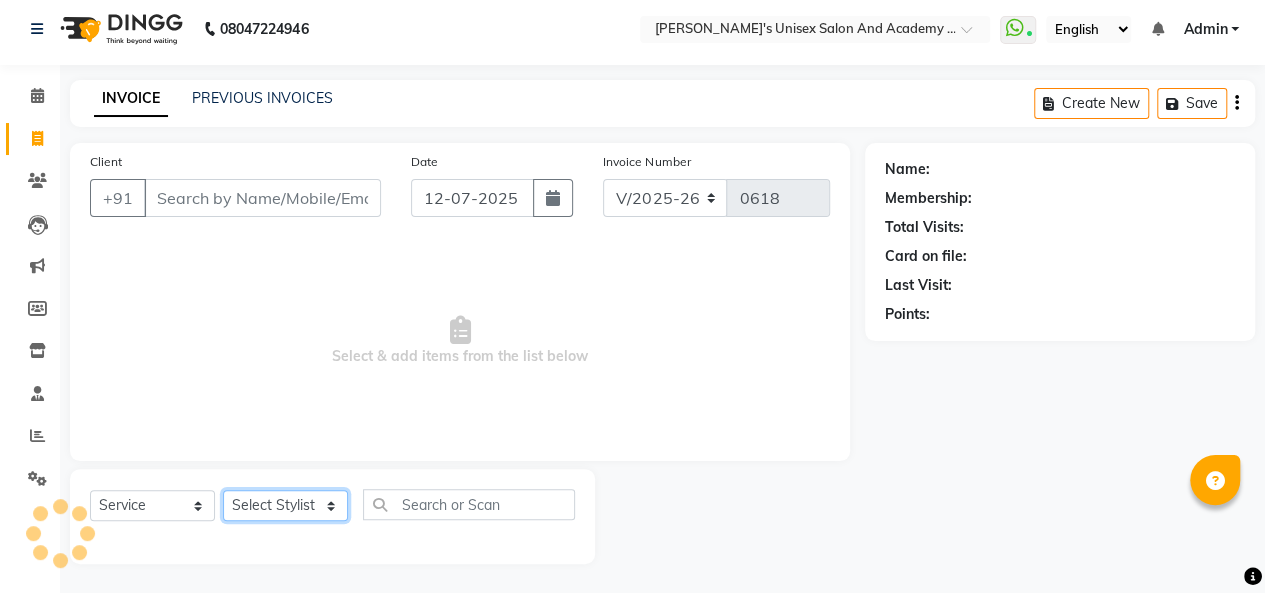 click on "Select Stylist" 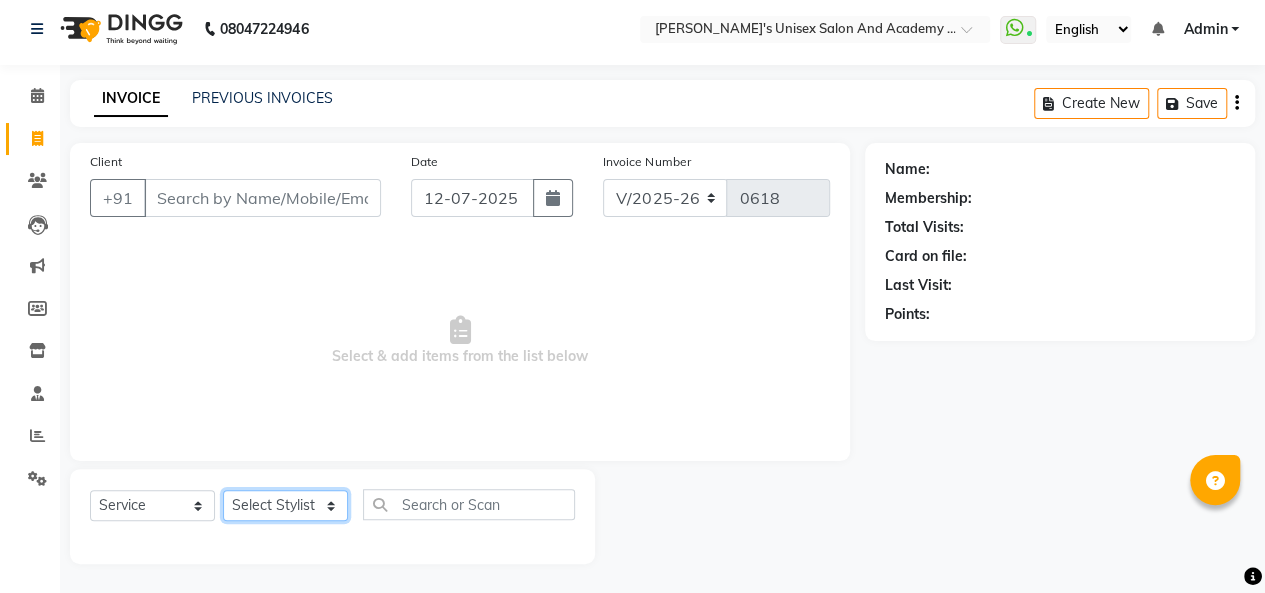 select on "85254" 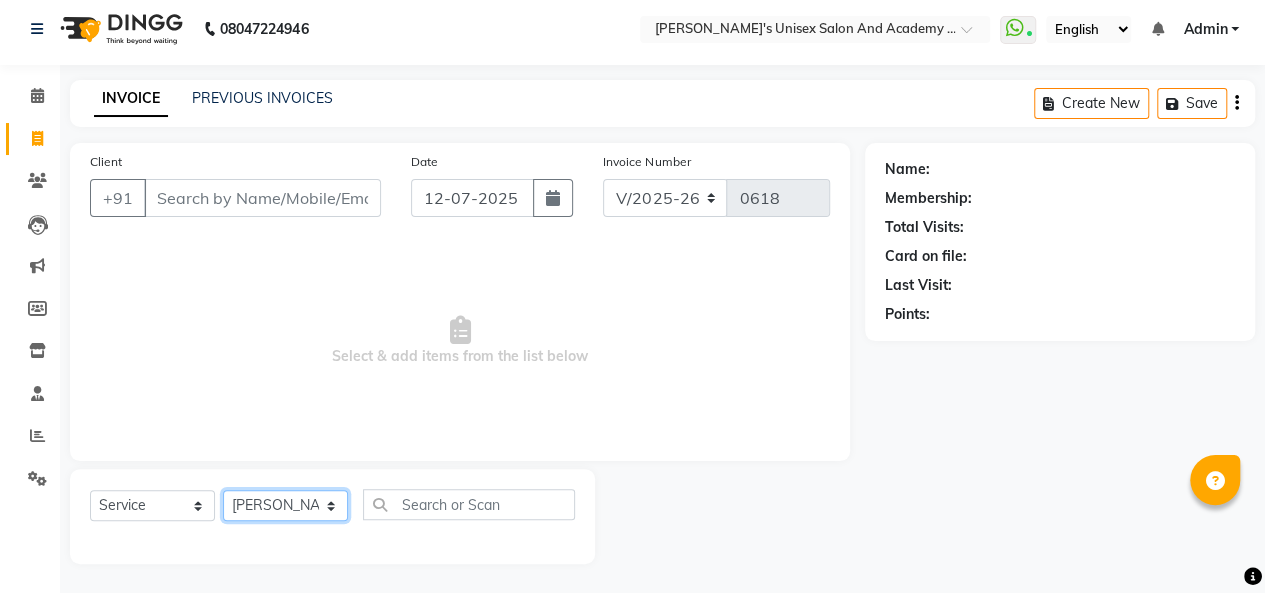 click on "Select Stylist [PERSON_NAME] [PERSON_NAME] Niketan Mane  Prasad [PERSON_NAME] Sakshey Chandlaa [PERSON_NAME] [PERSON_NAME]" 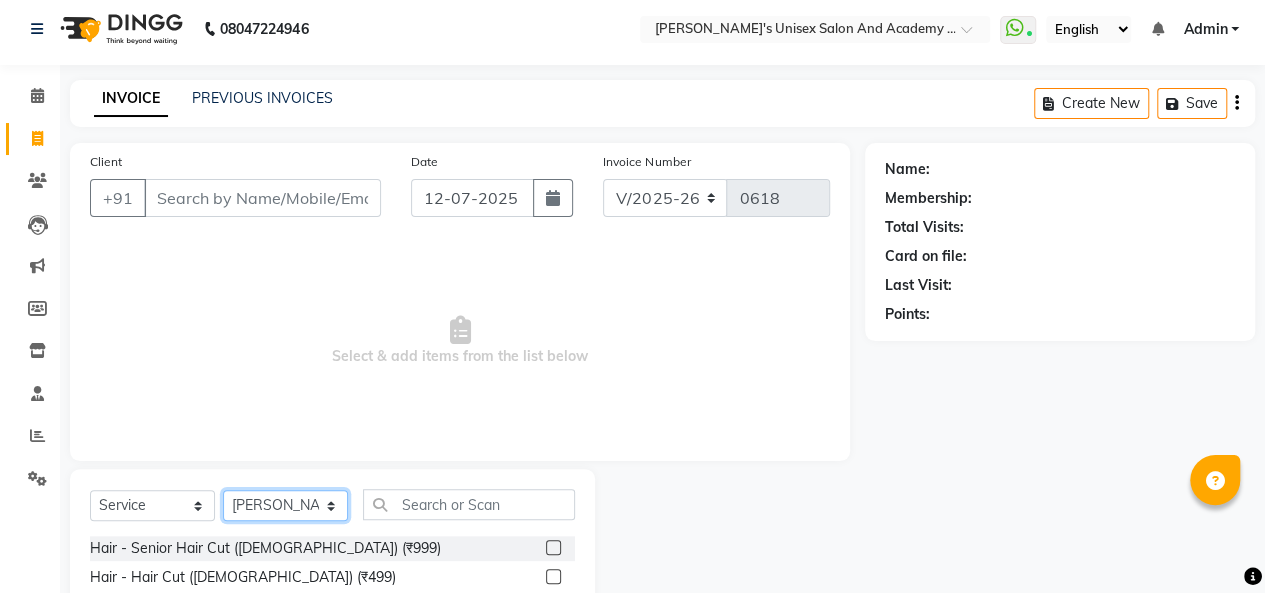 scroll, scrollTop: 107, scrollLeft: 0, axis: vertical 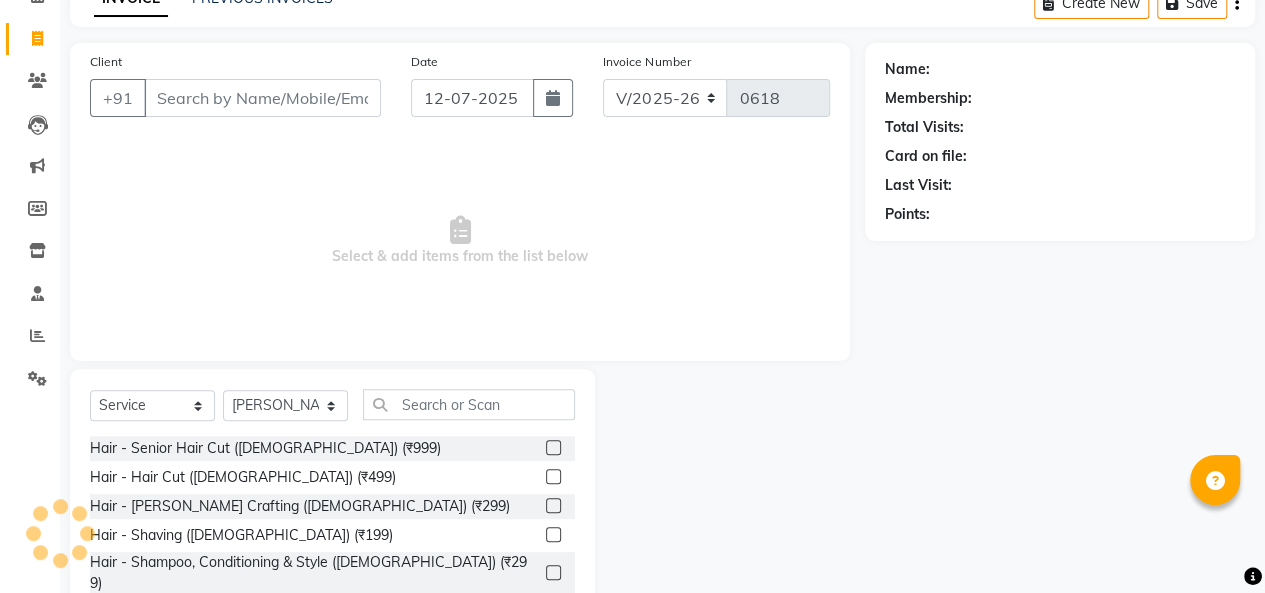 click 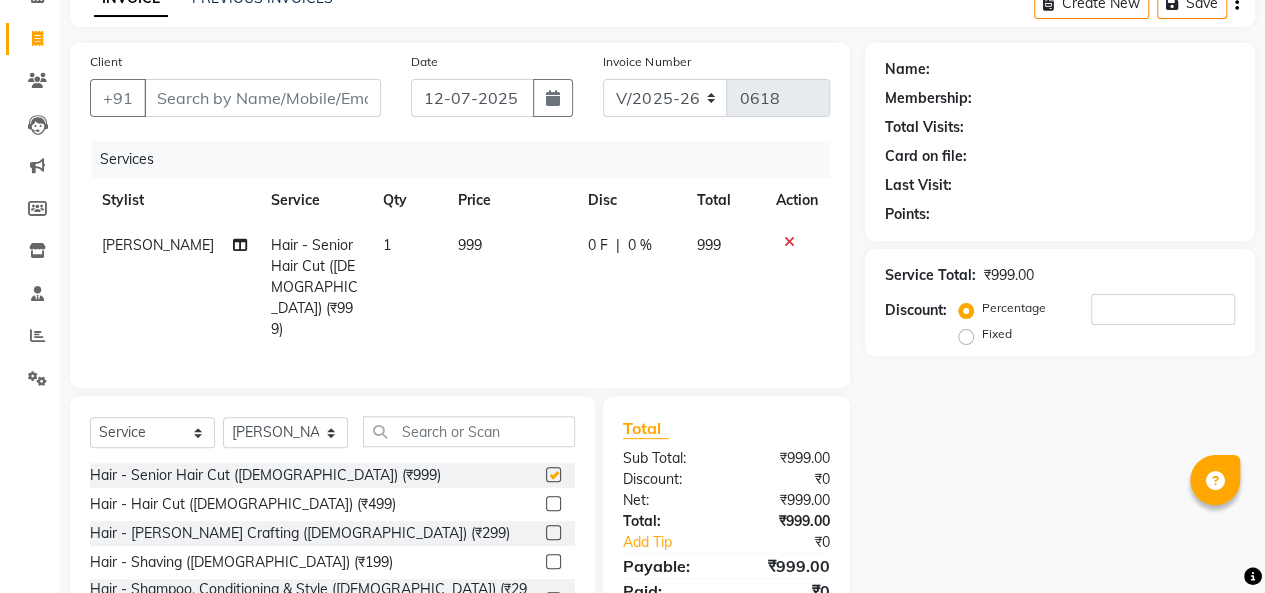 checkbox on "false" 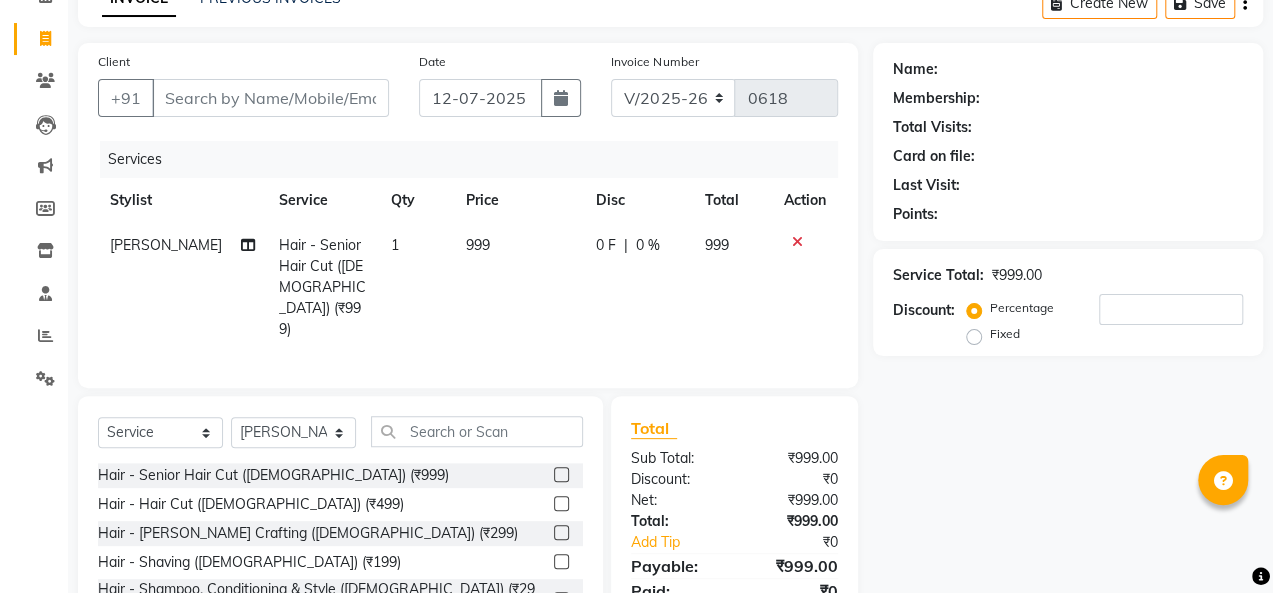 scroll, scrollTop: 0, scrollLeft: 0, axis: both 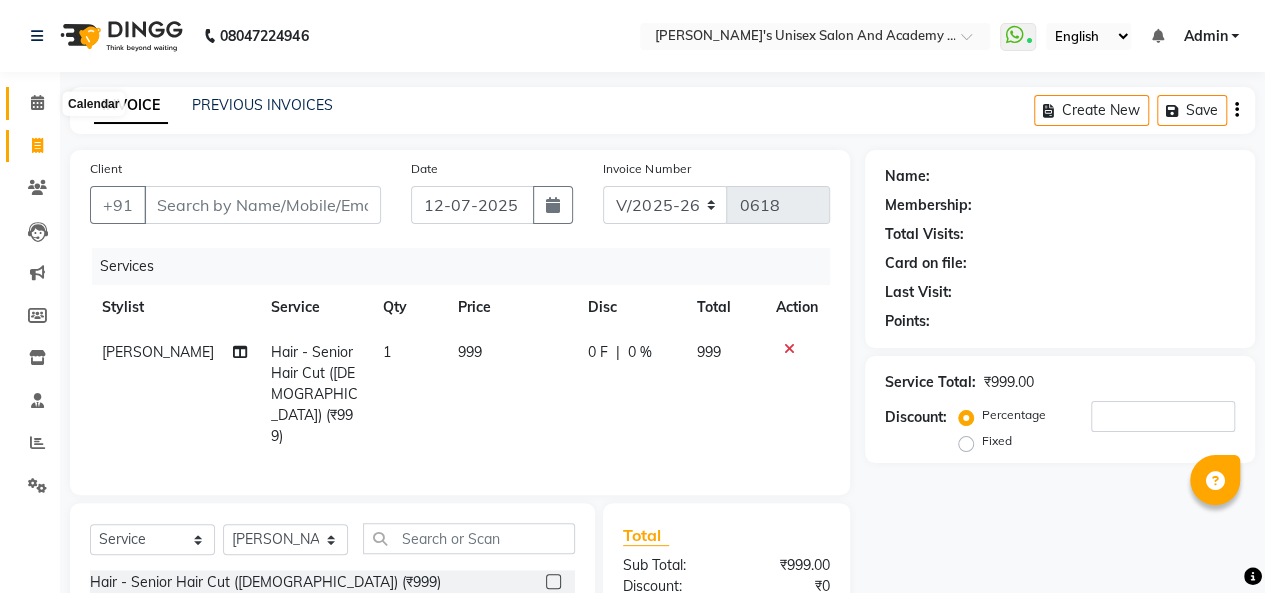 click 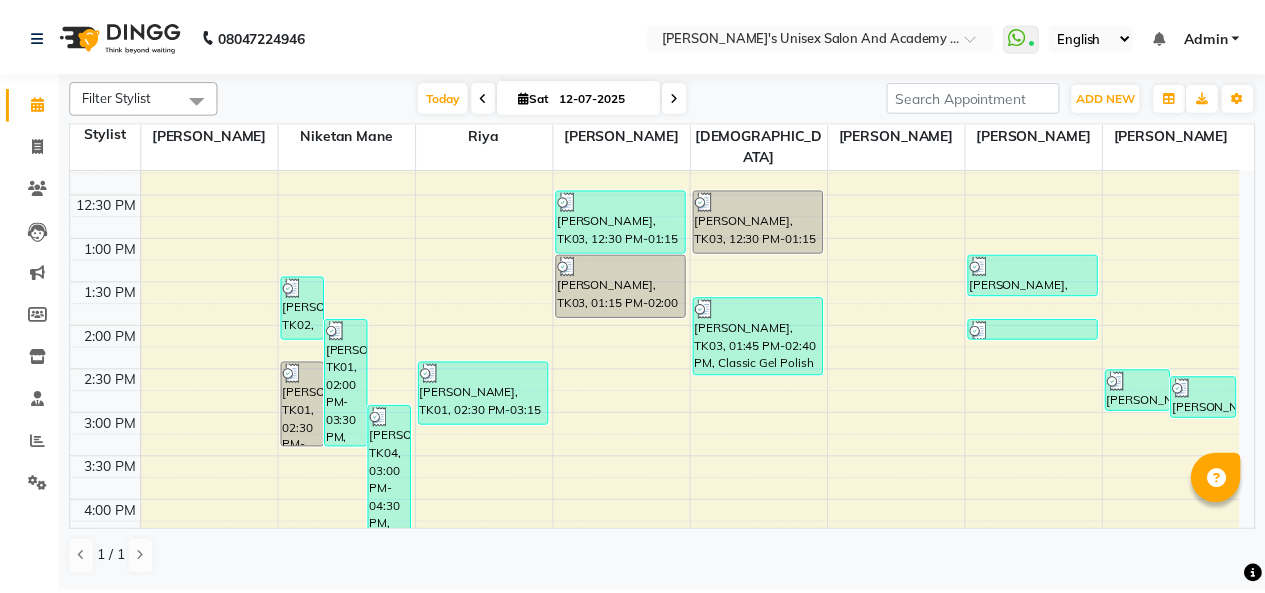 scroll, scrollTop: 300, scrollLeft: 0, axis: vertical 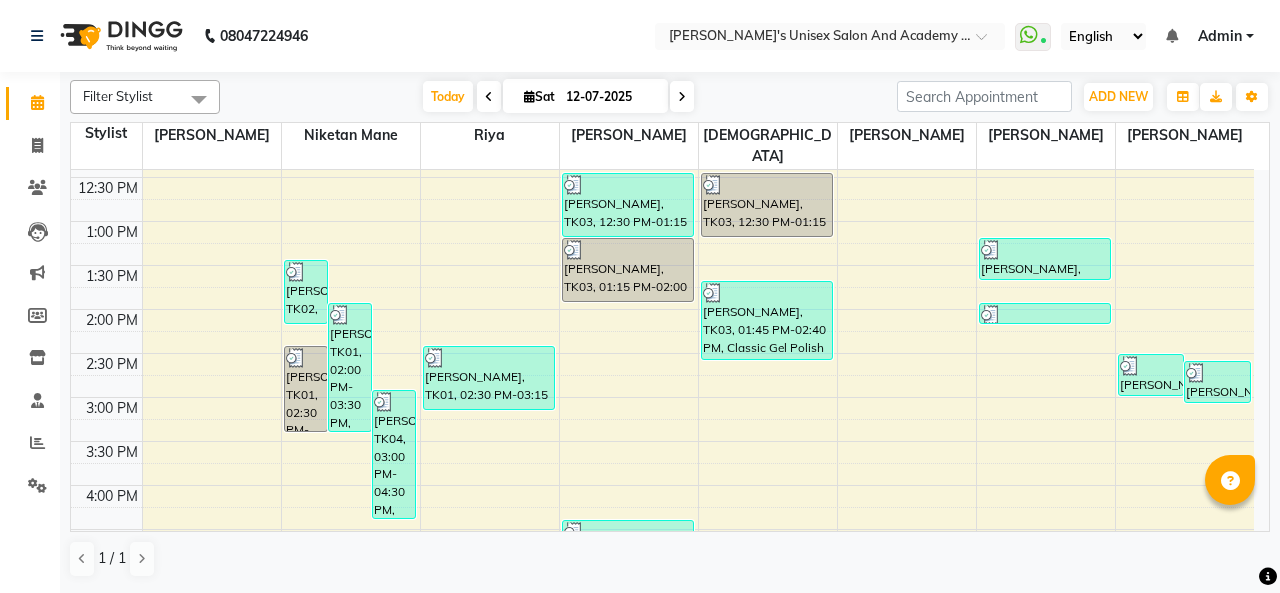 click on "[PERSON_NAME], TK04, 03:00 PM-04:30 PM, Without [MEDICAL_DATA] Root Touch Up 1 Inch ([DEMOGRAPHIC_DATA]) (₹1799)" at bounding box center (394, 454) 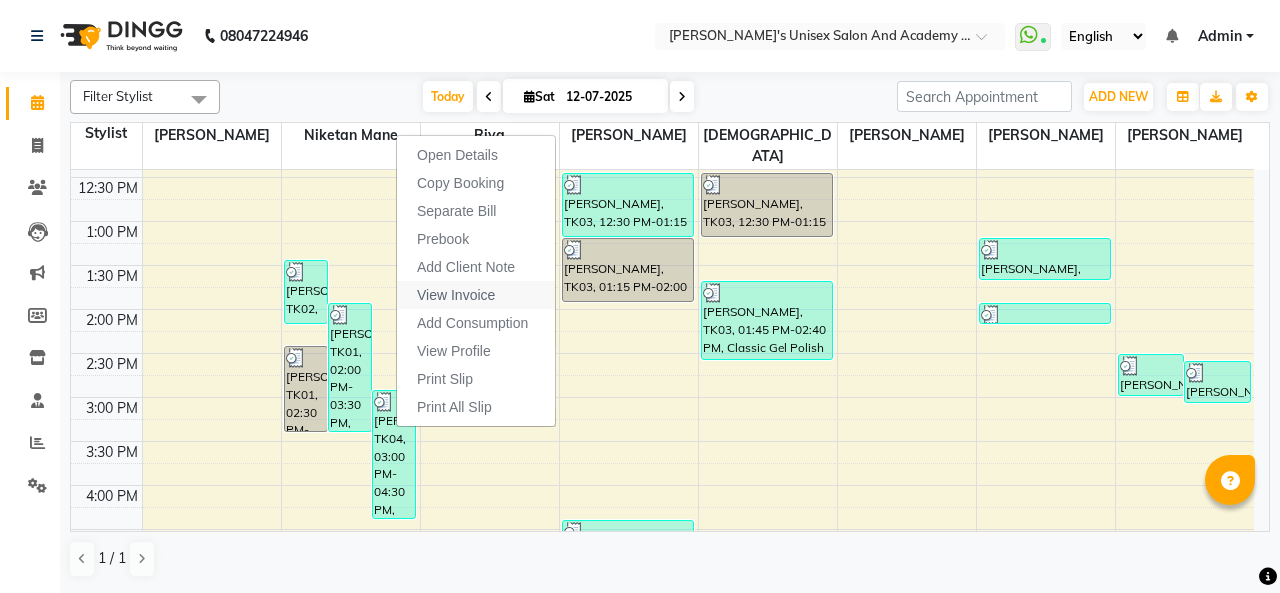 click on "View Invoice" at bounding box center (456, 295) 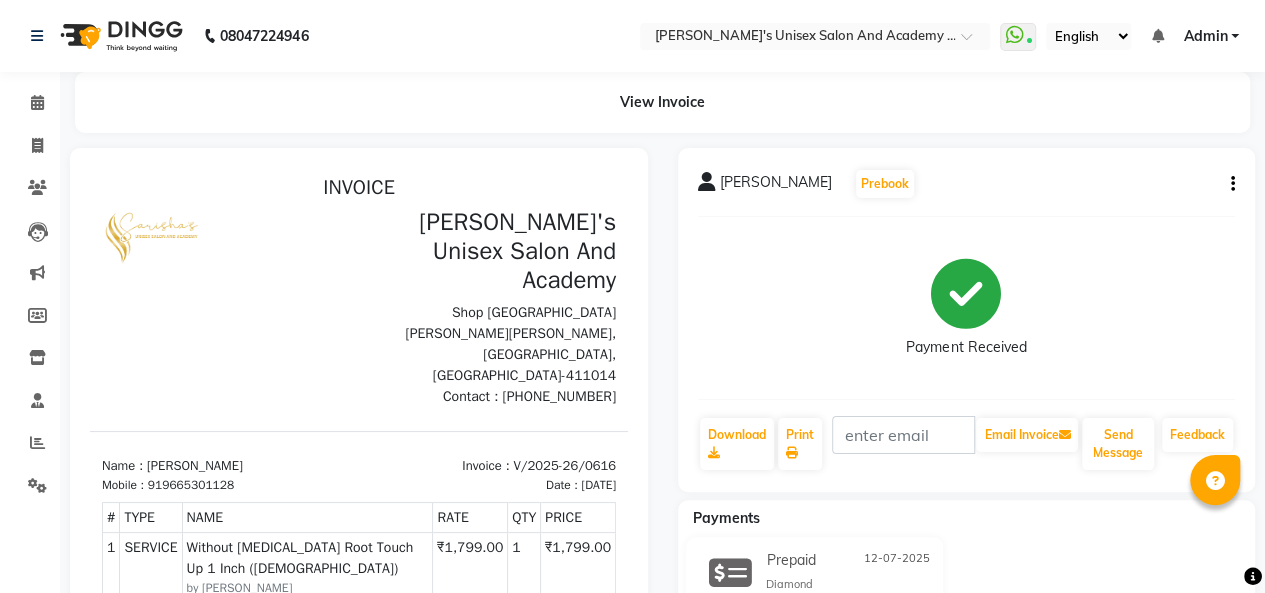 scroll, scrollTop: 0, scrollLeft: 0, axis: both 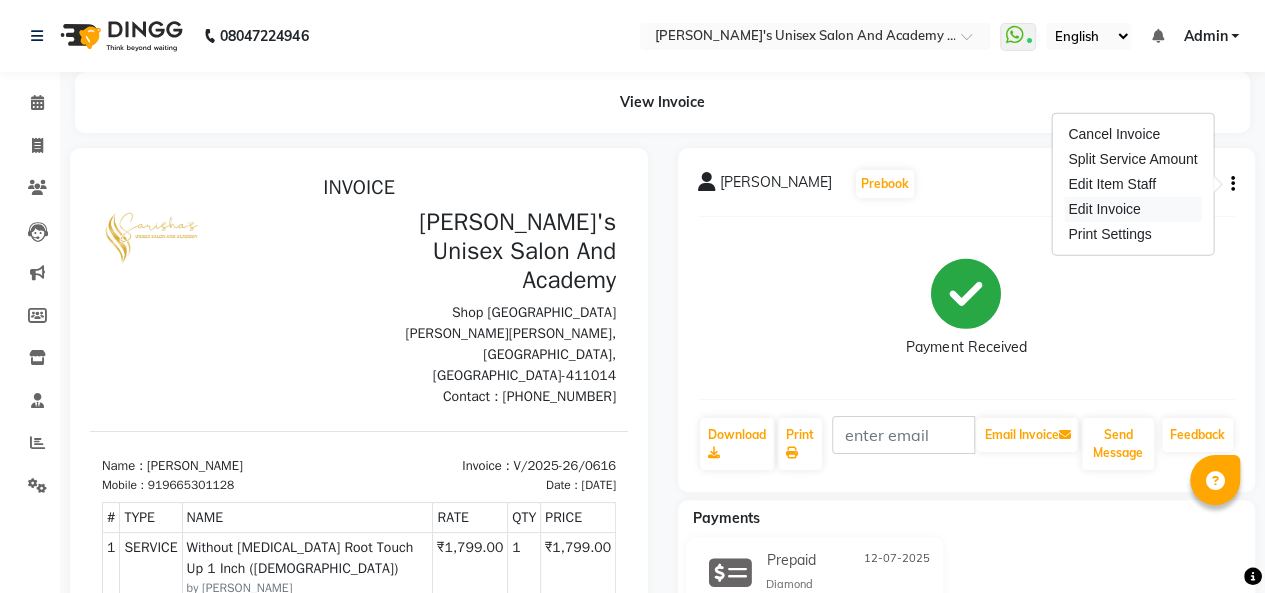 click on "Edit Invoice" at bounding box center [1132, 209] 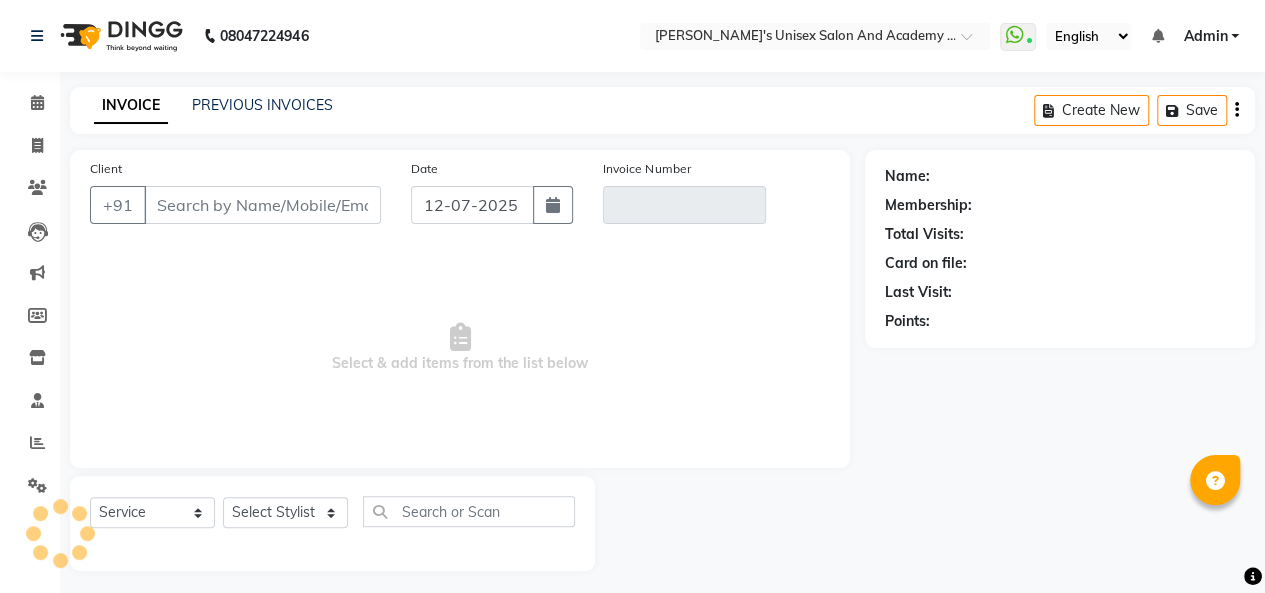 scroll, scrollTop: 7, scrollLeft: 0, axis: vertical 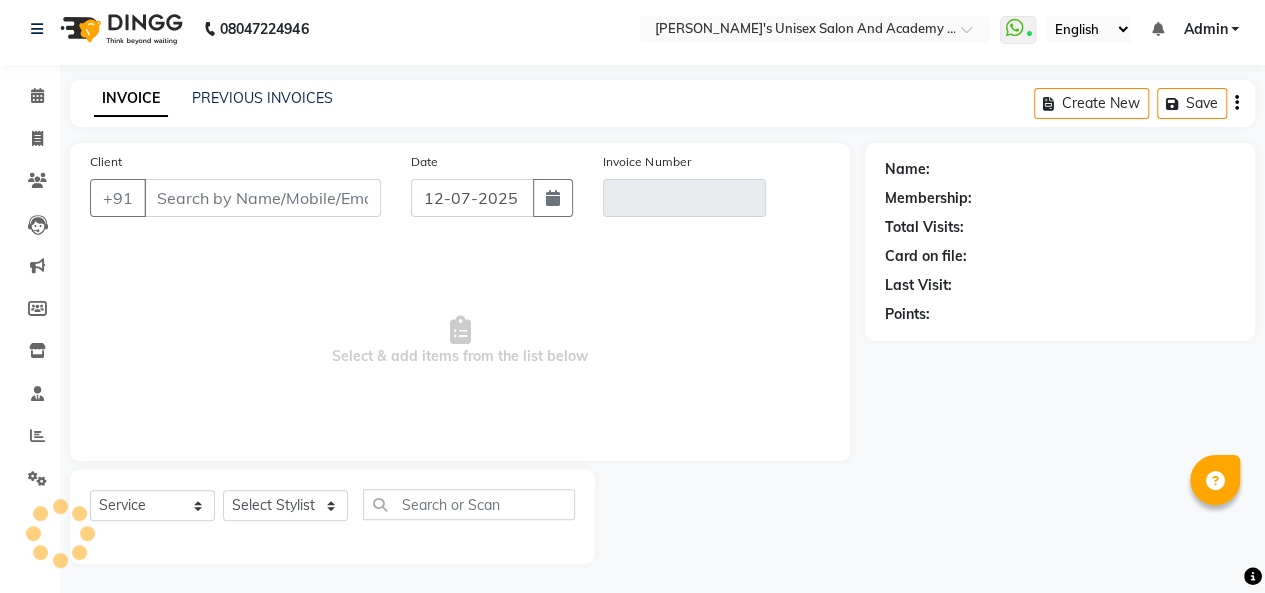 type on "9665301128" 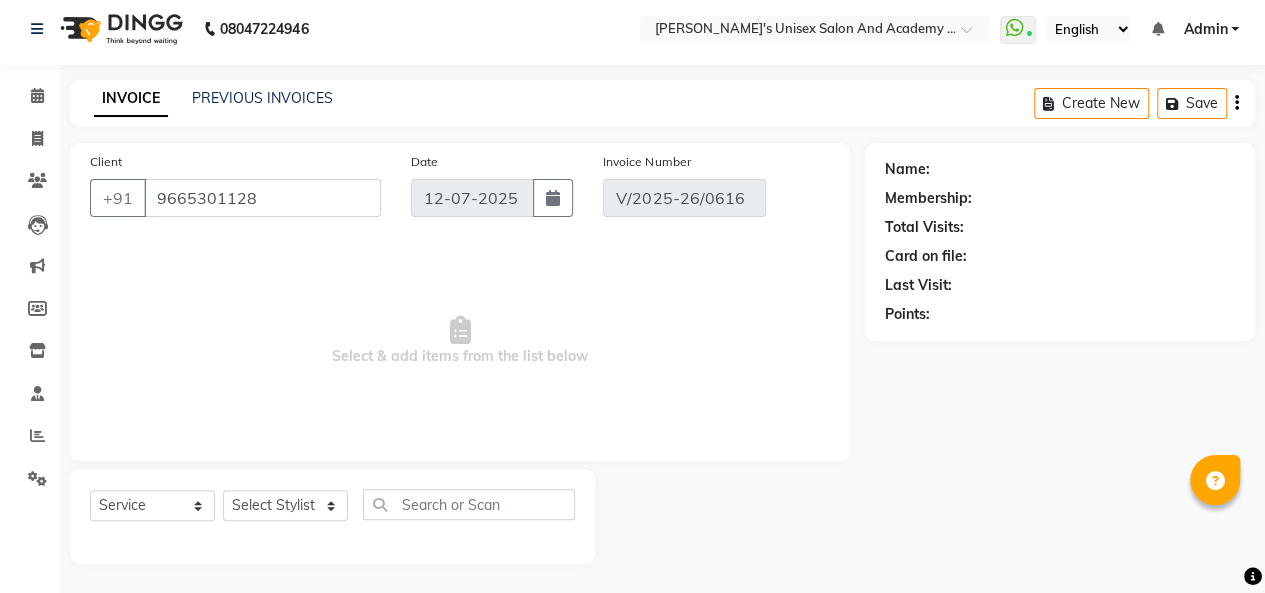 select on "2: Object" 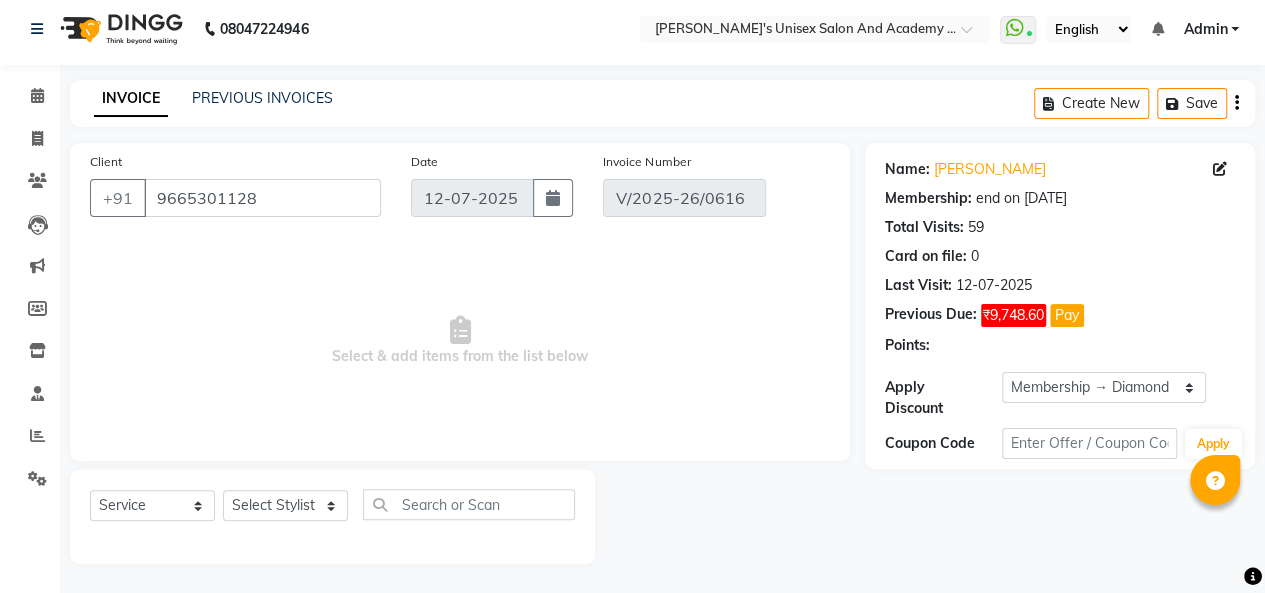 select on "select" 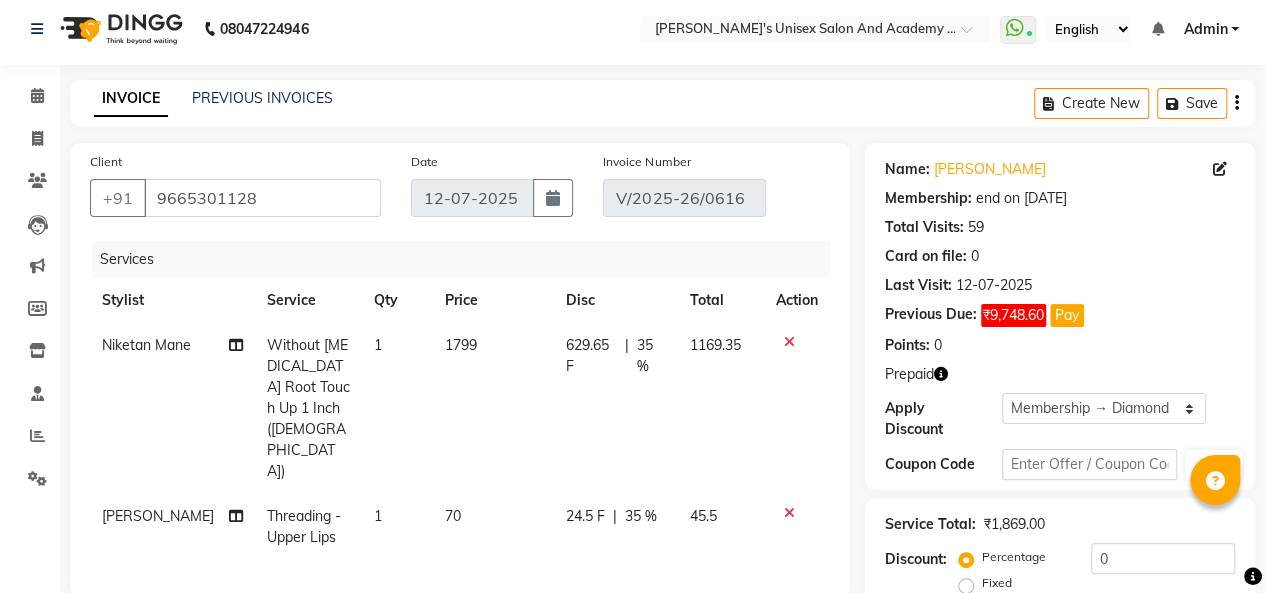 type on "35" 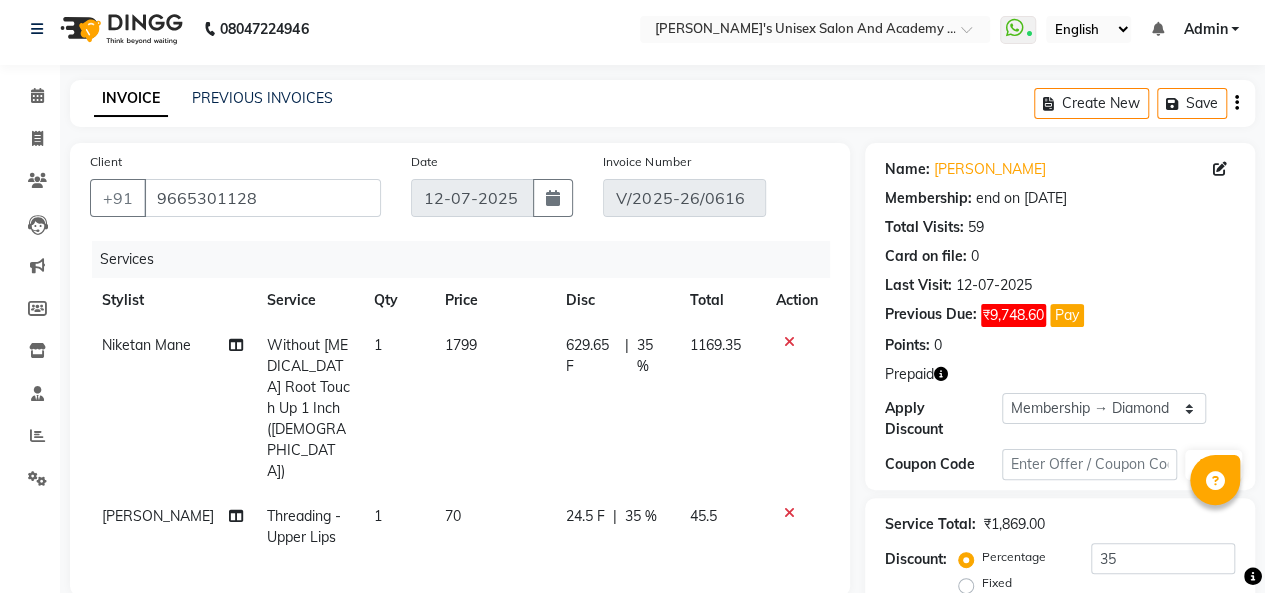 scroll, scrollTop: 250, scrollLeft: 0, axis: vertical 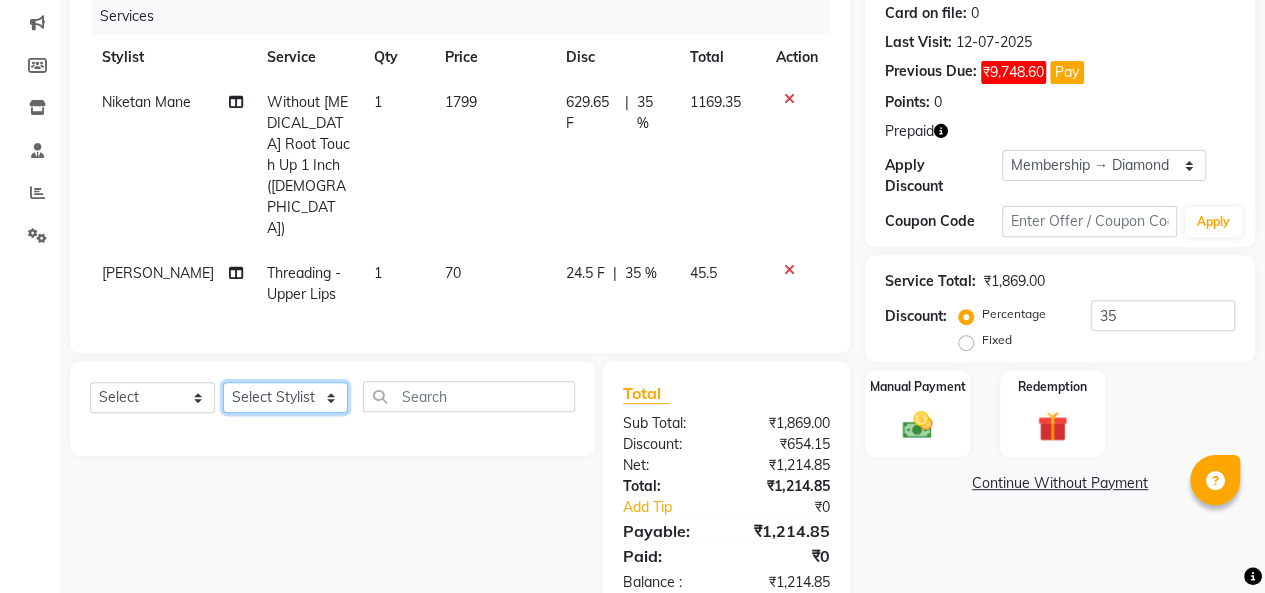 click on "Select Stylist [PERSON_NAME] [PERSON_NAME] Niketan Mane  Prasad [PERSON_NAME] Sakshey Chandlaa [PERSON_NAME] [PERSON_NAME]" 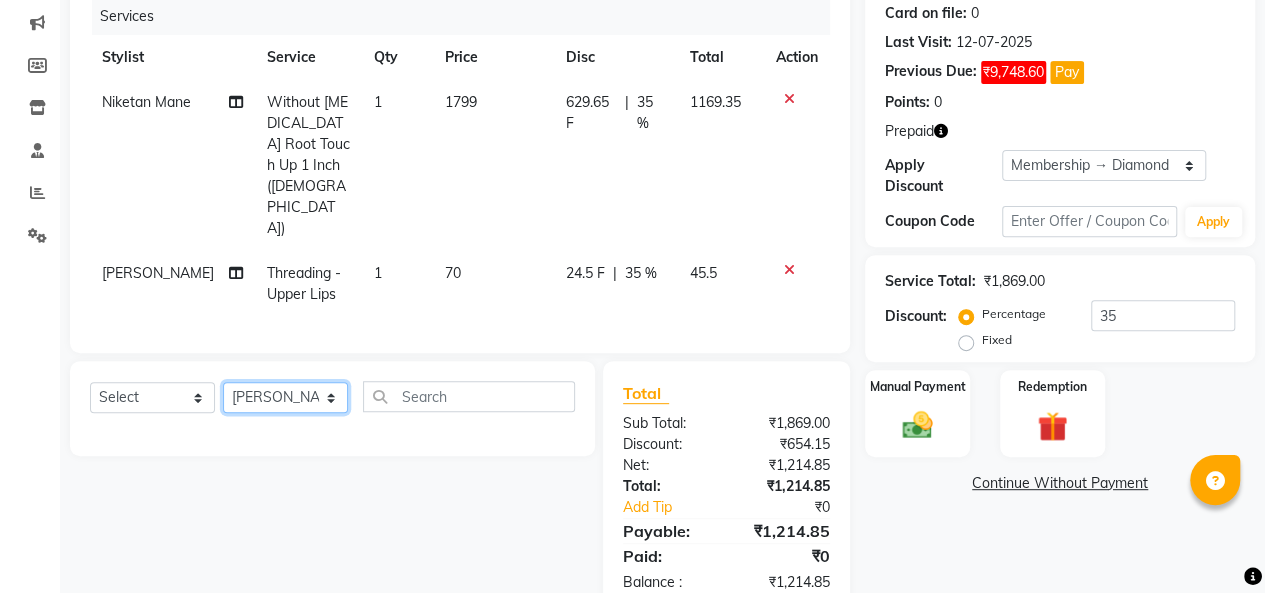 click on "Select Stylist [PERSON_NAME] [PERSON_NAME] Niketan Mane  Prasad [PERSON_NAME] Sakshey Chandlaa [PERSON_NAME] [PERSON_NAME]" 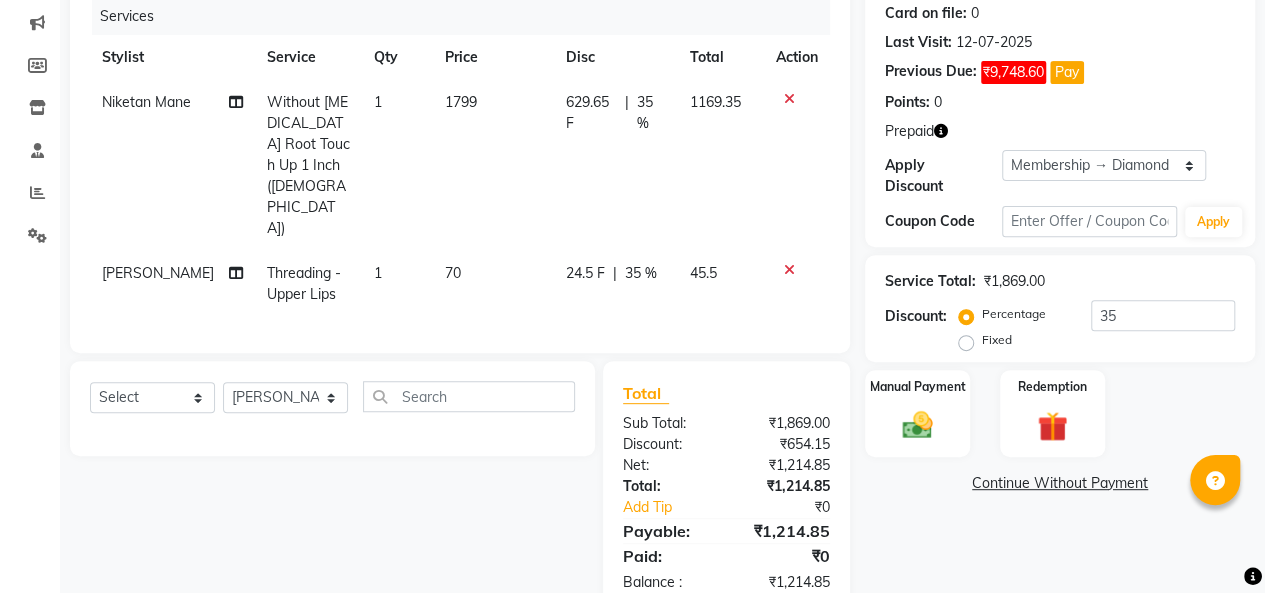 click on "Select  Service  Product  Membership  Package Voucher Prepaid Gift Card  Select Stylist [PERSON_NAME] [PERSON_NAME] Niketan Mane  Prasad [PERSON_NAME] Sakshey Chandlaa [PERSON_NAME] [PERSON_NAME]" 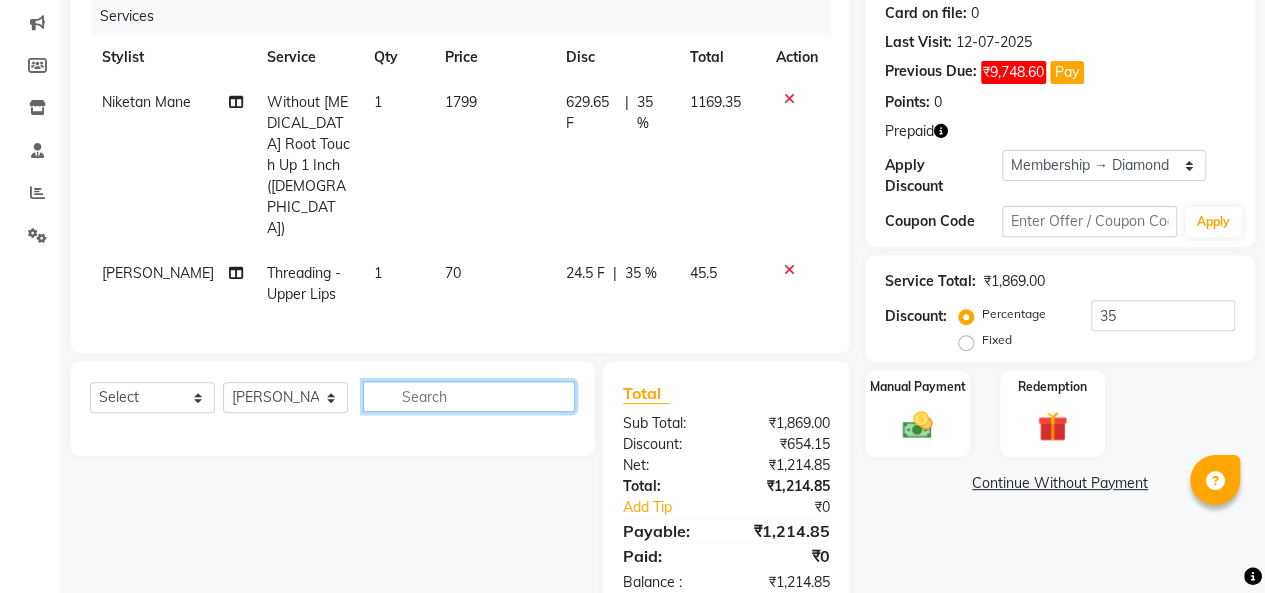 click 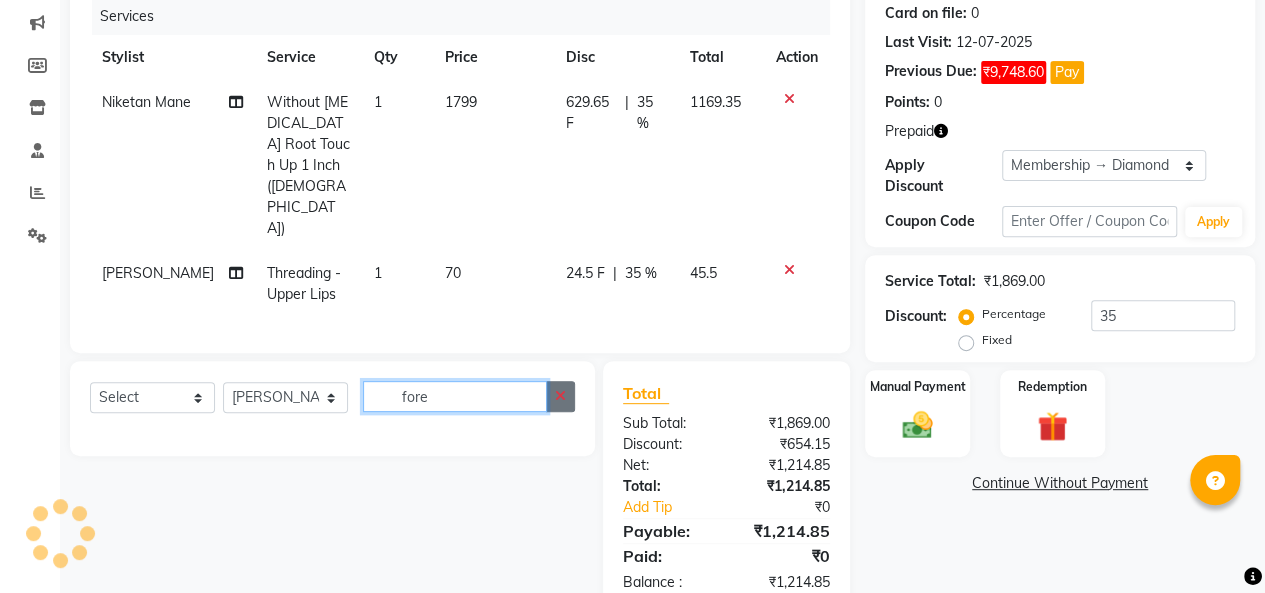 type on "fore" 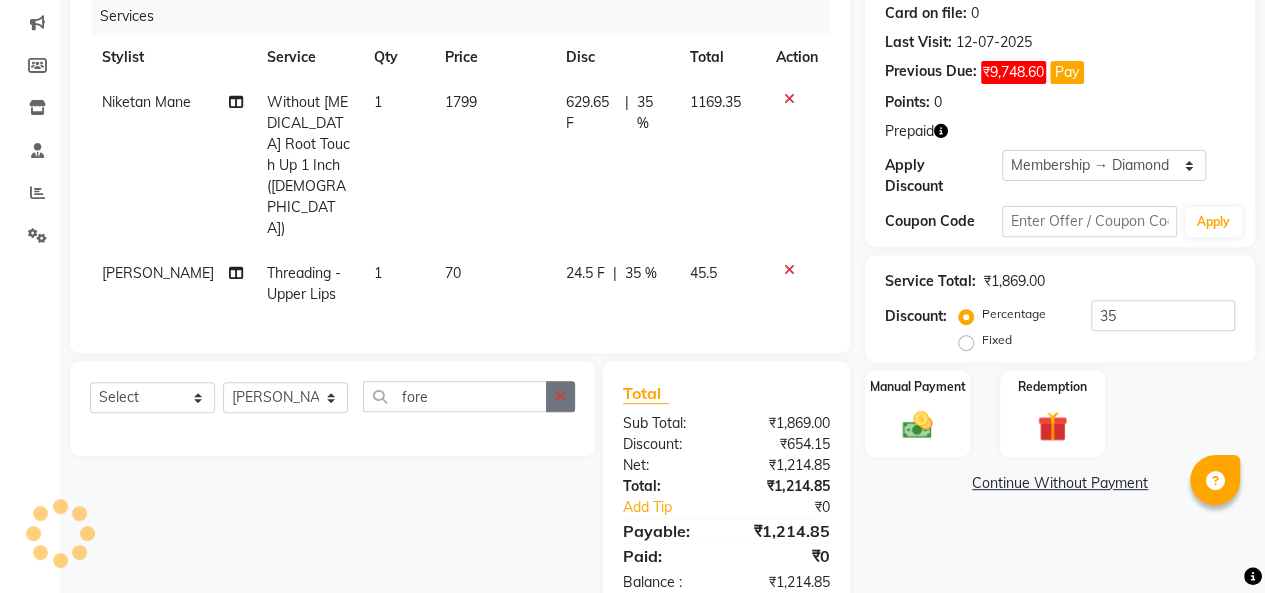 click 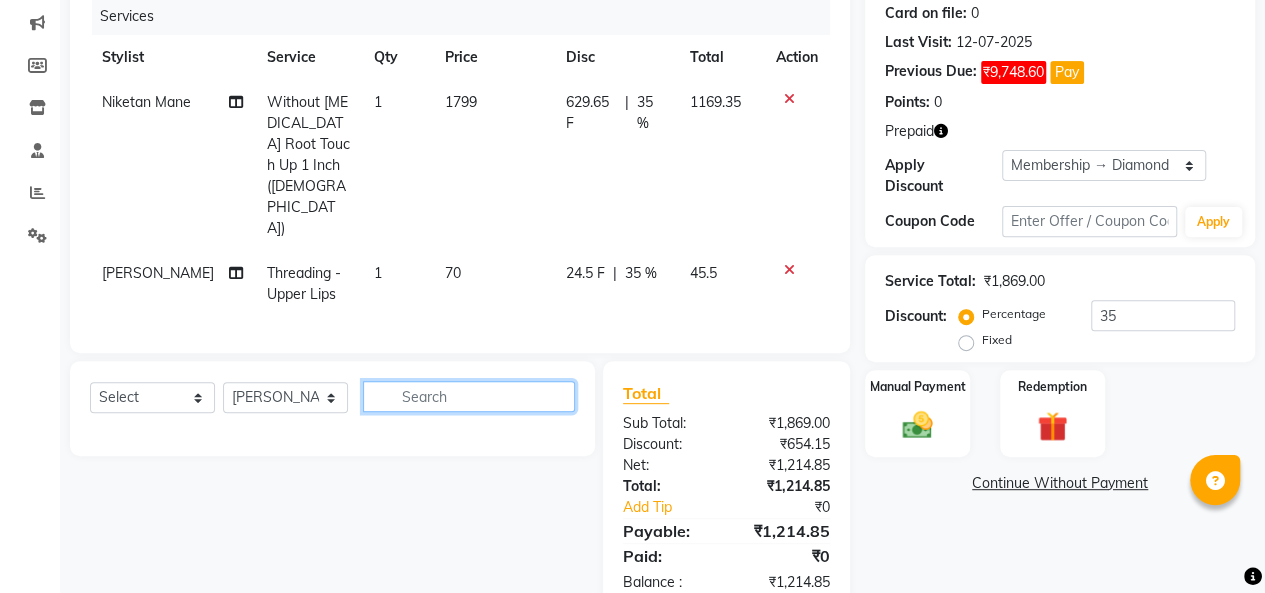 click 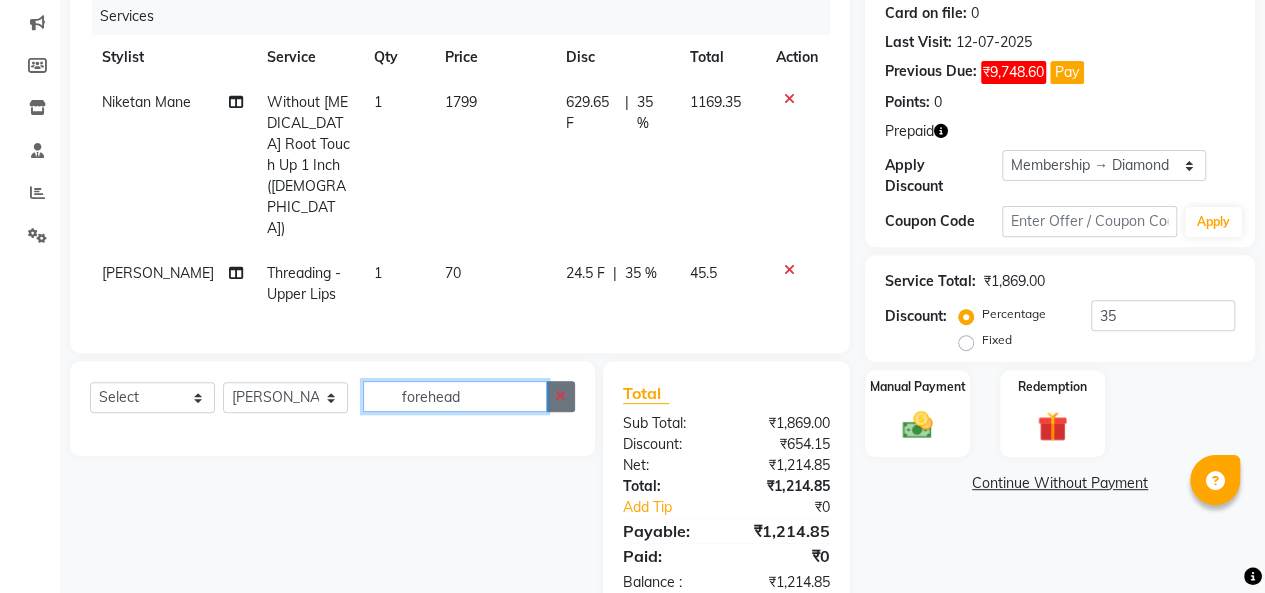 type on "forehead" 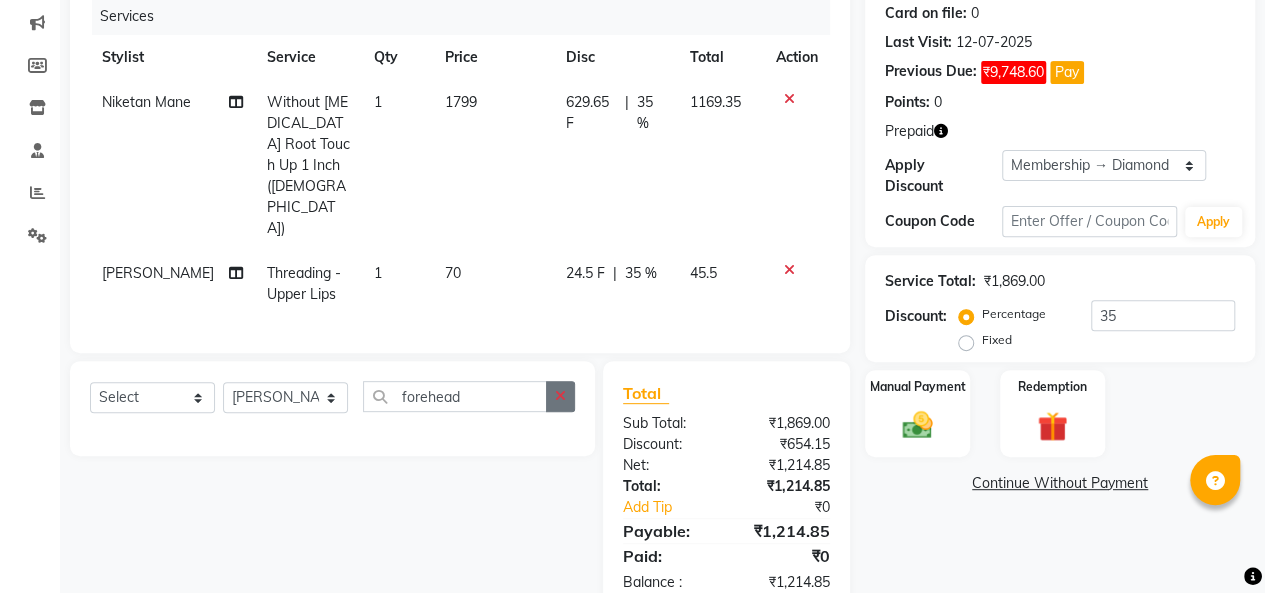 click 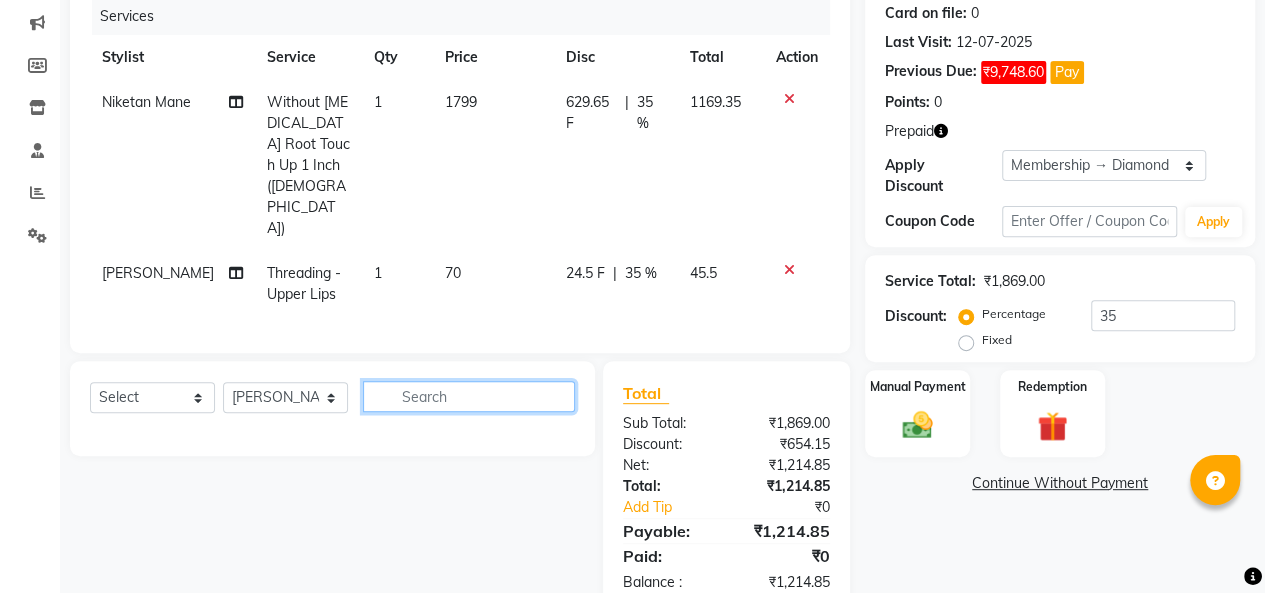 click 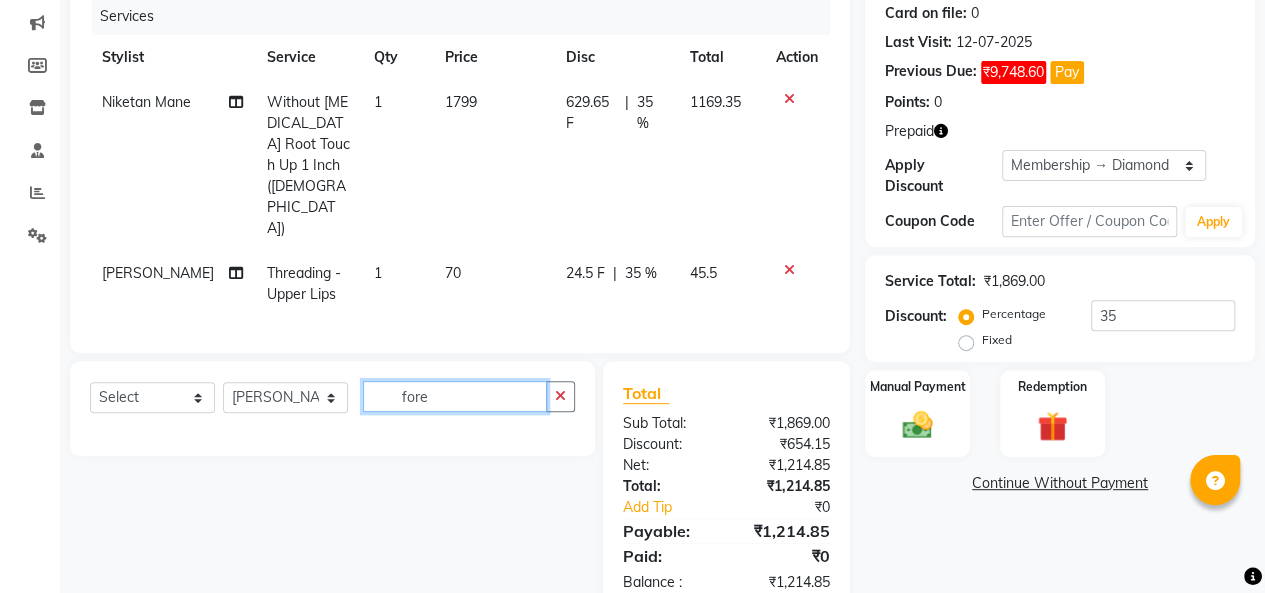 scroll, scrollTop: 0, scrollLeft: 0, axis: both 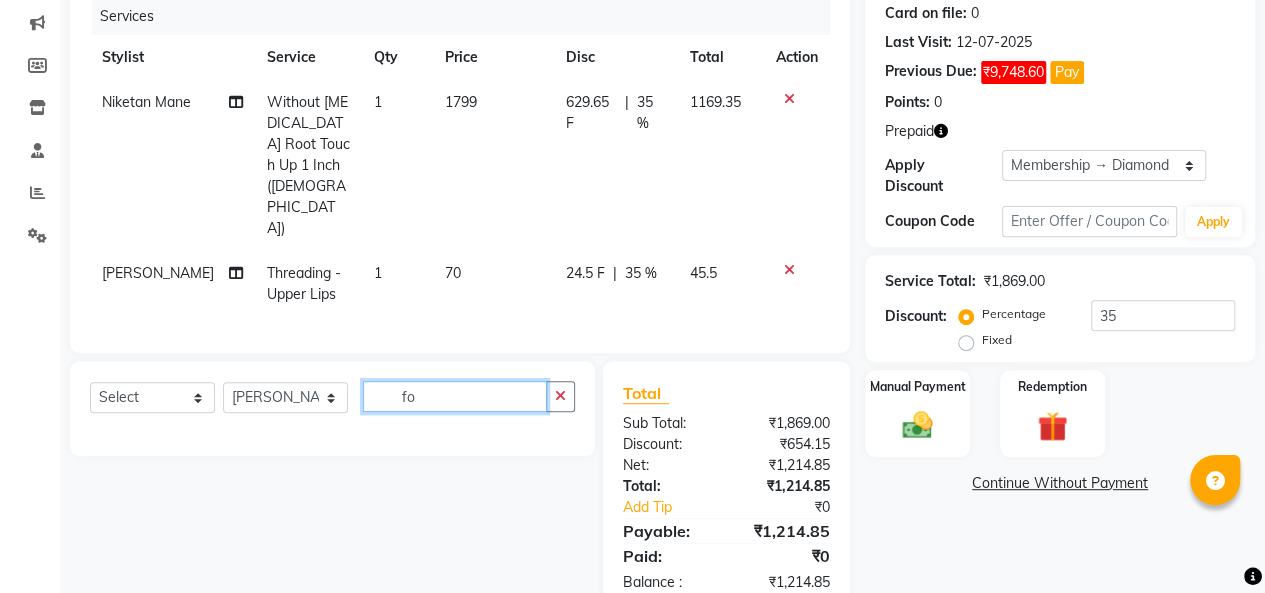 type on "f" 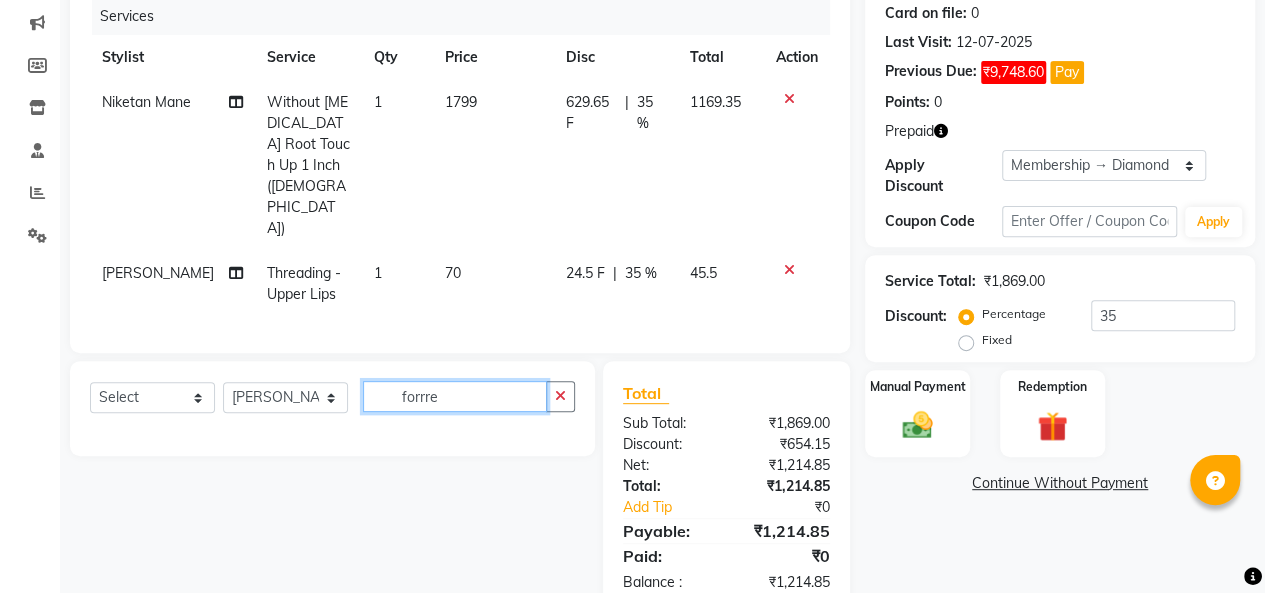 type on "forrre" 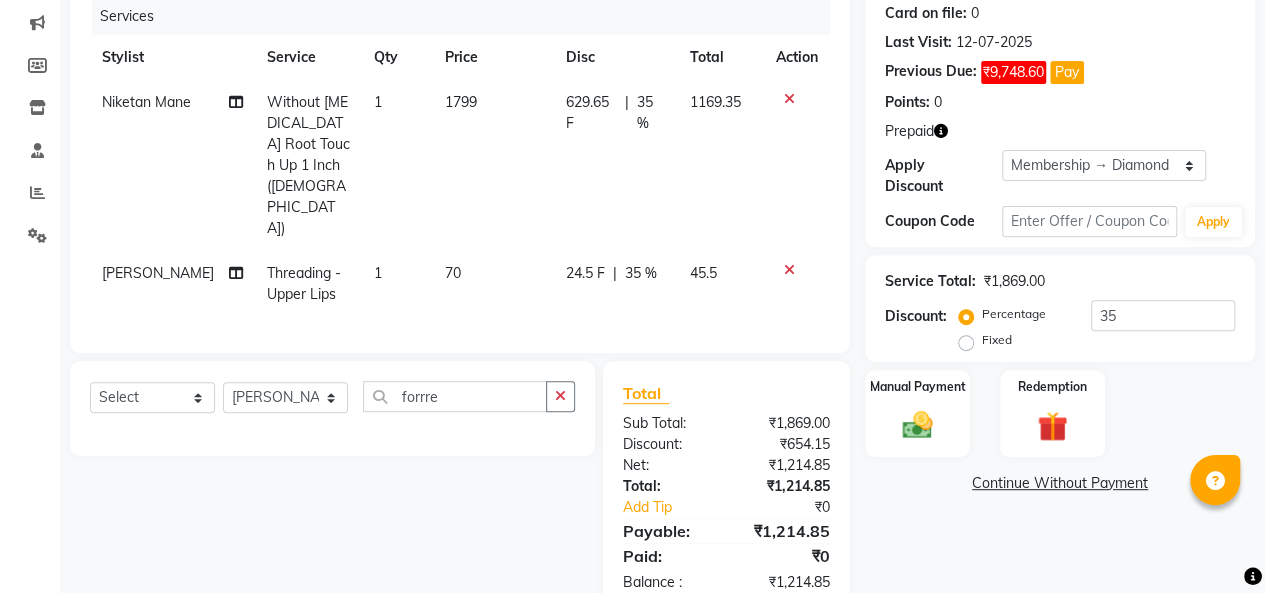 click on "Select  Service  Product  Membership  Package Voucher Prepaid Gift Card  Select Stylist [PERSON_NAME] [PERSON_NAME] Niketan Mane  Prasad [PERSON_NAME] Sakshey Chandlaa [PERSON_NAME] [PERSON_NAME]  forrre" 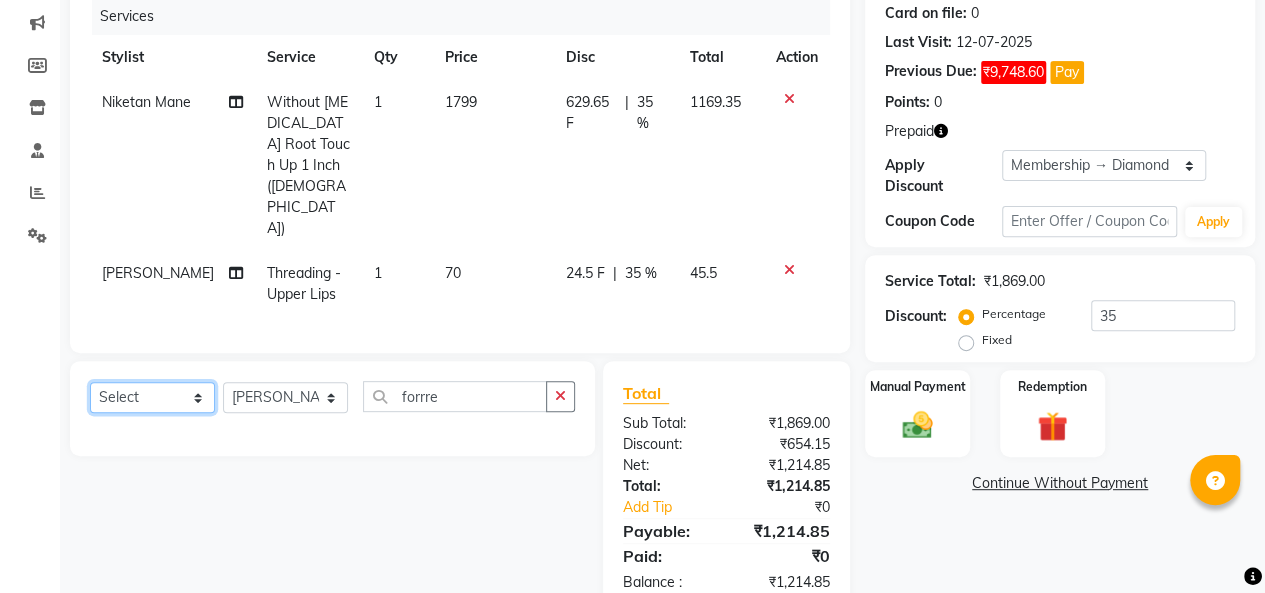 click on "Select  Service  Product  Membership  Package Voucher Prepaid Gift Card" 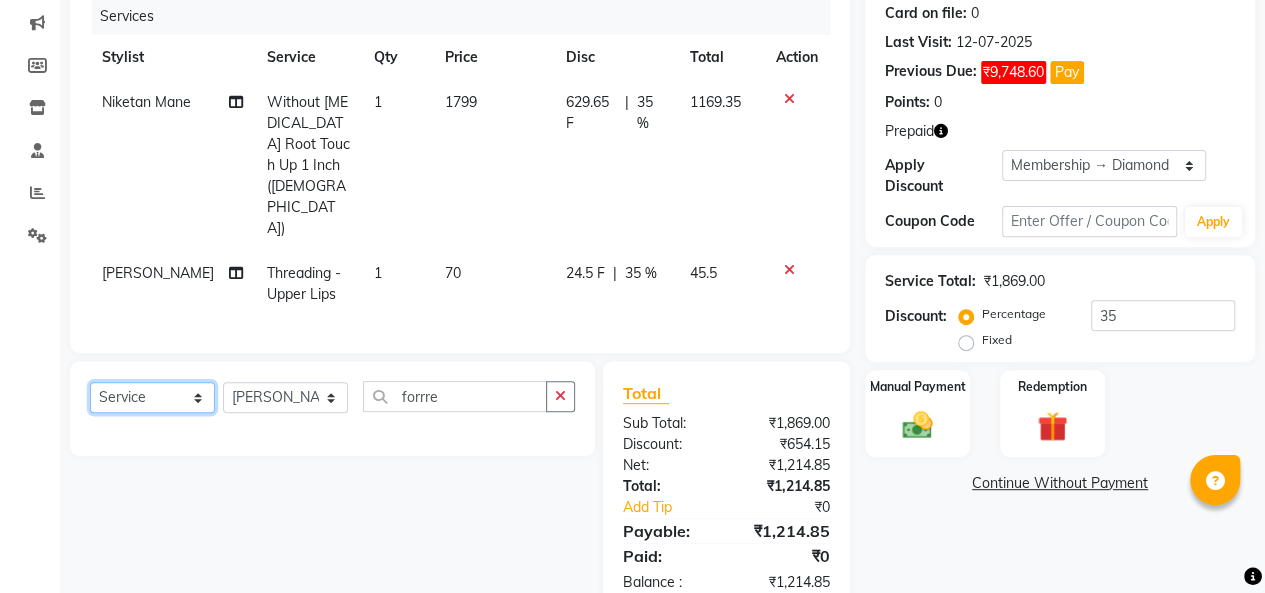 click on "Select  Service  Product  Membership  Package Voucher Prepaid Gift Card" 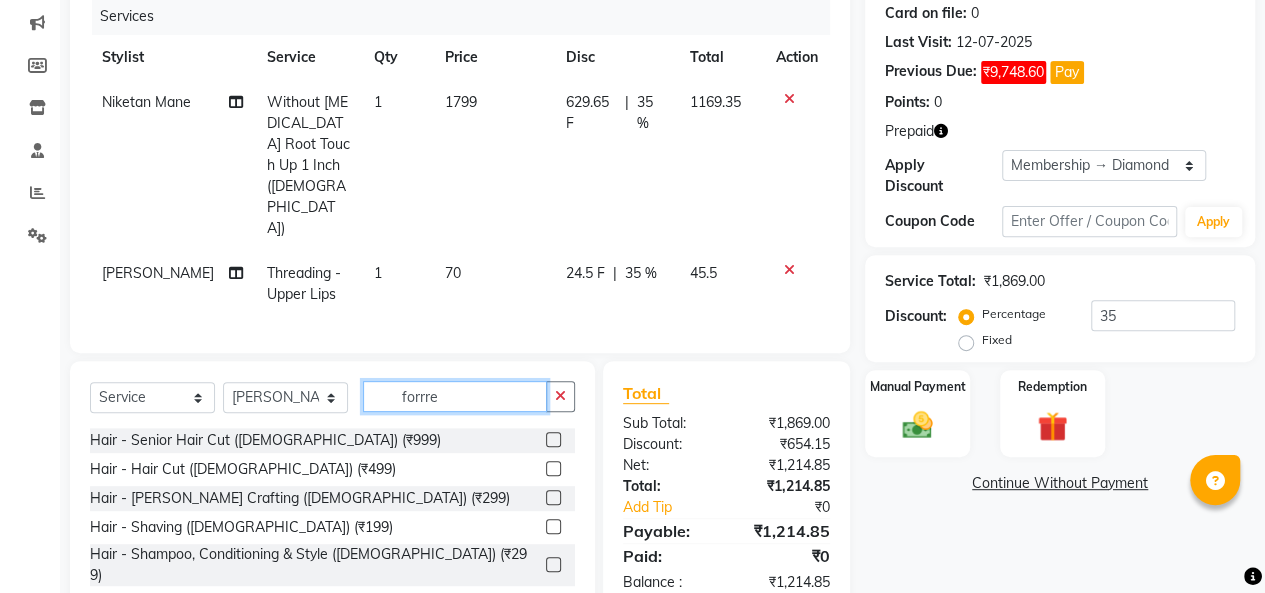 click on "forrre" 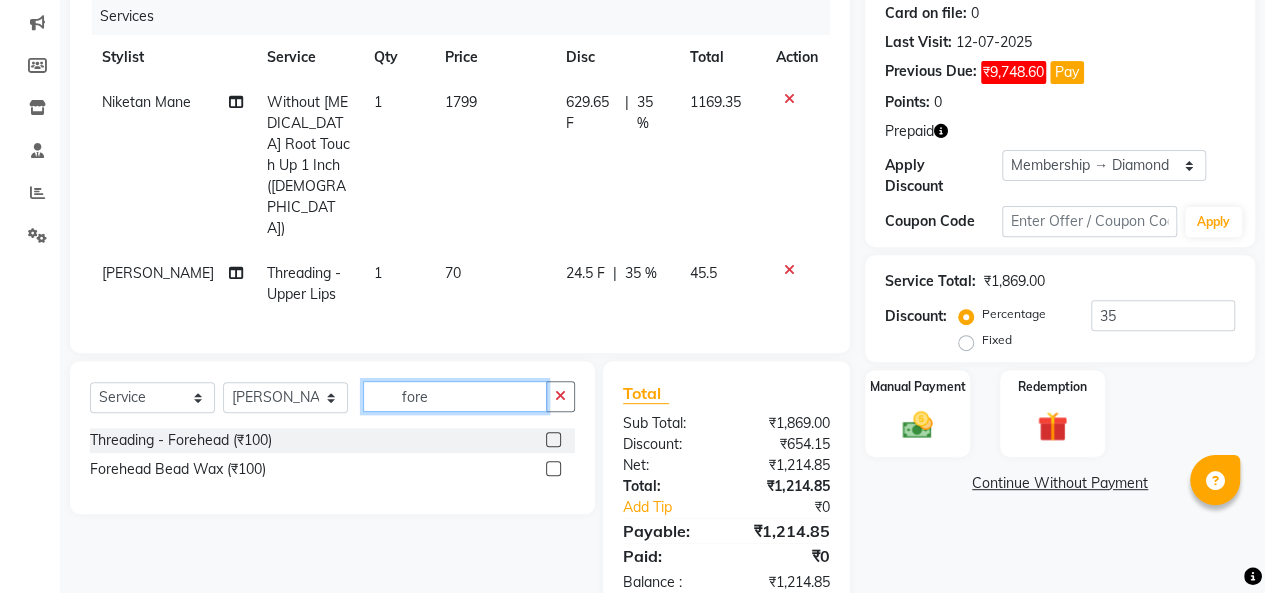 type on "fore" 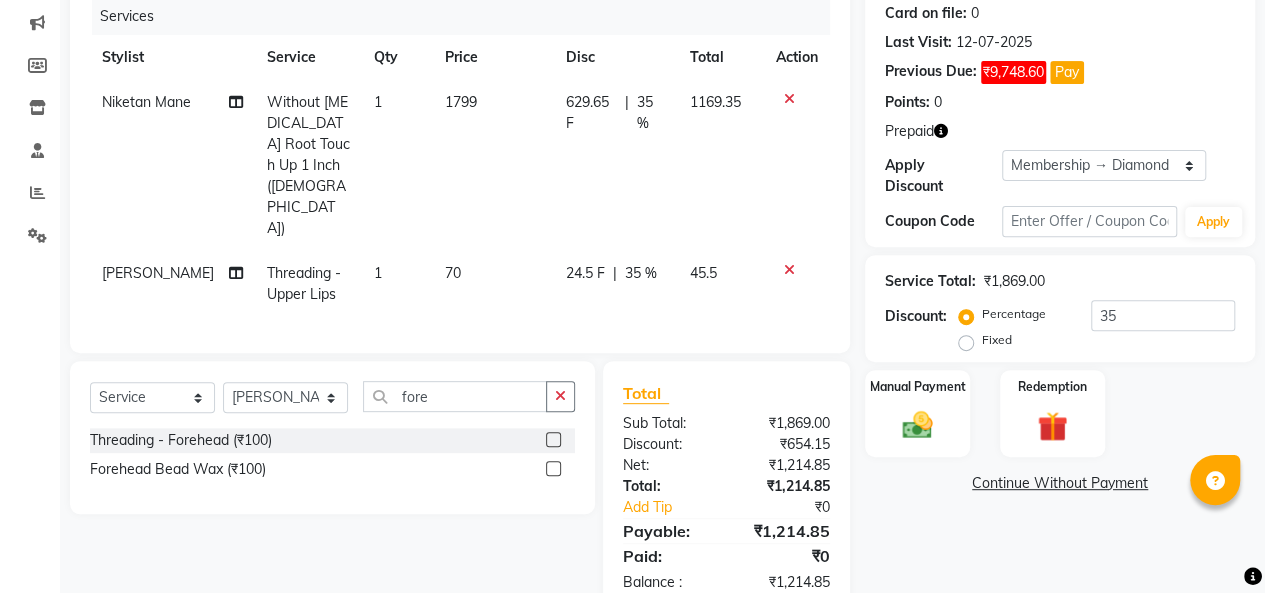 click 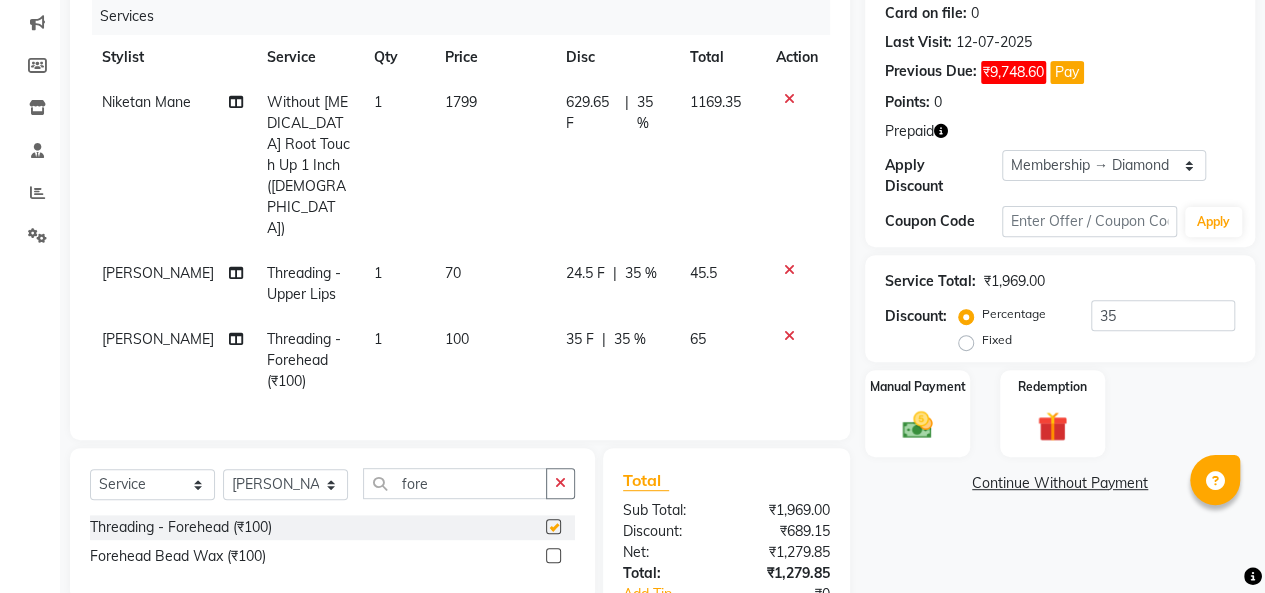 checkbox on "false" 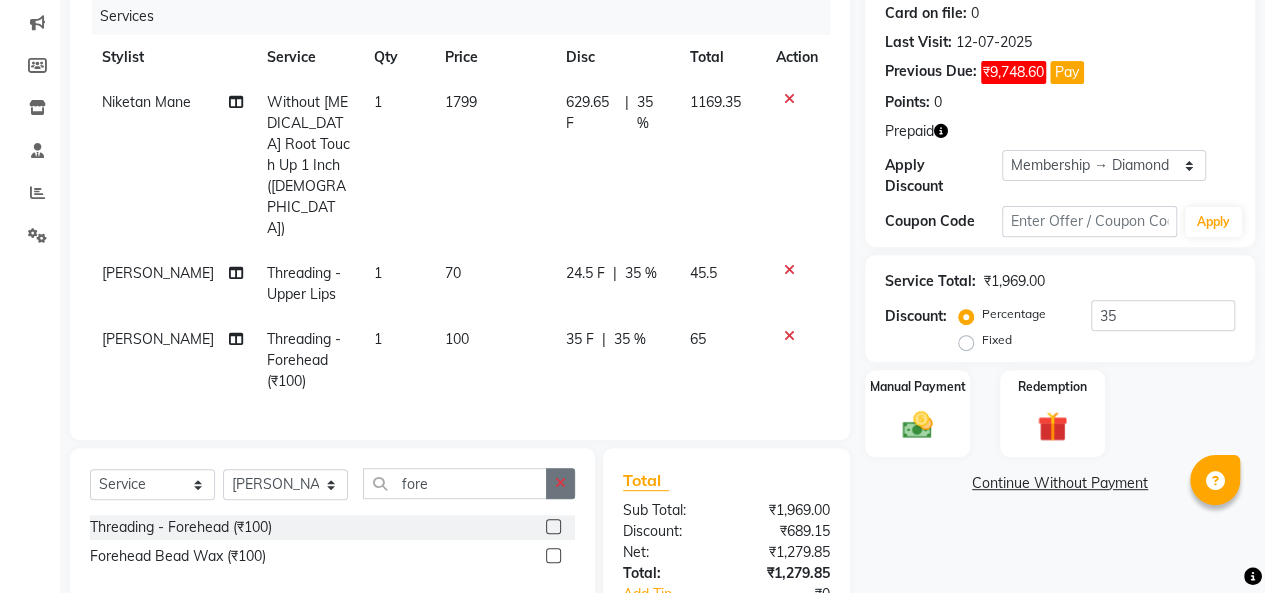 click 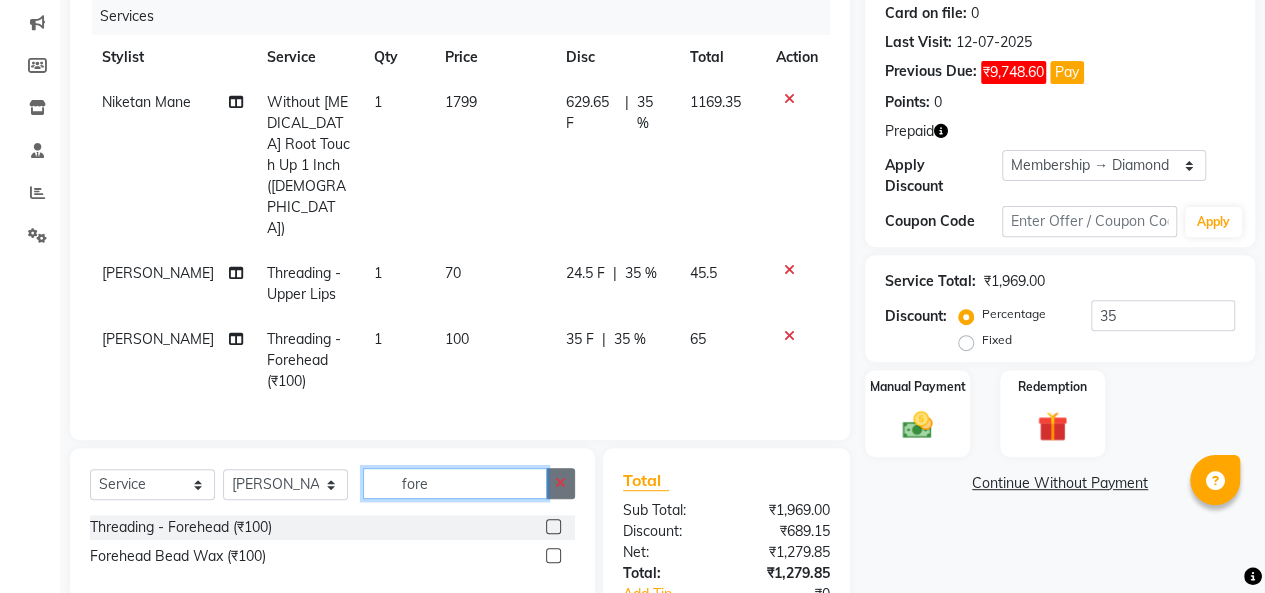 type 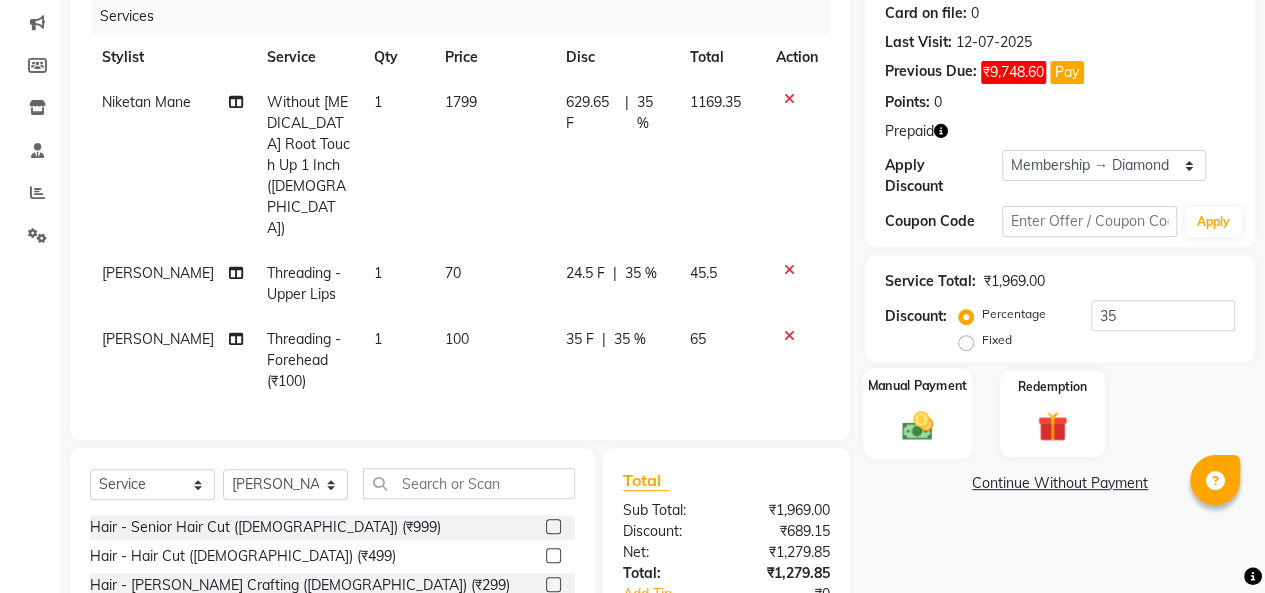 click 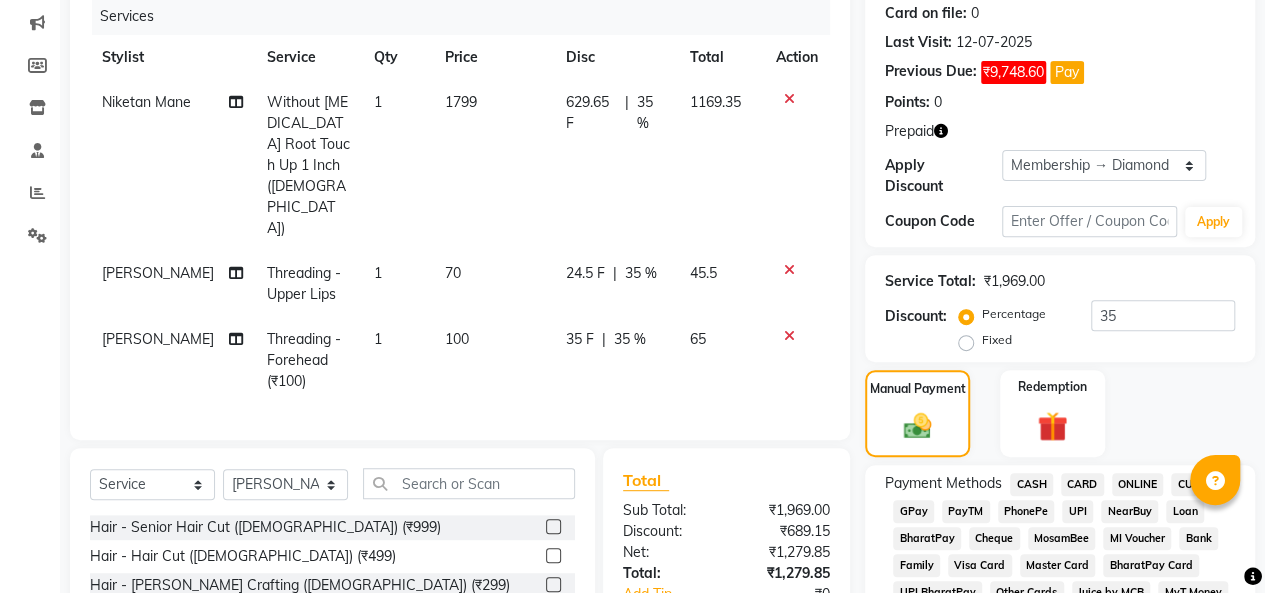 scroll, scrollTop: 650, scrollLeft: 0, axis: vertical 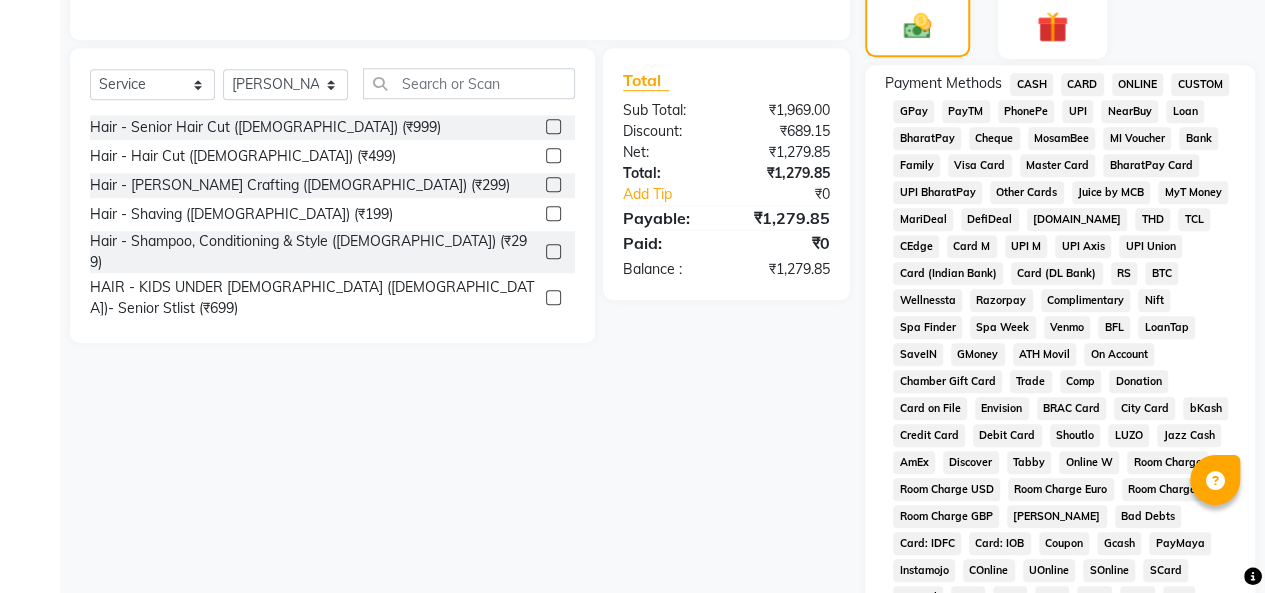 click 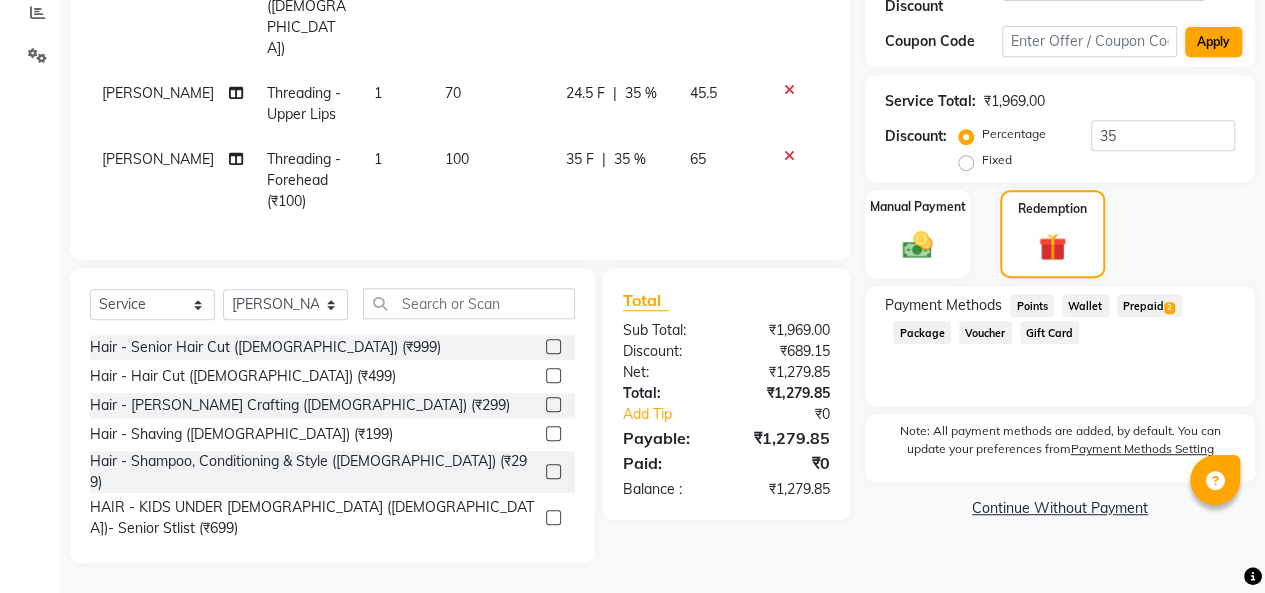 scroll, scrollTop: 390, scrollLeft: 0, axis: vertical 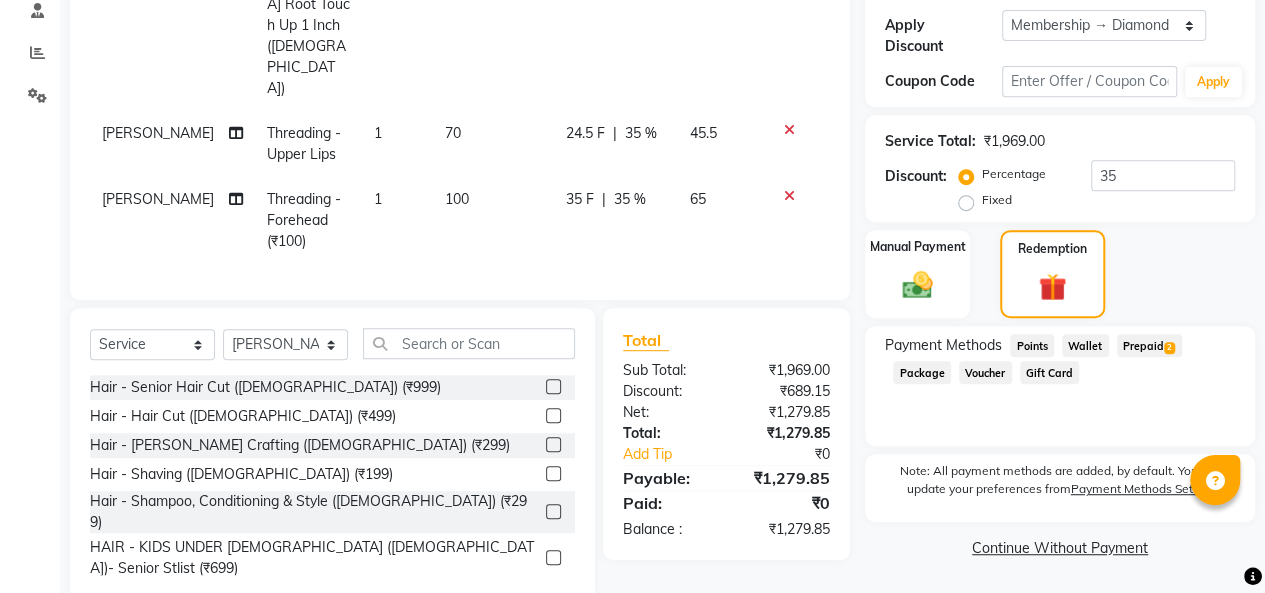 click on "Prepaid  2" 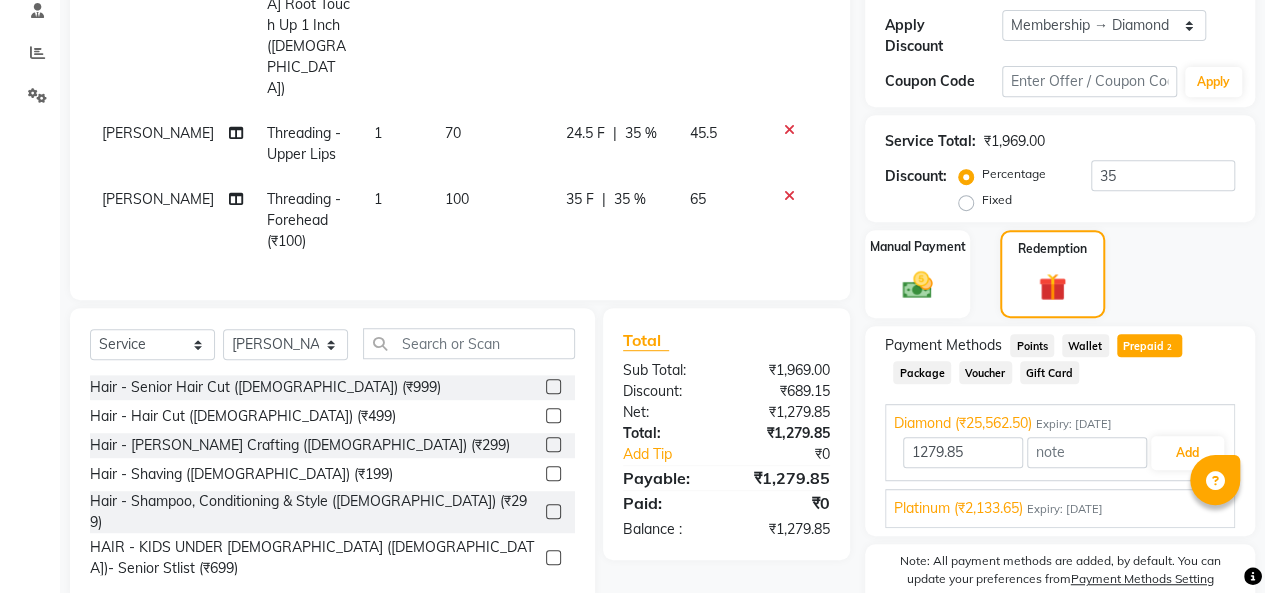 scroll, scrollTop: 479, scrollLeft: 0, axis: vertical 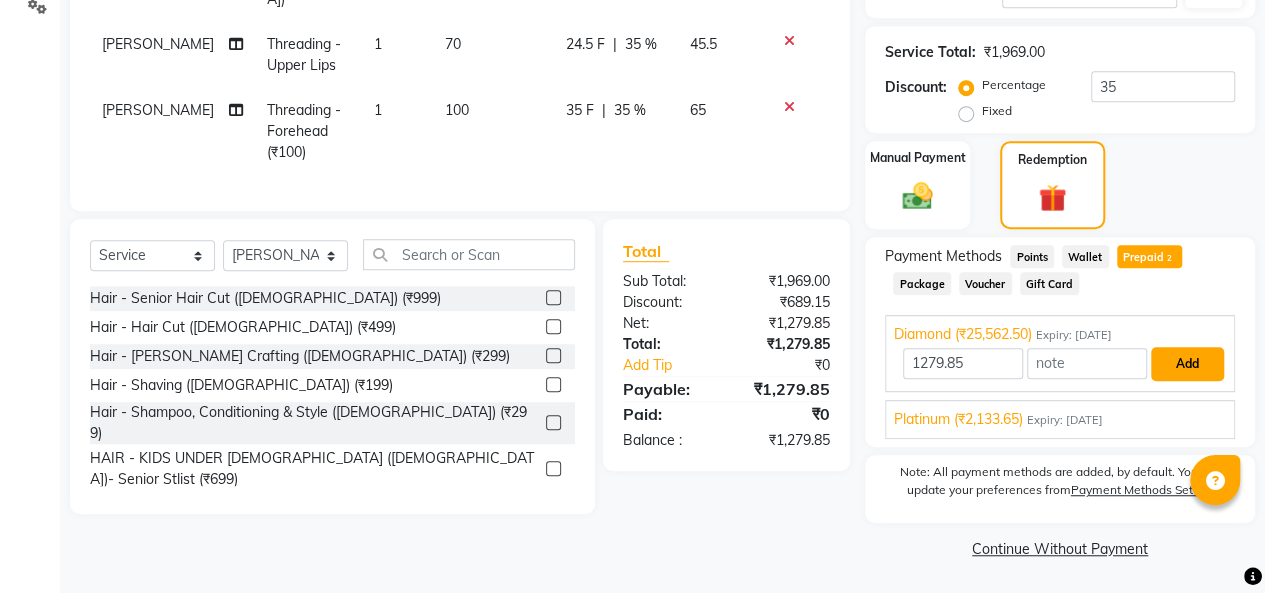 click on "Add" at bounding box center (1187, 364) 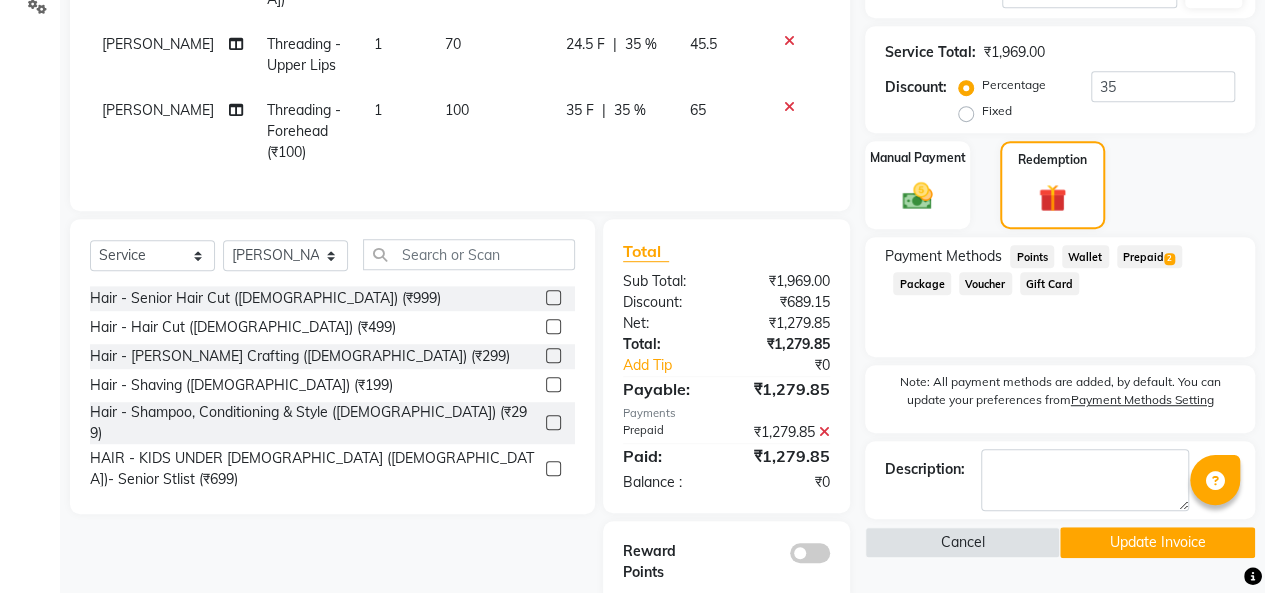 scroll, scrollTop: 472, scrollLeft: 0, axis: vertical 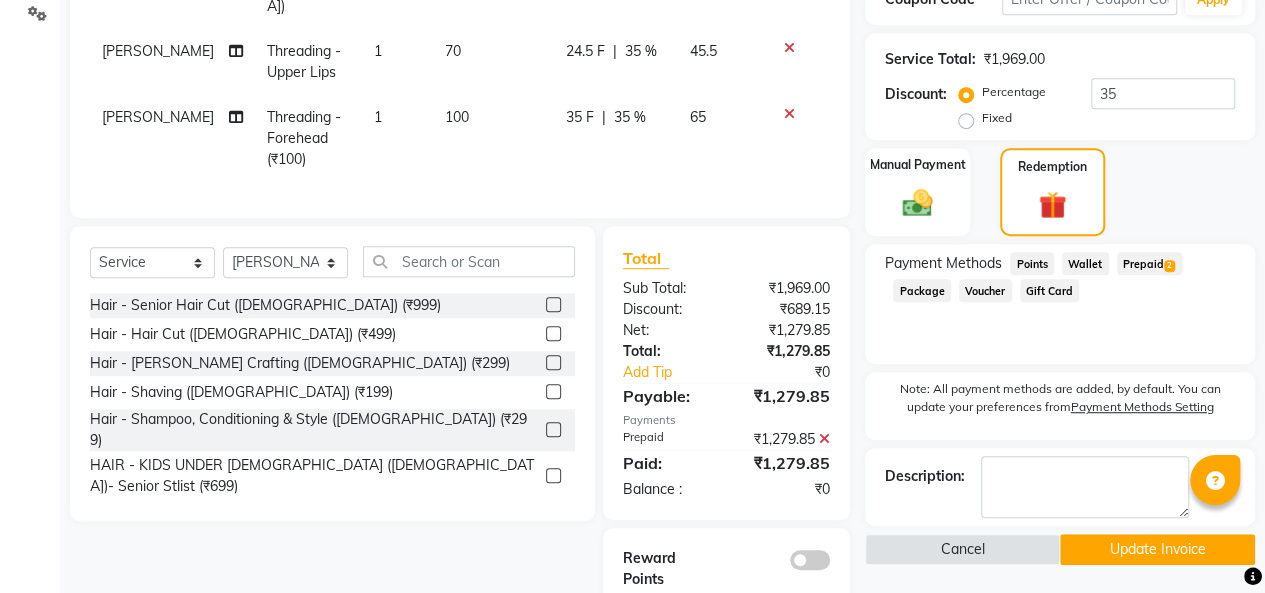 click on "Update Invoice" 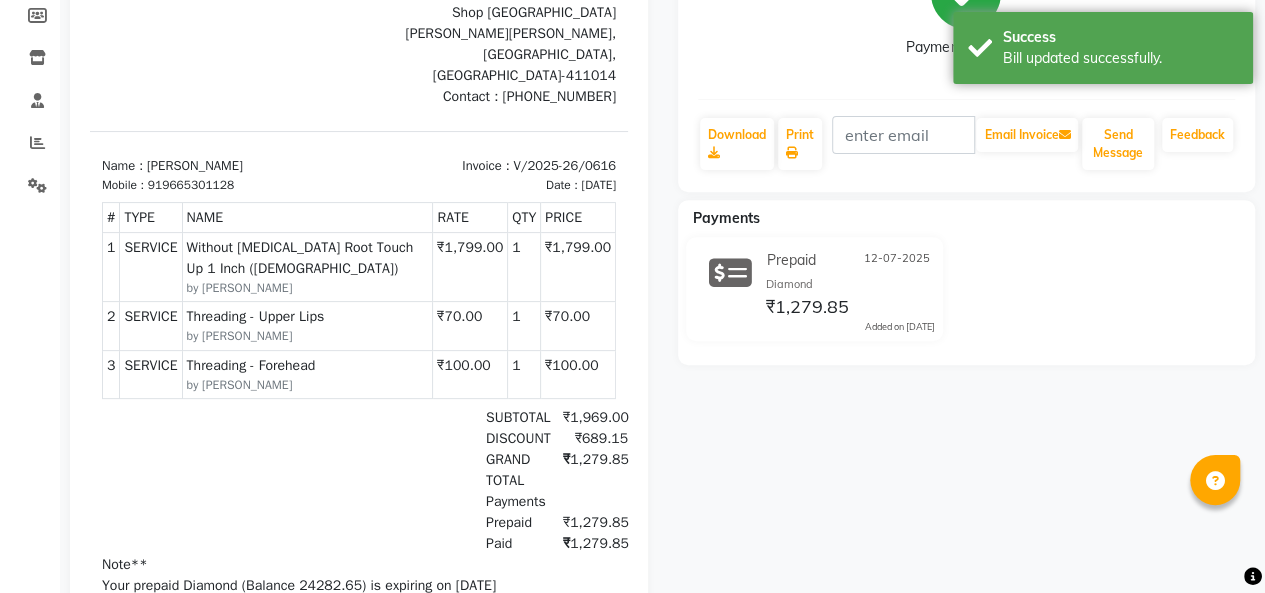scroll, scrollTop: 0, scrollLeft: 0, axis: both 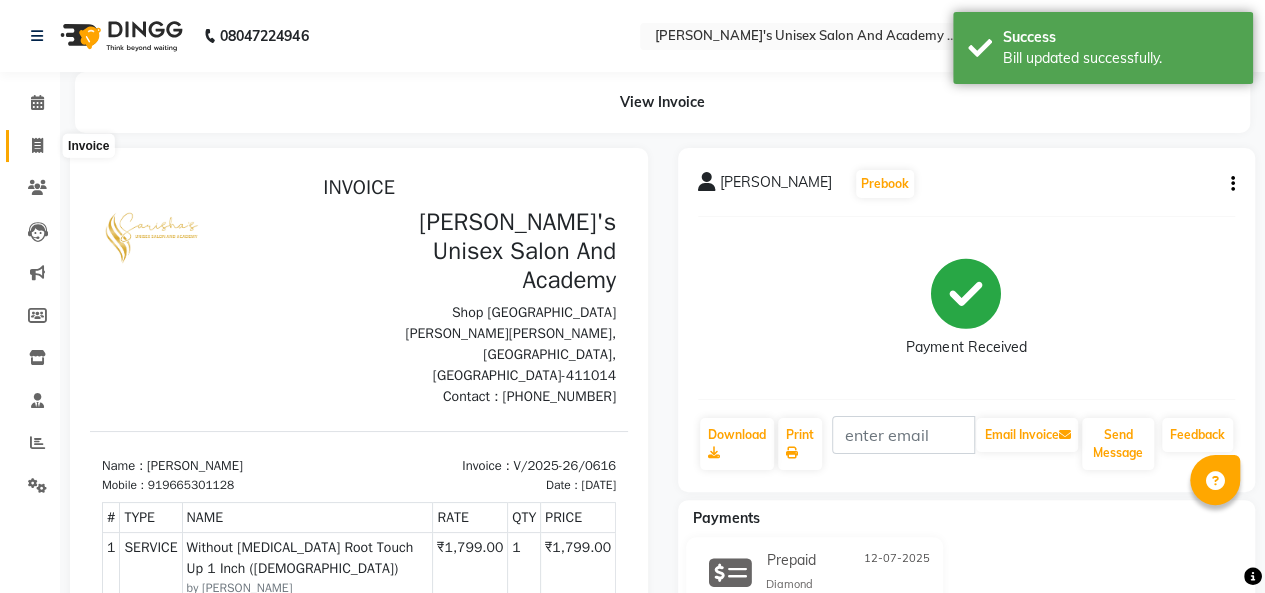 click 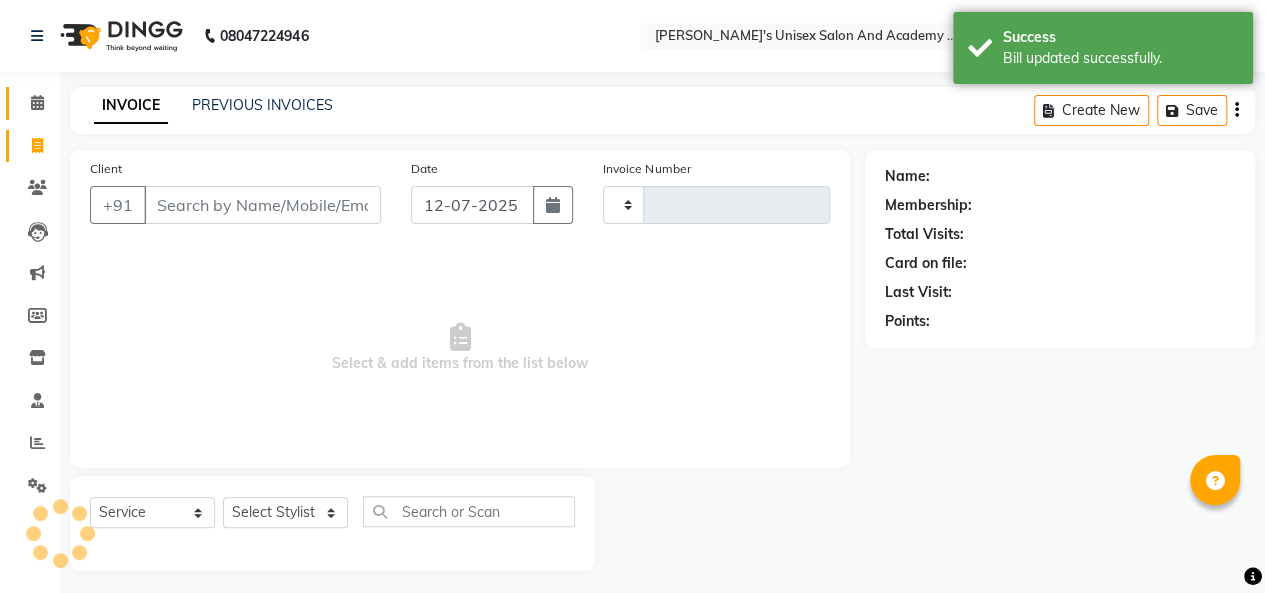 type on "0618" 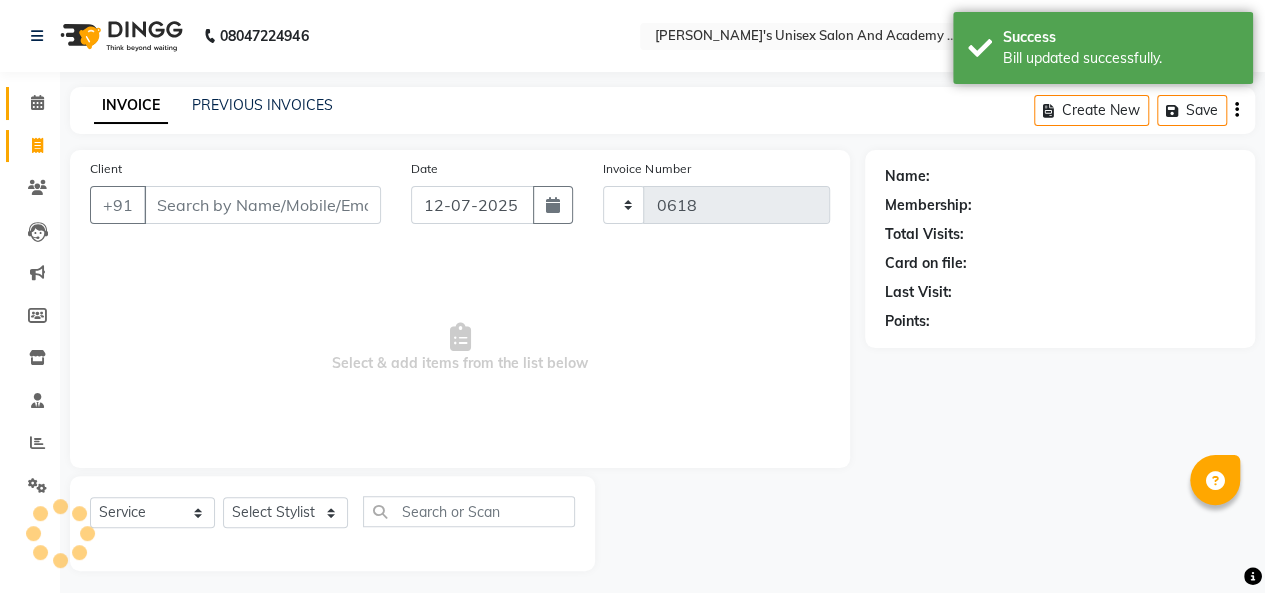 select on "665" 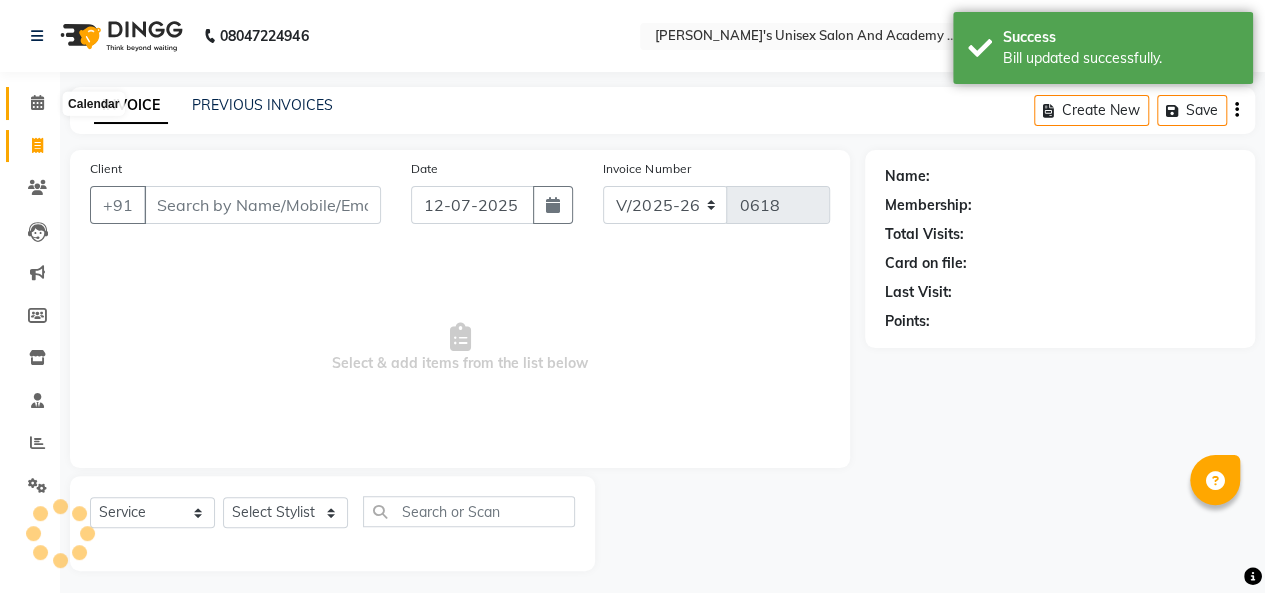 scroll, scrollTop: 7, scrollLeft: 0, axis: vertical 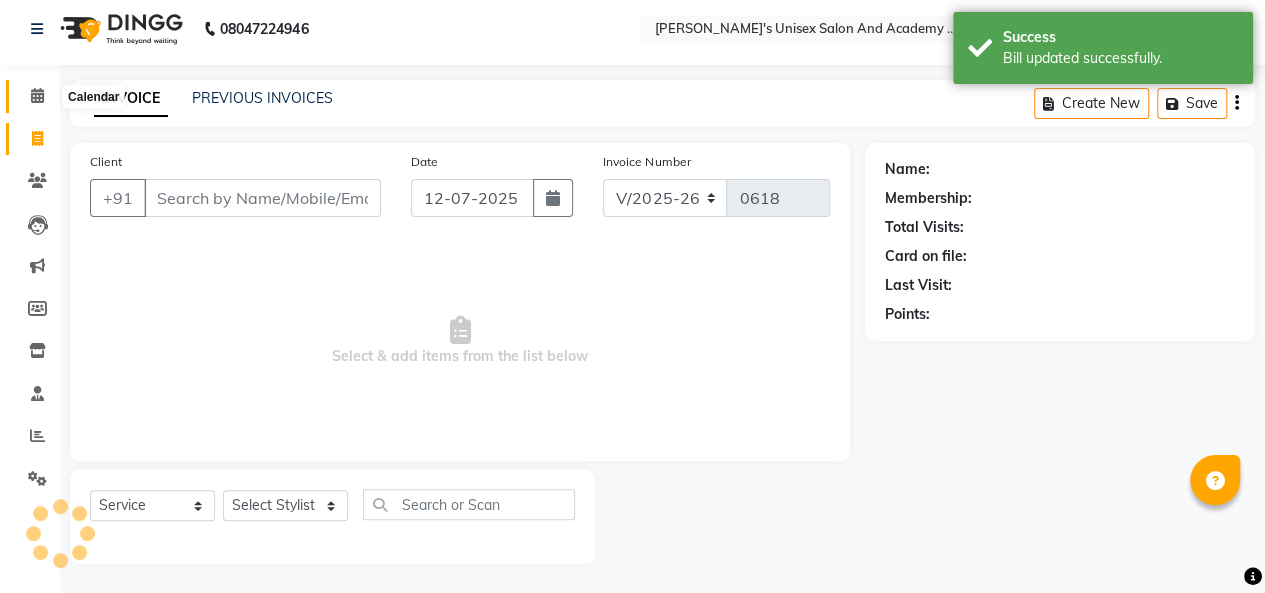 click 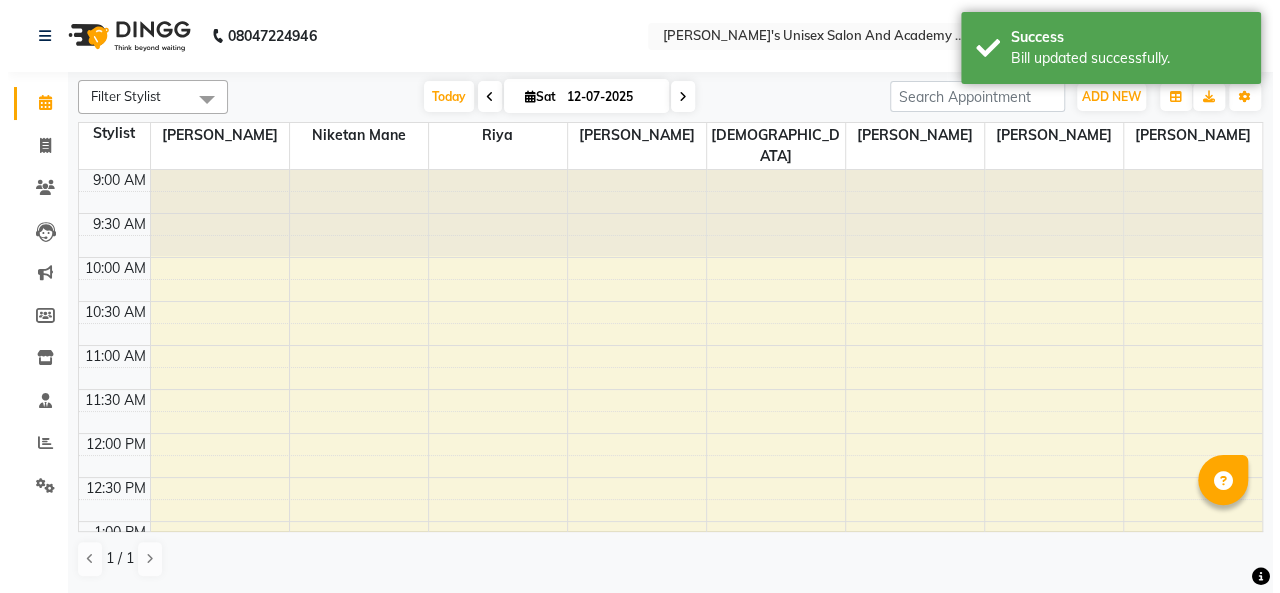 scroll, scrollTop: 0, scrollLeft: 0, axis: both 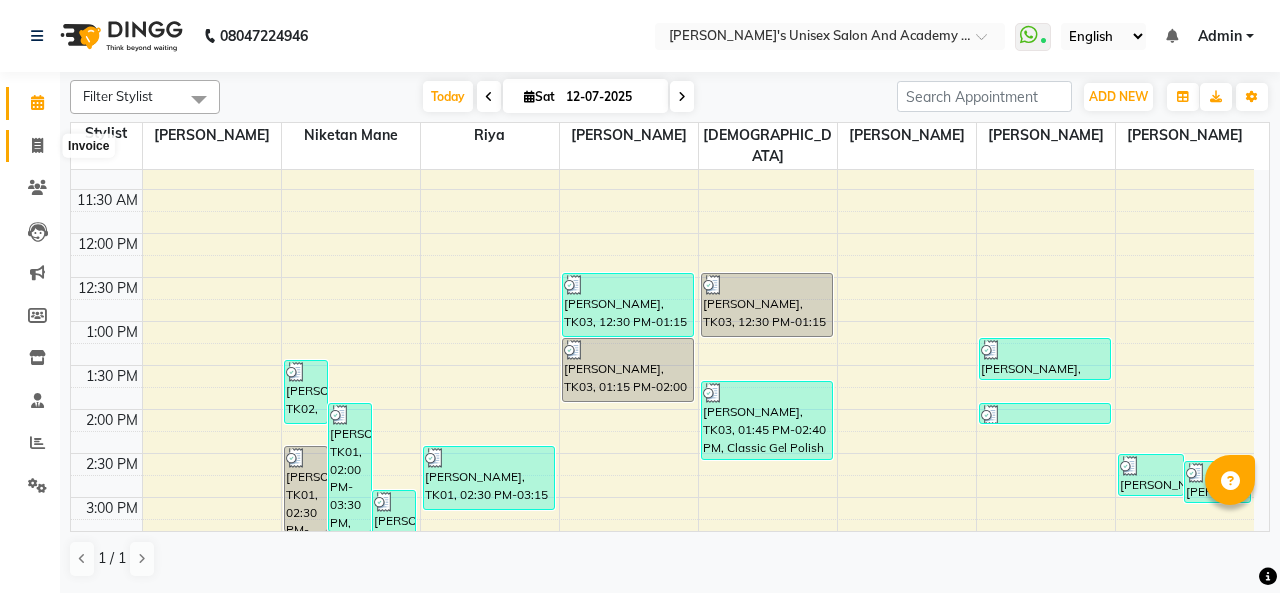 click 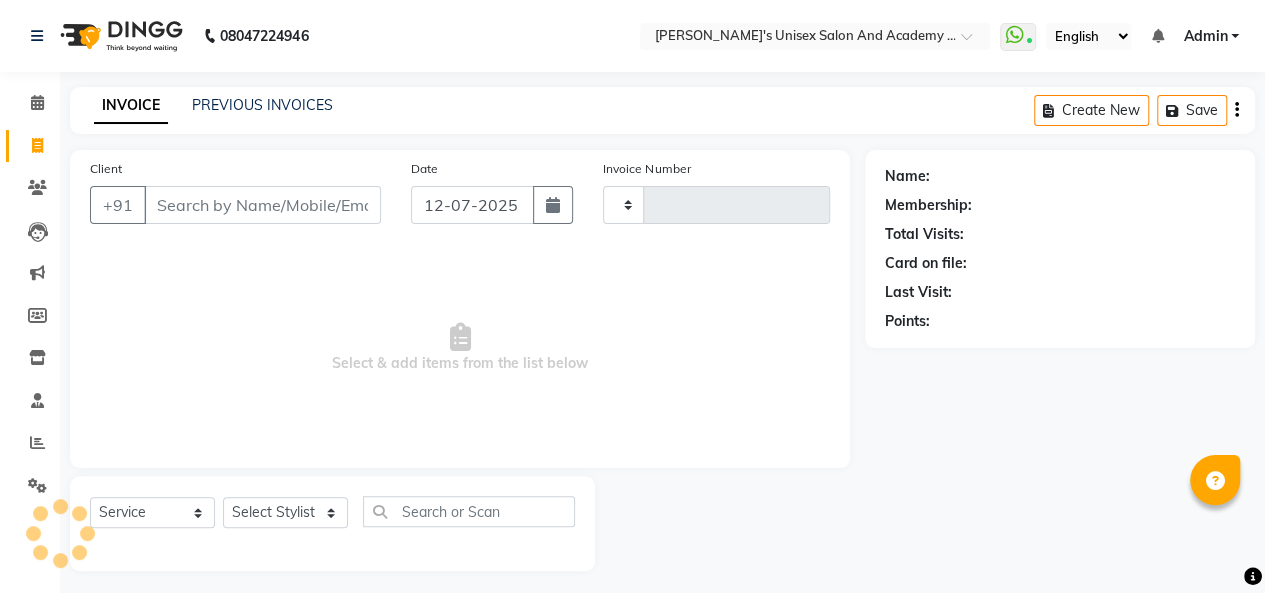 type on "0618" 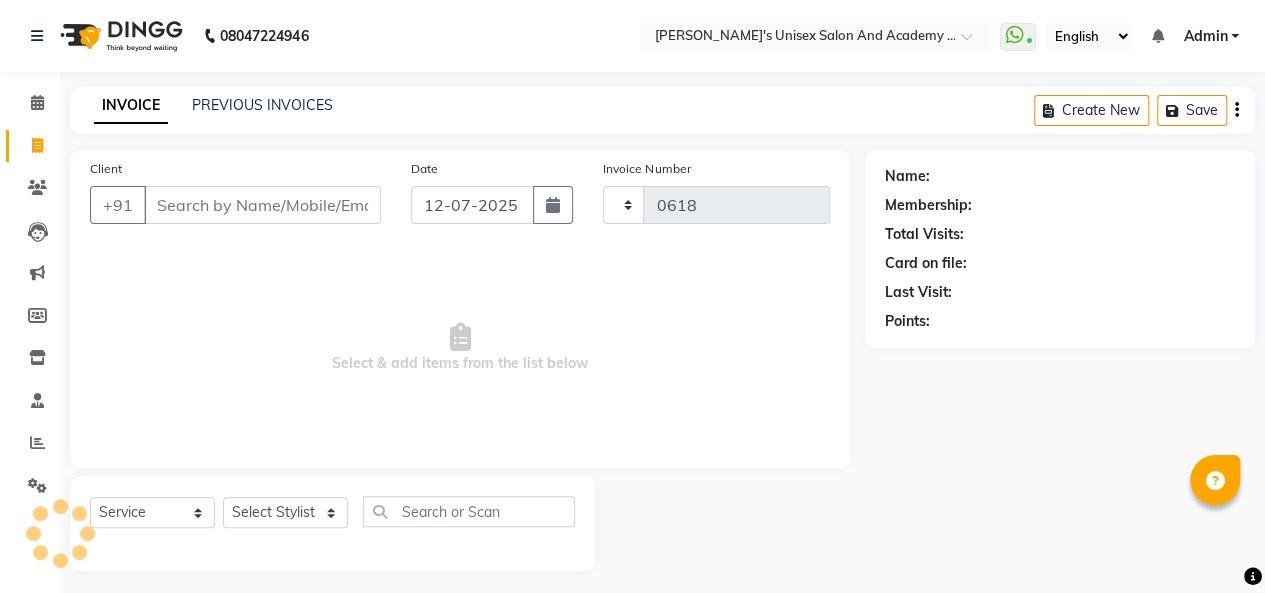 select on "665" 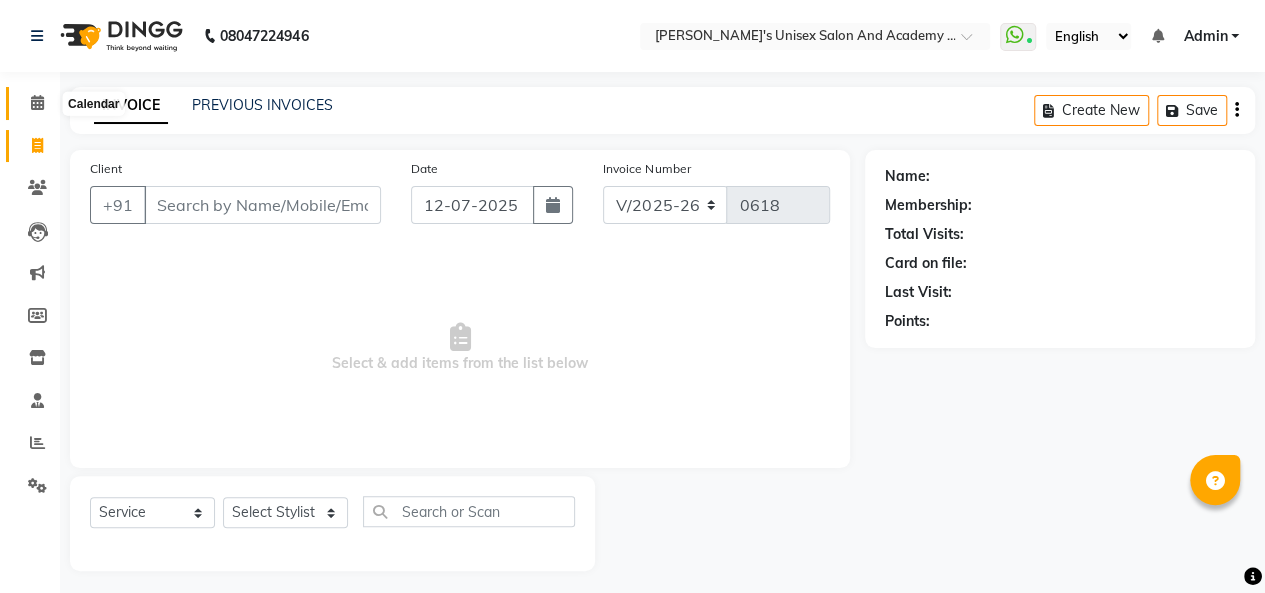 click 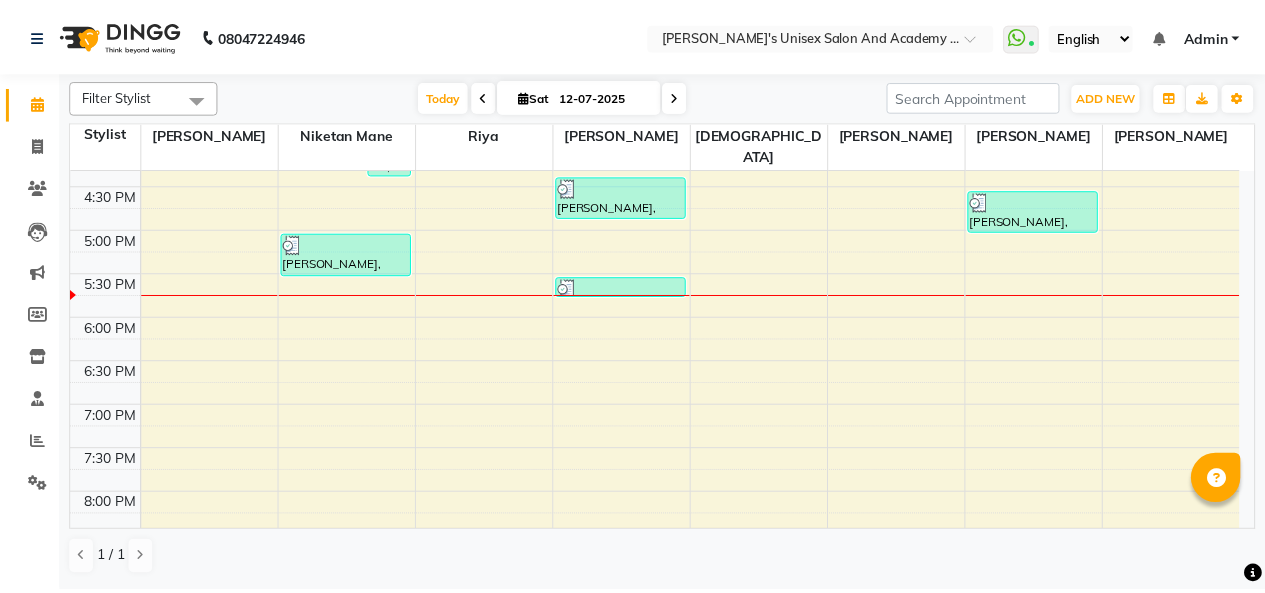 scroll, scrollTop: 630, scrollLeft: 0, axis: vertical 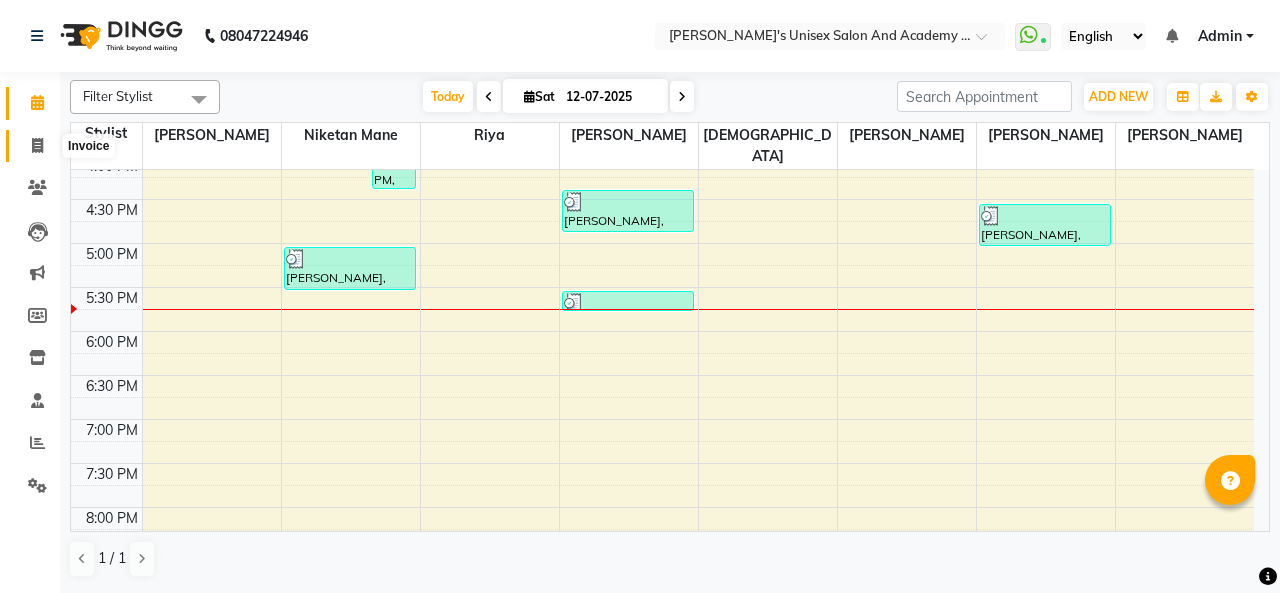click 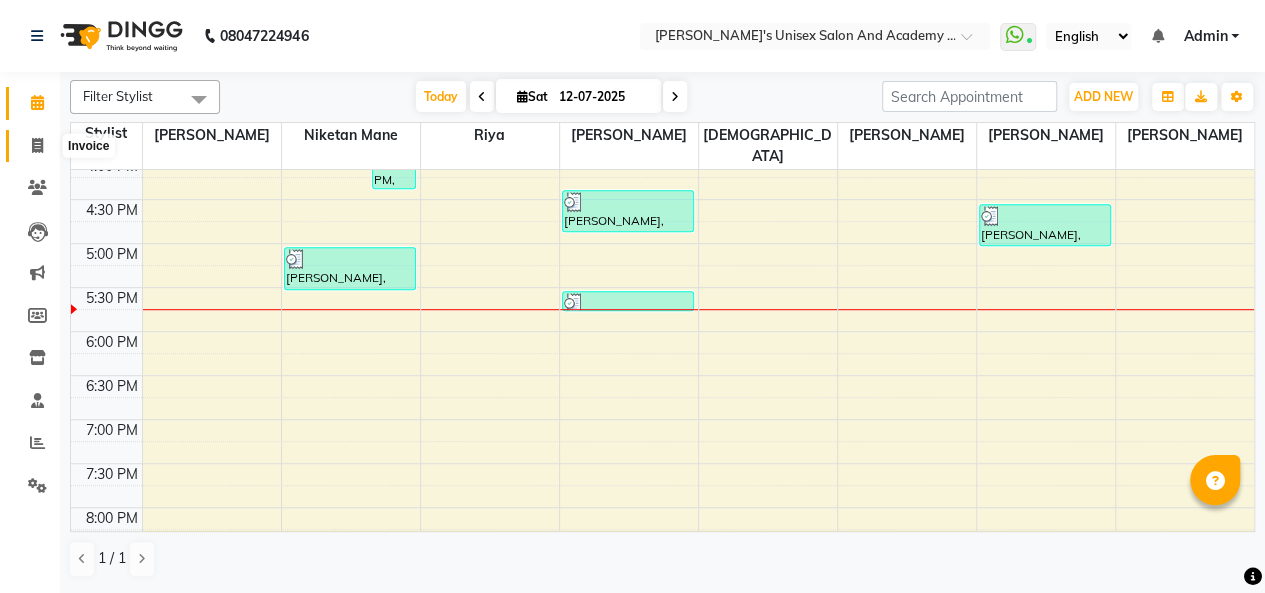 select on "service" 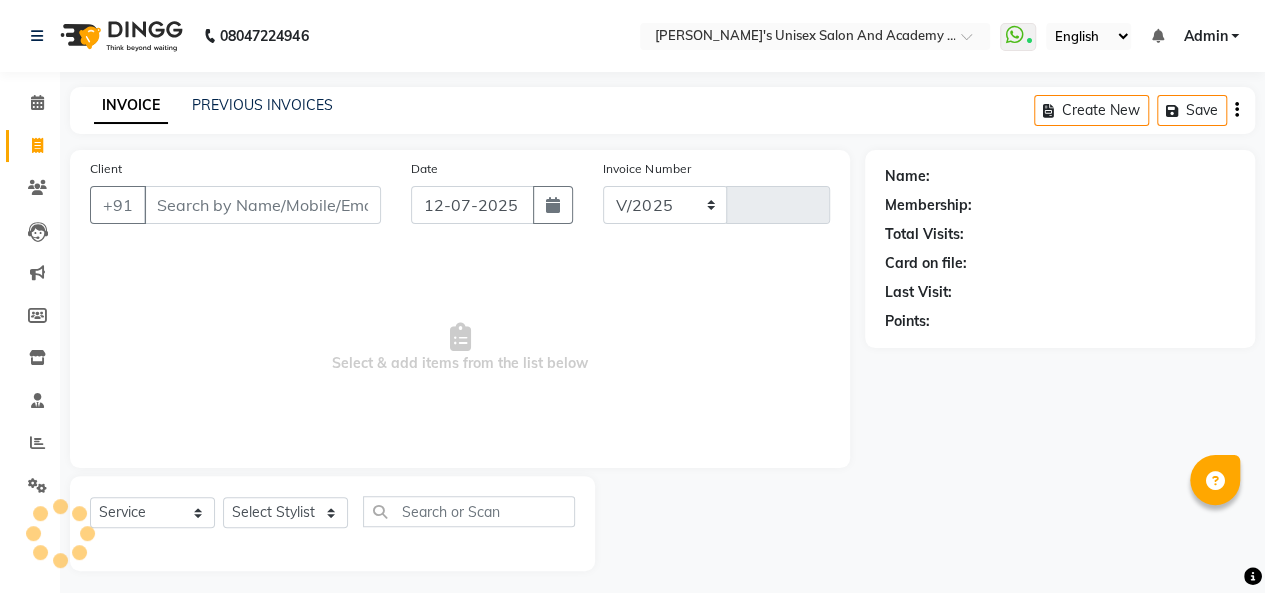select on "665" 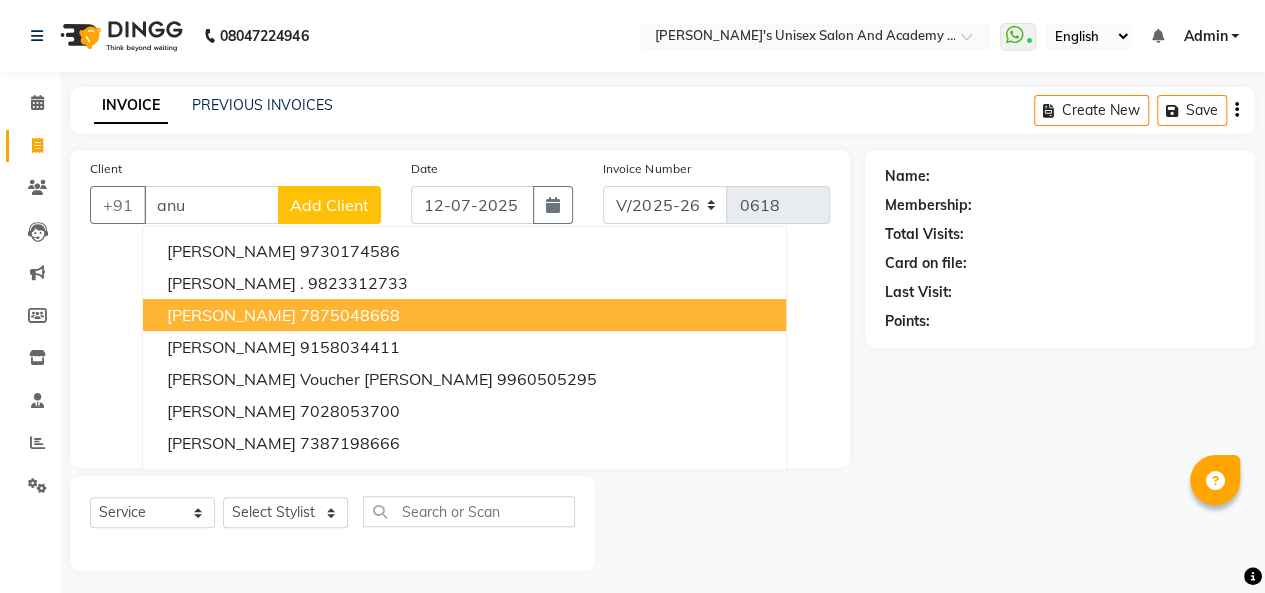 click on "[PERSON_NAME]" at bounding box center (231, 315) 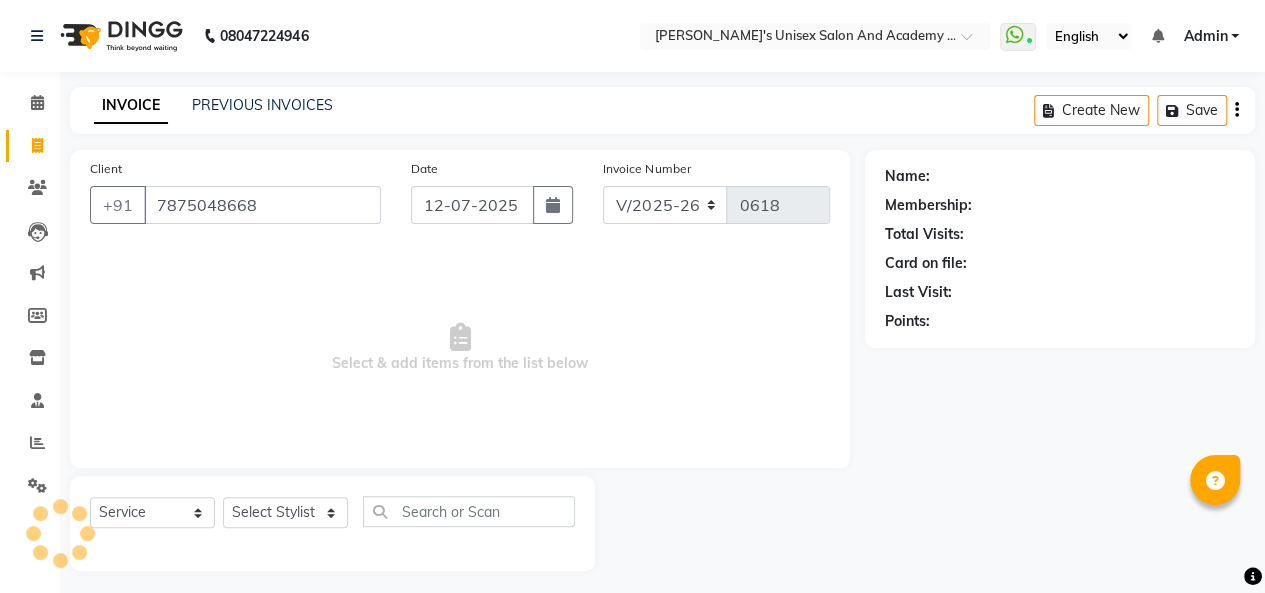 type on "7875048668" 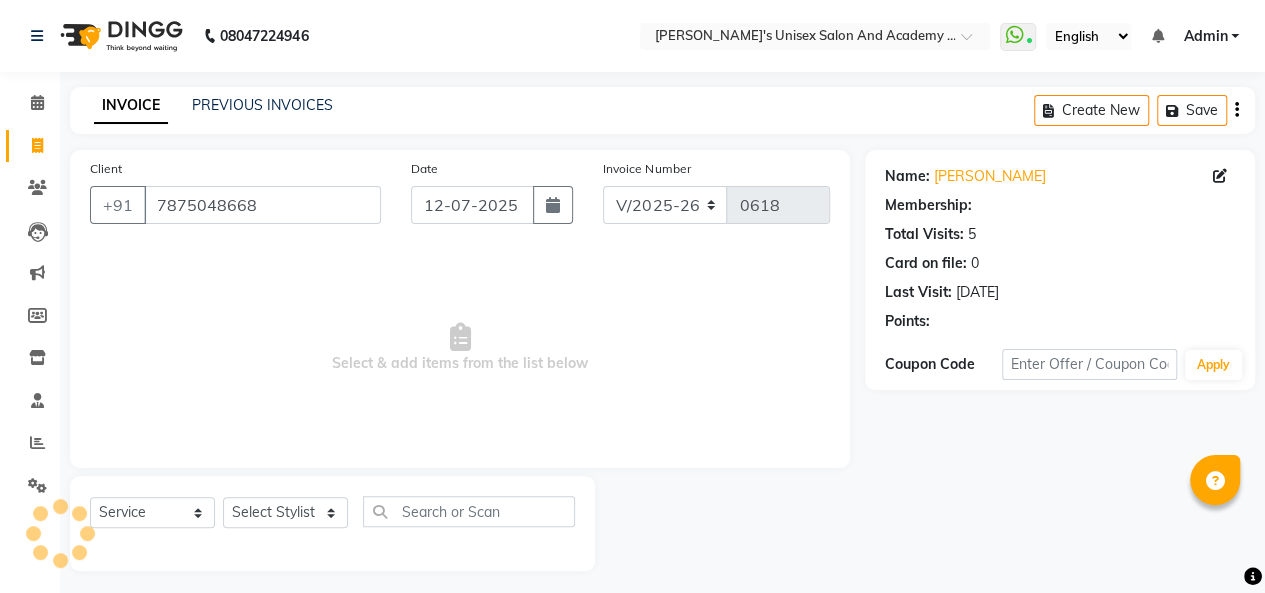 select on "2: Object" 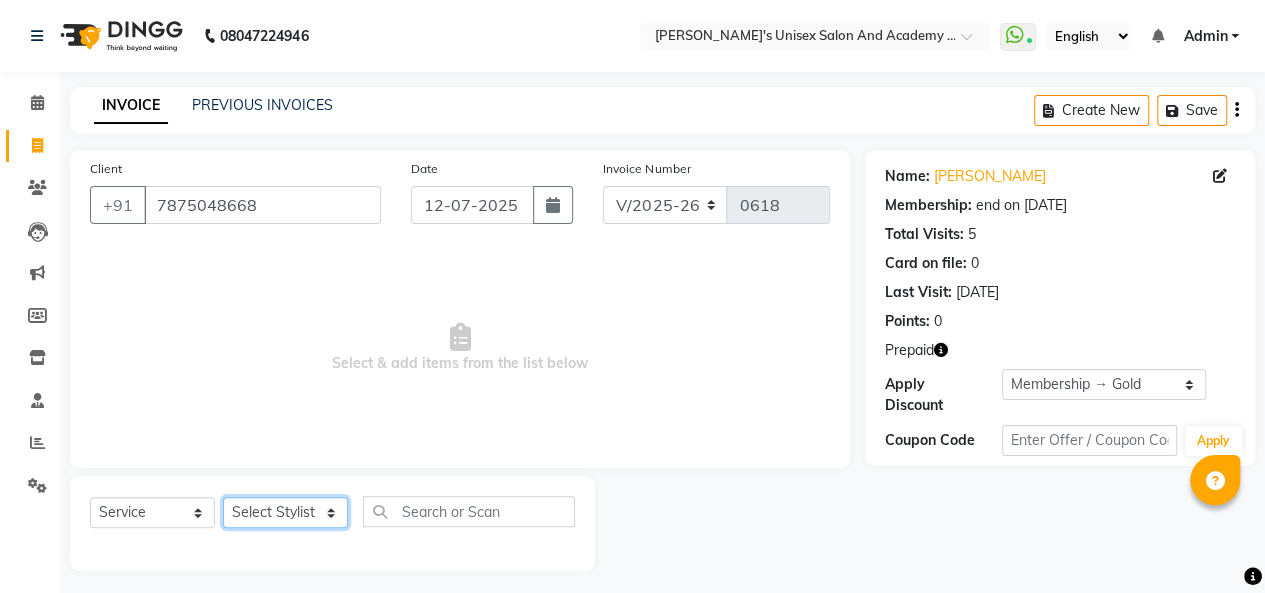 click on "Select Stylist [PERSON_NAME] [PERSON_NAME] Niketan Mane  Prasad [PERSON_NAME] Sakshey Chandlaa [PERSON_NAME] [PERSON_NAME]" 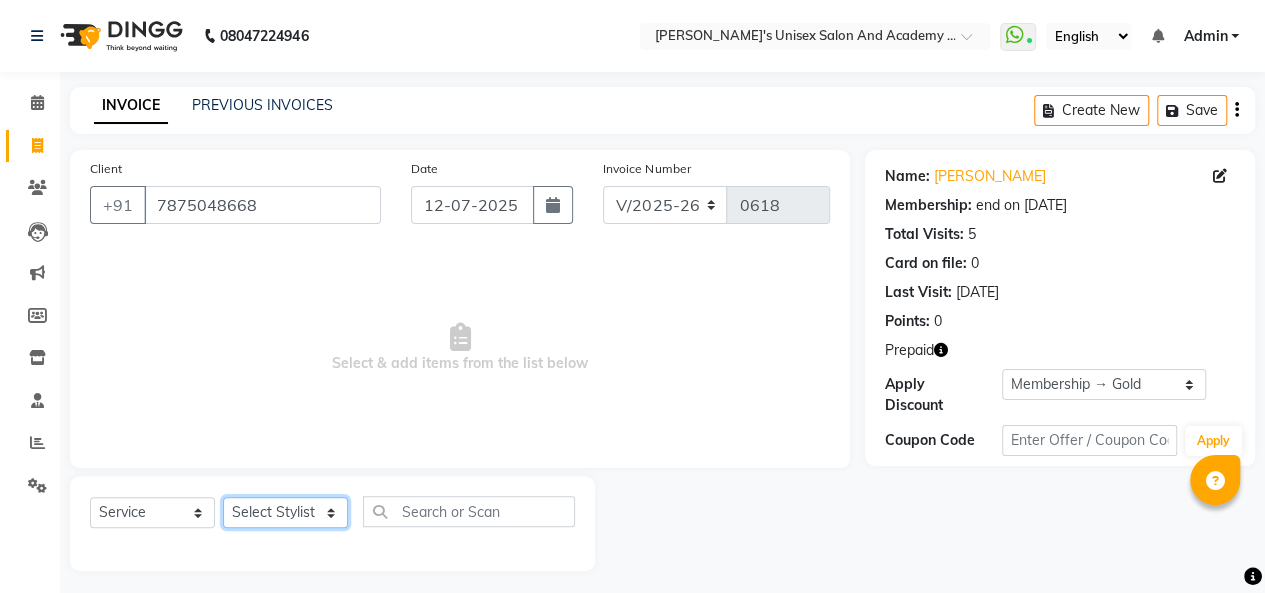 select on "43907" 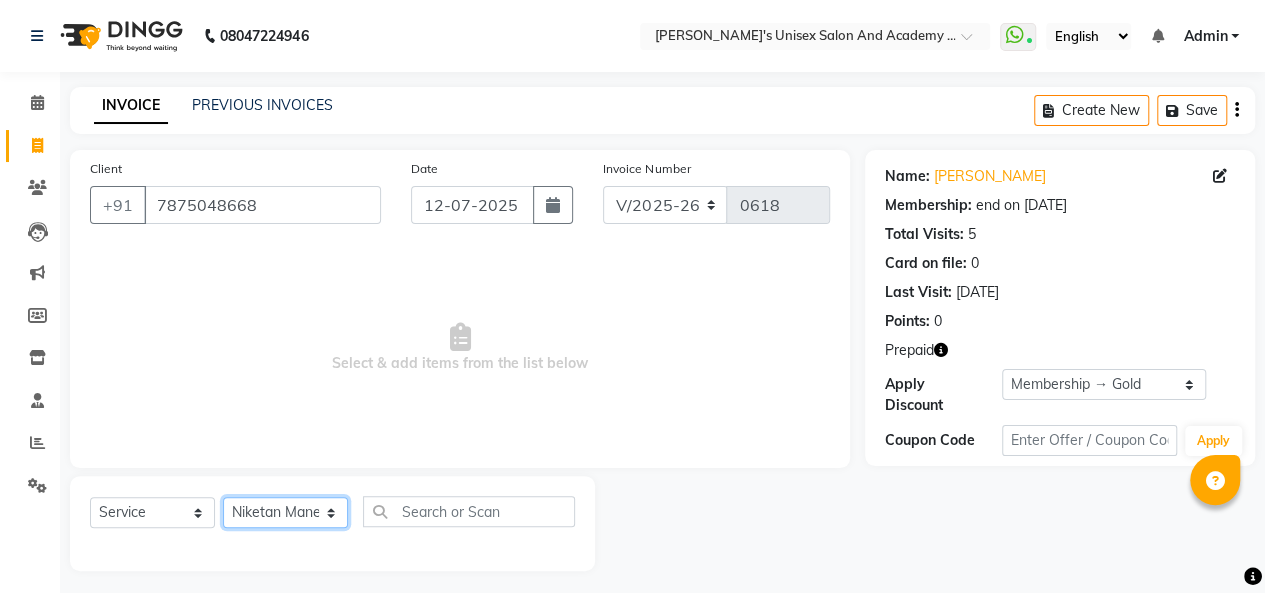 click on "Select Stylist [PERSON_NAME] [PERSON_NAME] Niketan Mane  Prasad [PERSON_NAME] Sakshey Chandlaa [PERSON_NAME] [PERSON_NAME]" 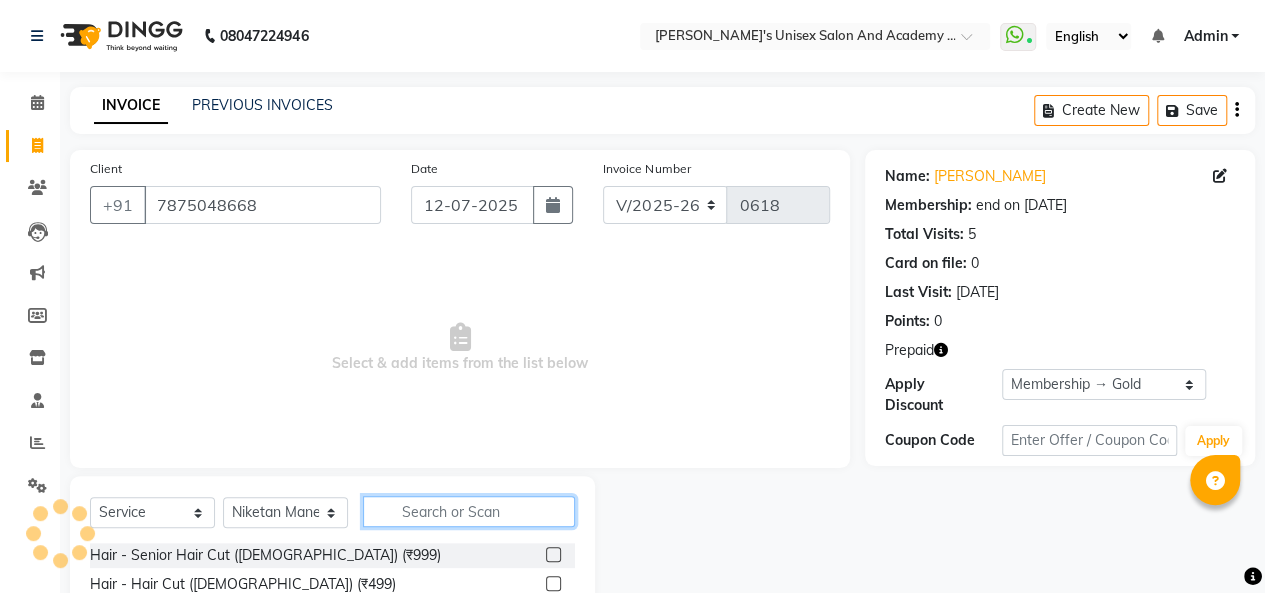 click 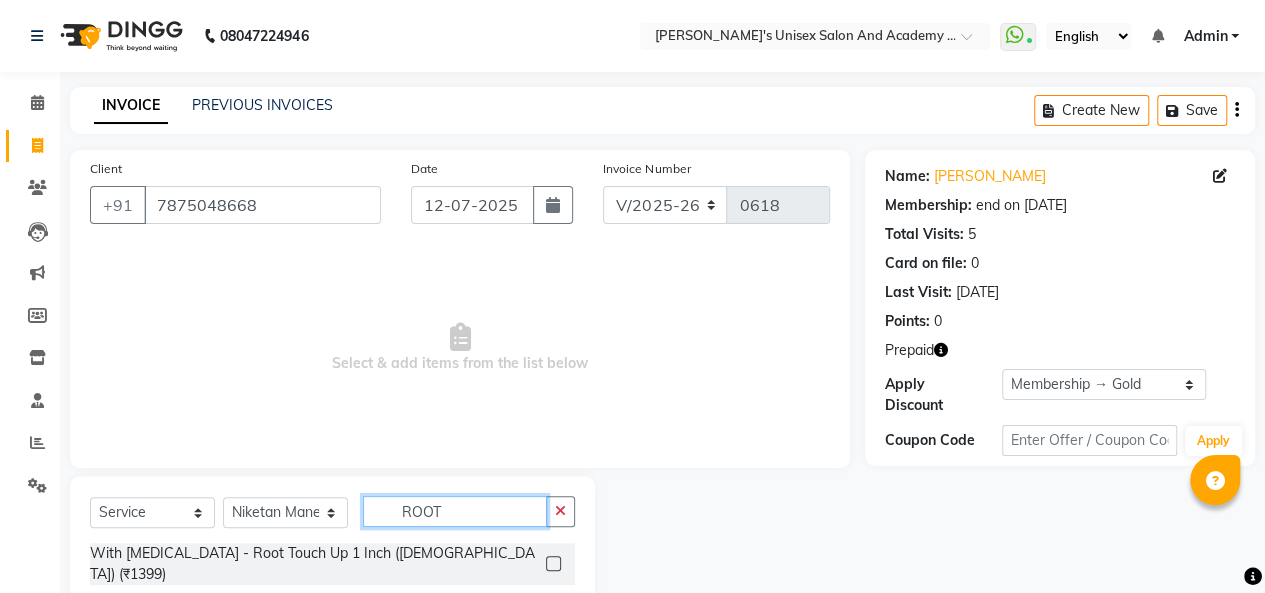 type on "ROOT" 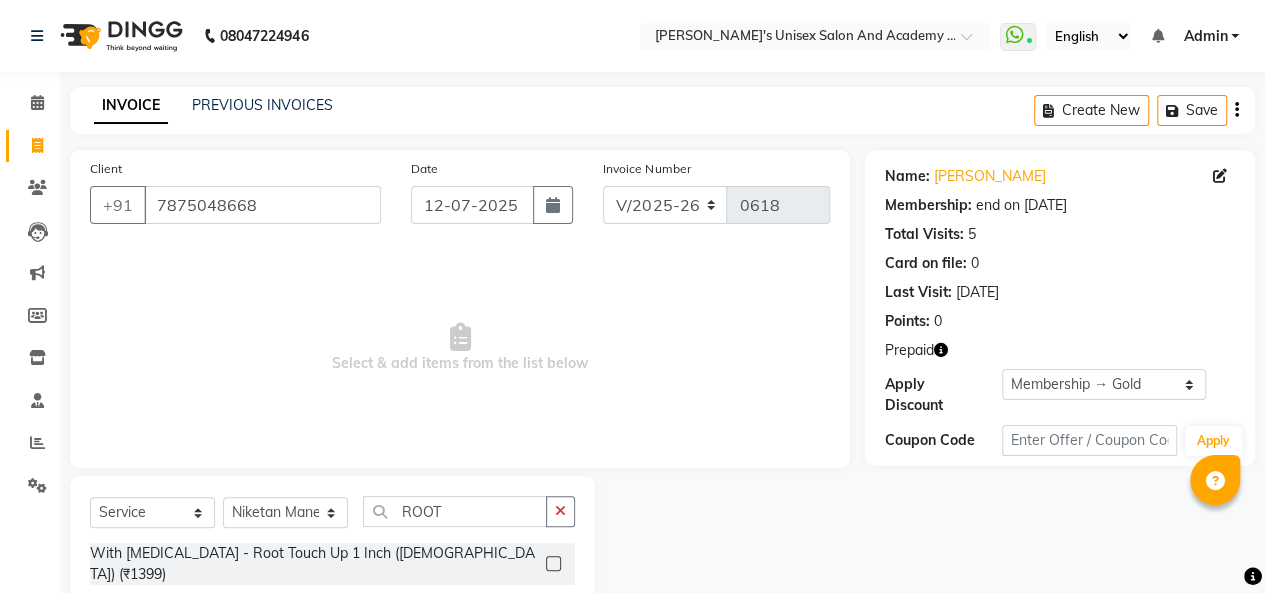 click 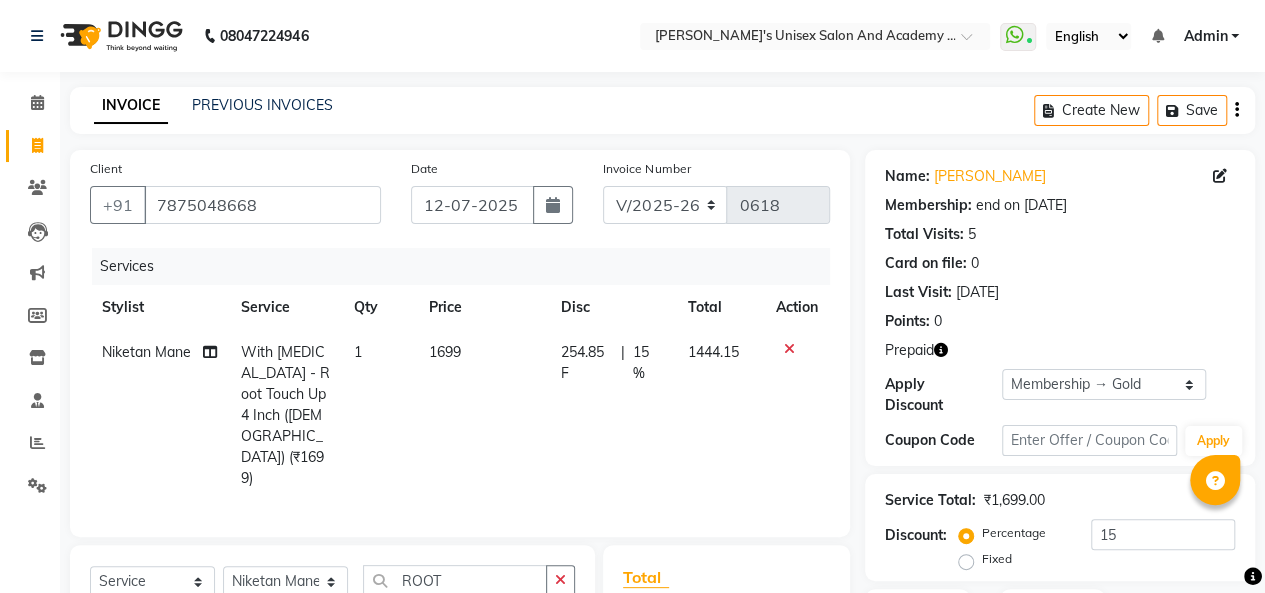 checkbox on "false" 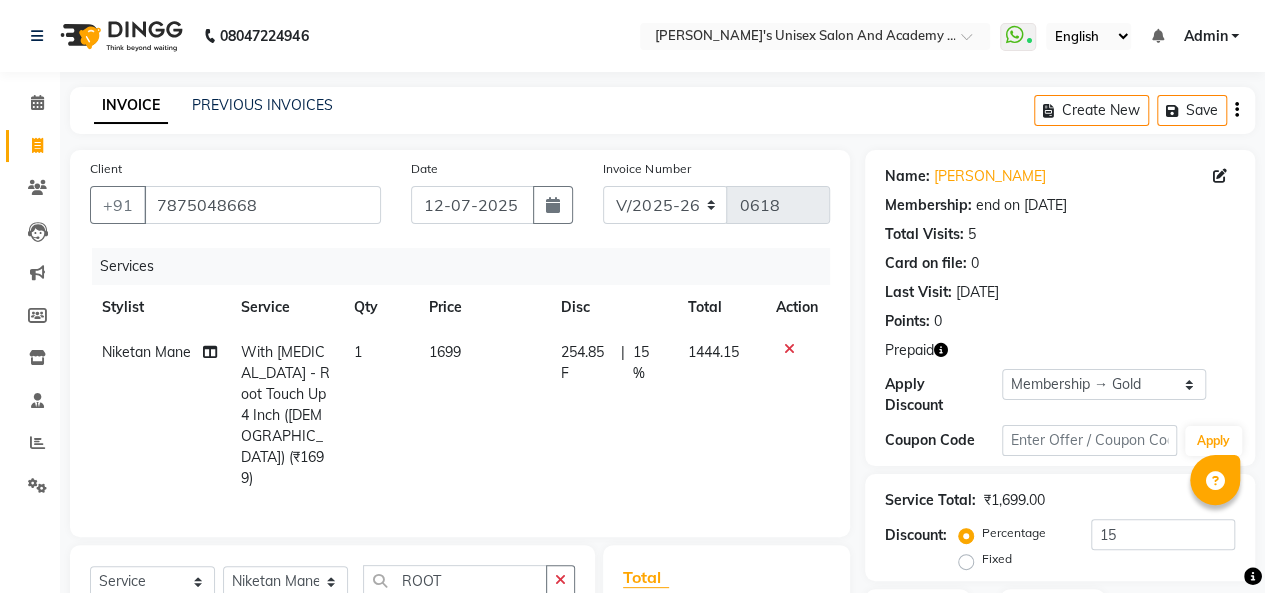 click on "With [MEDICAL_DATA]  - Root Touch Up 4 Inch ([DEMOGRAPHIC_DATA]) (₹1699)" 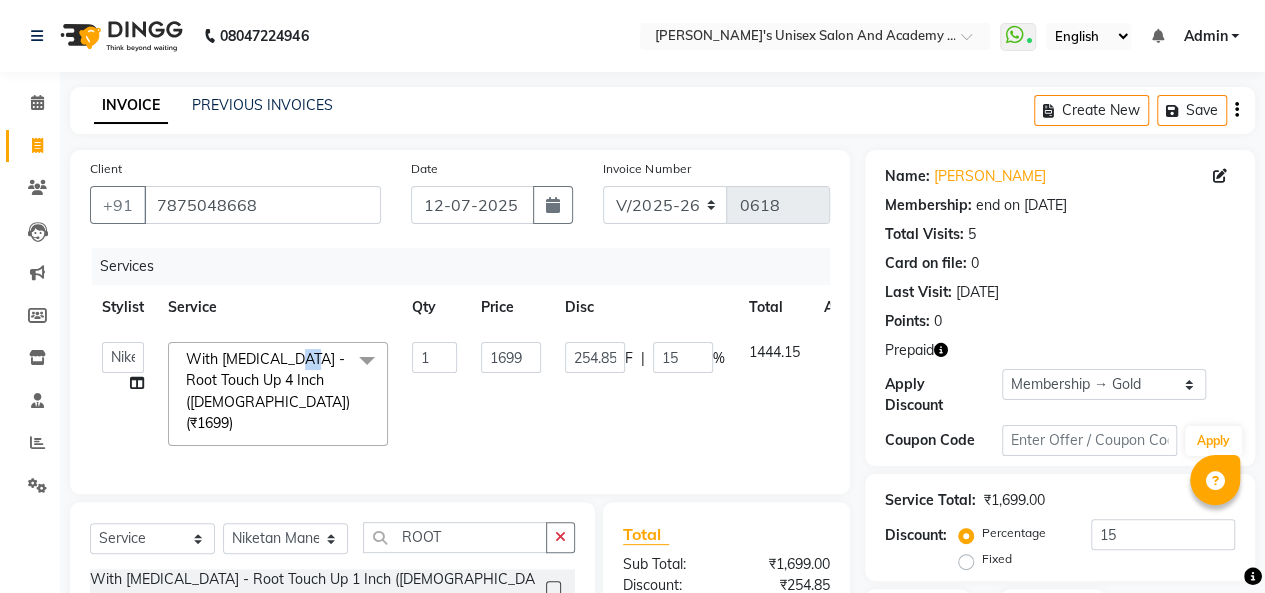 click on "With [MEDICAL_DATA]  - Root Touch Up 4 Inch ([DEMOGRAPHIC_DATA]) (₹1699)" 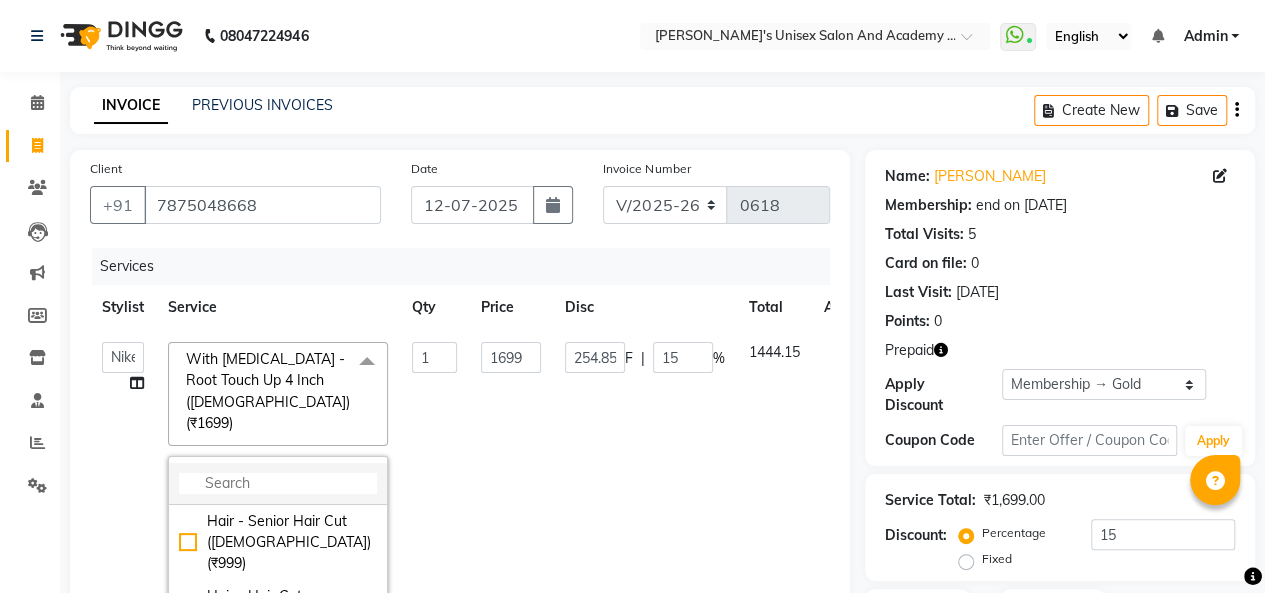 click 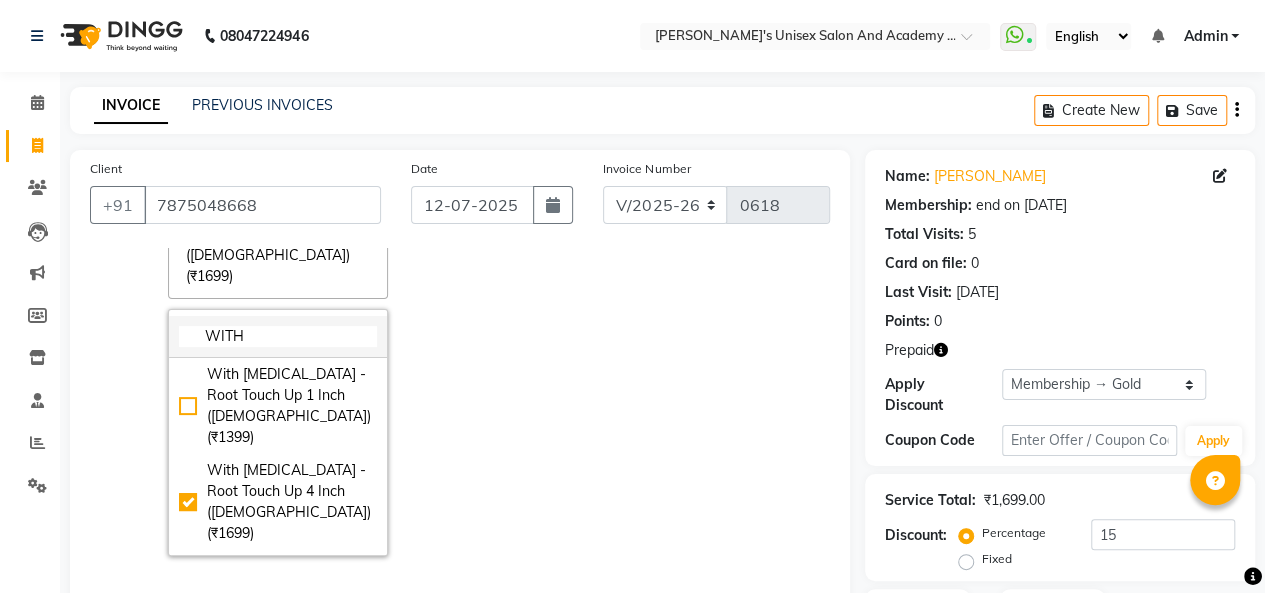 scroll, scrollTop: 300, scrollLeft: 0, axis: vertical 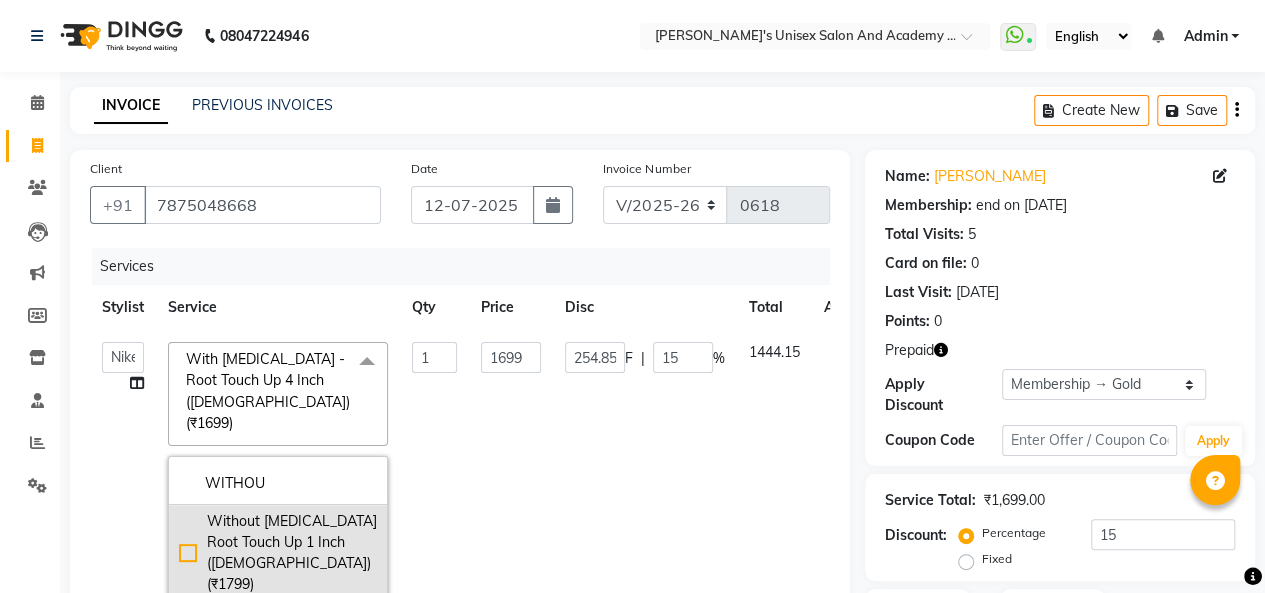 type on "WITHOU" 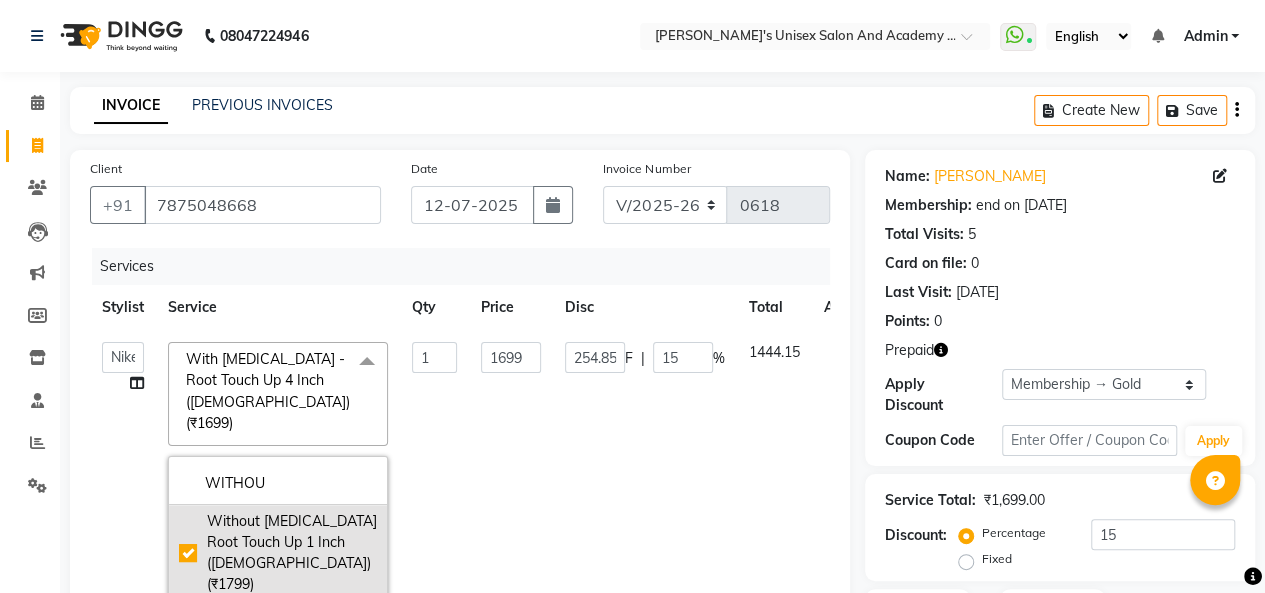 checkbox on "true" 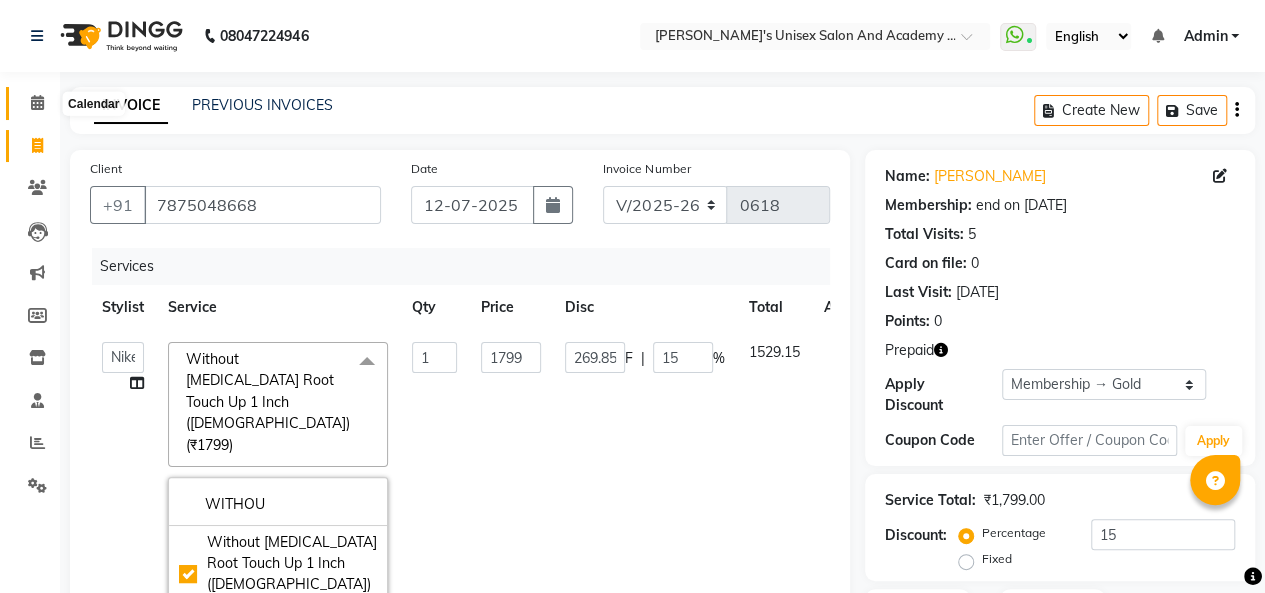 click 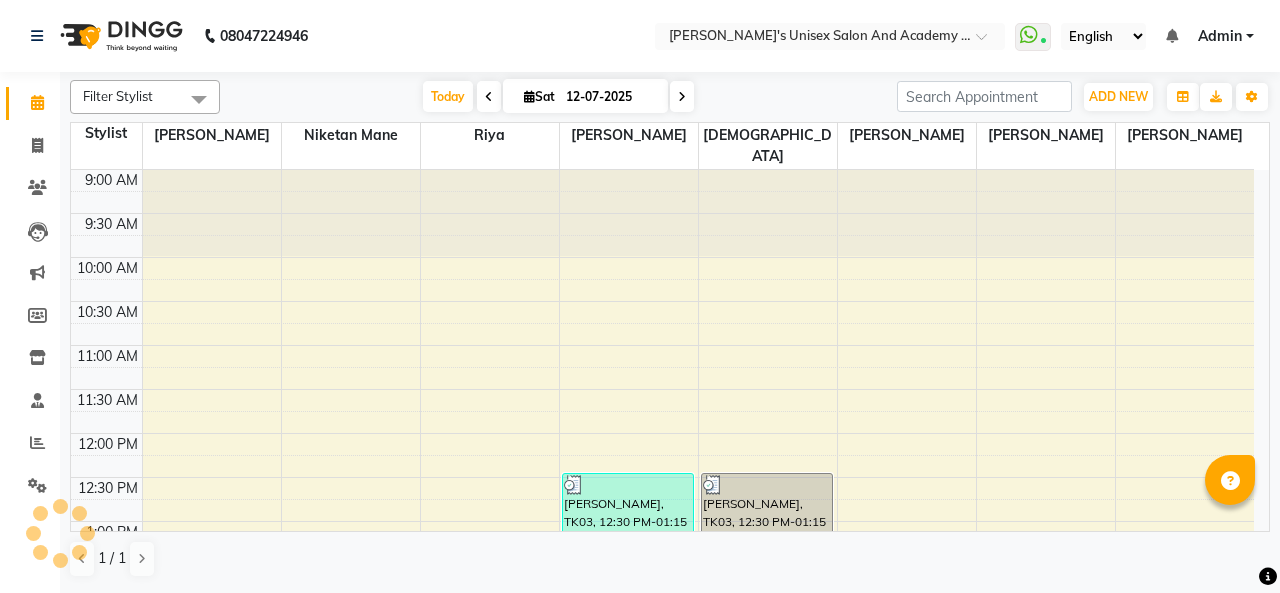 scroll, scrollTop: 0, scrollLeft: 0, axis: both 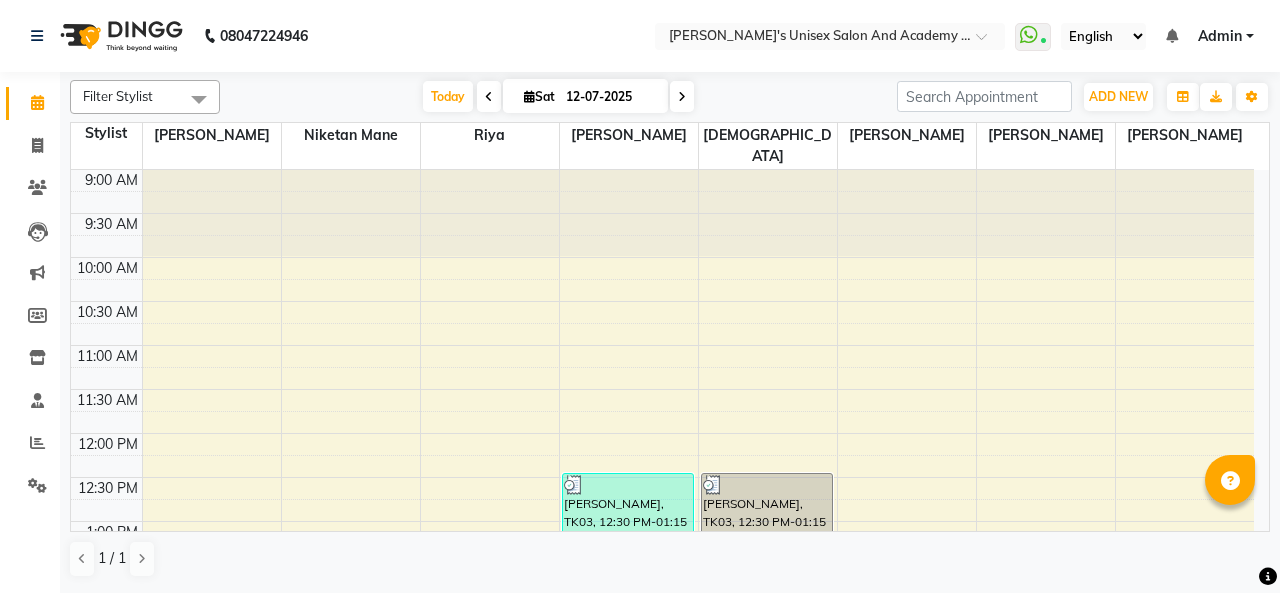 click at bounding box center (682, 97) 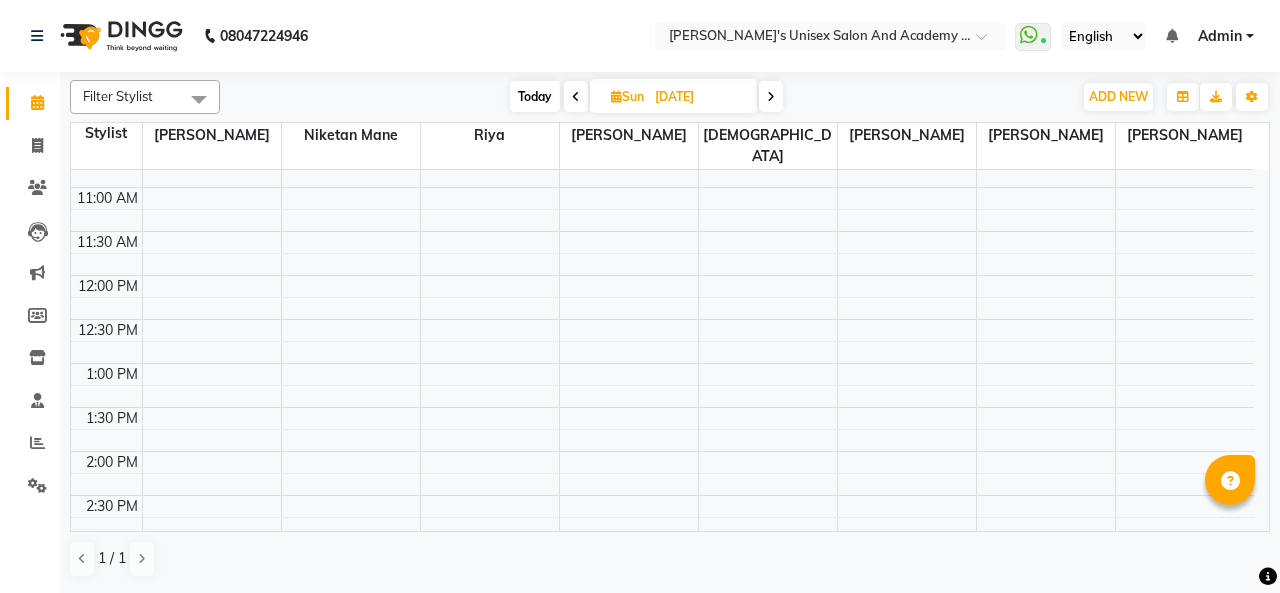 scroll, scrollTop: 200, scrollLeft: 0, axis: vertical 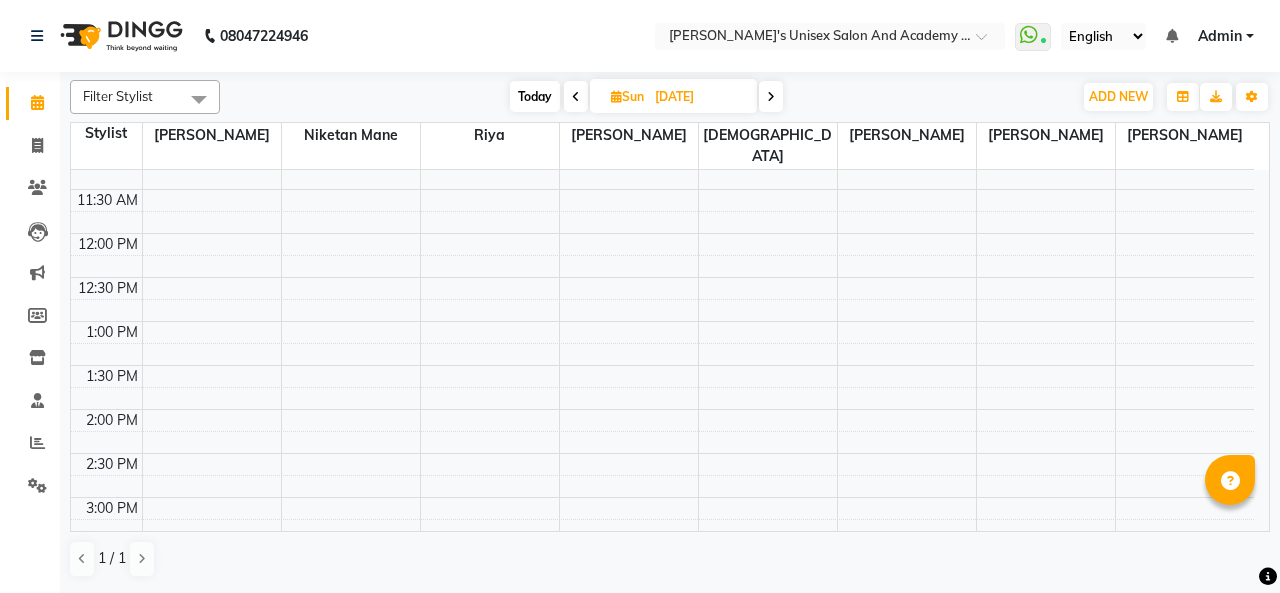 click on "9:00 AM 9:30 AM 10:00 AM 10:30 AM 11:00 AM 11:30 AM 12:00 PM 12:30 PM 1:00 PM 1:30 PM 2:00 PM 2:30 PM 3:00 PM 3:30 PM 4:00 PM 4:30 PM 5:00 PM 5:30 PM 6:00 PM 6:30 PM 7:00 PM 7:30 PM 8:00 PM 8:30 PM 9:00 PM 9:30 PM 10:00 PM 10:30 PM" at bounding box center (662, 585) 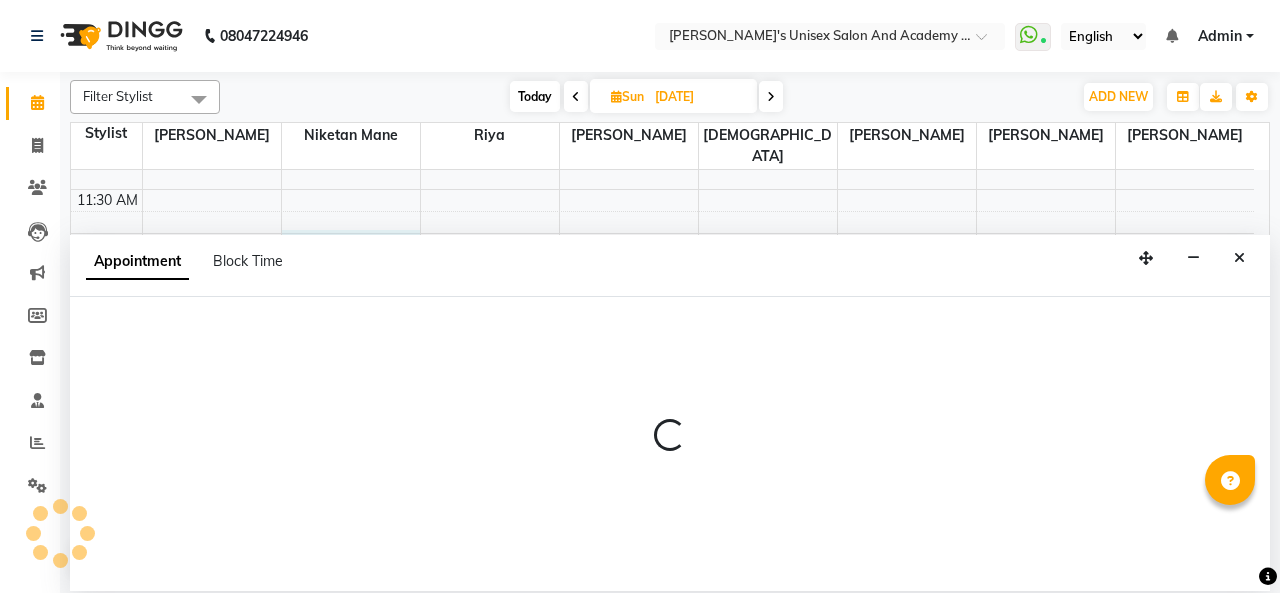 select on "43907" 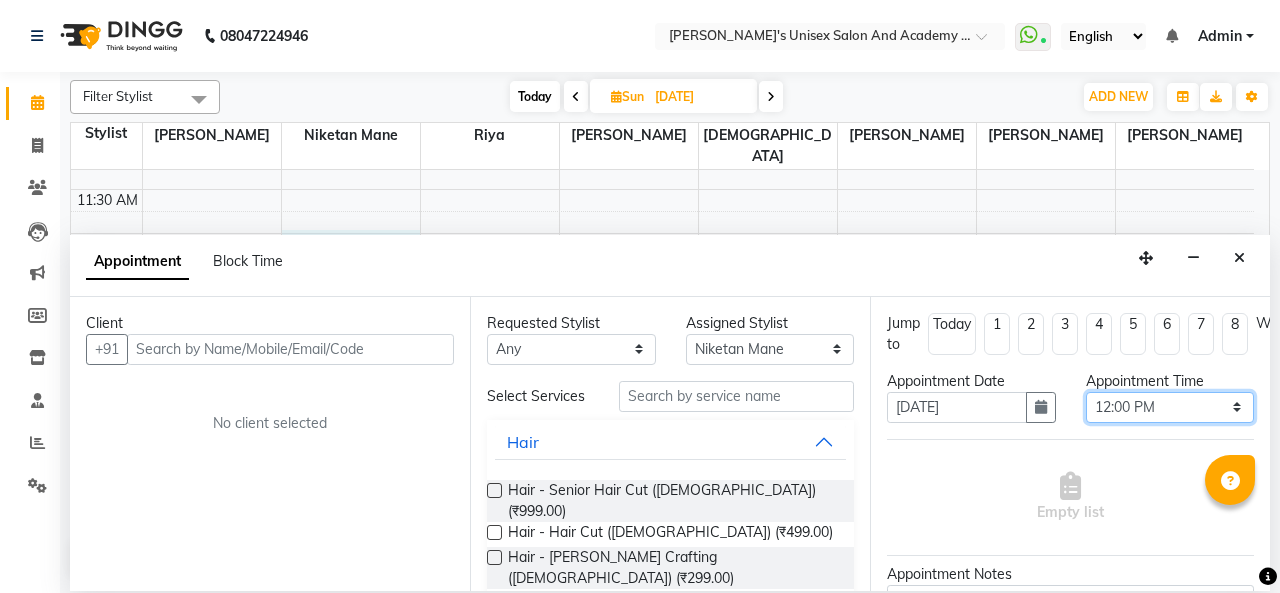 click on "Select 10:00 AM 10:15 AM 10:30 AM 10:45 AM 11:00 AM 11:15 AM 11:30 AM 11:45 AM 12:00 PM 12:15 PM 12:30 PM 12:45 PM 01:00 PM 01:15 PM 01:30 PM 01:45 PM 02:00 PM 02:15 PM 02:30 PM 02:45 PM 03:00 PM 03:15 PM 03:30 PM 03:45 PM 04:00 PM 04:15 PM 04:30 PM 04:45 PM 05:00 PM 05:15 PM 05:30 PM 05:45 PM 06:00 PM 06:15 PM 06:30 PM 06:45 PM 07:00 PM 07:15 PM 07:30 PM 07:45 PM 08:00 PM 08:15 PM 08:30 PM 08:45 PM 09:00 PM 09:15 PM 09:30 PM 09:45 PM 10:00 PM" at bounding box center [1170, 407] 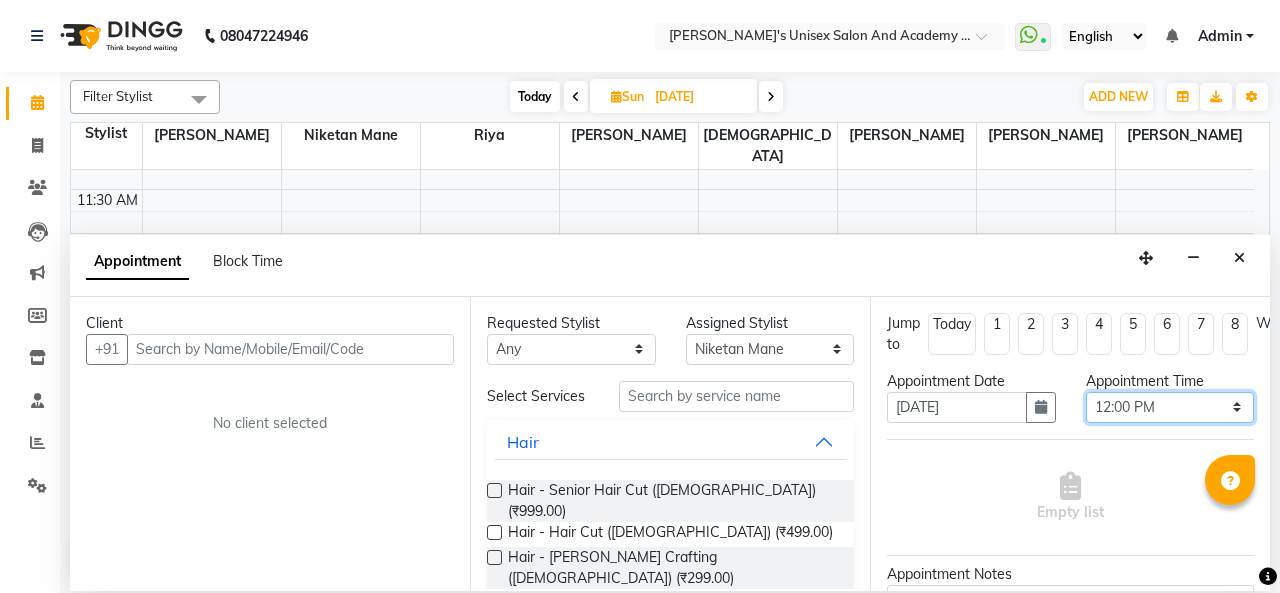 select on "735" 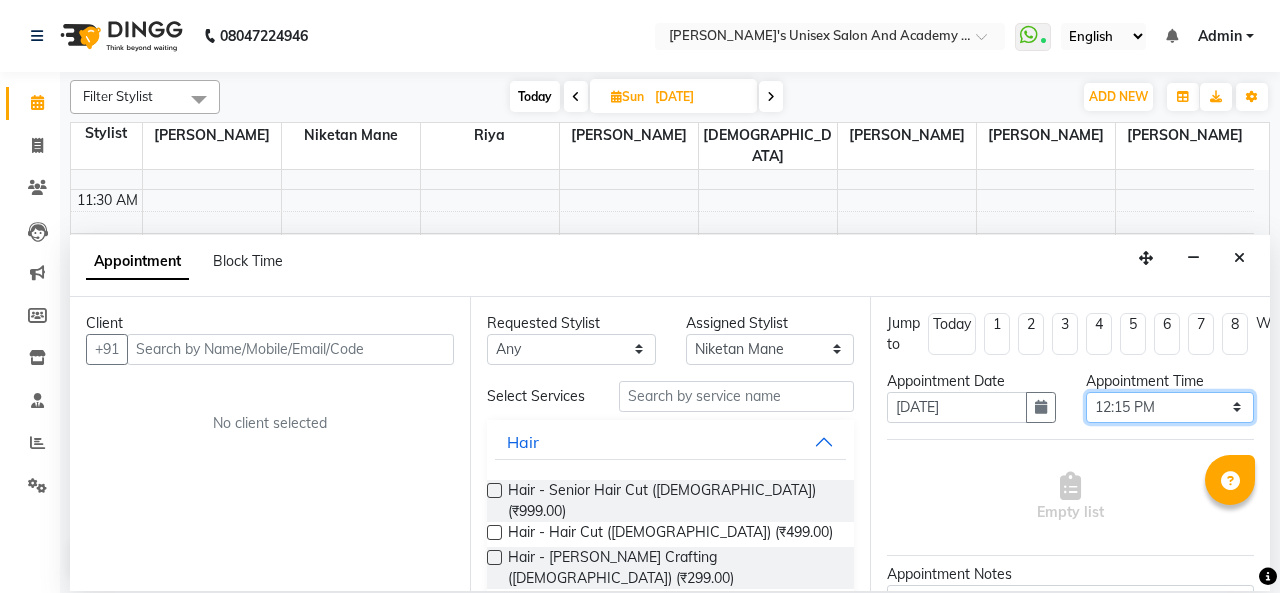 click on "Select 10:00 AM 10:15 AM 10:30 AM 10:45 AM 11:00 AM 11:15 AM 11:30 AM 11:45 AM 12:00 PM 12:15 PM 12:30 PM 12:45 PM 01:00 PM 01:15 PM 01:30 PM 01:45 PM 02:00 PM 02:15 PM 02:30 PM 02:45 PM 03:00 PM 03:15 PM 03:30 PM 03:45 PM 04:00 PM 04:15 PM 04:30 PM 04:45 PM 05:00 PM 05:15 PM 05:30 PM 05:45 PM 06:00 PM 06:15 PM 06:30 PM 06:45 PM 07:00 PM 07:15 PM 07:30 PM 07:45 PM 08:00 PM 08:15 PM 08:30 PM 08:45 PM 09:00 PM 09:15 PM 09:30 PM 09:45 PM 10:00 PM" at bounding box center (1170, 407) 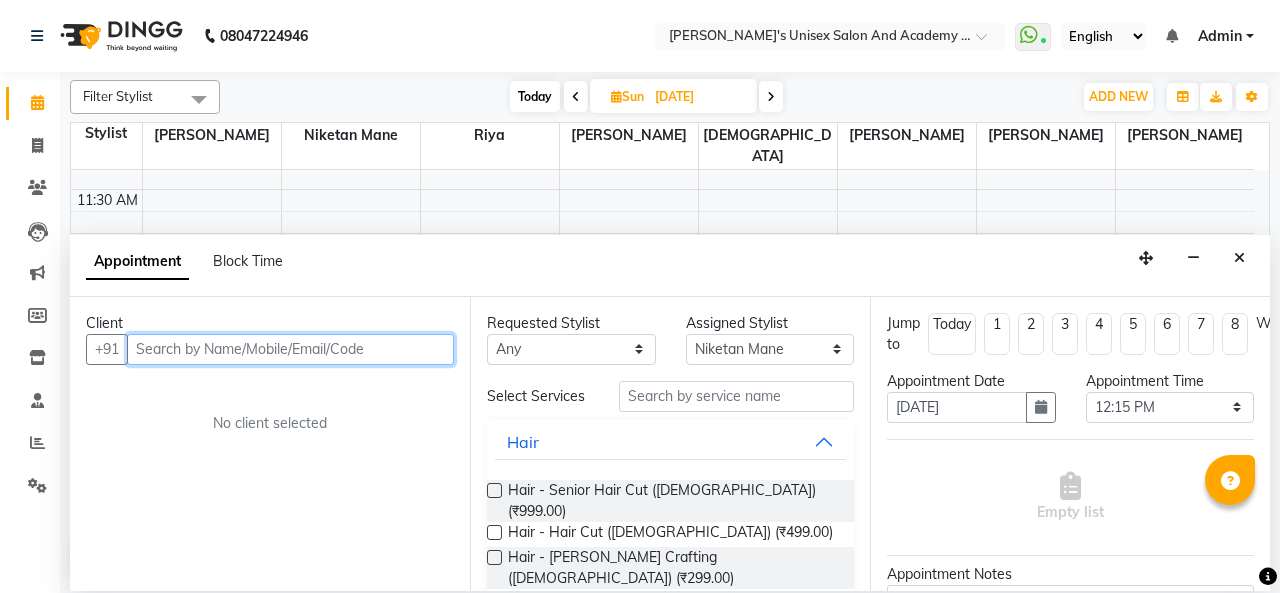 click at bounding box center (290, 349) 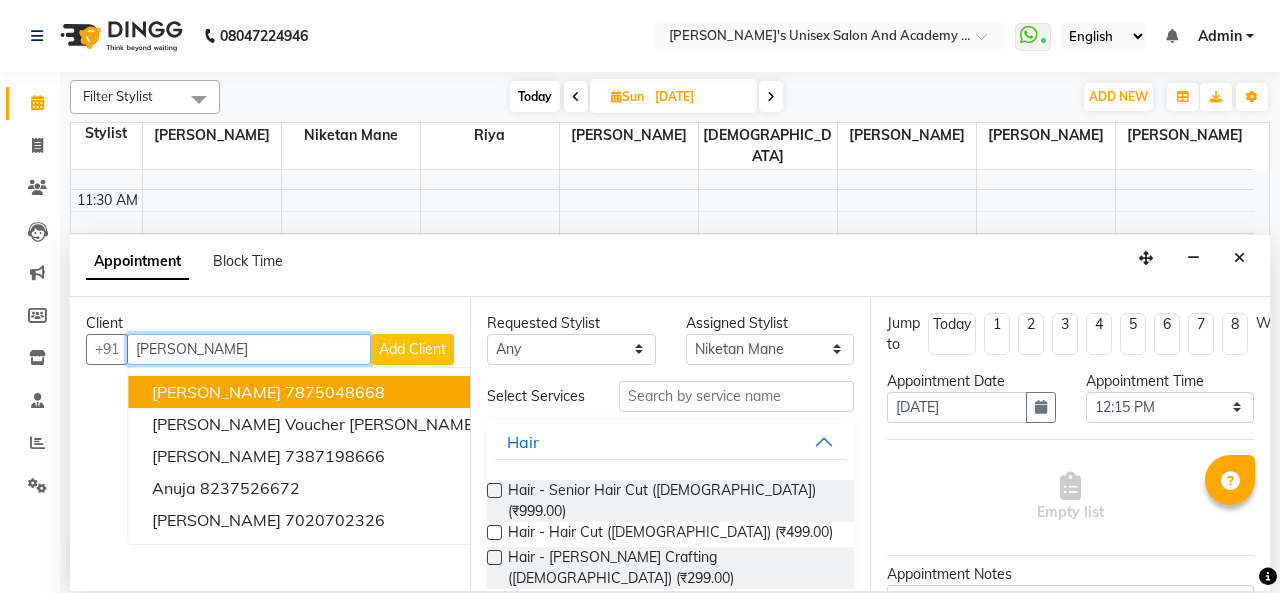 click on "7875048668" at bounding box center [335, 392] 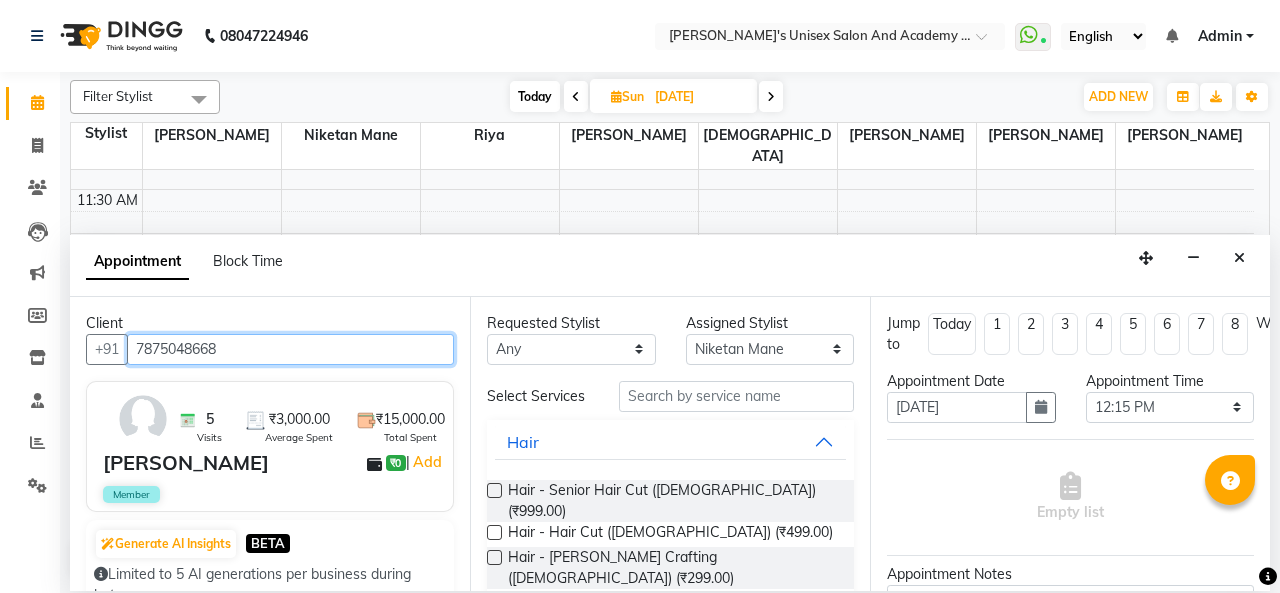 type on "7875048668" 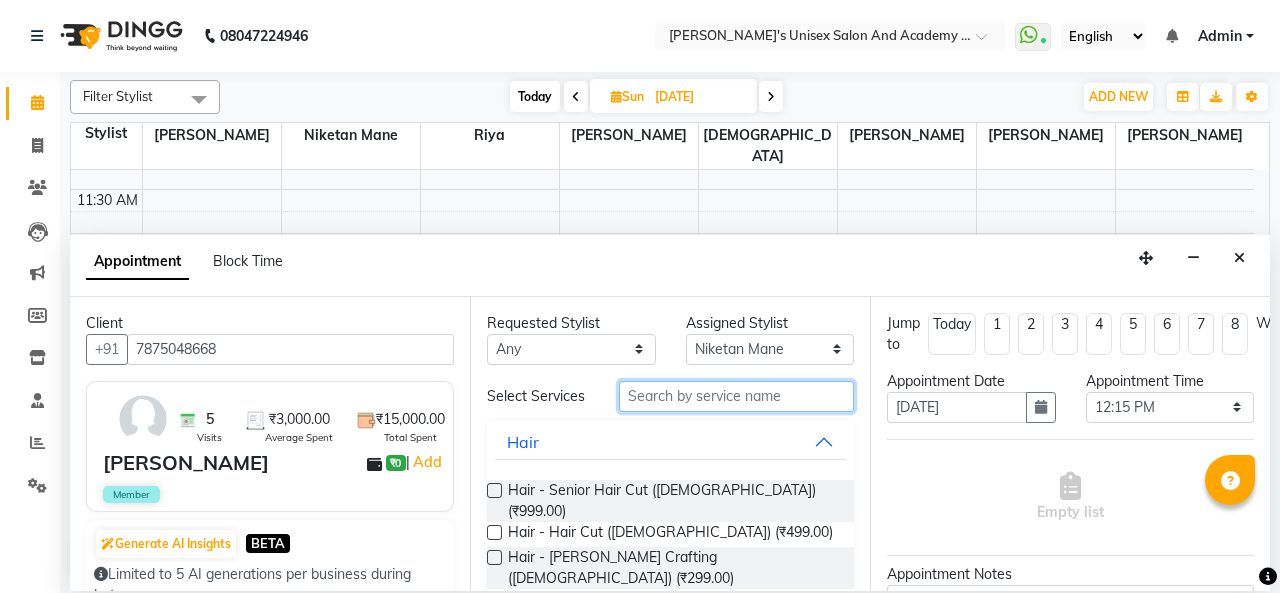 click at bounding box center (736, 396) 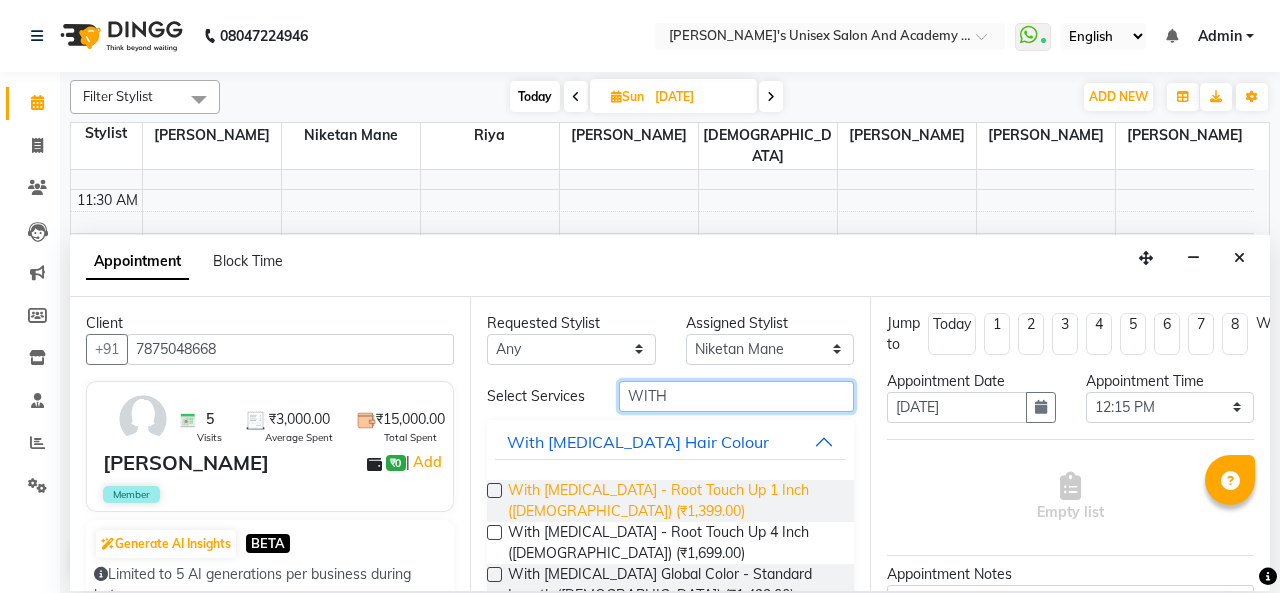 type on "WITH" 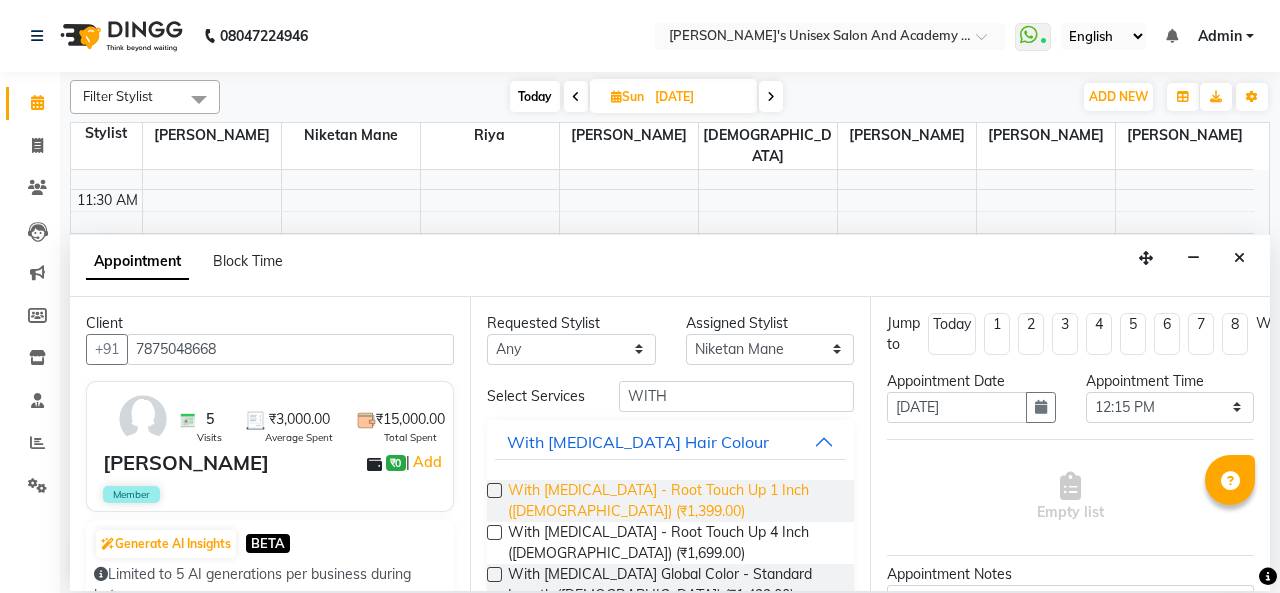 click on "With [MEDICAL_DATA] - Root Touch Up 1 Inch ([DEMOGRAPHIC_DATA]) (₹1,399.00)" at bounding box center (673, 501) 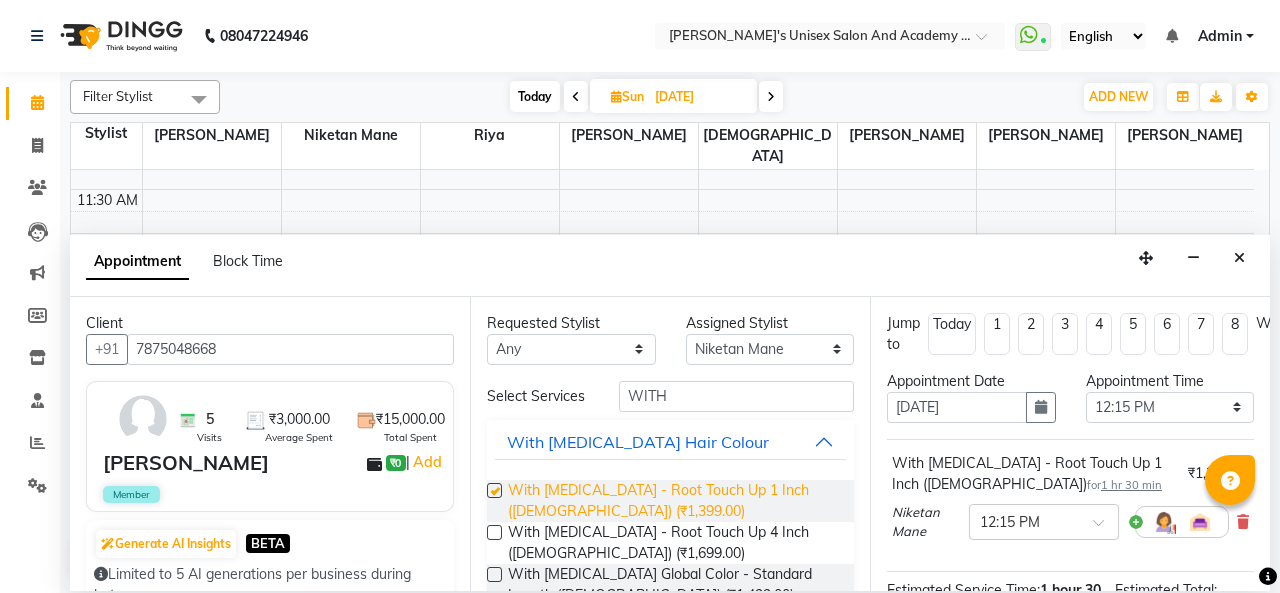 checkbox on "false" 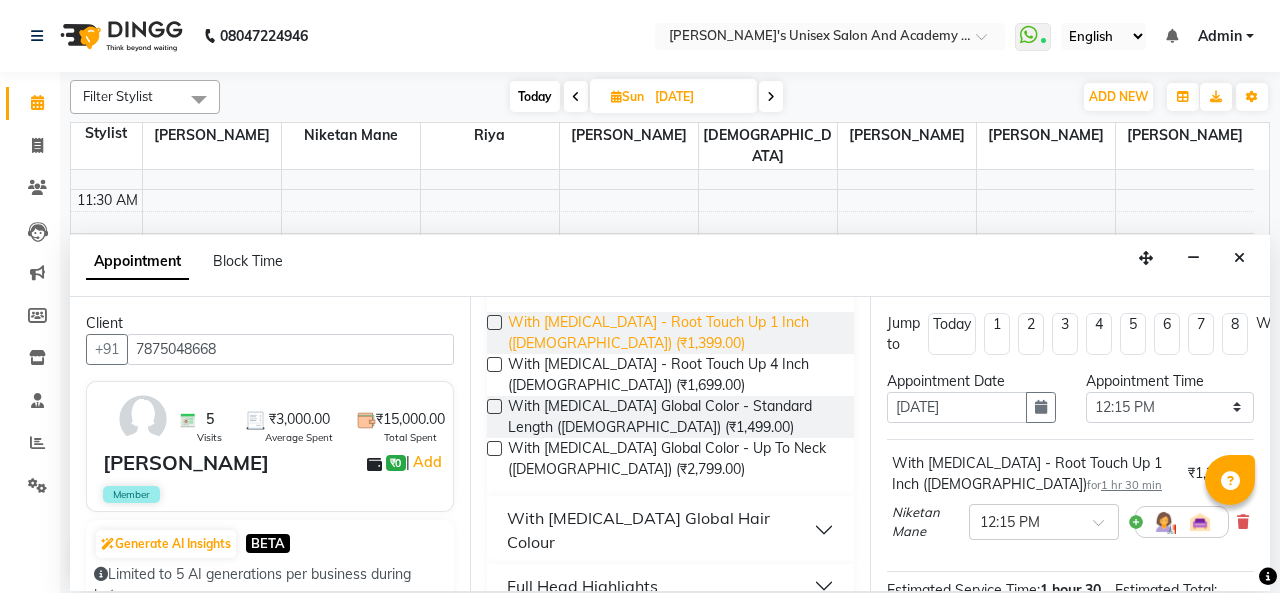 scroll, scrollTop: 200, scrollLeft: 0, axis: vertical 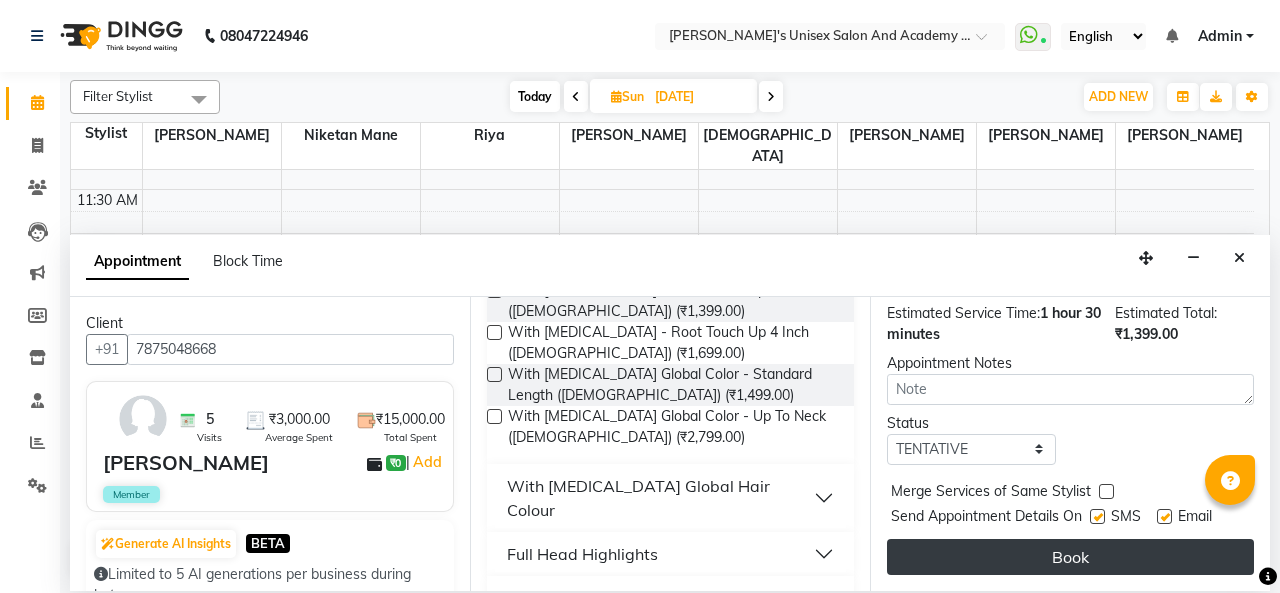 click on "Book" at bounding box center (1070, 557) 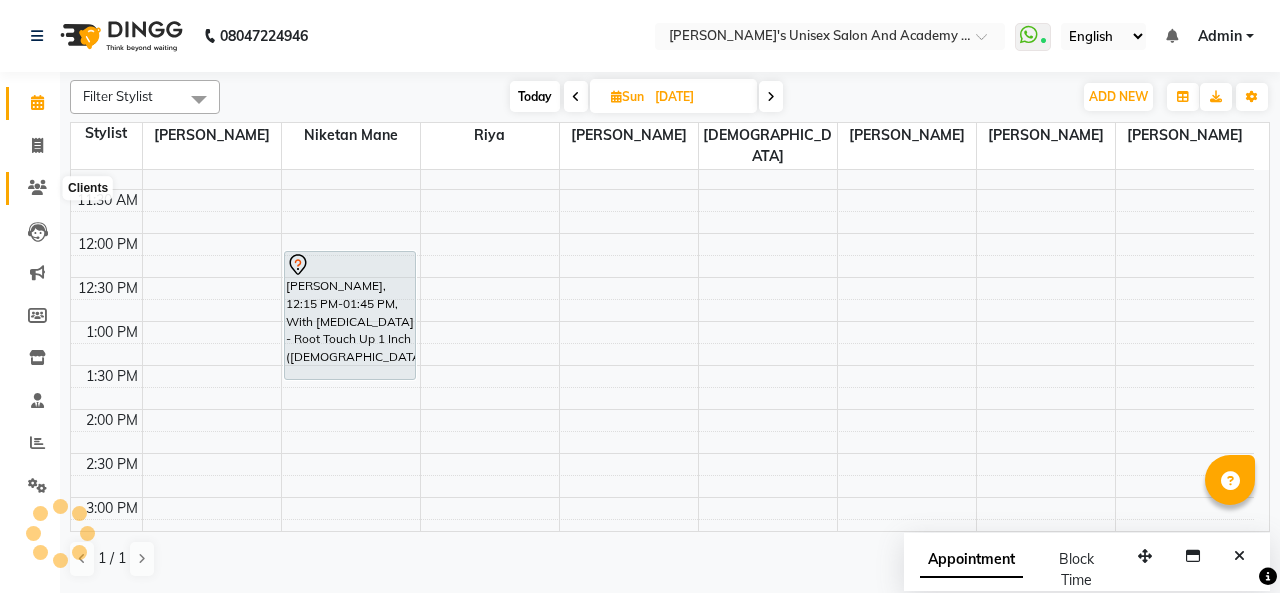 click 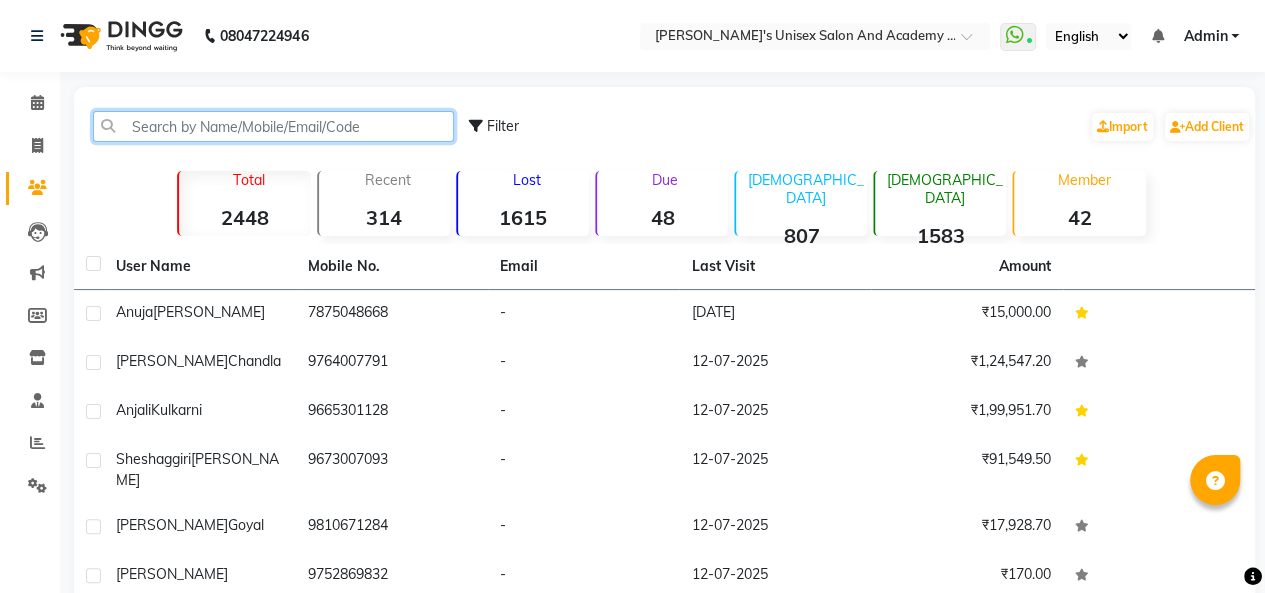 click 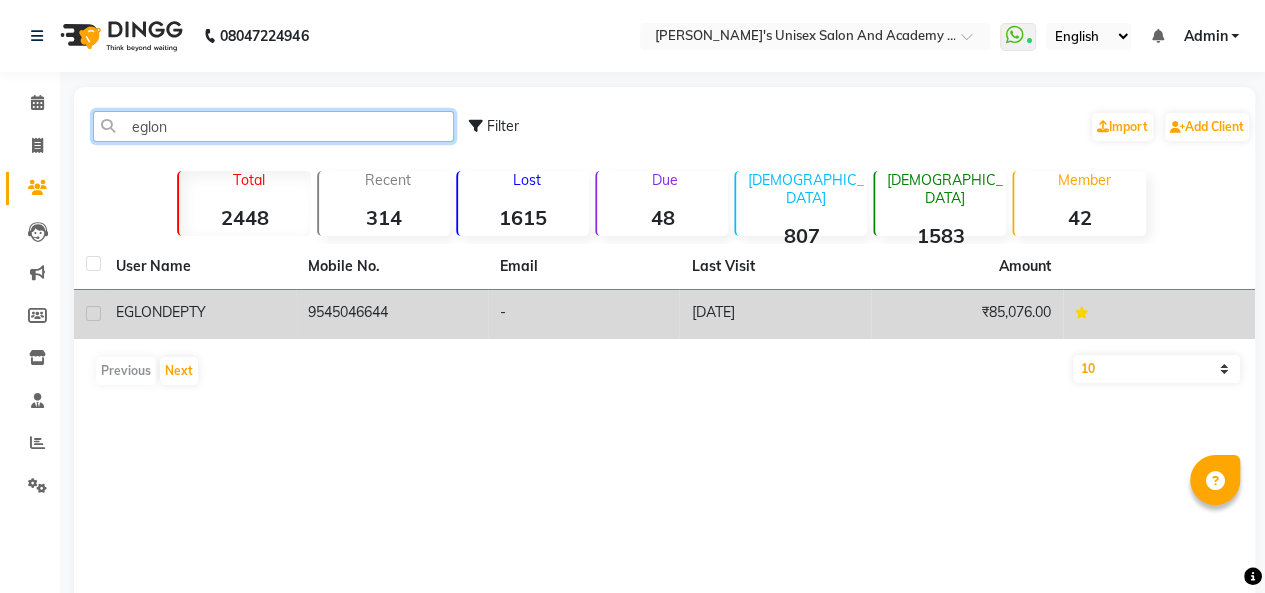 type on "eglon" 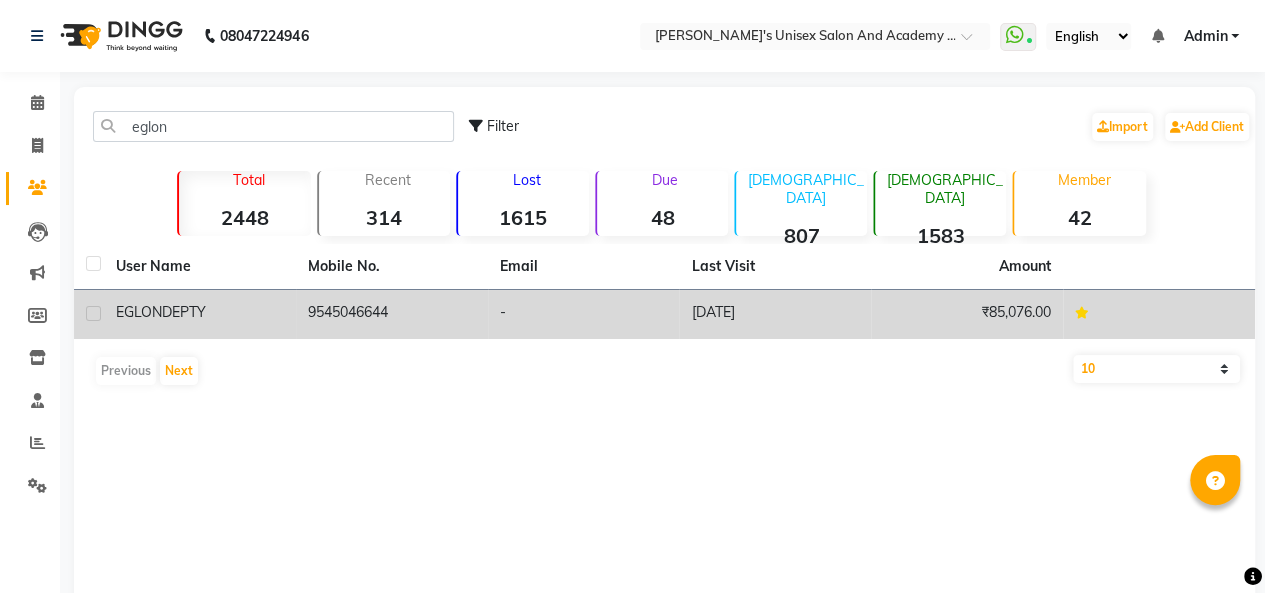 click on "9545046644" 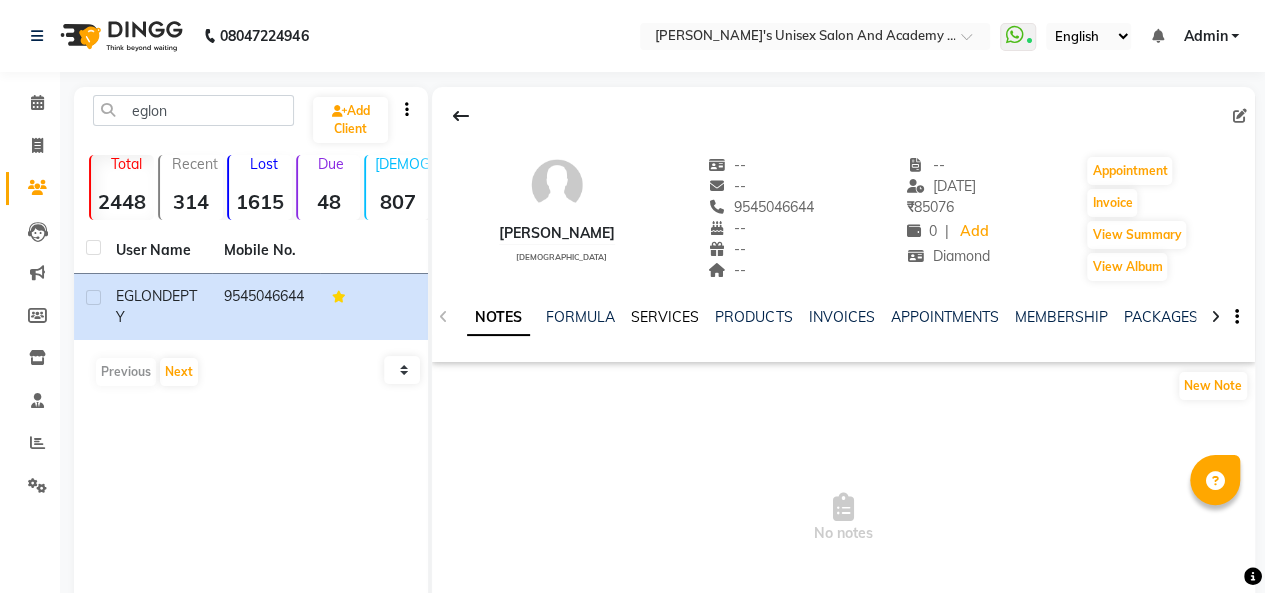 click on "SERVICES" 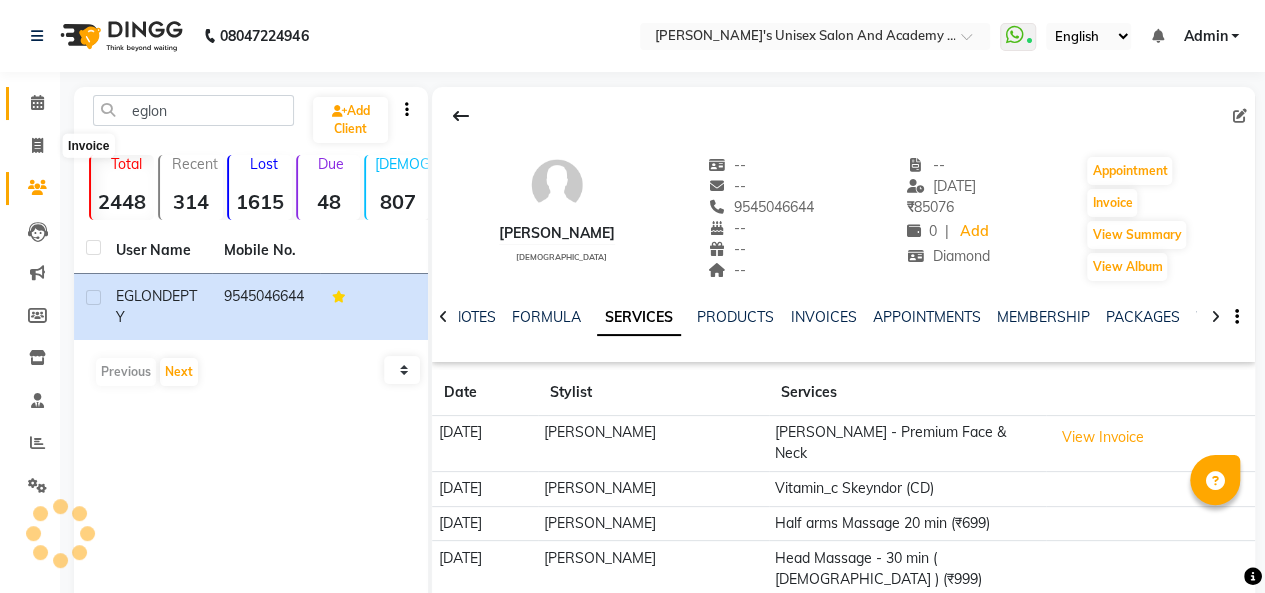 click 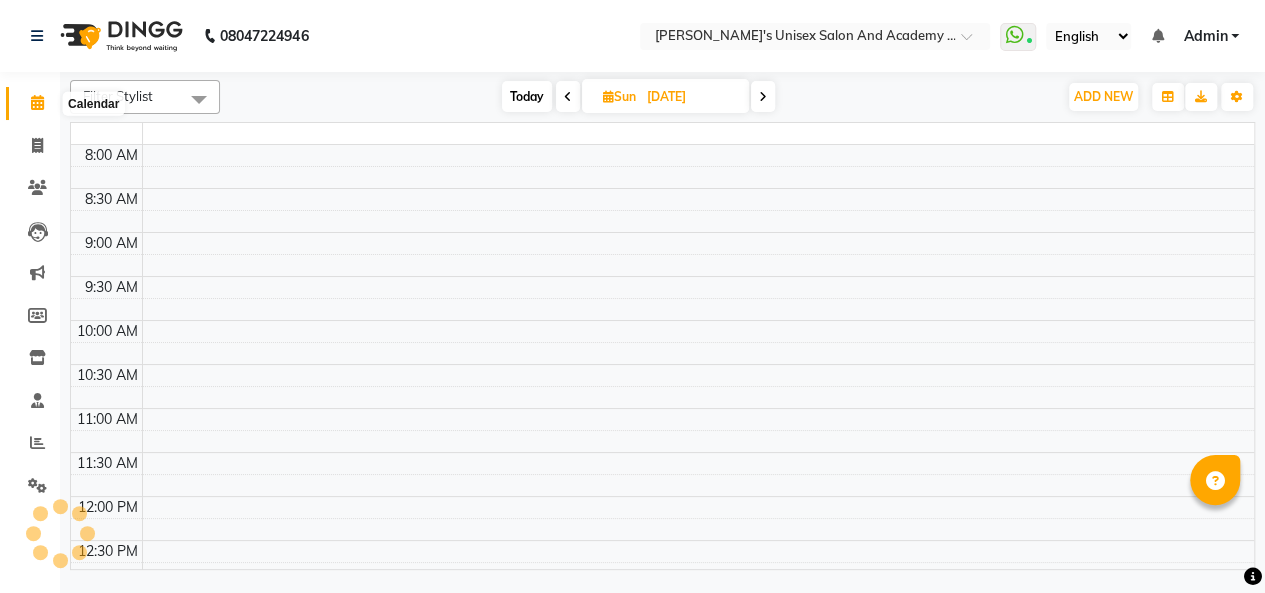 click 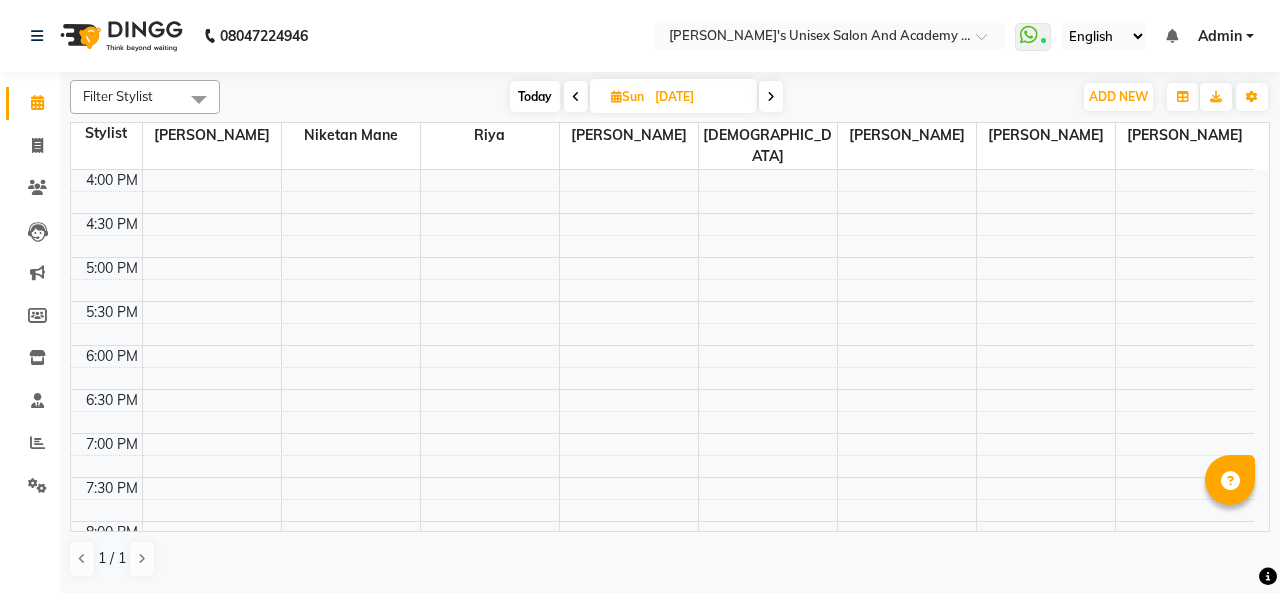 scroll, scrollTop: 622, scrollLeft: 0, axis: vertical 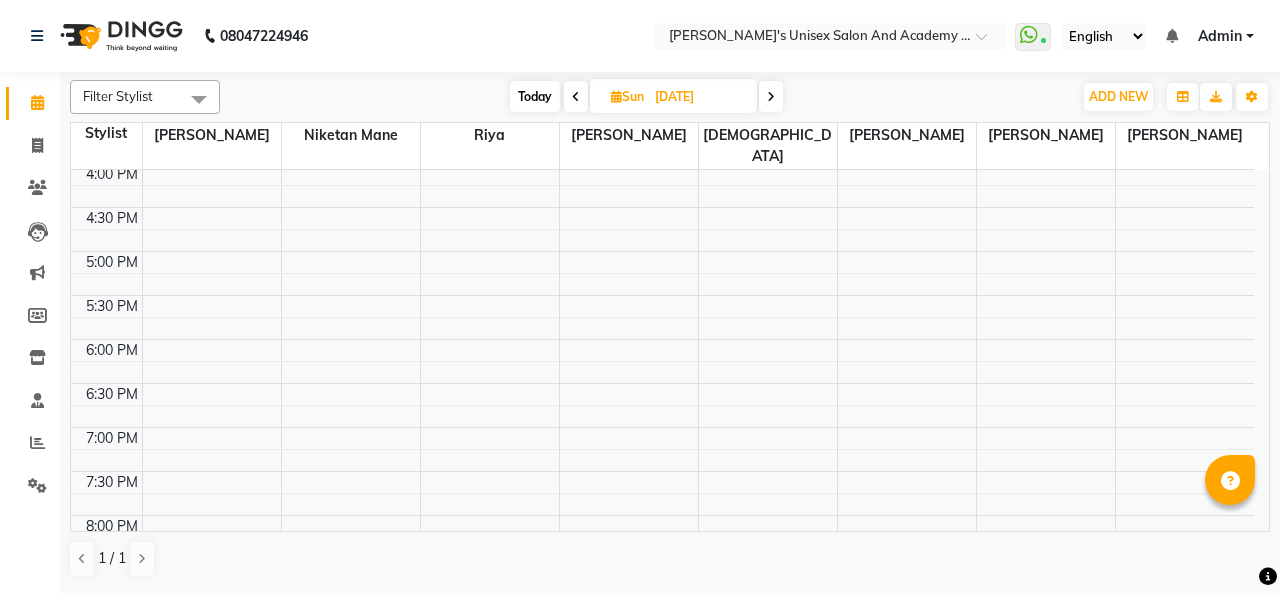 click on "9:00 AM 9:30 AM 10:00 AM 10:30 AM 11:00 AM 11:30 AM 12:00 PM 12:30 PM 1:00 PM 1:30 PM 2:00 PM 2:30 PM 3:00 PM 3:30 PM 4:00 PM 4:30 PM 5:00 PM 5:30 PM 6:00 PM 6:30 PM 7:00 PM 7:30 PM 8:00 PM 8:30 PM 9:00 PM 9:30 PM 10:00 PM 10:30 PM             [PERSON_NAME], 12:15 PM-01:45 PM,  With [MEDICAL_DATA] - Root Touch Up 1 Inch ([DEMOGRAPHIC_DATA])" at bounding box center (662, 163) 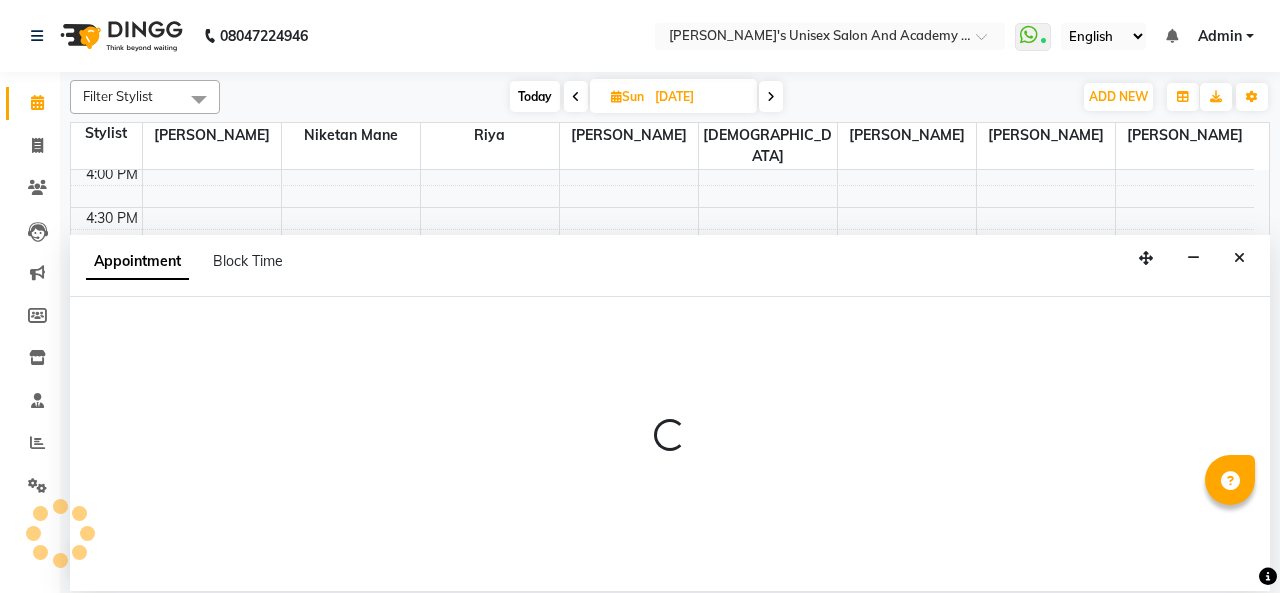 select on "43907" 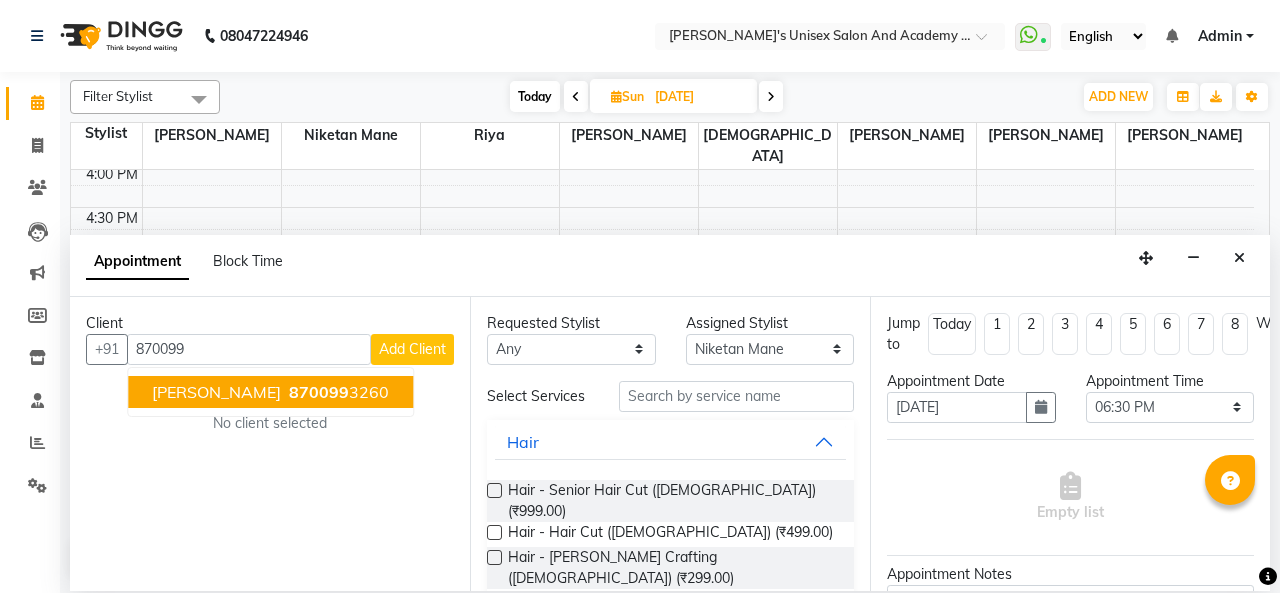 click on "870099" at bounding box center [319, 392] 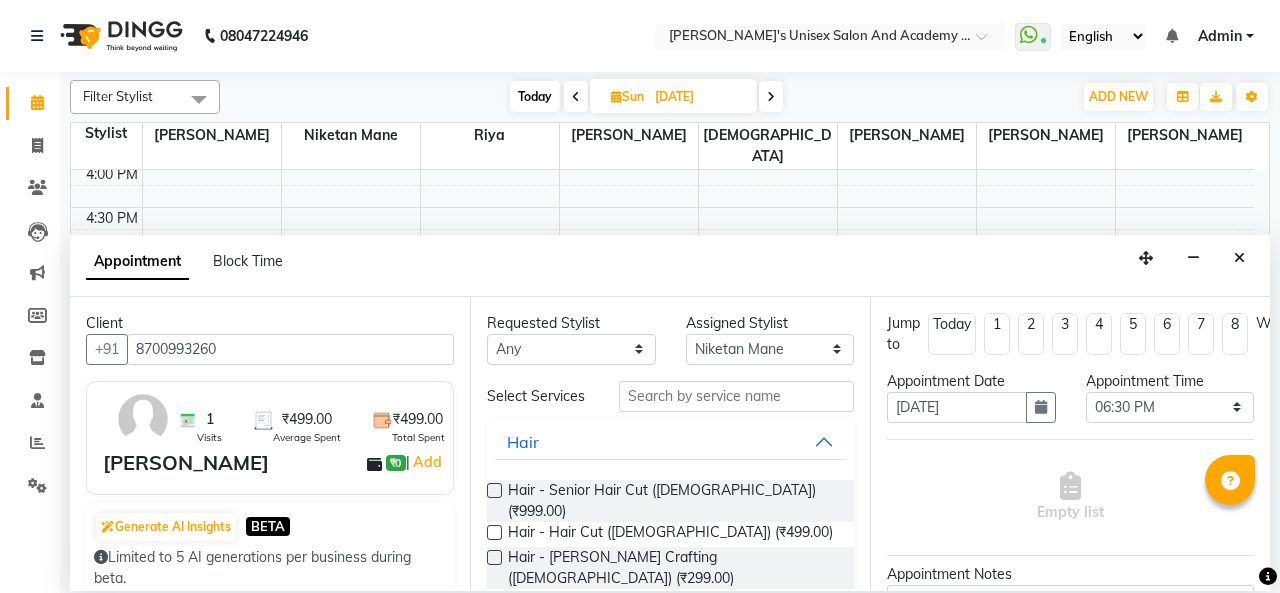 type on "8700993260" 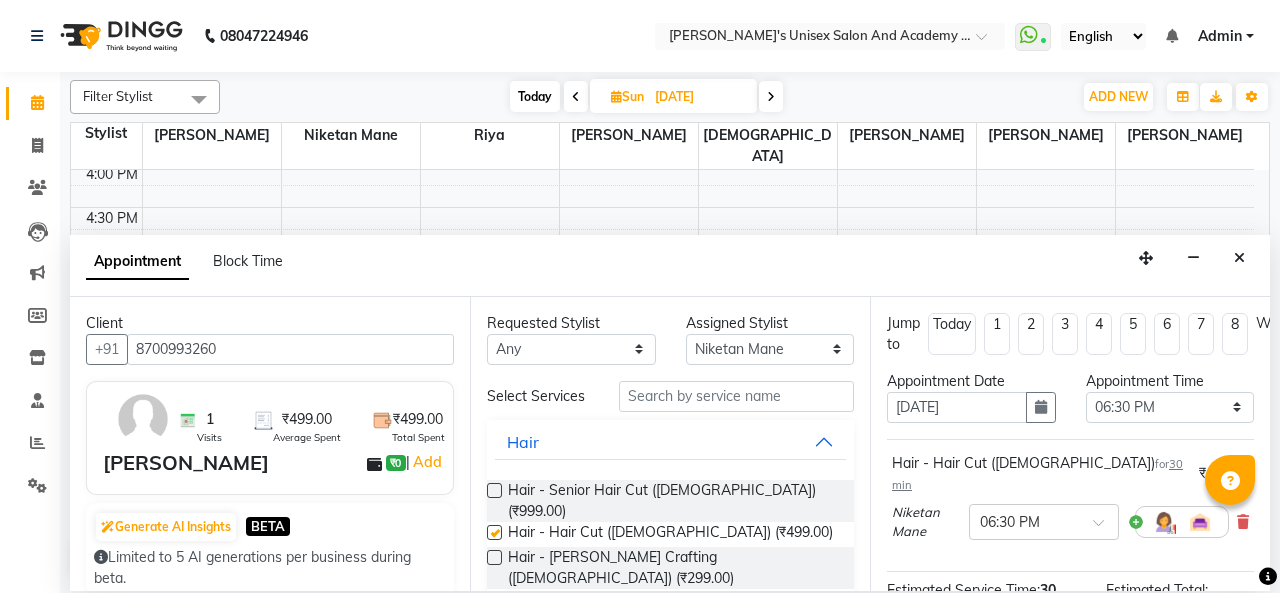 checkbox on "false" 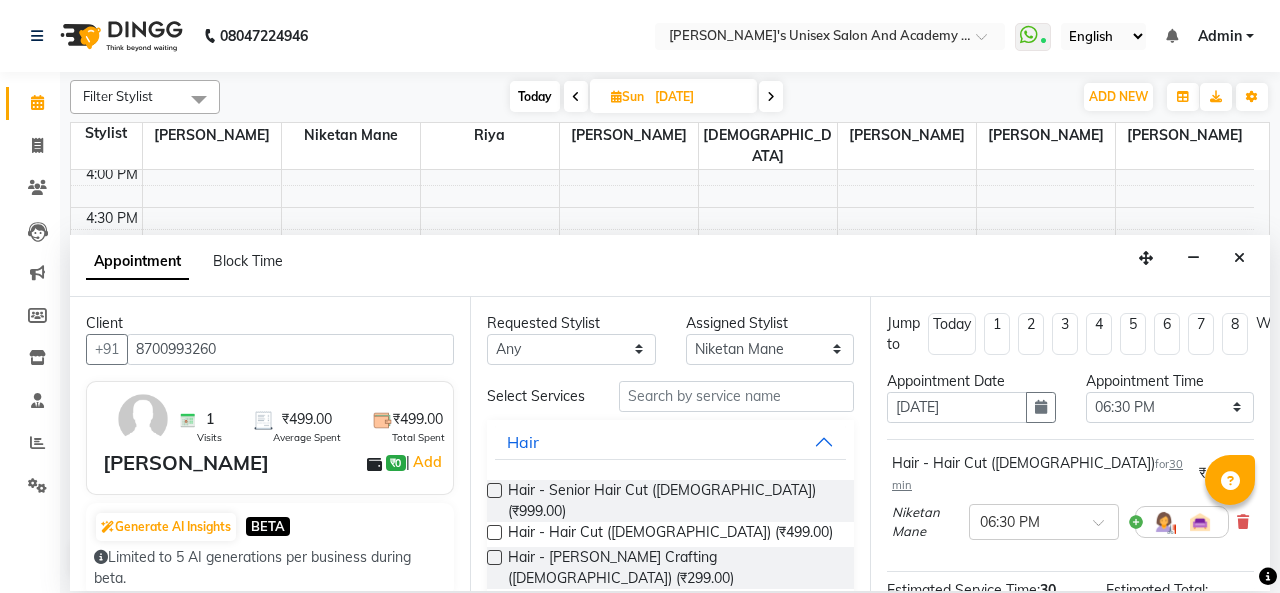 click at bounding box center [494, 557] 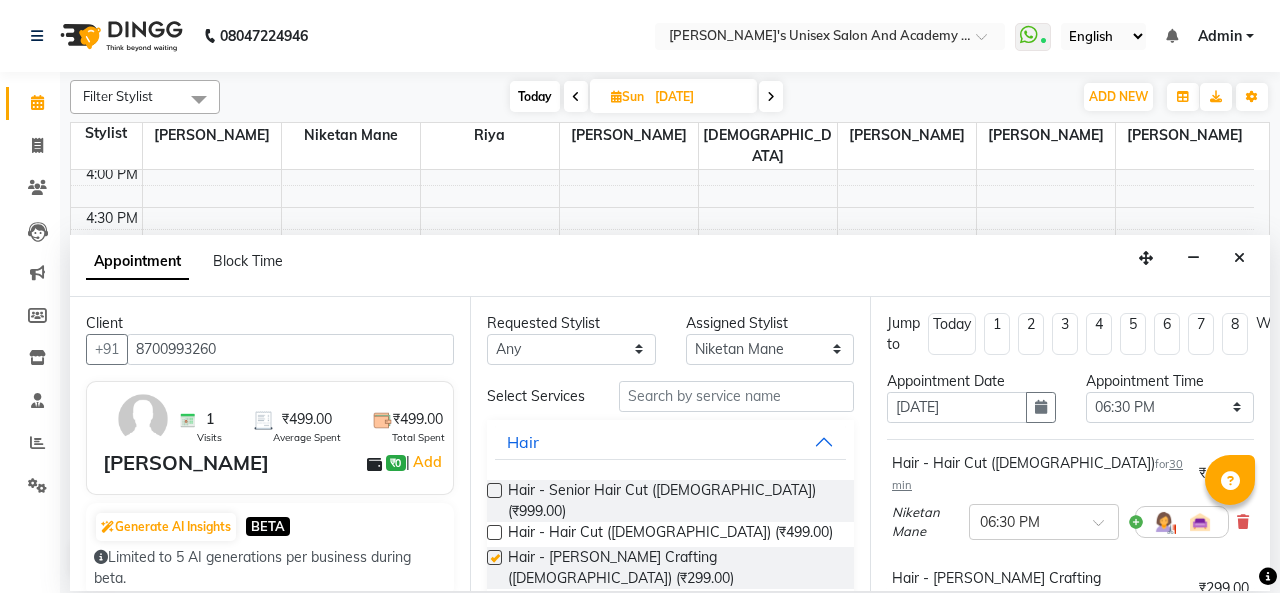 checkbox on "false" 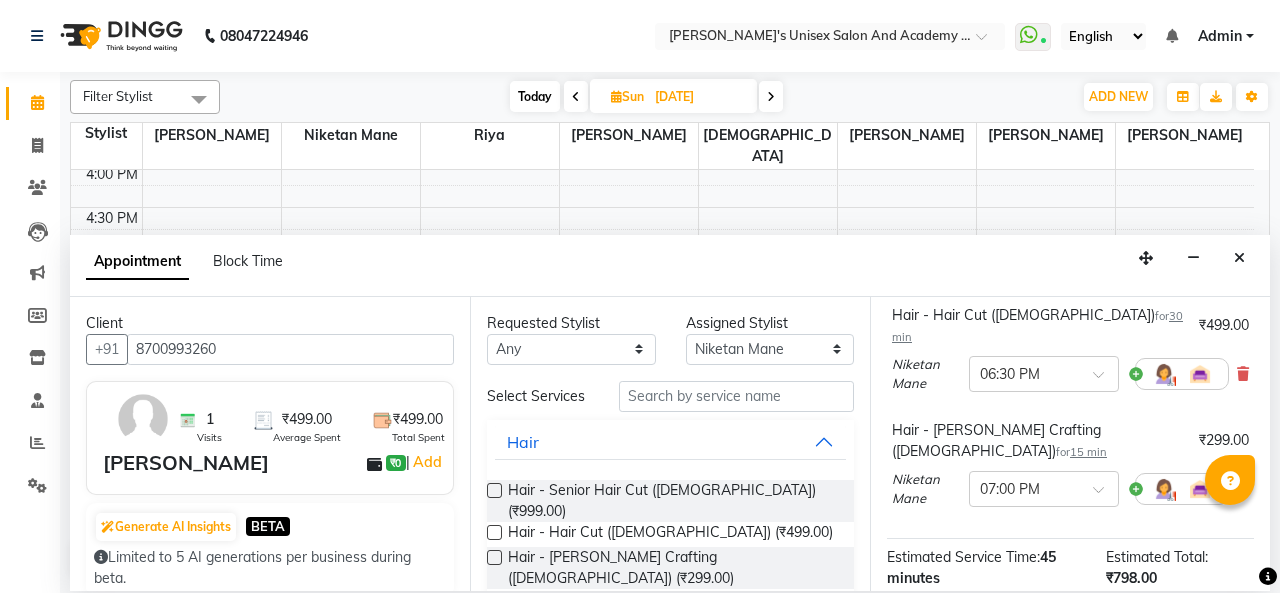 scroll, scrollTop: 364, scrollLeft: 0, axis: vertical 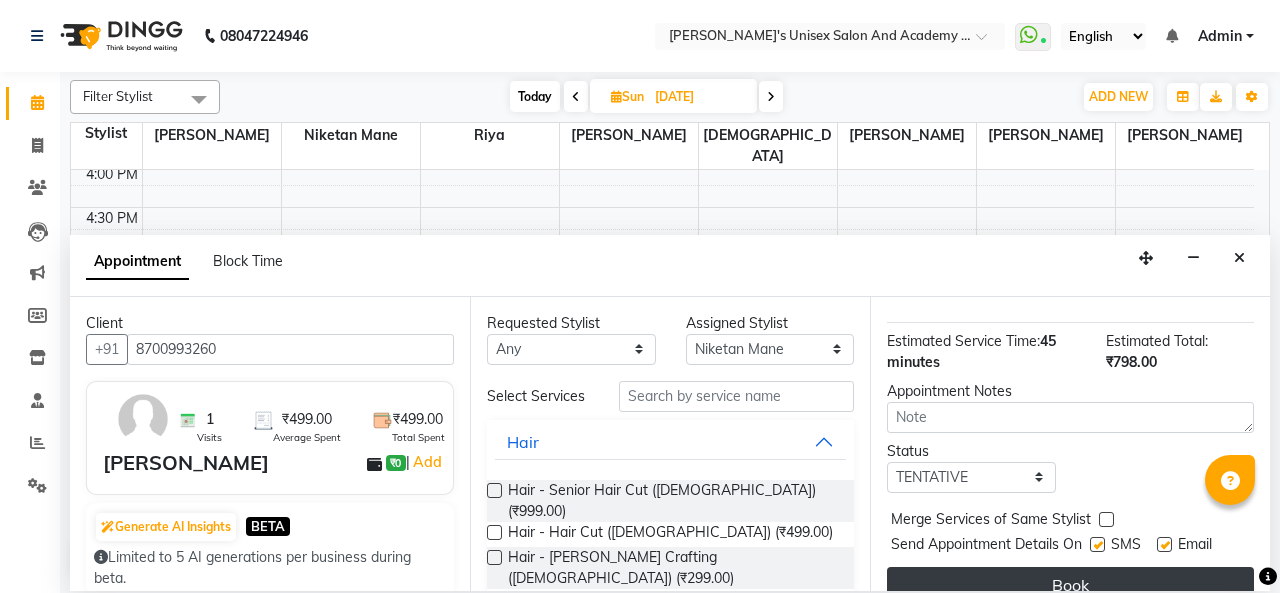 click on "Book" at bounding box center [1070, 585] 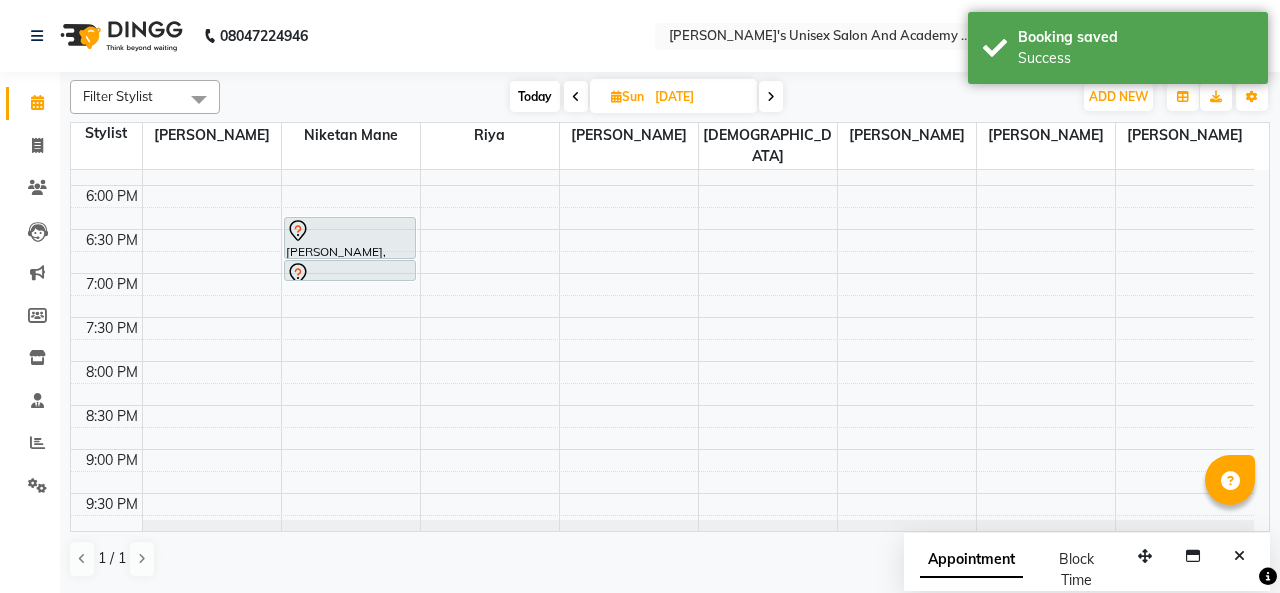 scroll, scrollTop: 730, scrollLeft: 0, axis: vertical 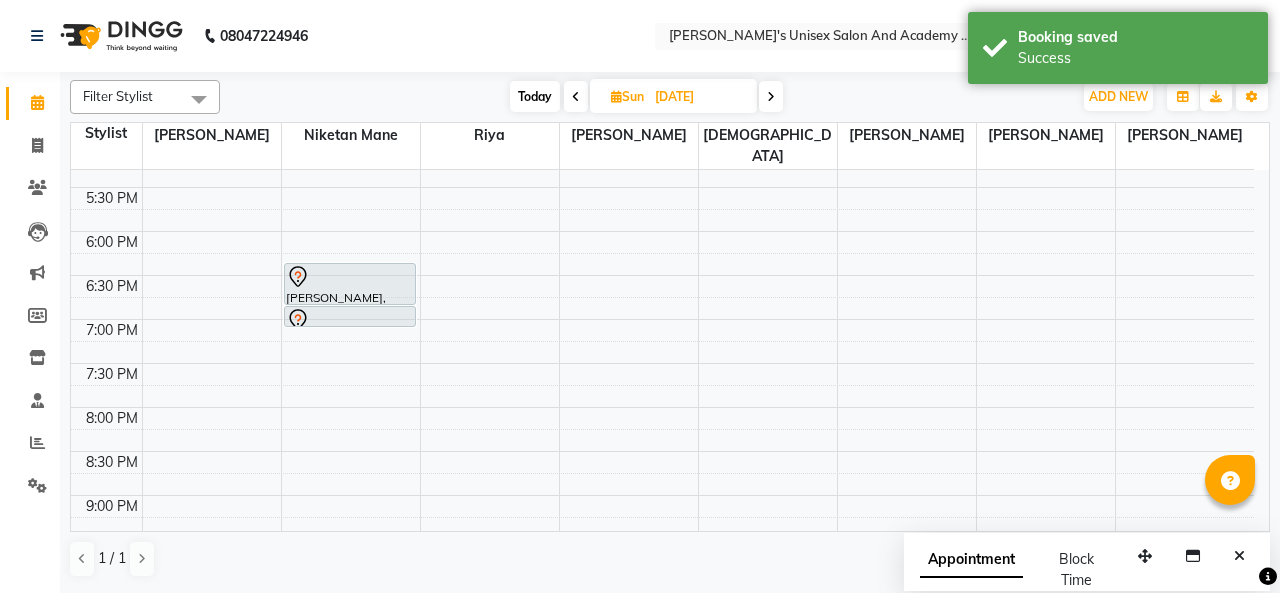 click at bounding box center (350, 277) 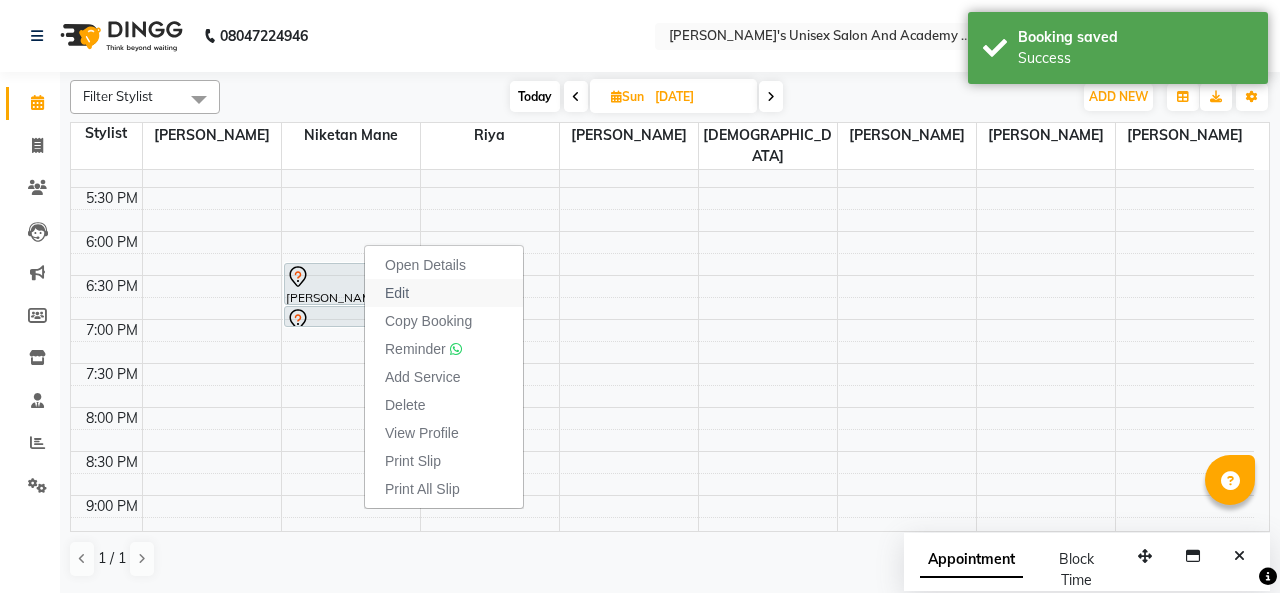 click on "Edit" at bounding box center (444, 293) 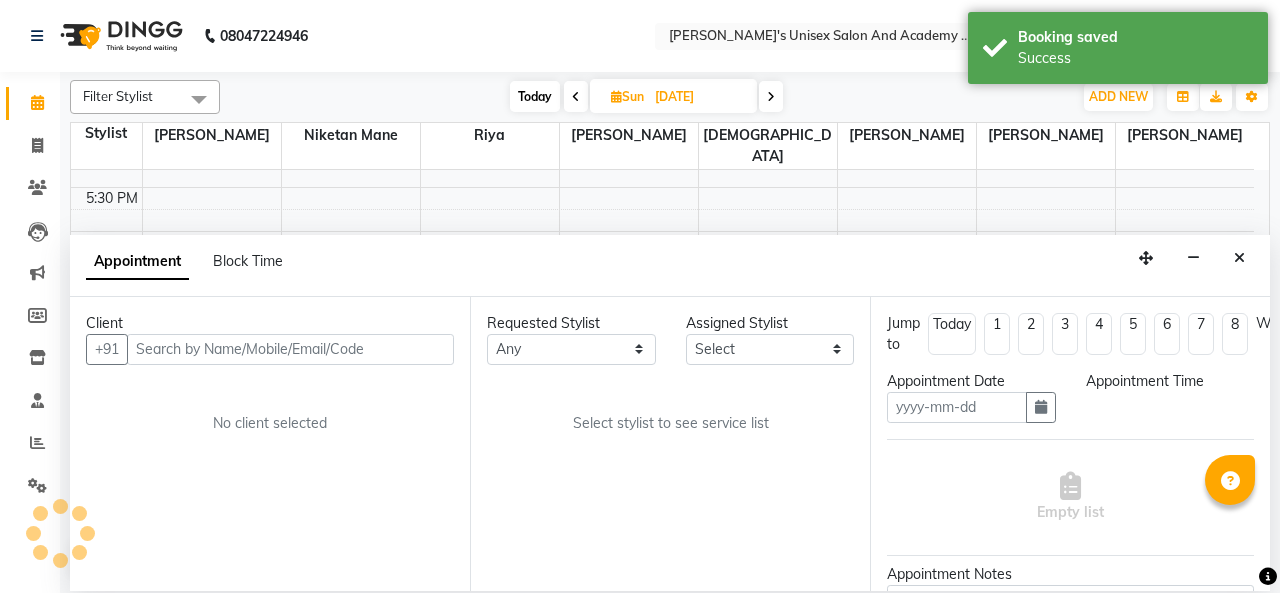 type on "[DATE]" 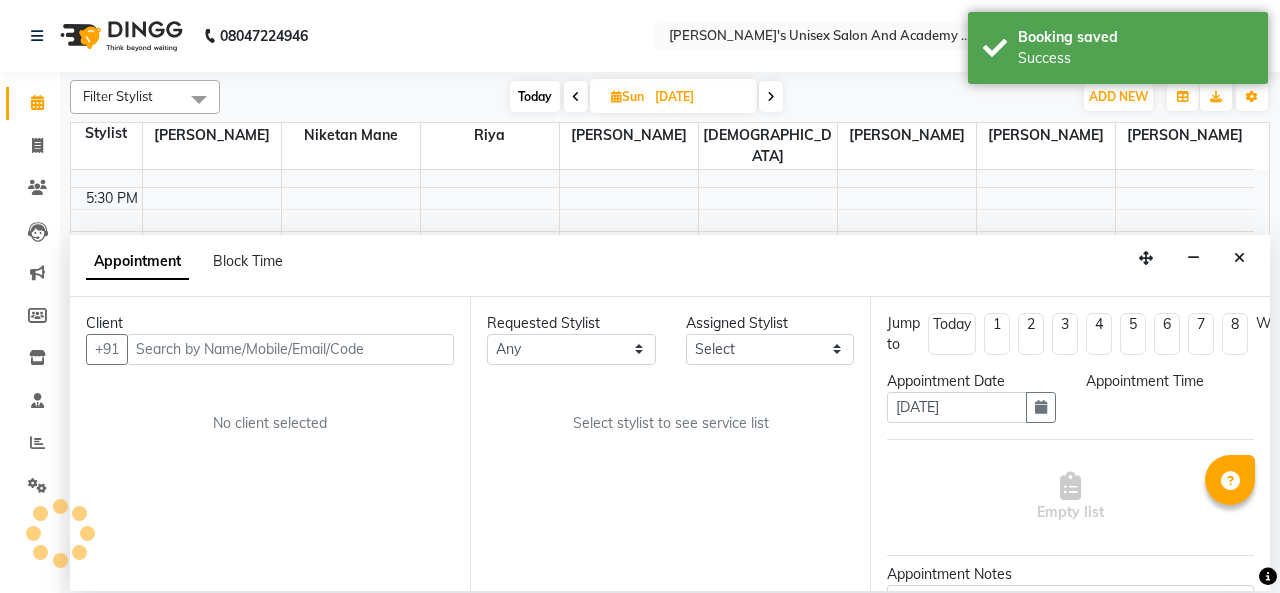select on "1110" 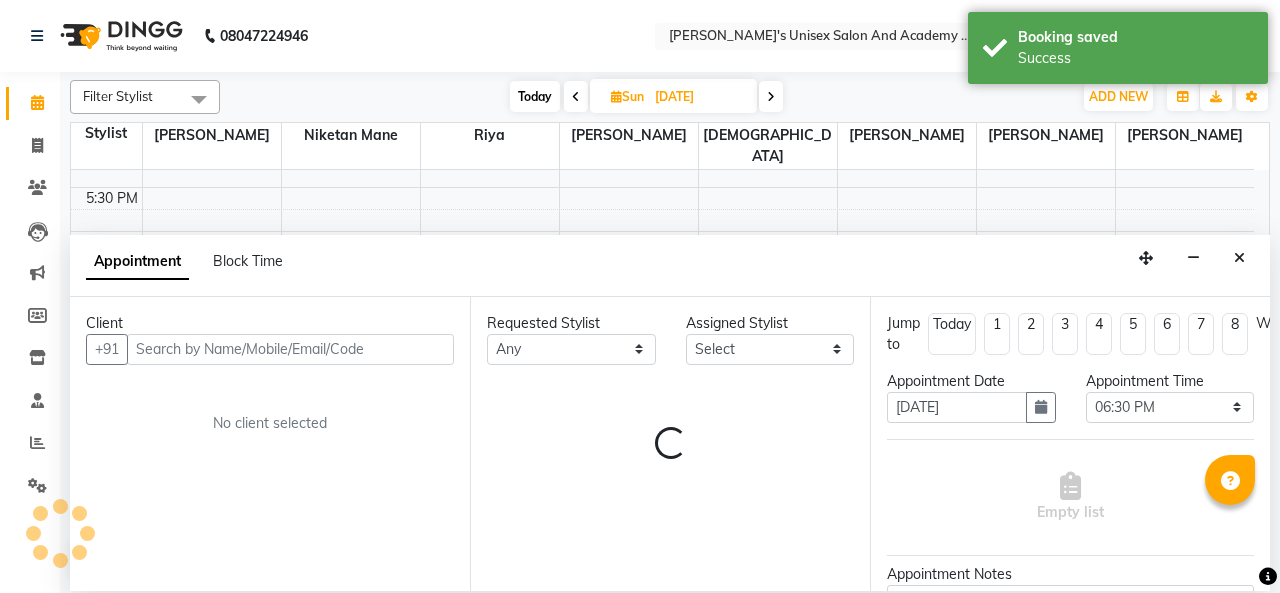select on "43907" 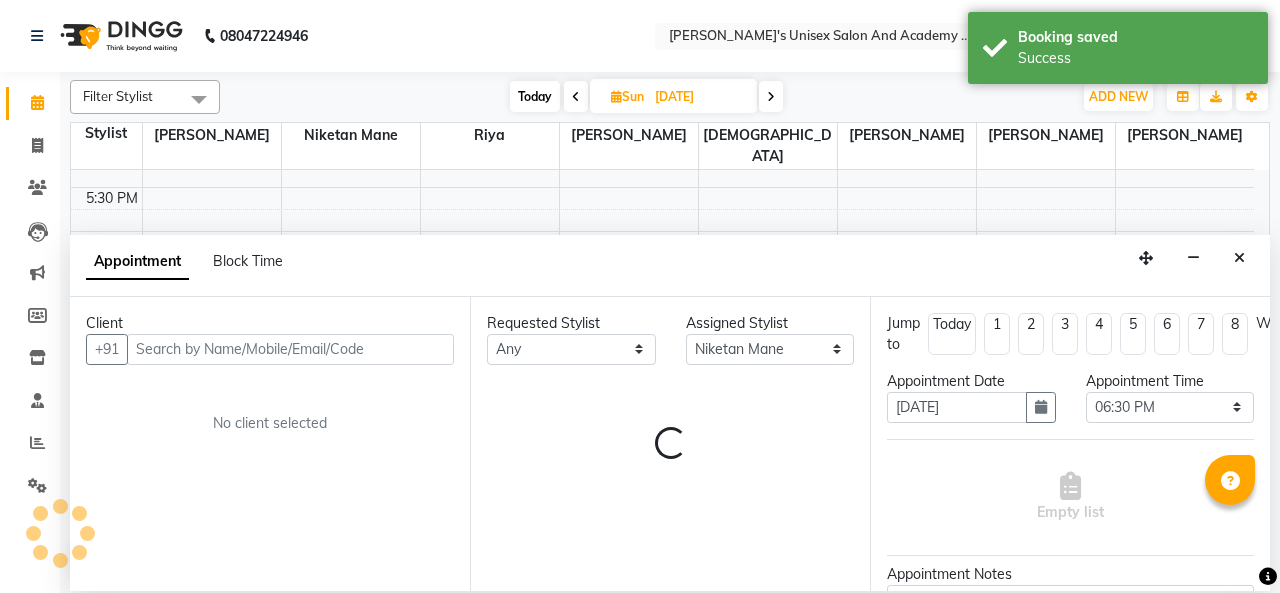 scroll, scrollTop: 781, scrollLeft: 0, axis: vertical 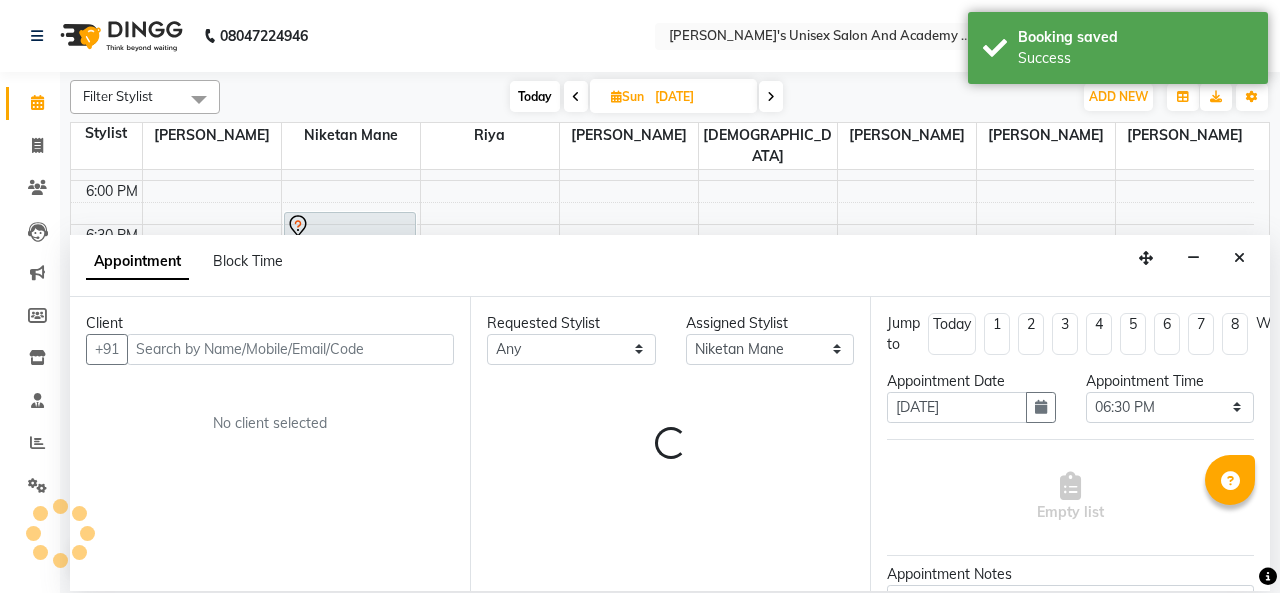 select on "59" 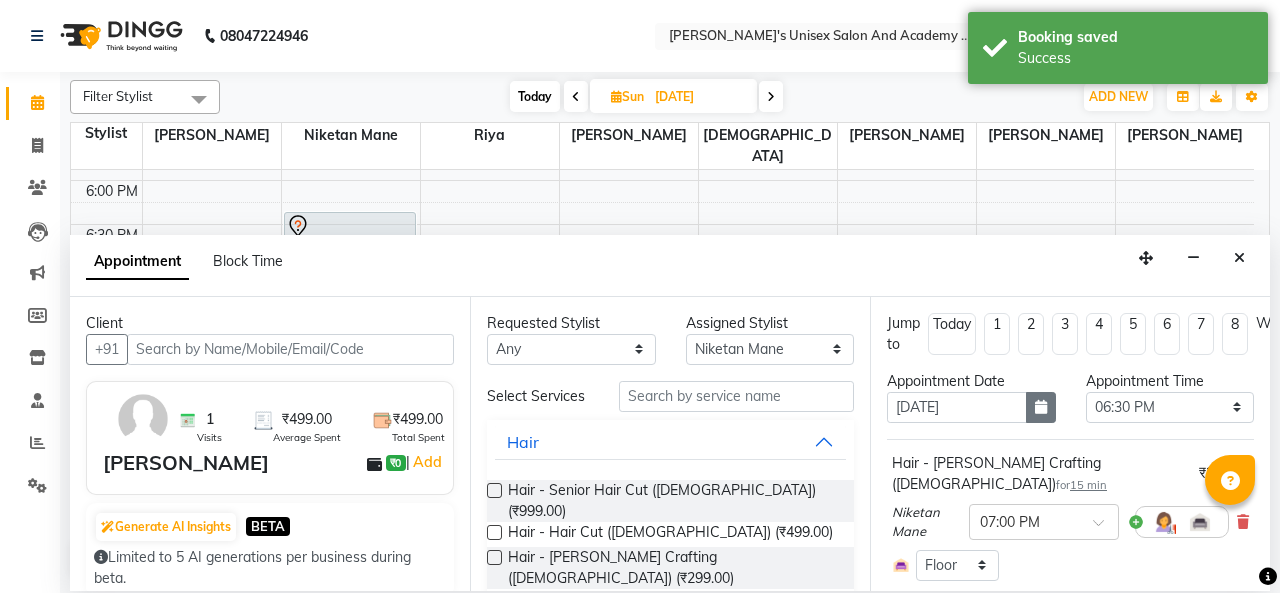 click at bounding box center [1041, 407] 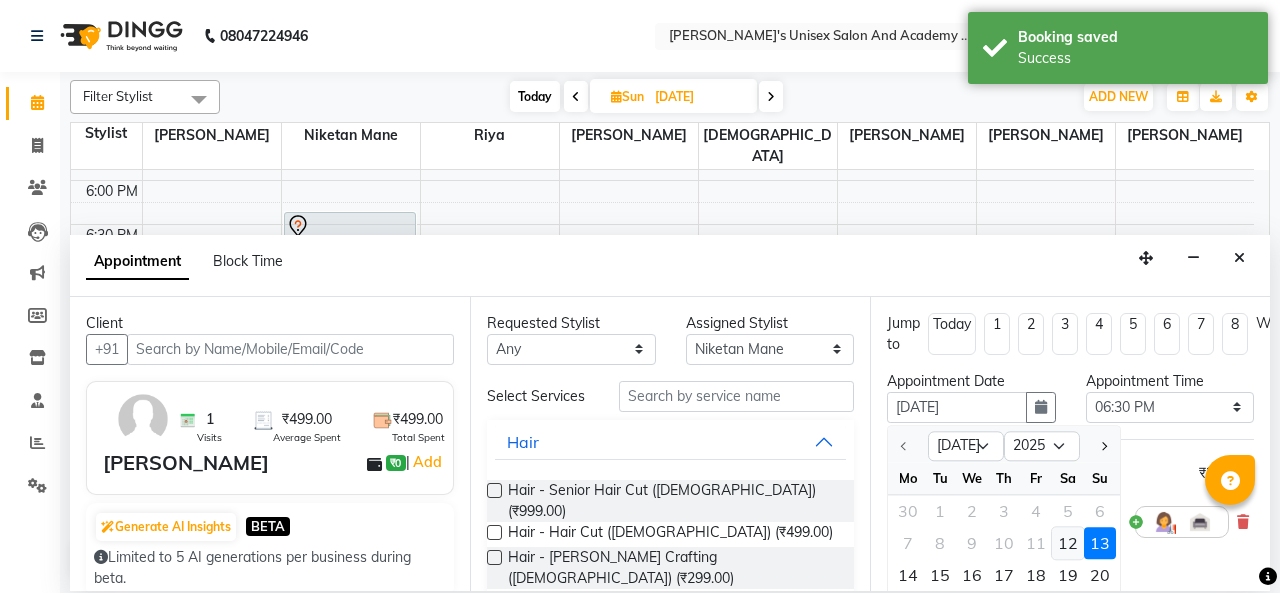click on "12" at bounding box center [1068, 543] 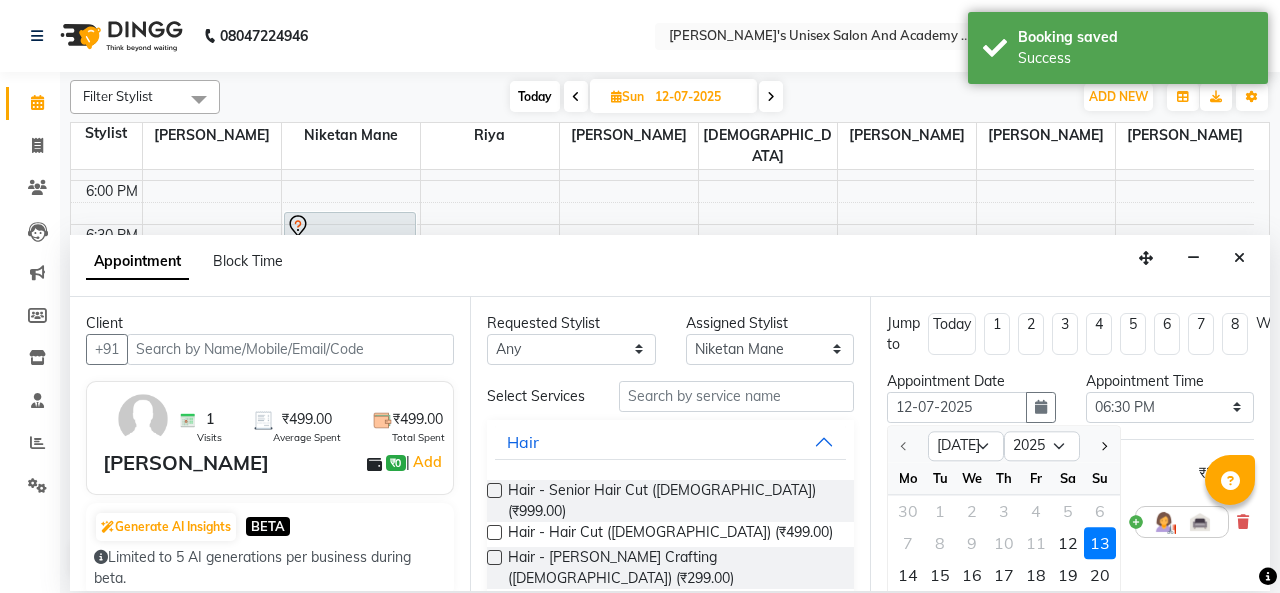 select on "1110" 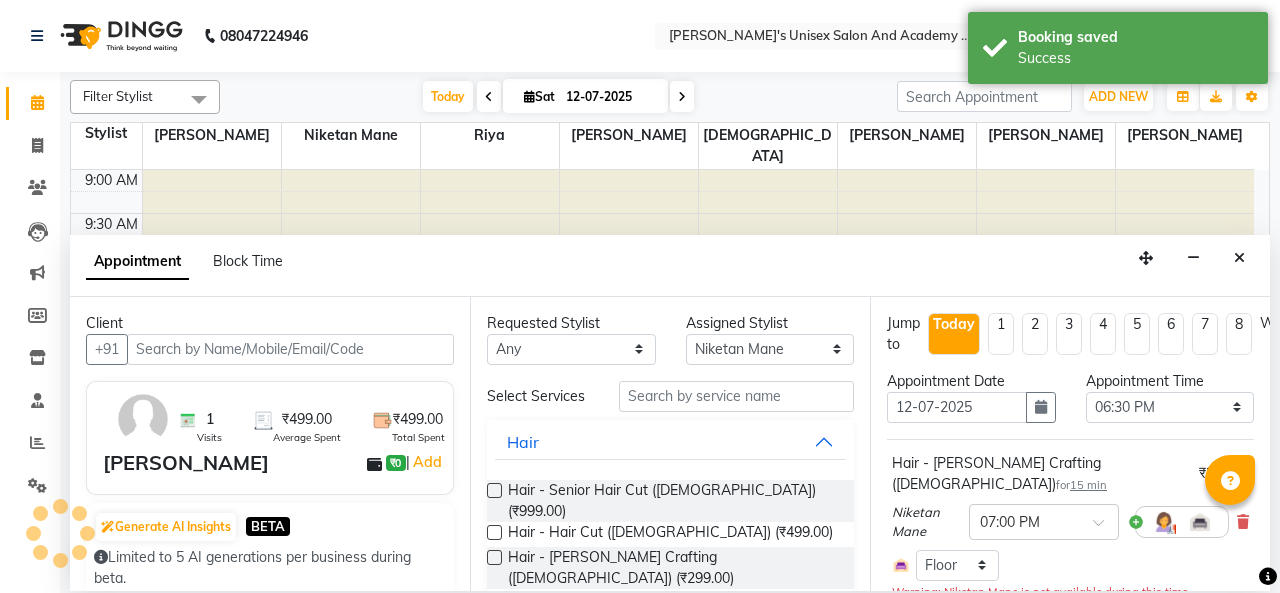 scroll, scrollTop: 781, scrollLeft: 0, axis: vertical 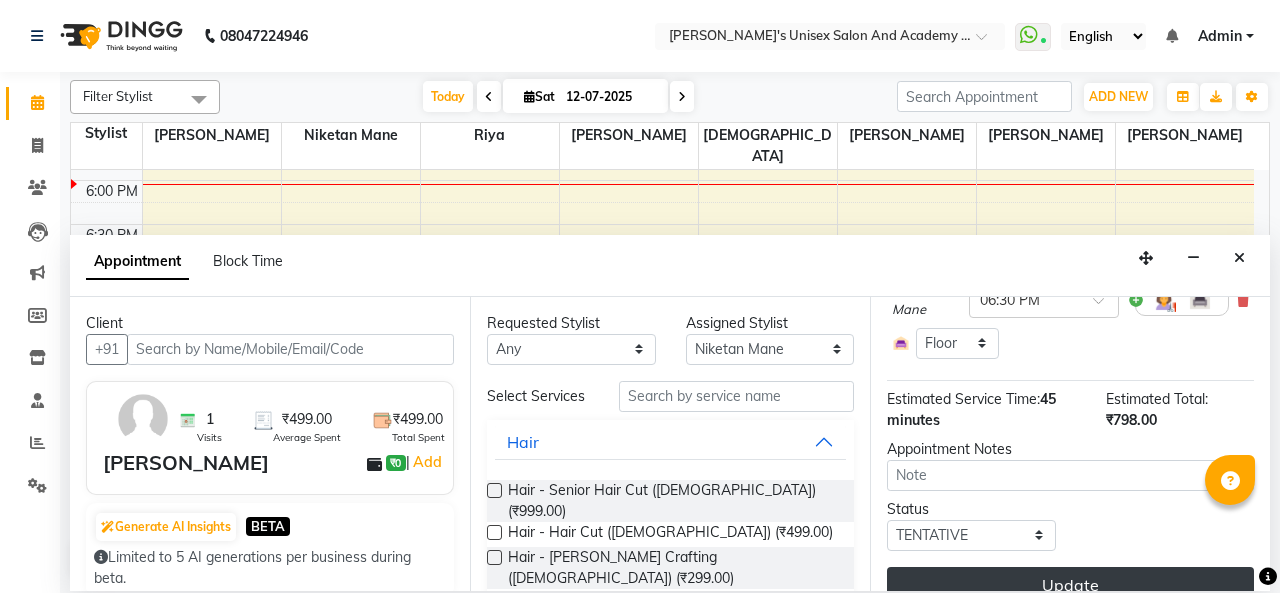 click on "Update" at bounding box center (1070, 585) 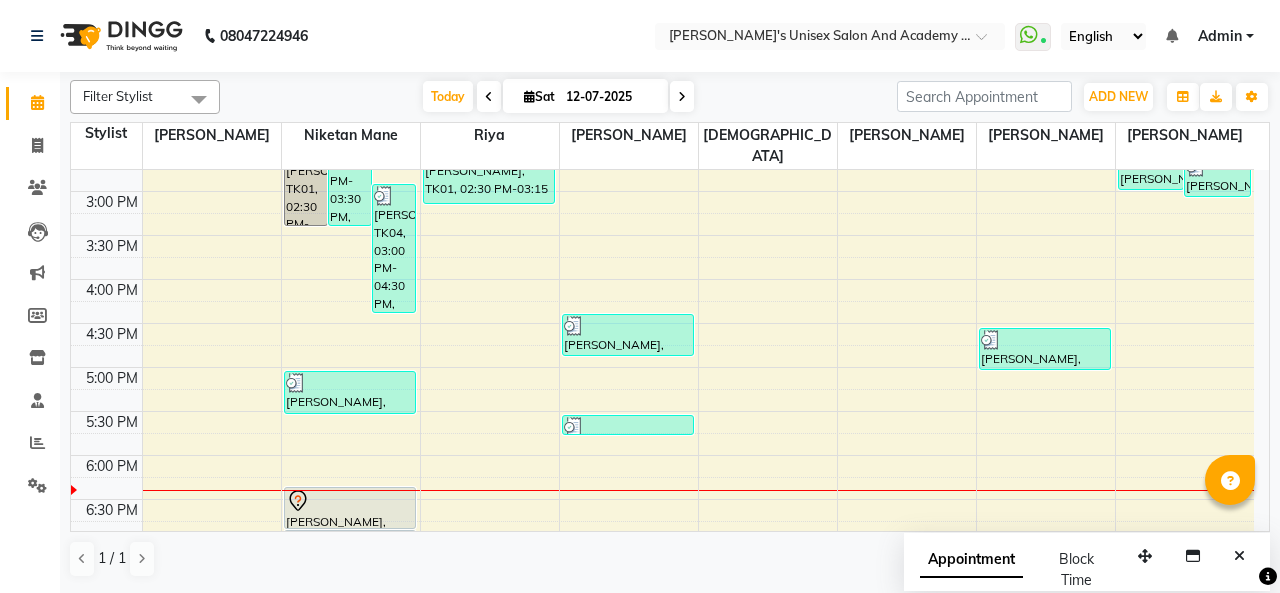 scroll, scrollTop: 481, scrollLeft: 0, axis: vertical 